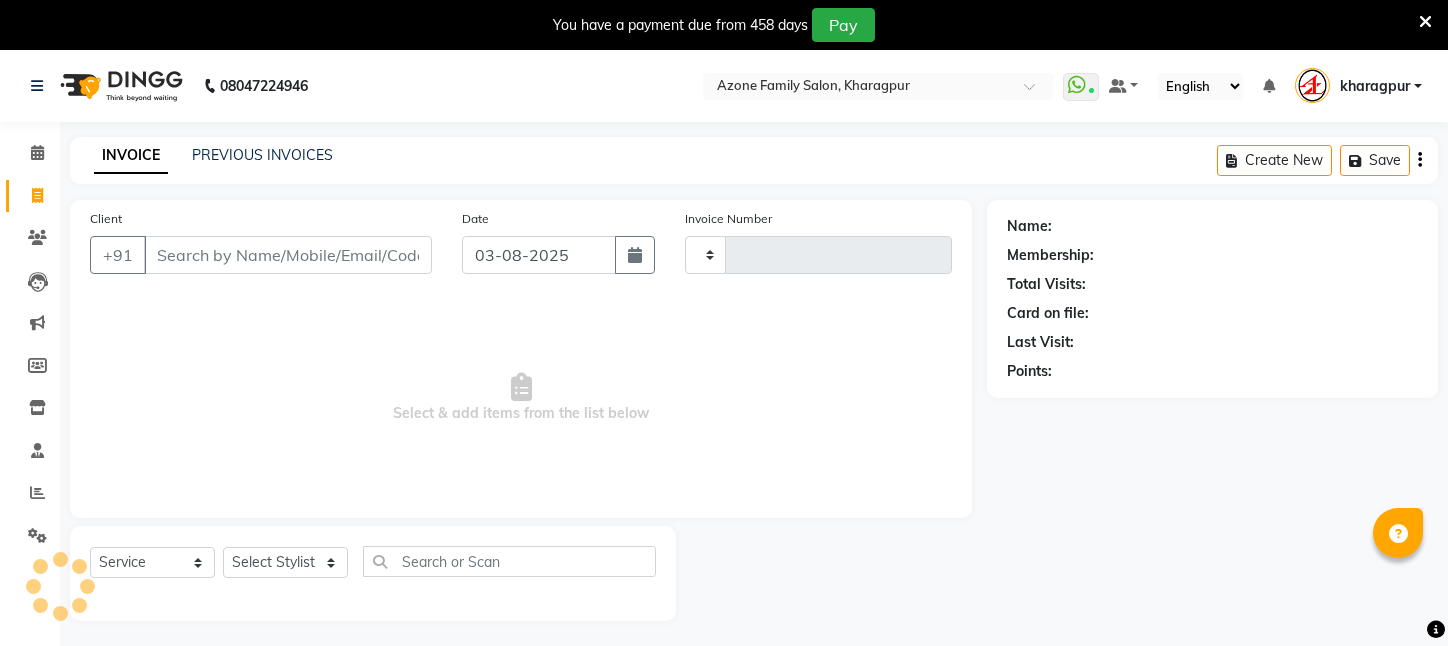 select on "service" 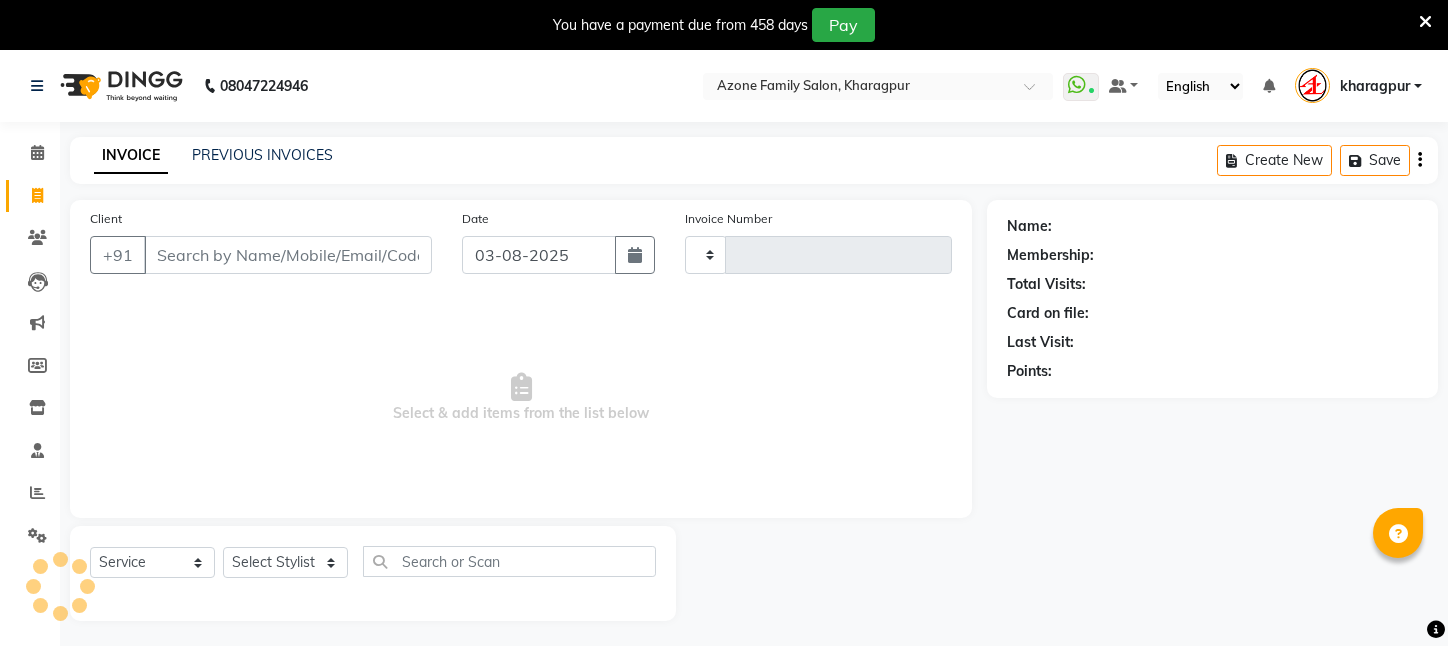 drag, startPoint x: 0, startPoint y: 0, endPoint x: 240, endPoint y: 190, distance: 306.10455 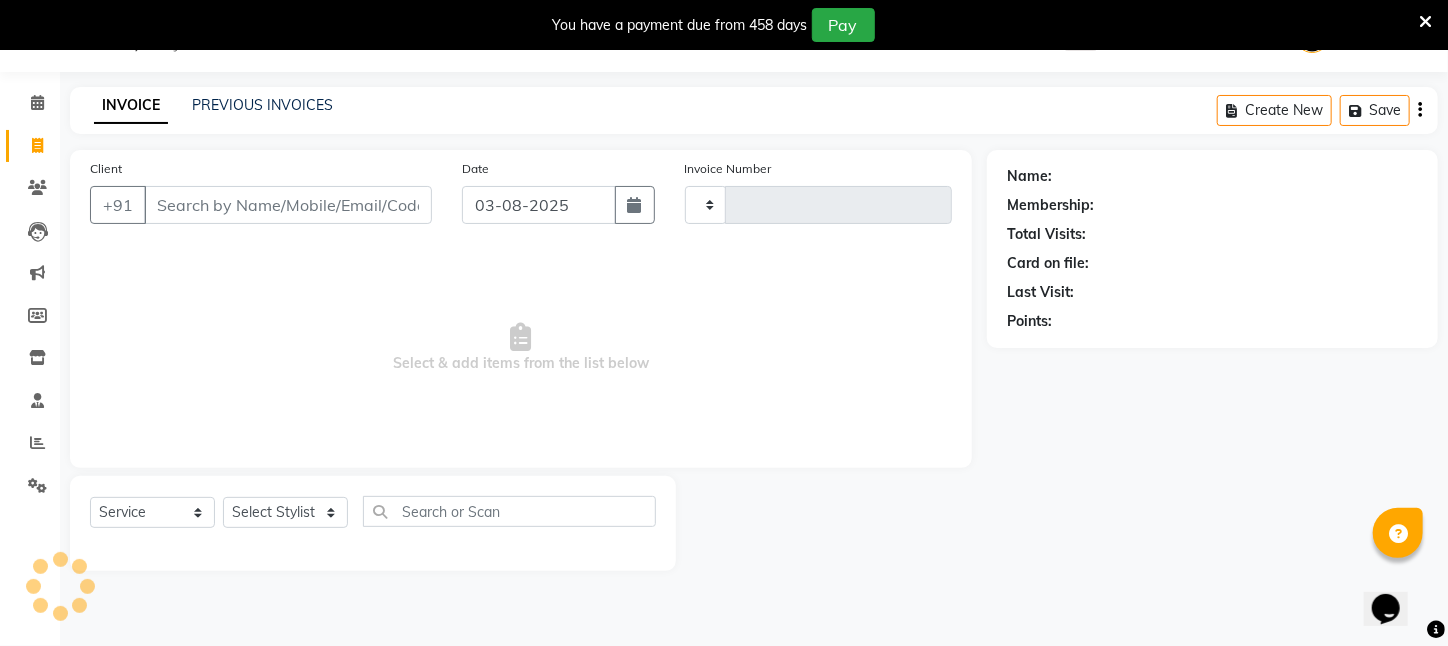 scroll, scrollTop: 0, scrollLeft: 0, axis: both 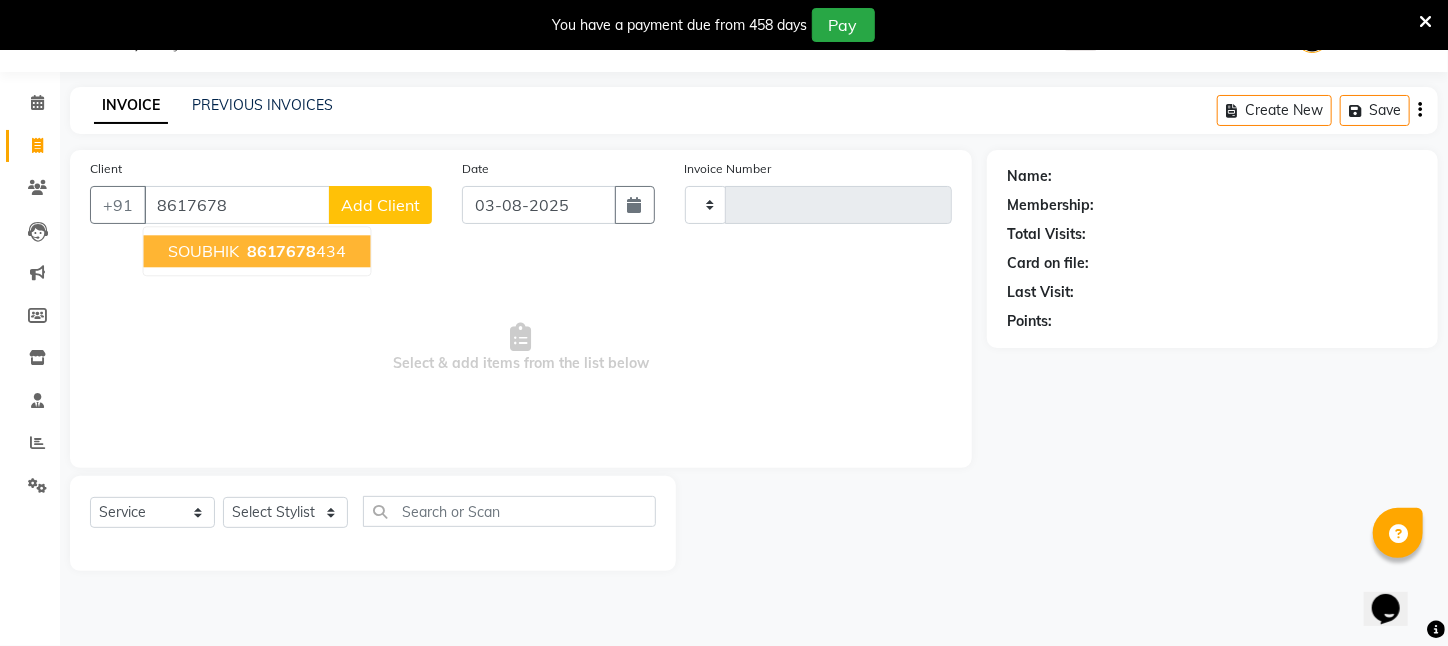 click on "8617678" at bounding box center (282, 251) 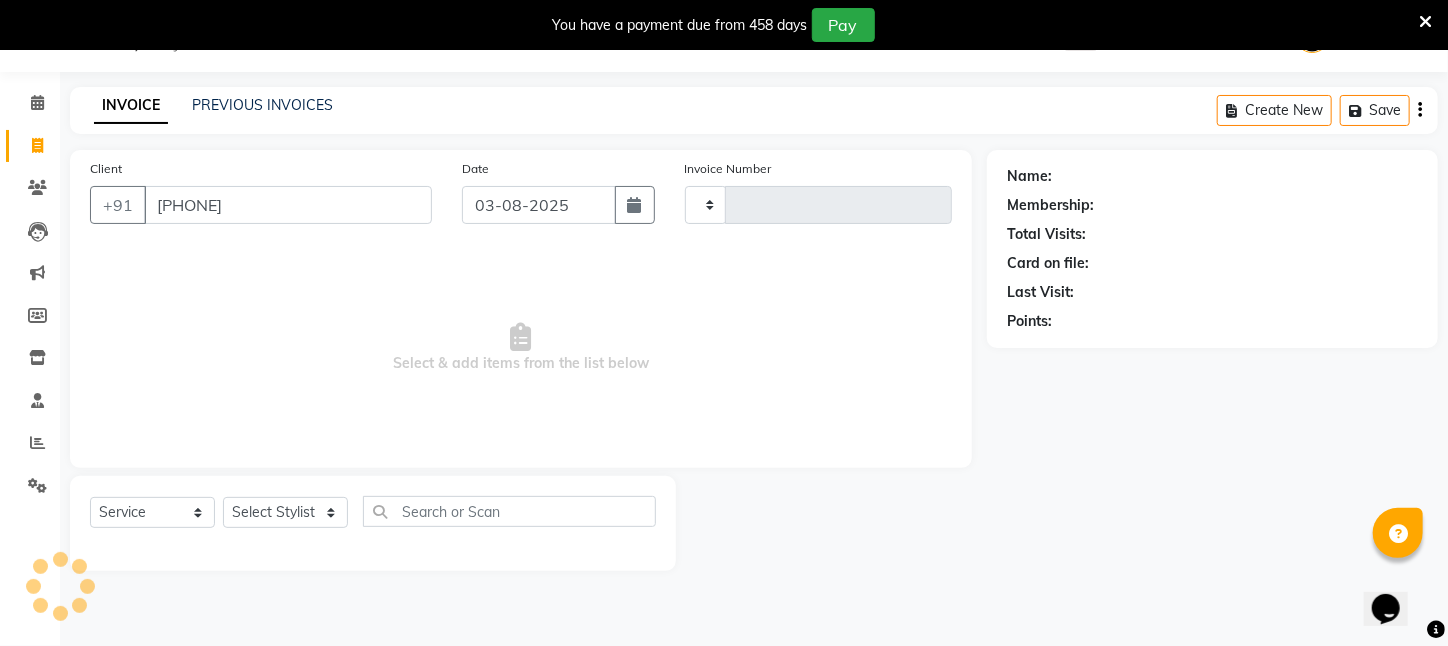 type on "[PHONE]" 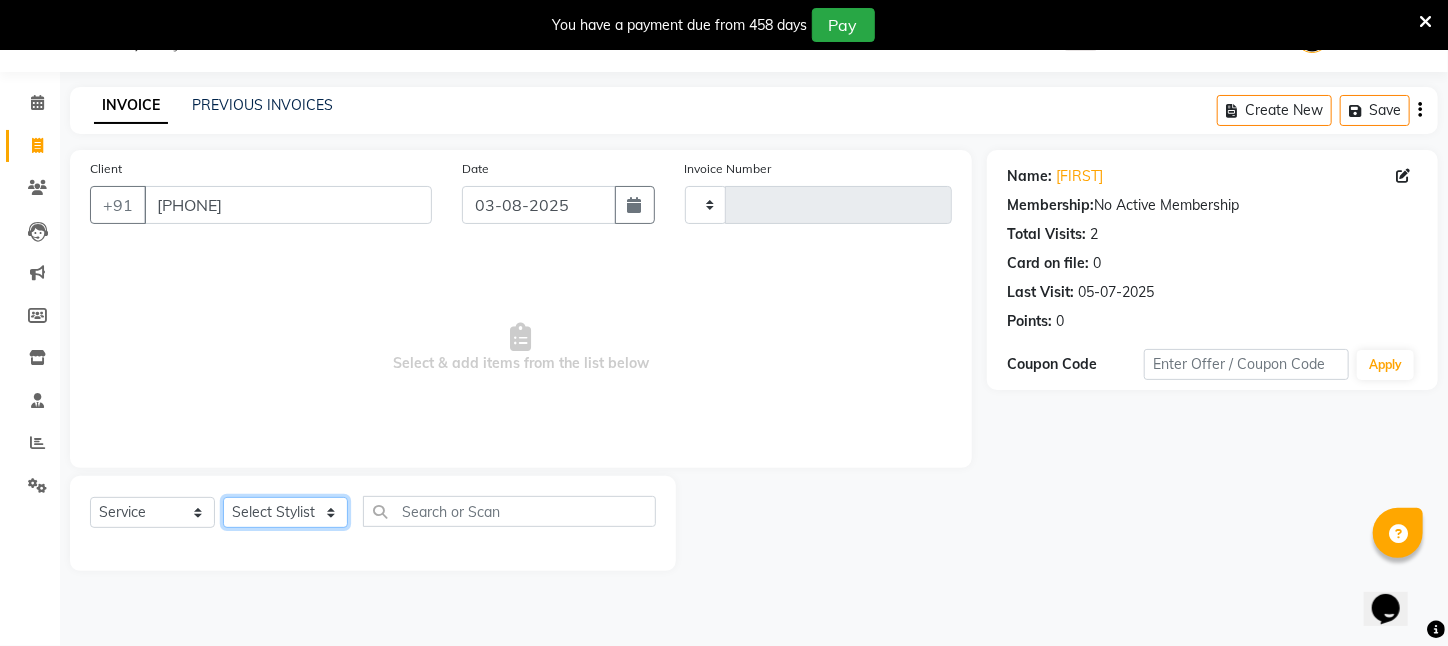 click on "Select Stylist" 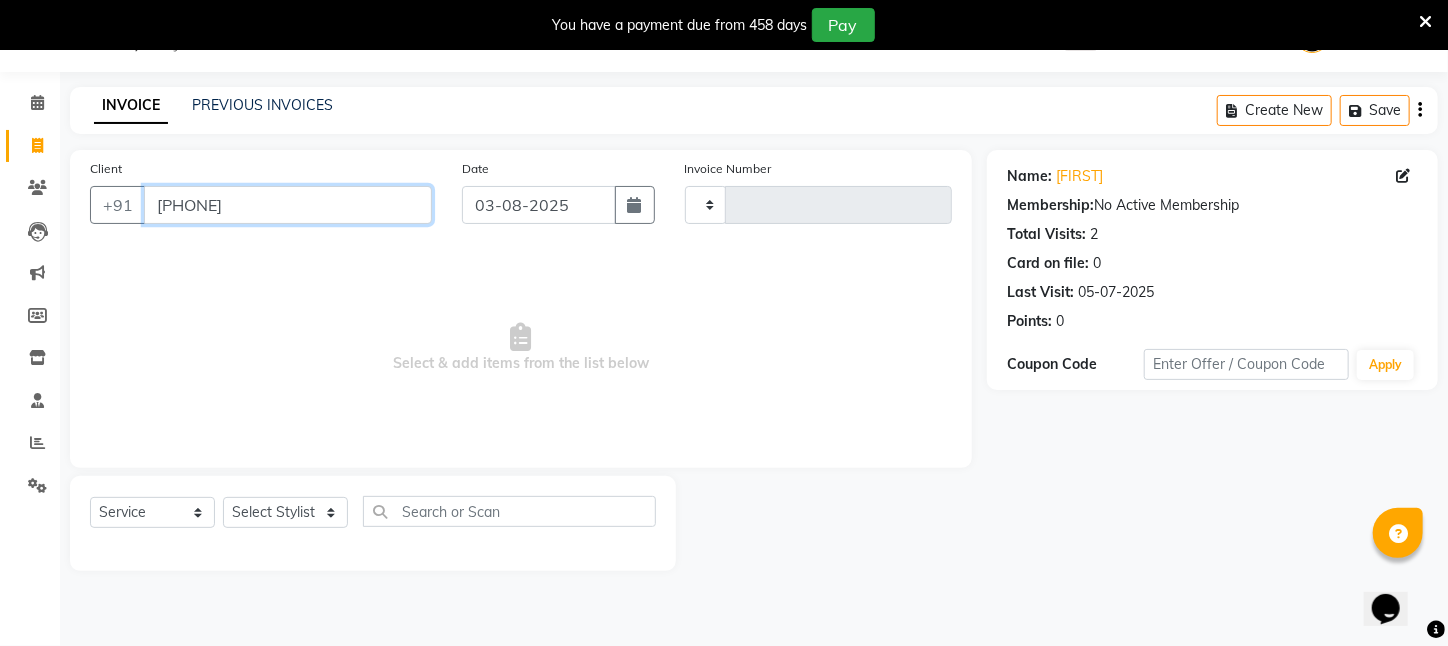 drag, startPoint x: 155, startPoint y: 200, endPoint x: 289, endPoint y: 203, distance: 134.03358 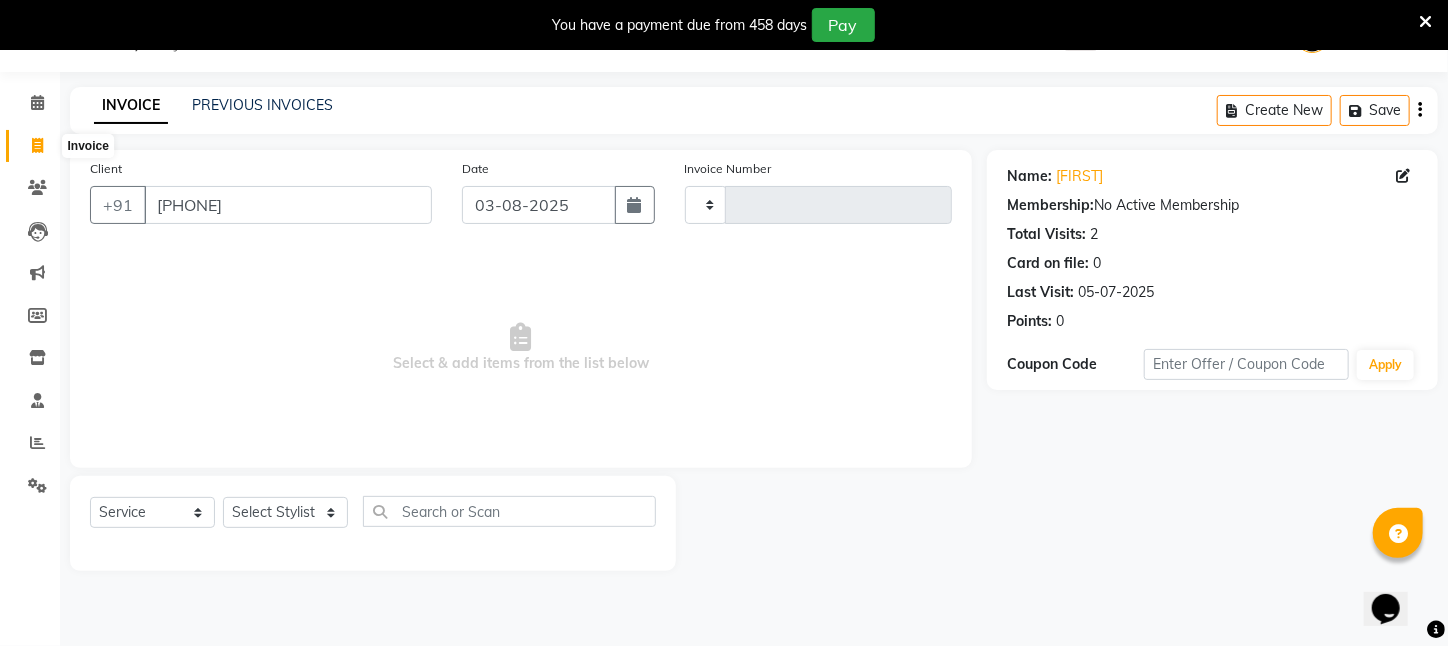 click 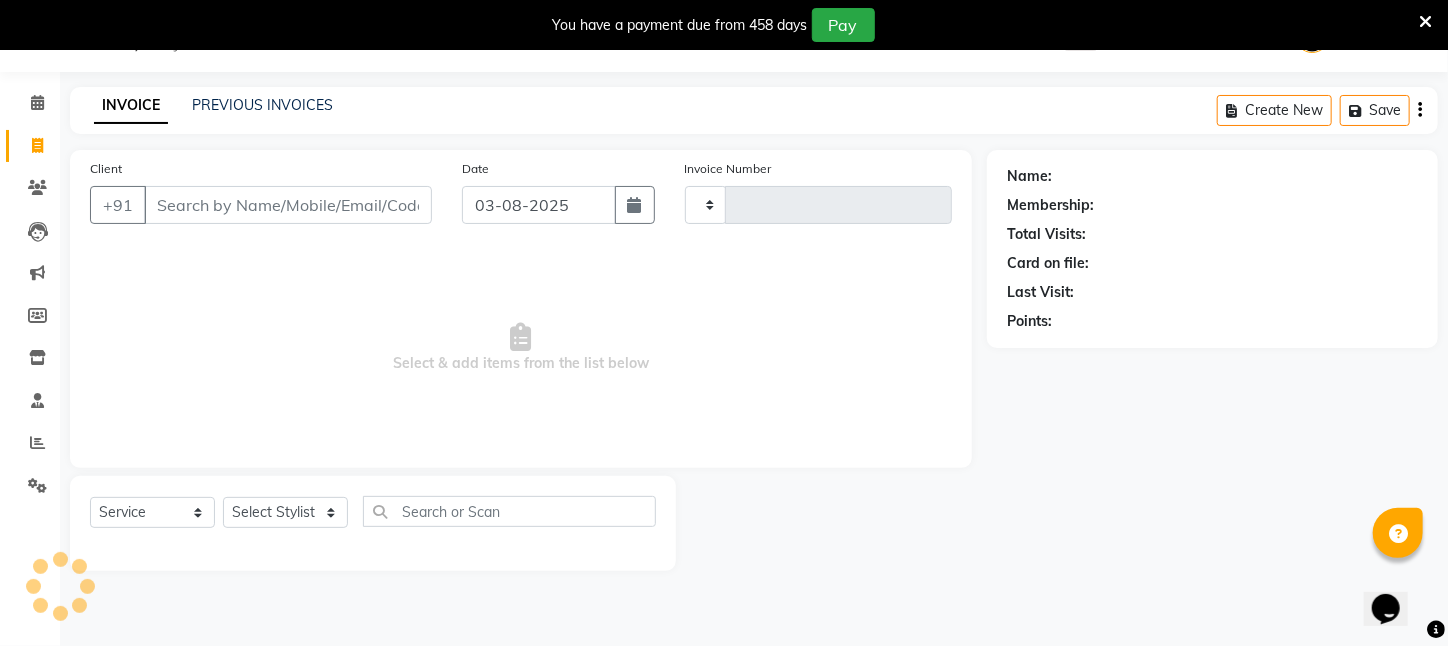 type on "2093" 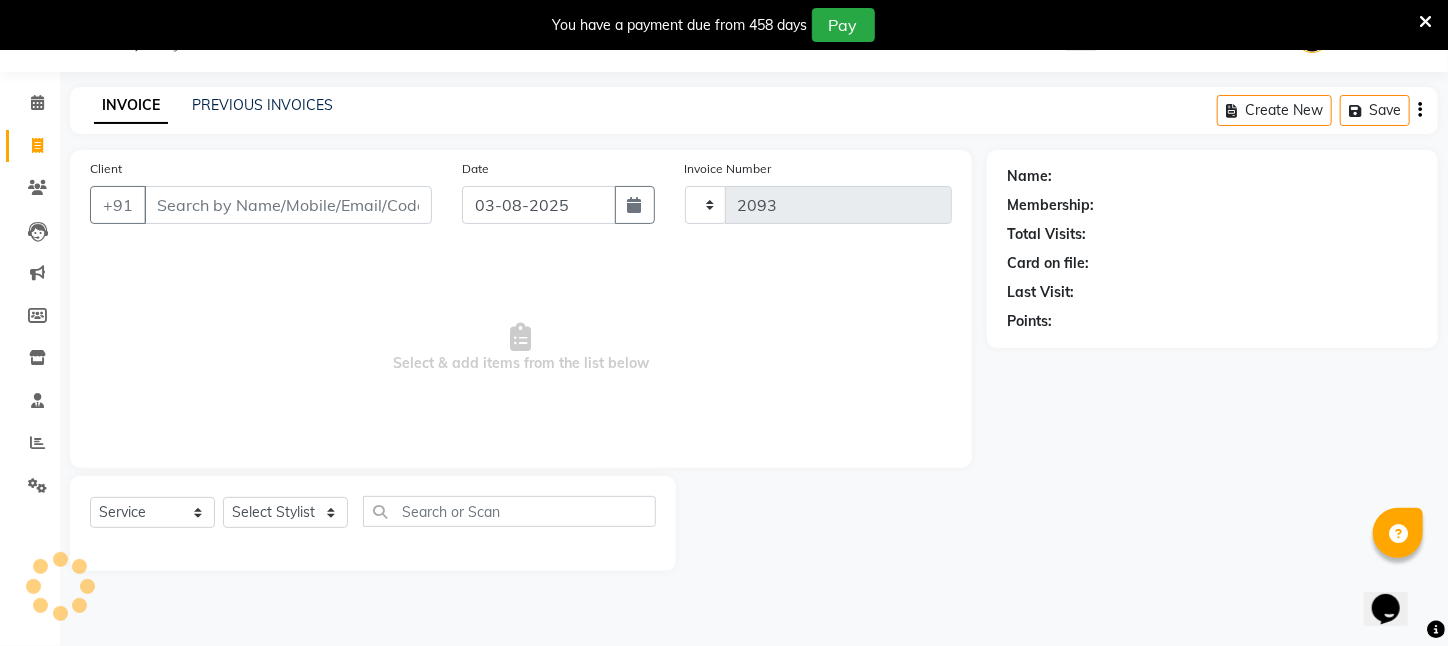 select on "4296" 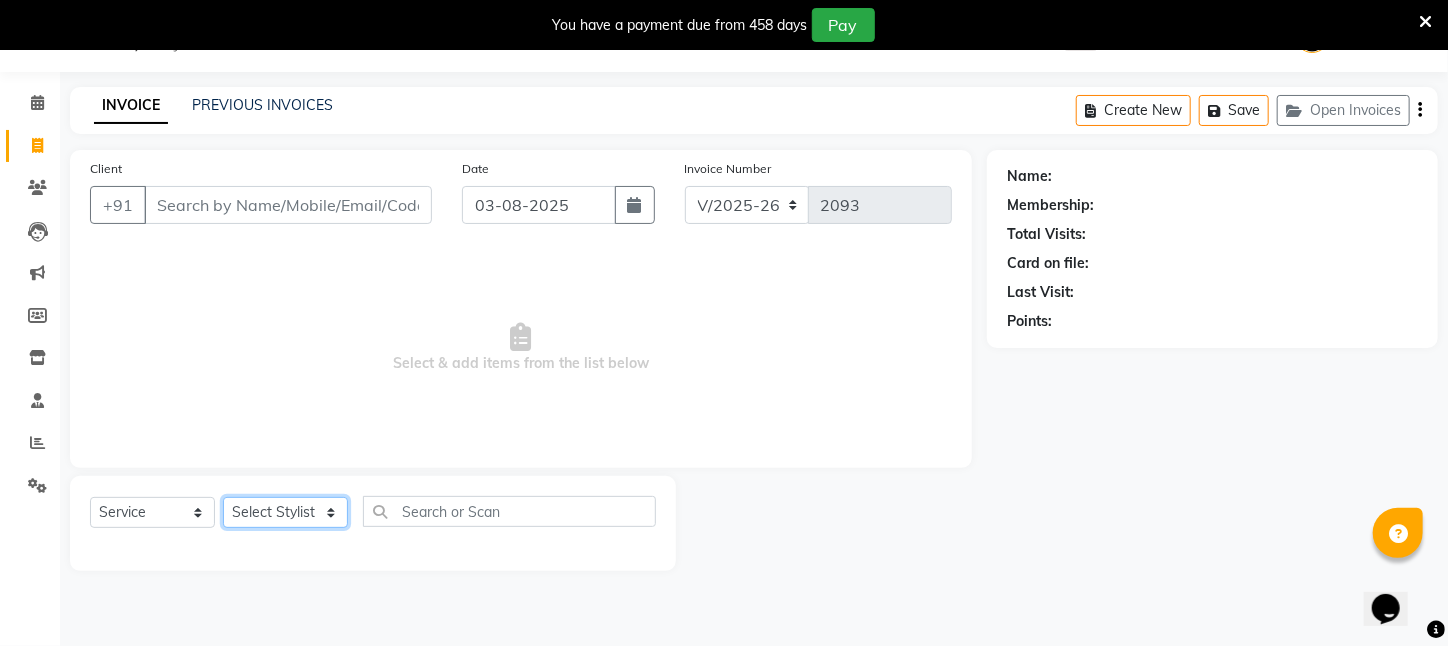 drag, startPoint x: 314, startPoint y: 522, endPoint x: 312, endPoint y: 501, distance: 21.095022 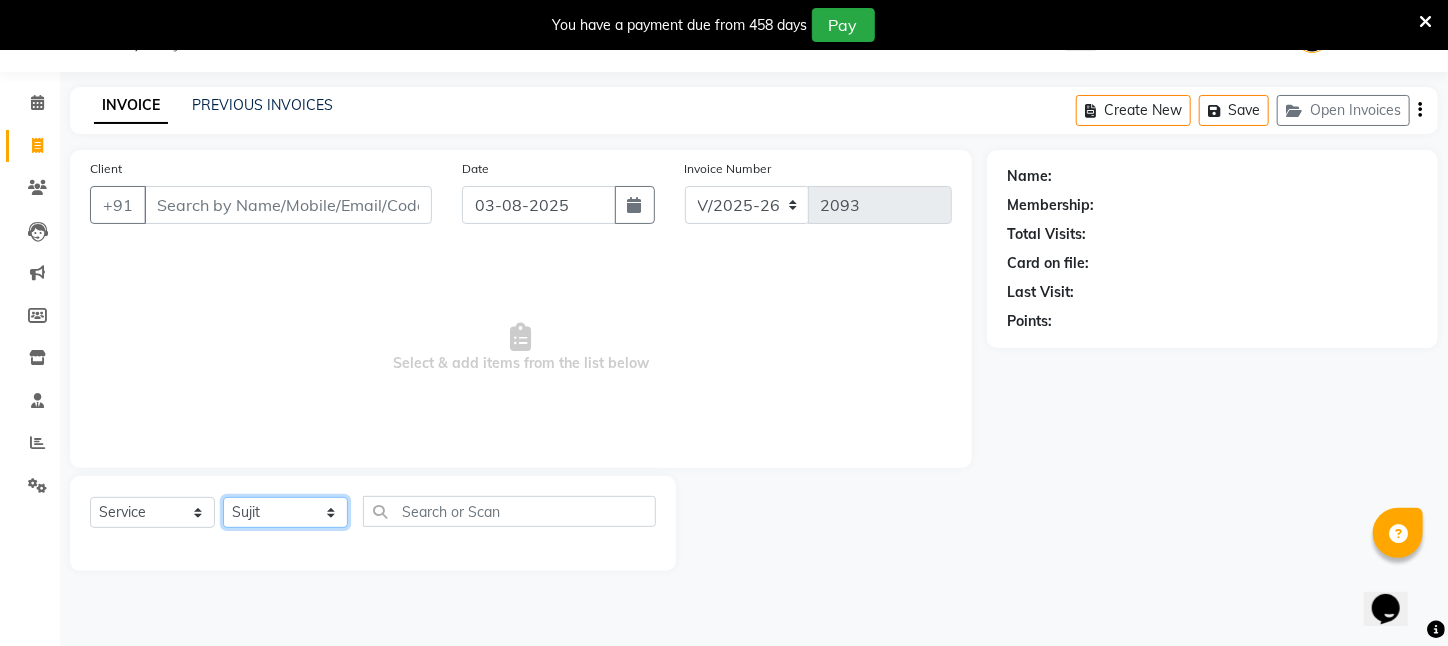 click on "Select Stylist Aftab Ansar  ARPITA DEEPIKA IMRAAN Injamam KESHAV kharagpur Mahadev Pal Manisha MOUMITA NEHA Rahim Ruma SAIMA Shibani Sujit Suman TINKU Venu" 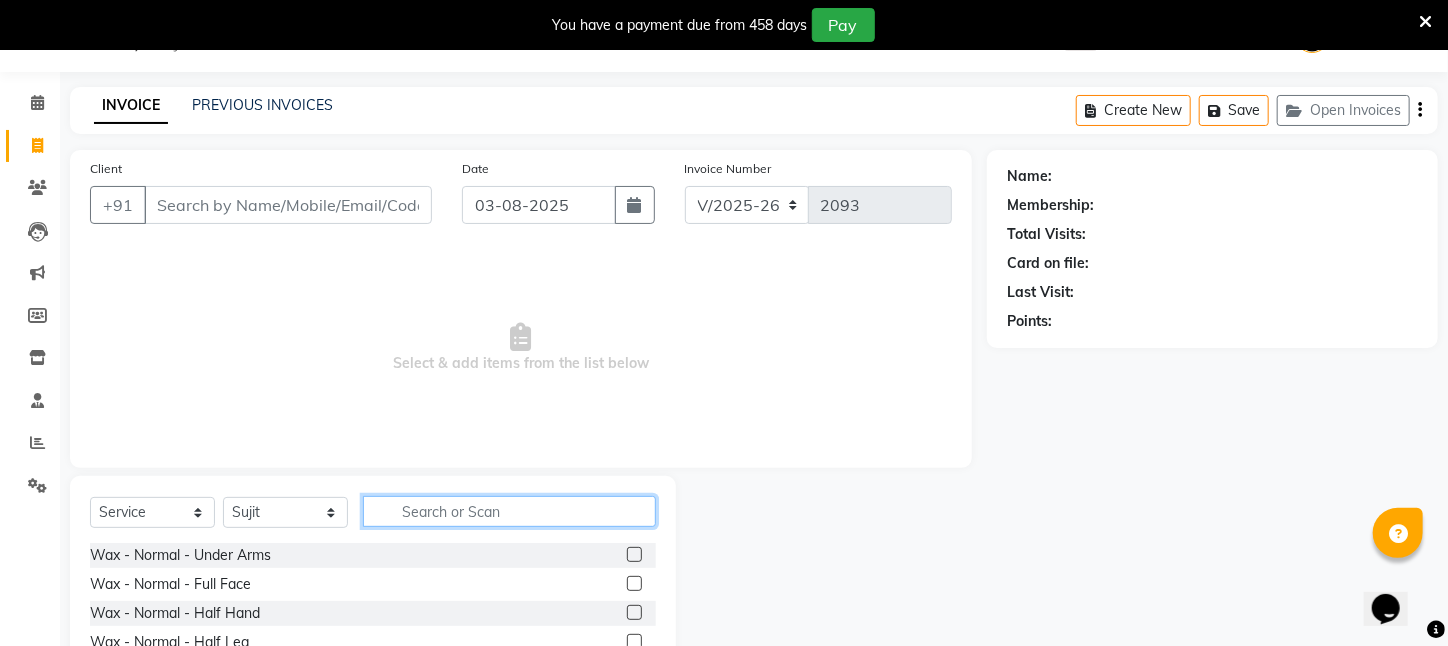 click 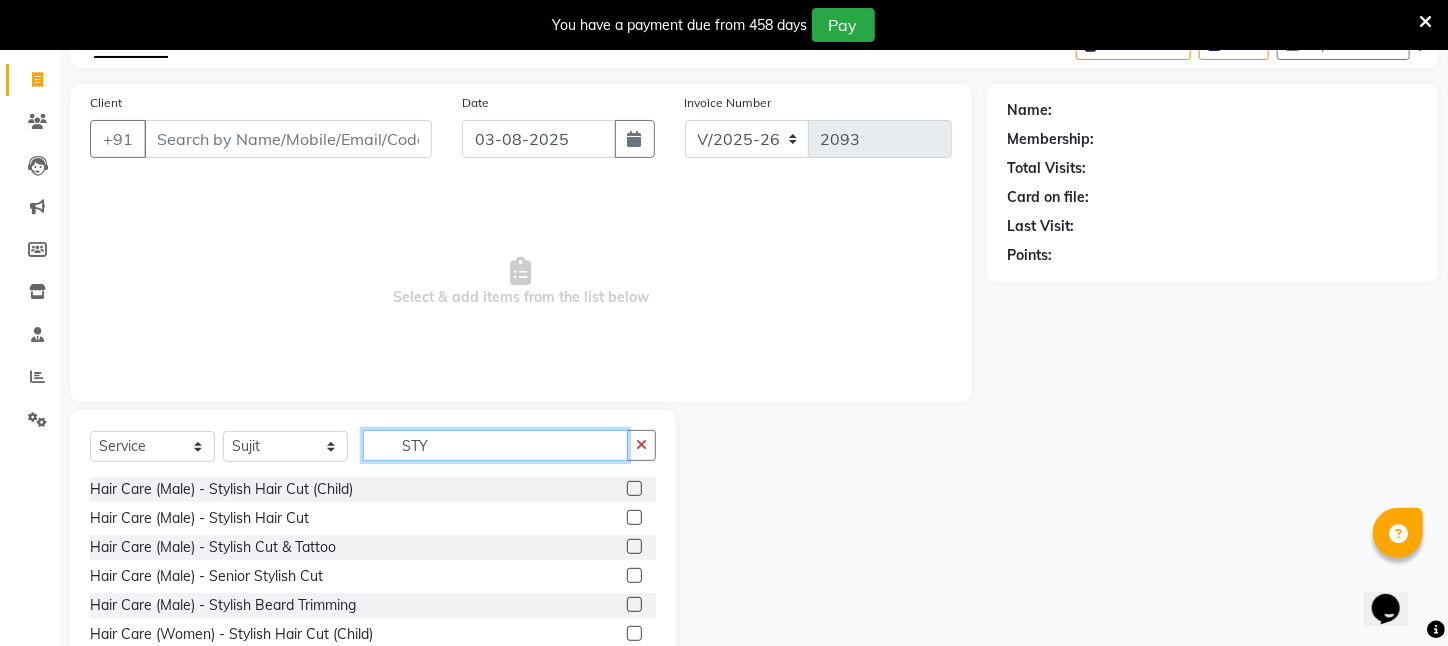 scroll, scrollTop: 150, scrollLeft: 0, axis: vertical 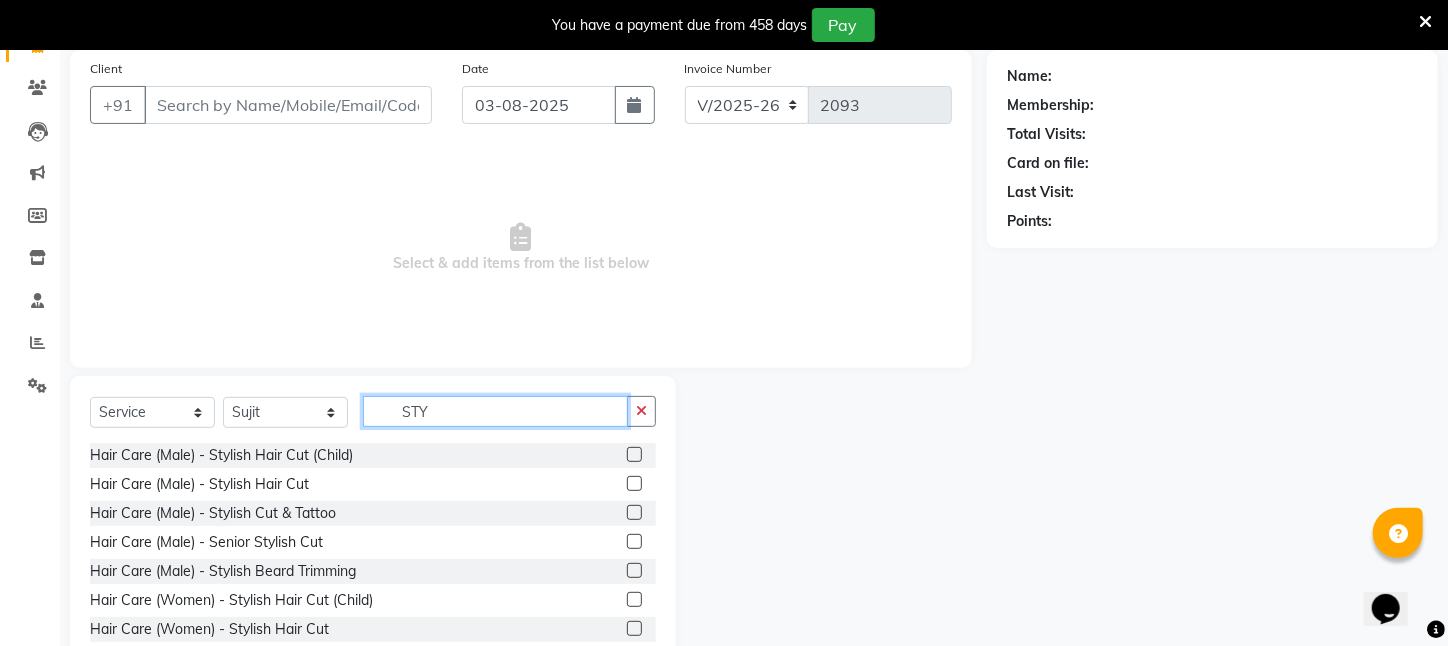 type on "STY" 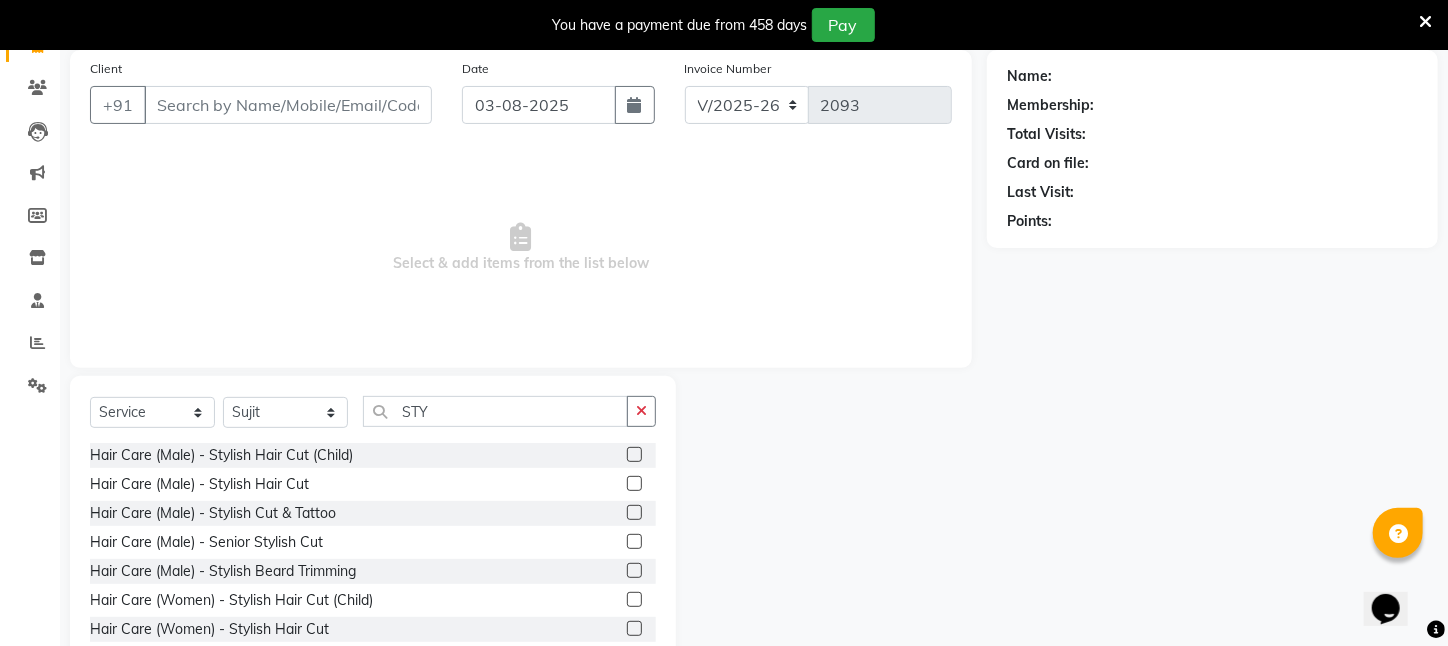 click on "Hair Care (Male)   -   Stylish Hair Cut" 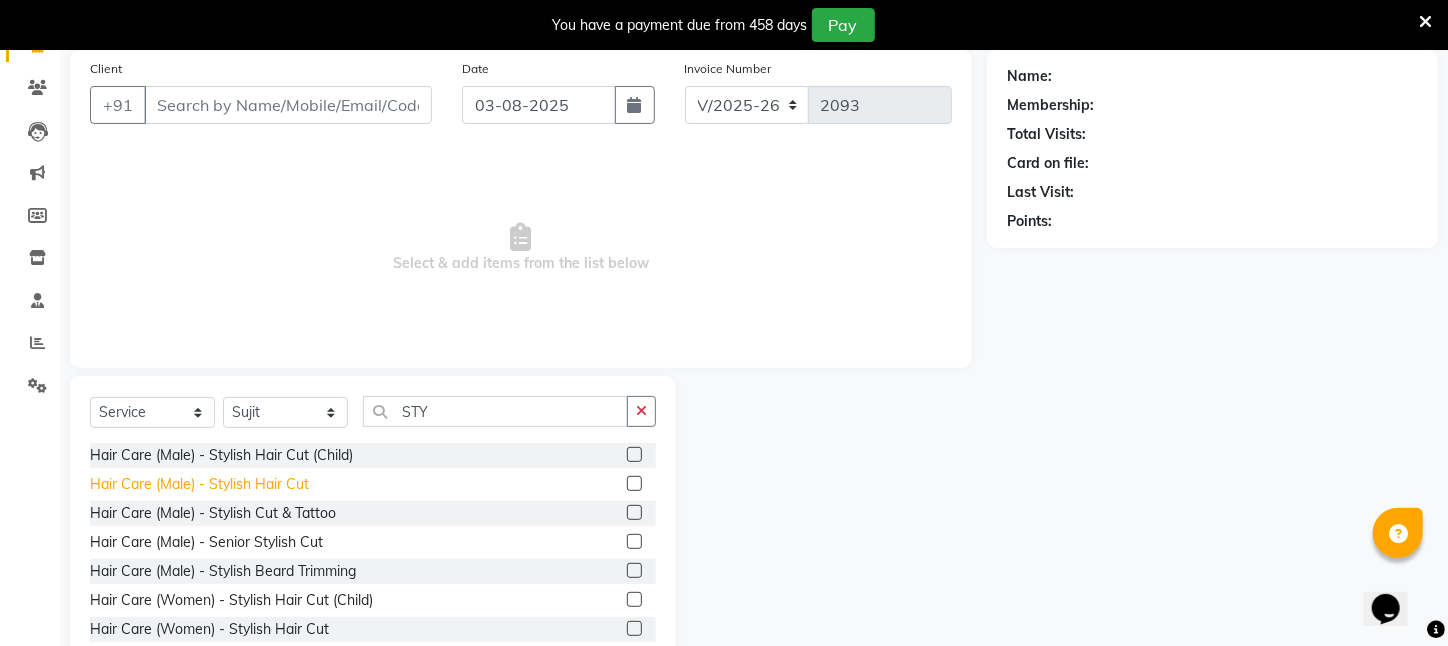 click on "Hair Care (Male)   -   Stylish Hair Cut" 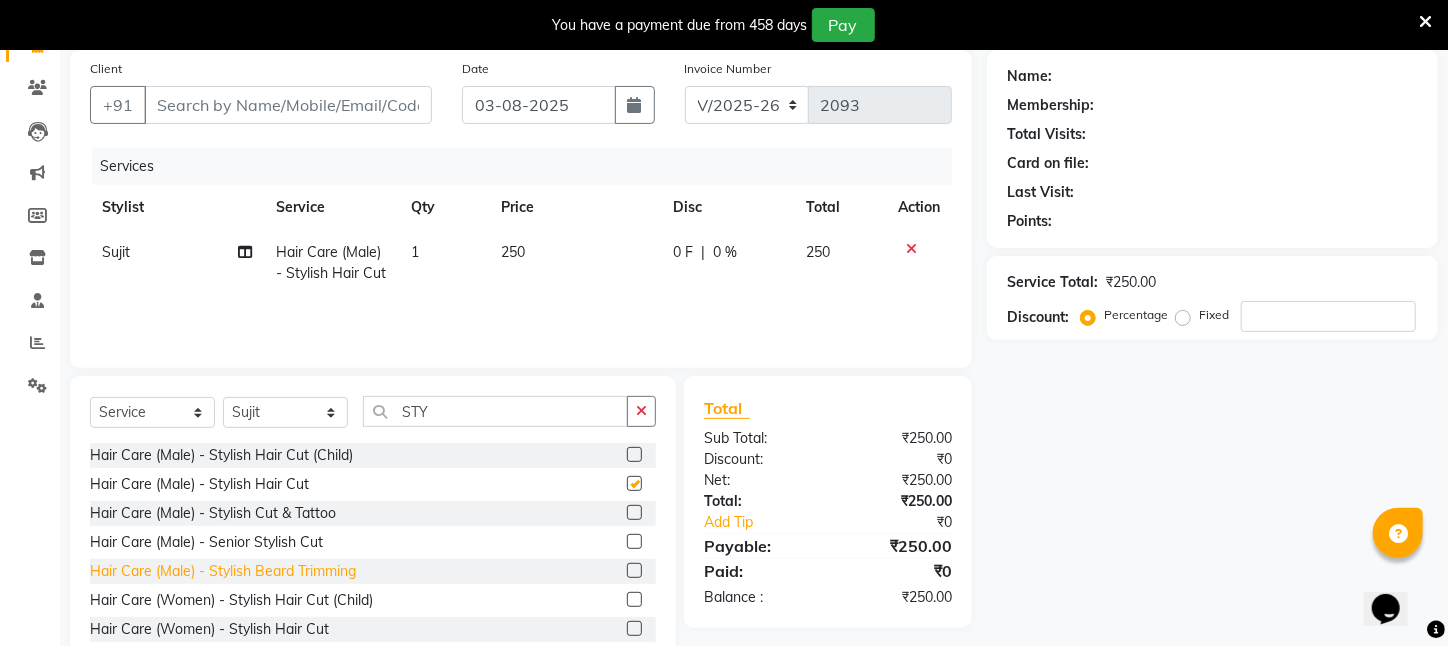 checkbox on "false" 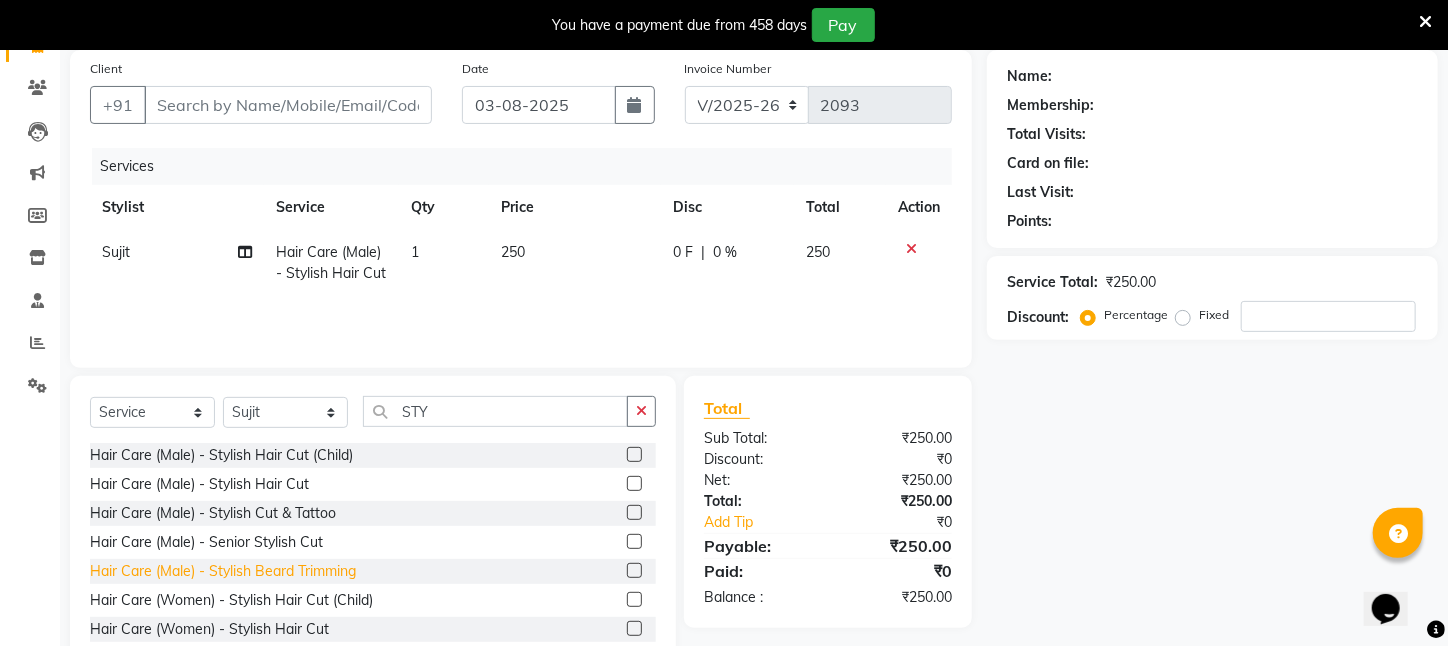 click on "Hair Care (Male)   -   Stylish Beard Trimming" 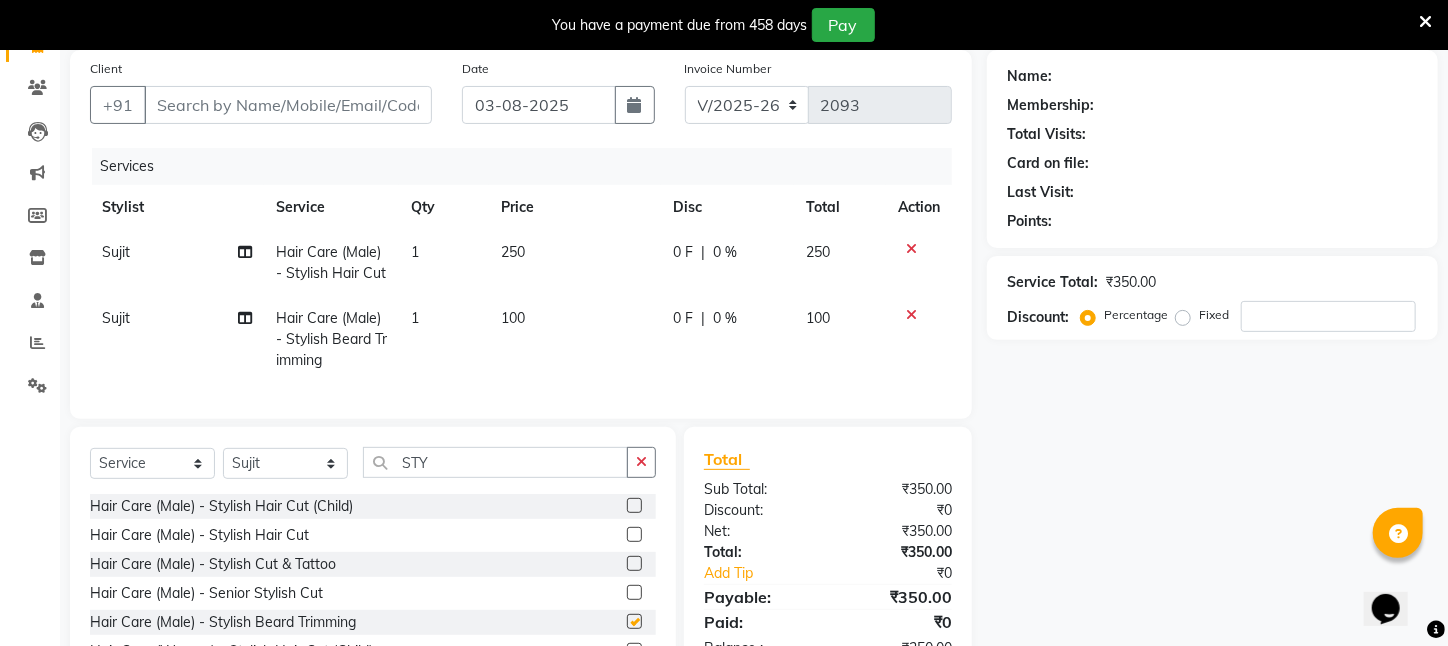 checkbox on "false" 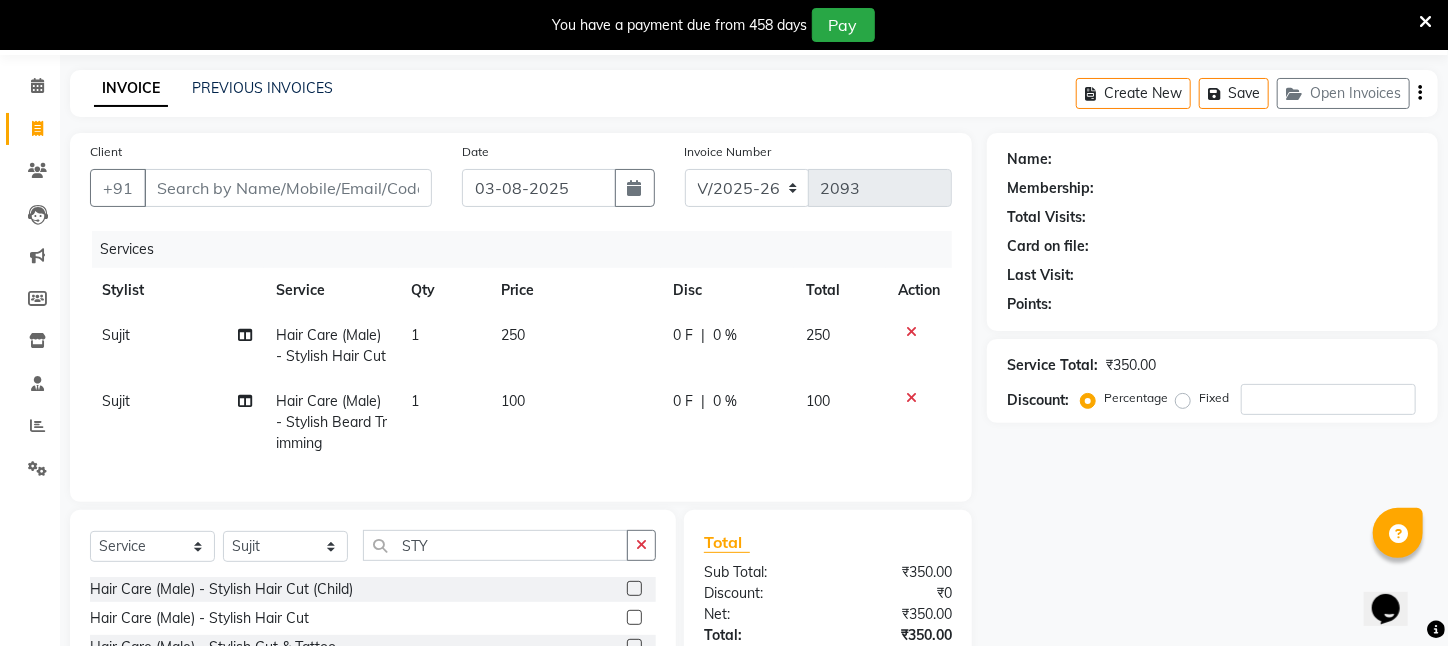 scroll, scrollTop: 0, scrollLeft: 0, axis: both 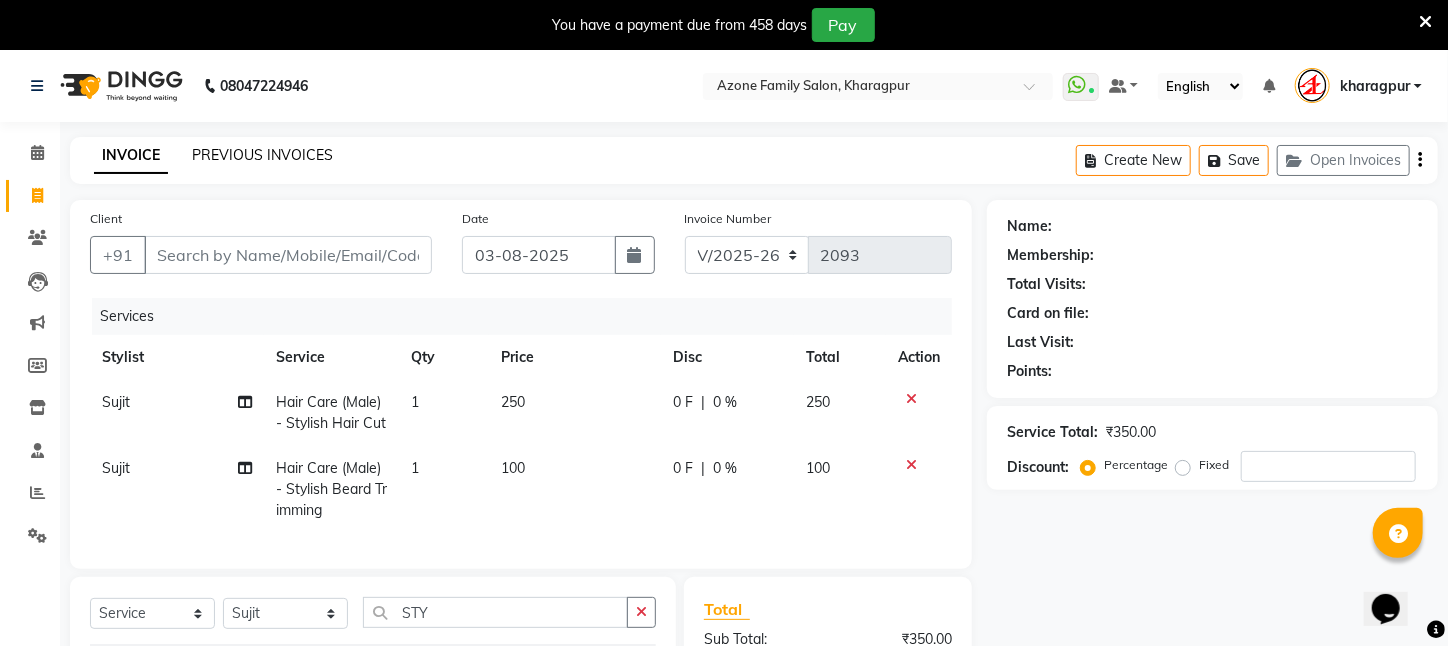 click on "PREVIOUS INVOICES" 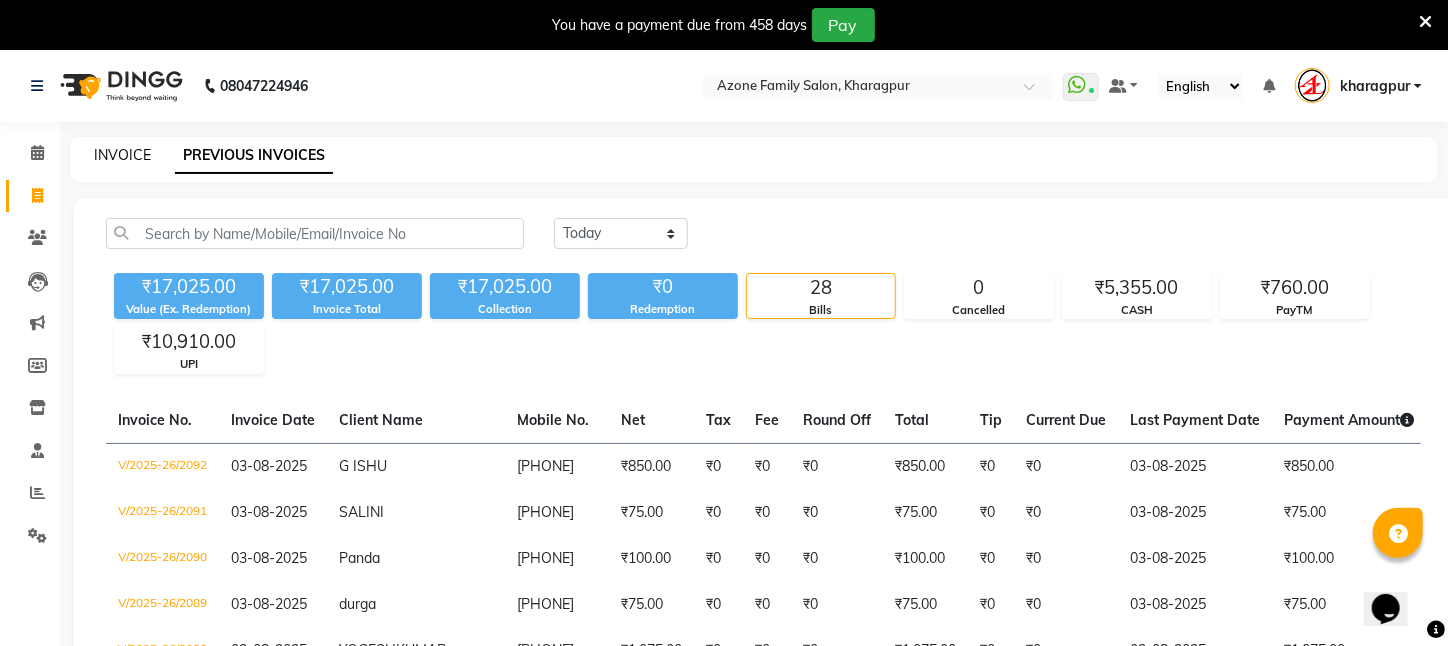 click on "INVOICE" 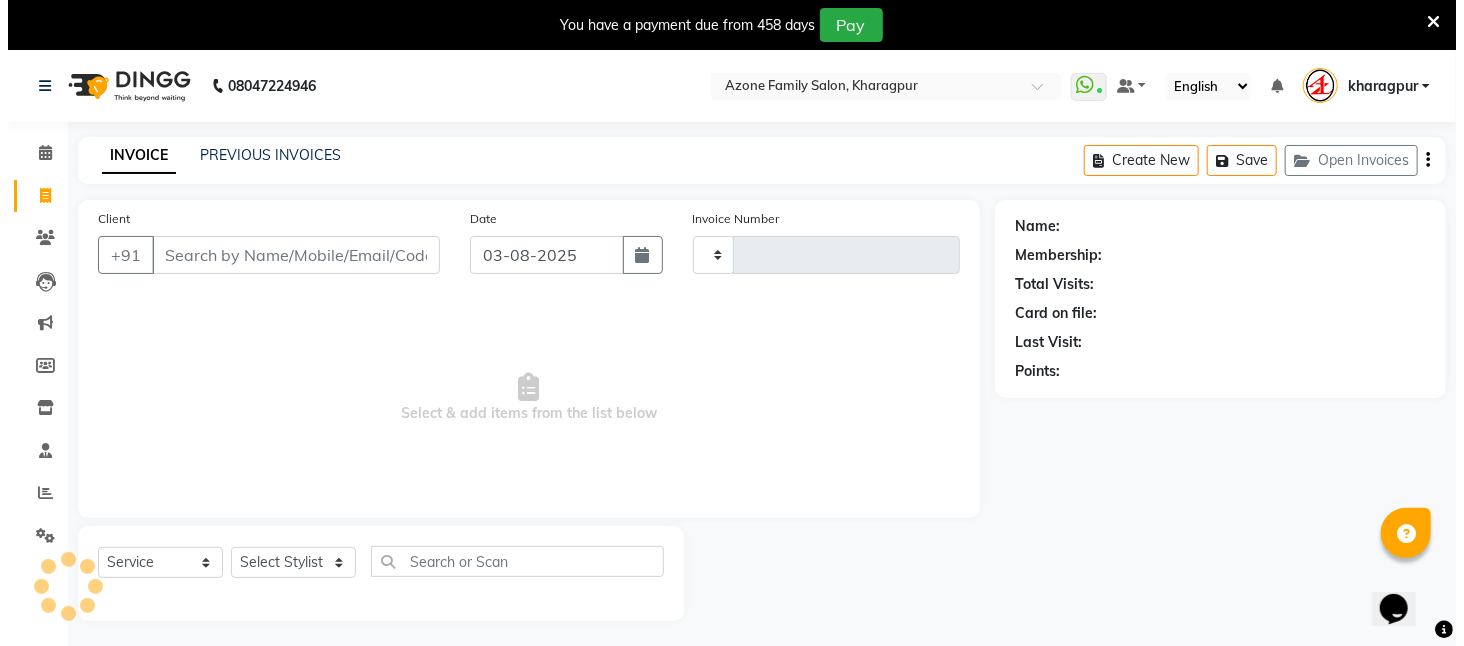 scroll, scrollTop: 50, scrollLeft: 0, axis: vertical 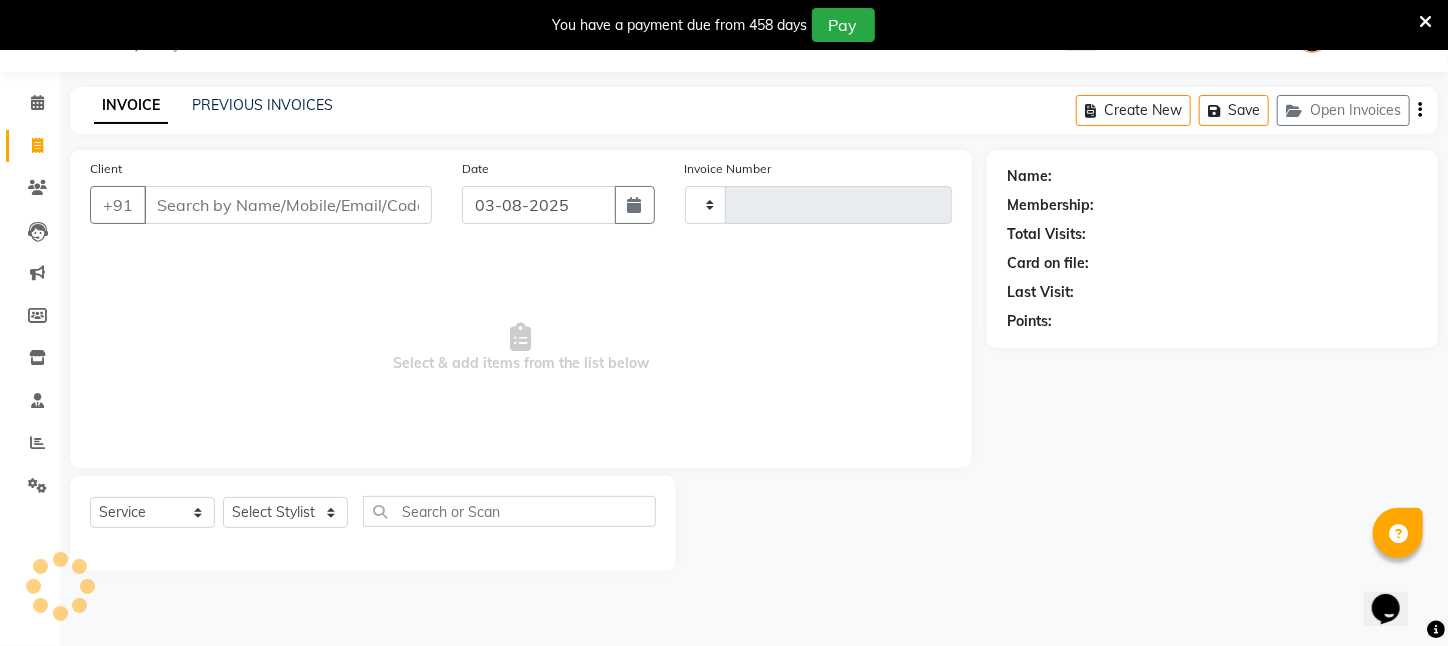 type on "2093" 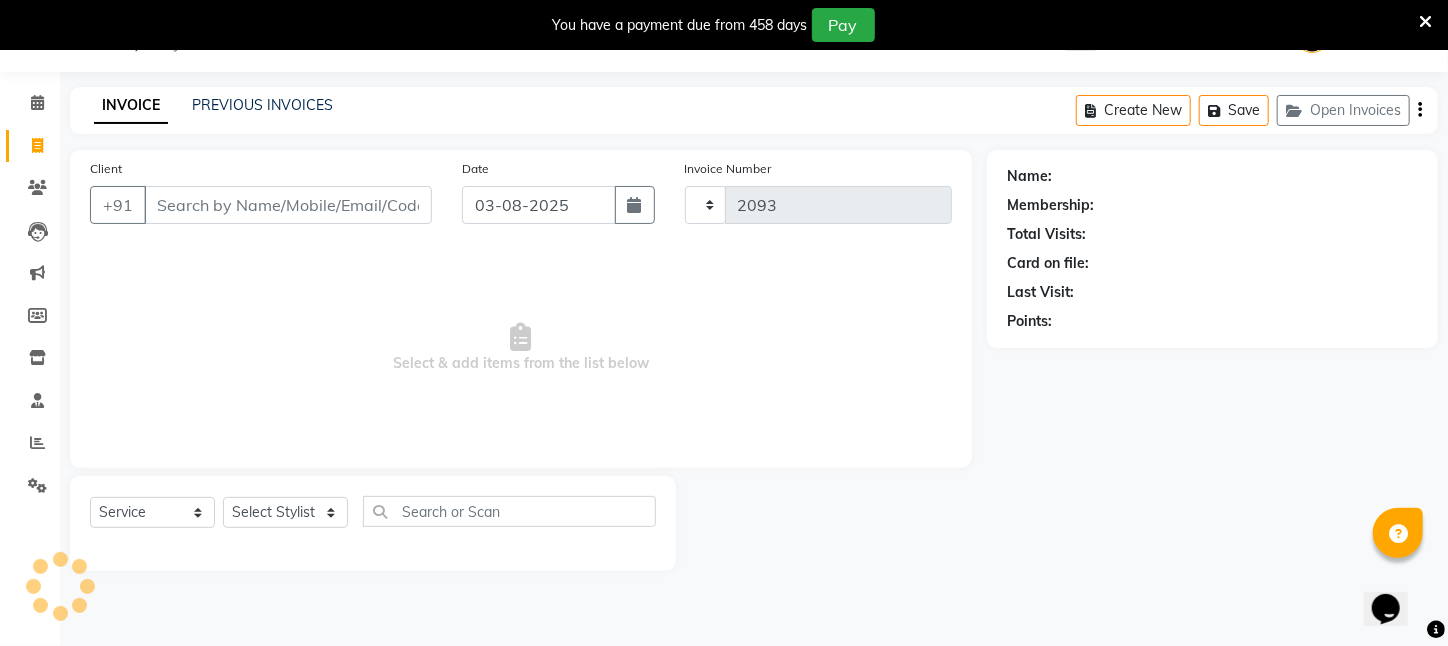select on "4296" 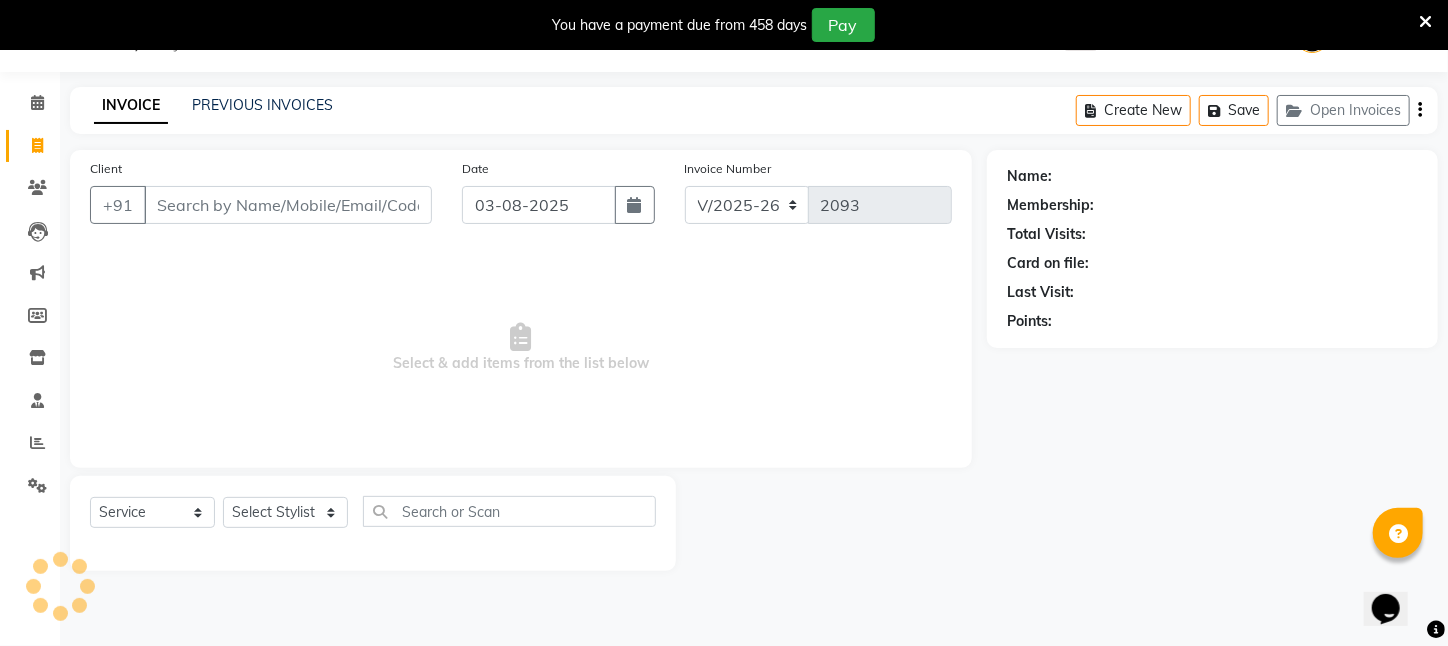 click on "Client" at bounding box center [288, 205] 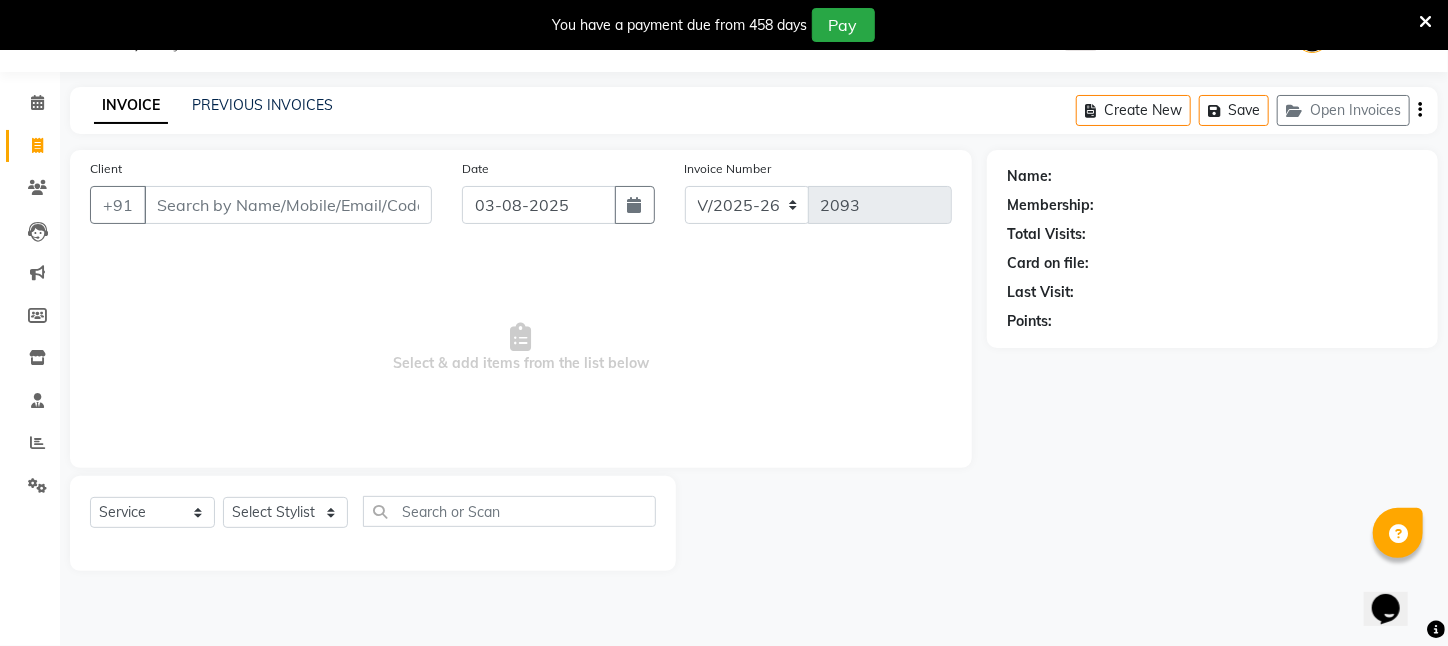 click on "Client" at bounding box center (288, 205) 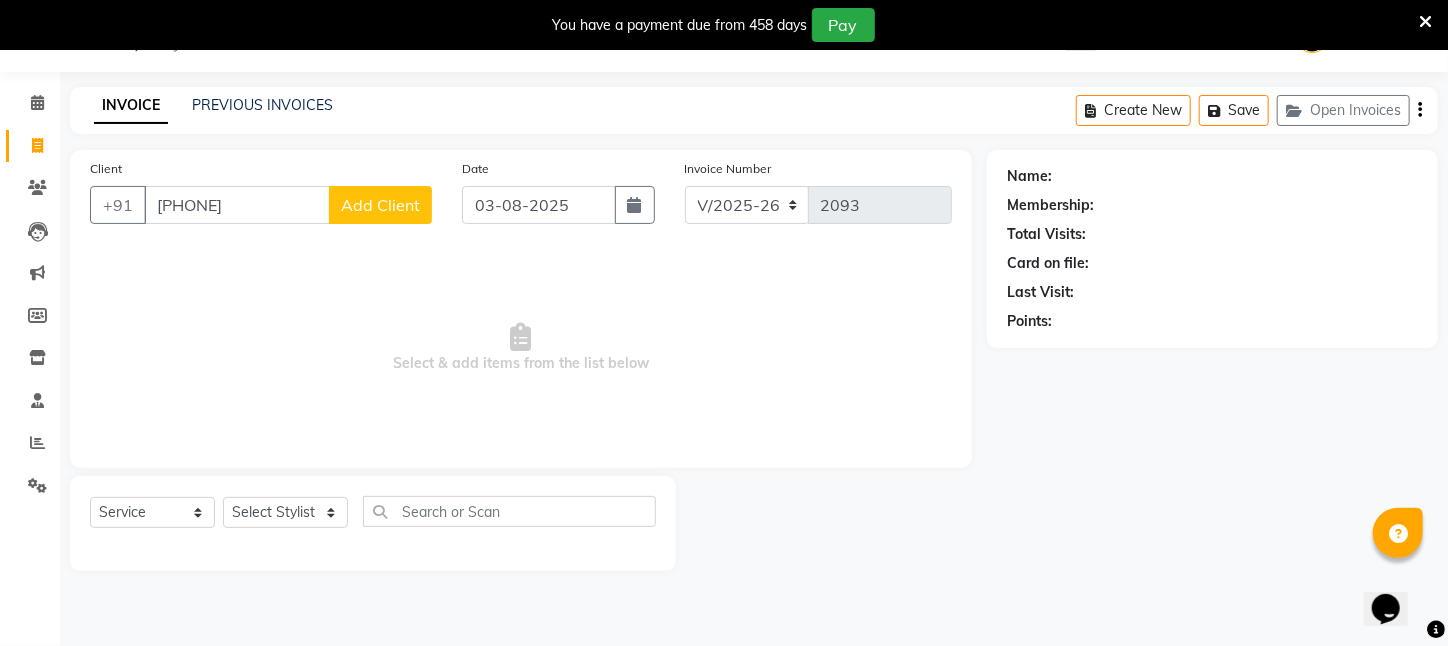 type on "[PHONE]" 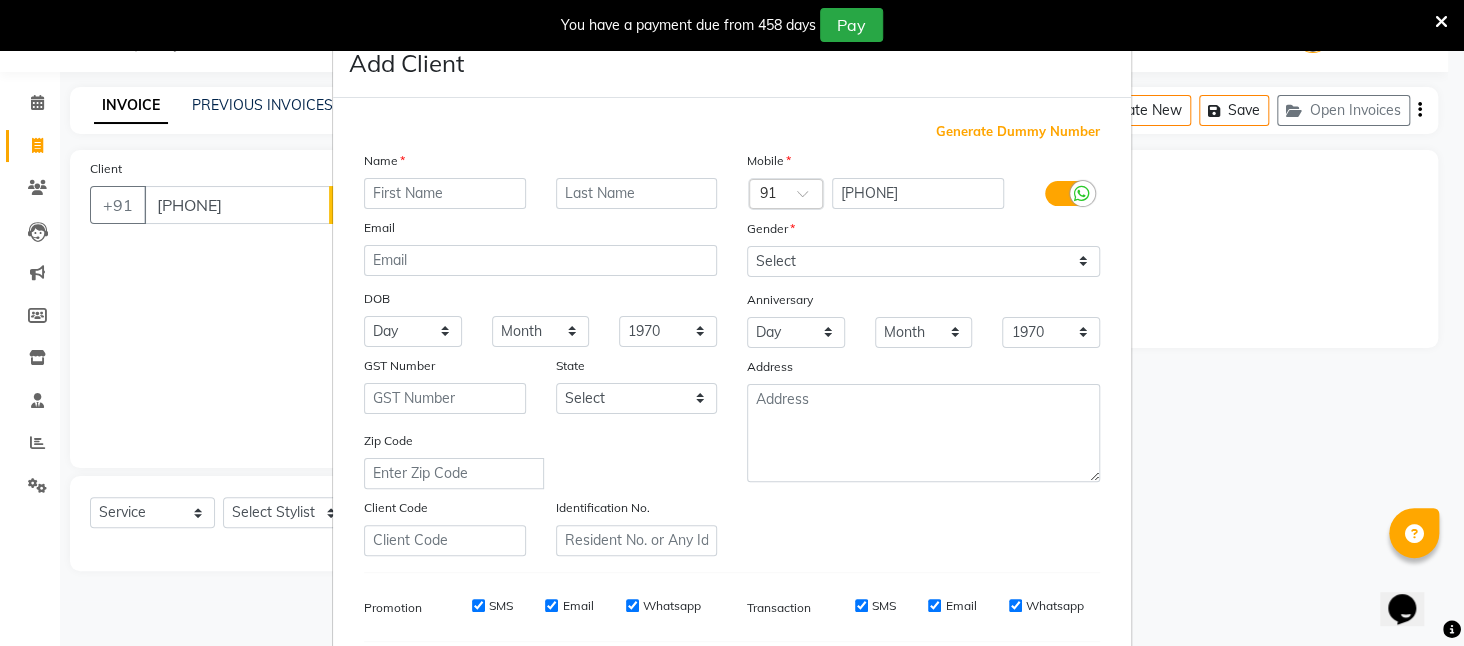 click at bounding box center [445, 193] 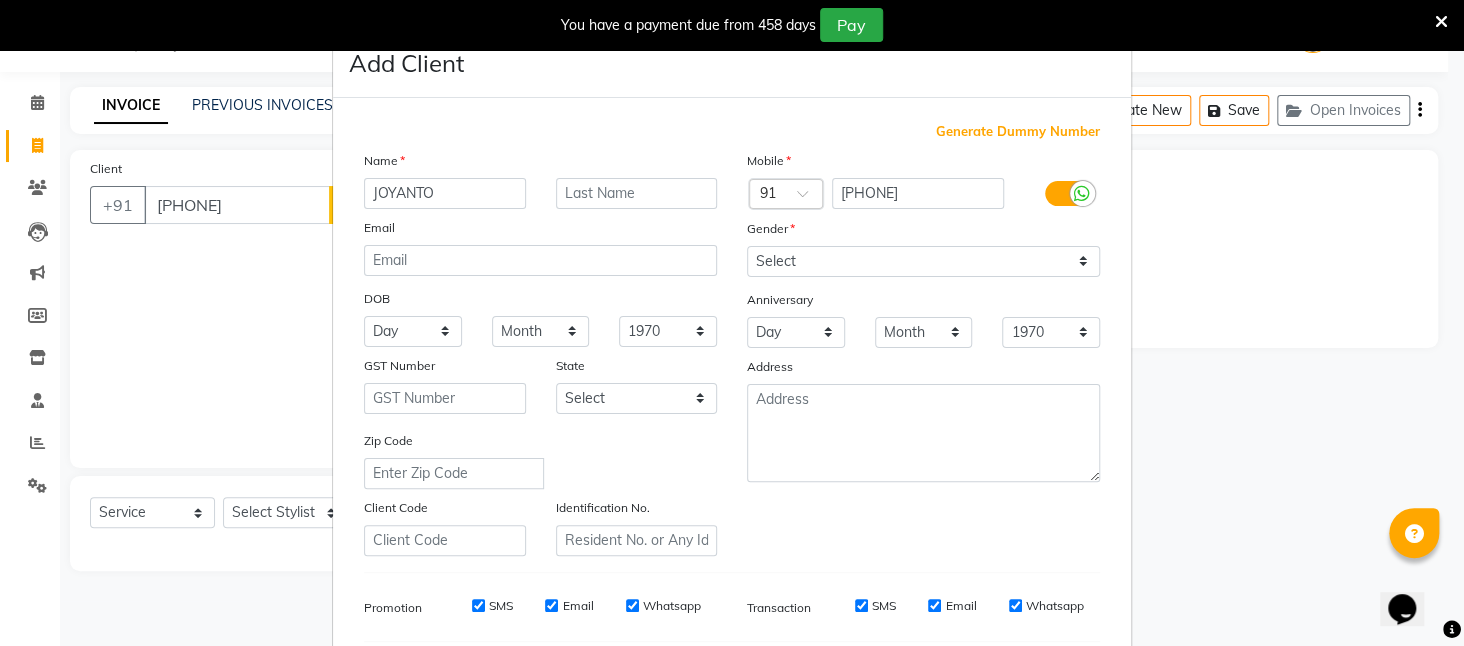 type on "JOYANTO" 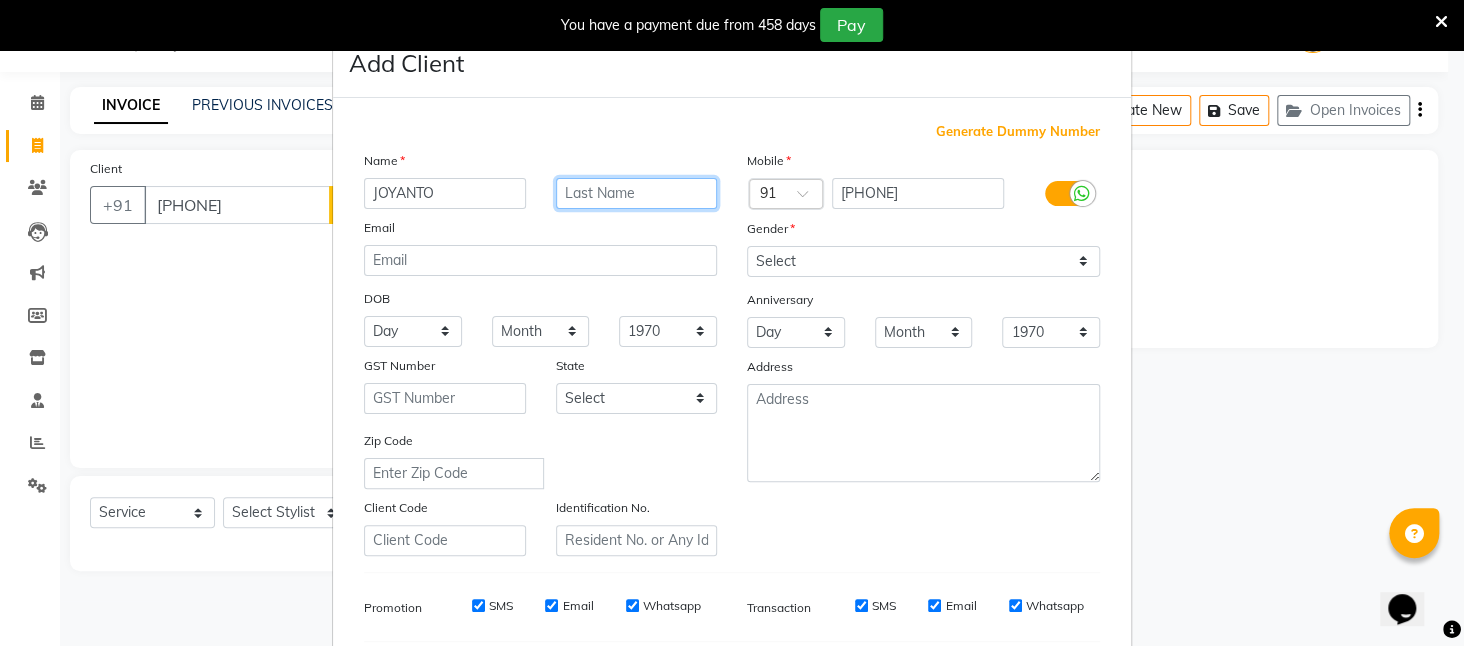 click at bounding box center (637, 193) 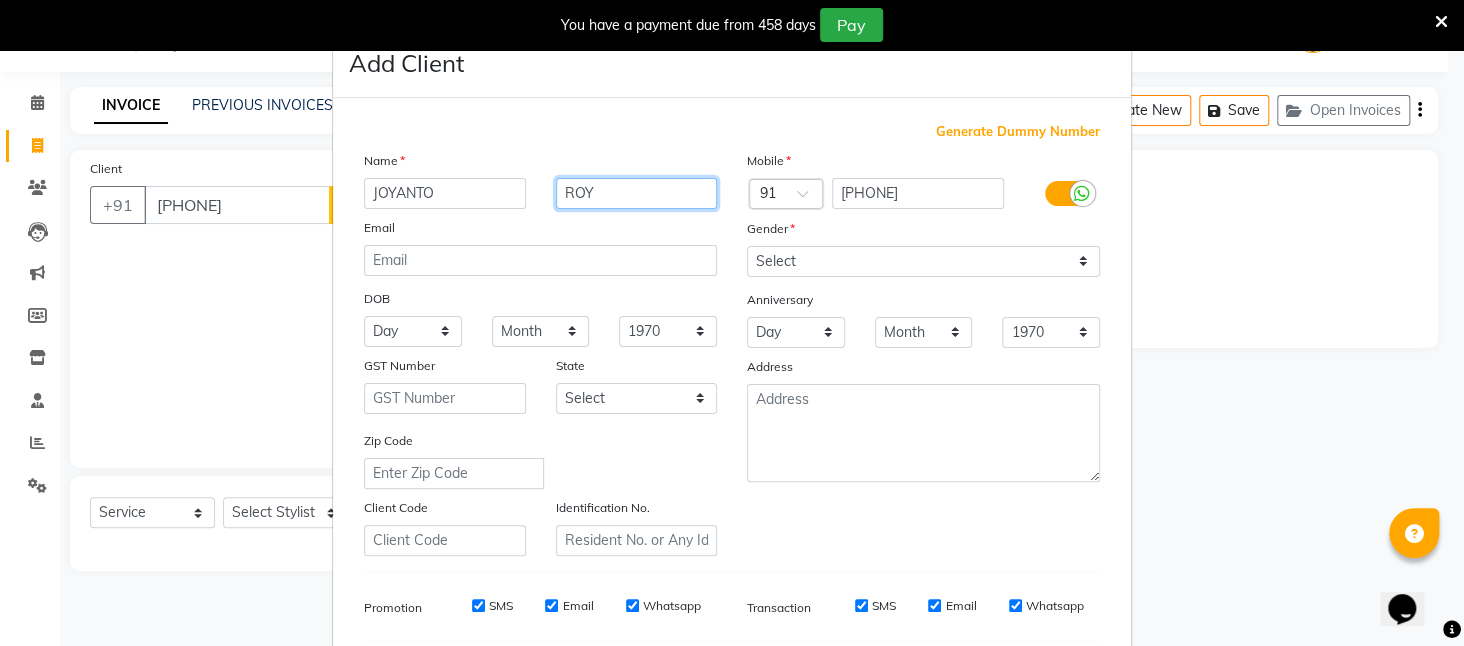 type on "ROY" 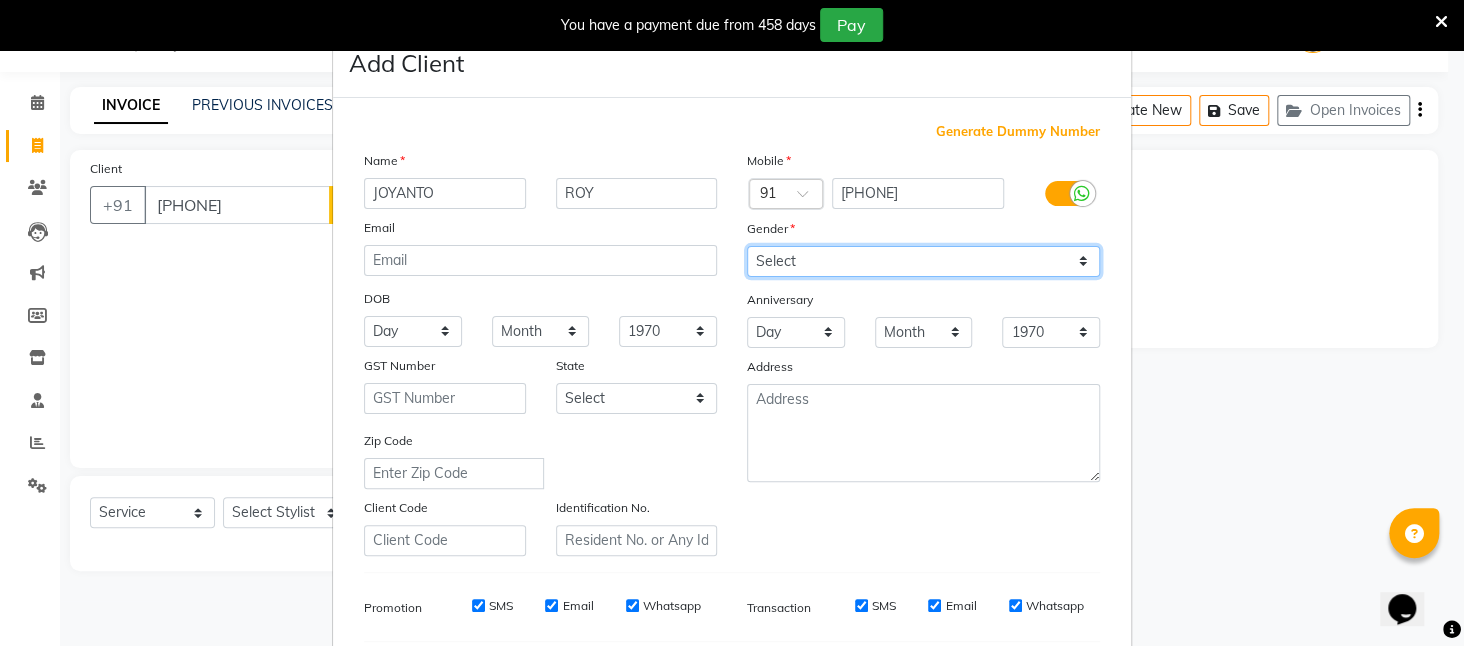 click on "Select Male Female Other Prefer Not To Say" at bounding box center (923, 261) 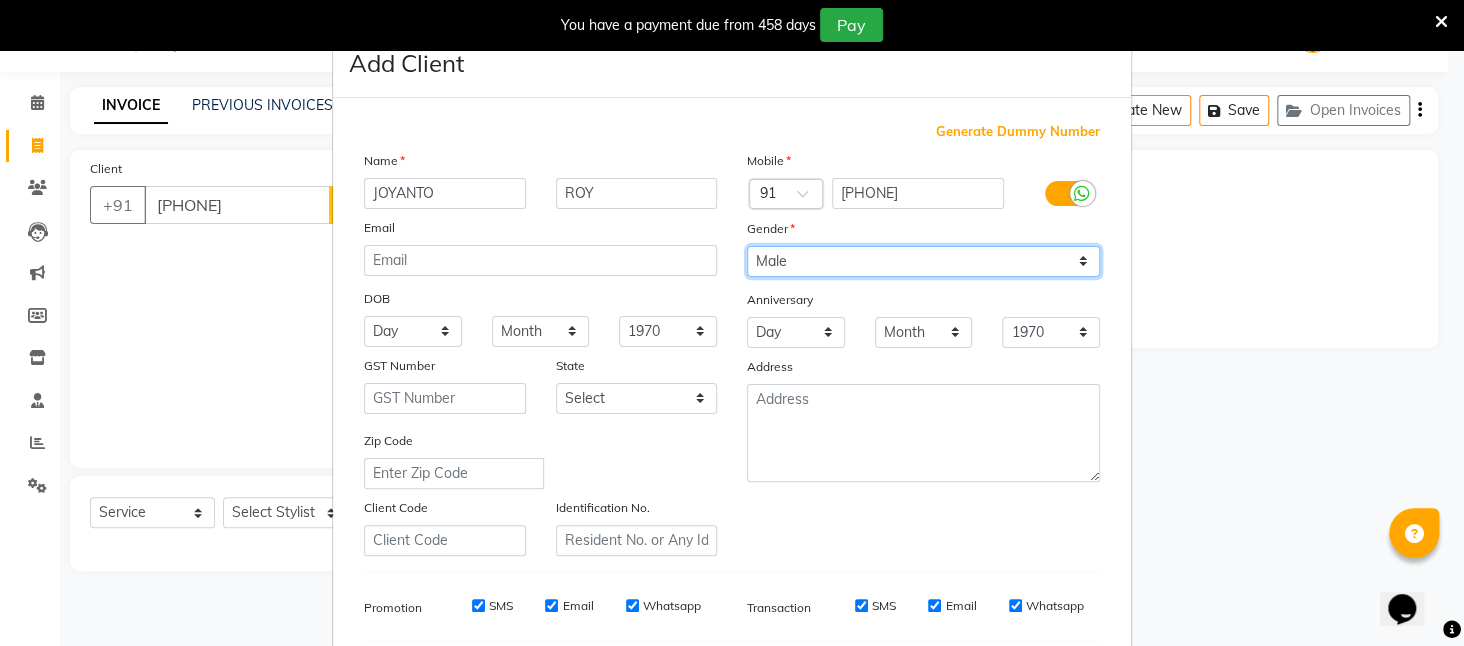 click on "Select Male Female Other Prefer Not To Say" at bounding box center [923, 261] 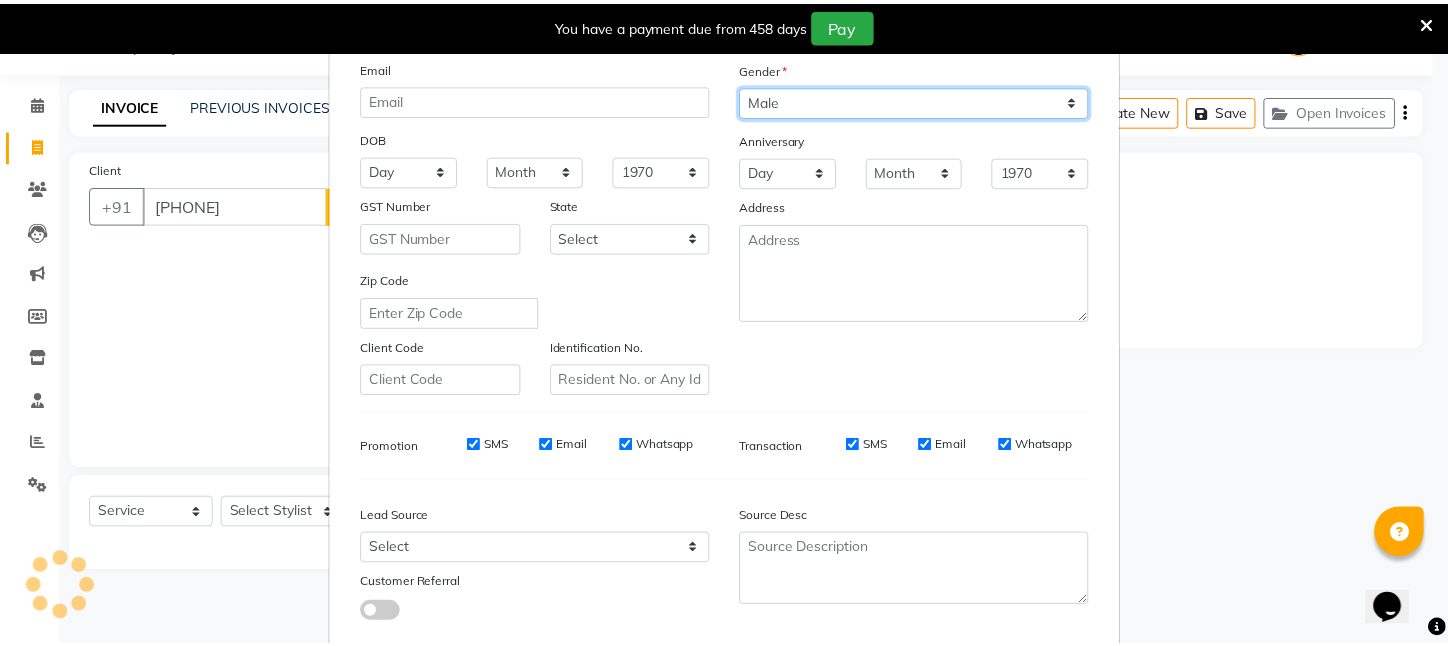 scroll, scrollTop: 277, scrollLeft: 0, axis: vertical 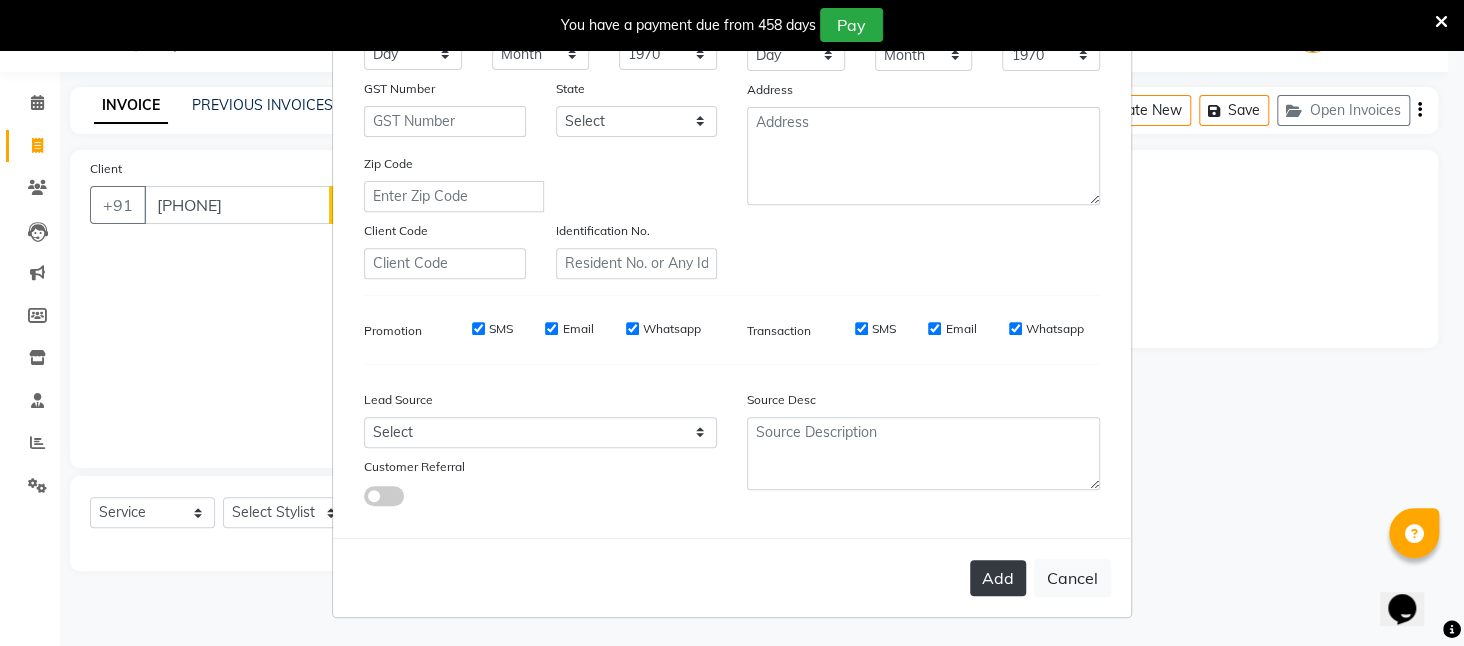 click on "Add" at bounding box center [998, 578] 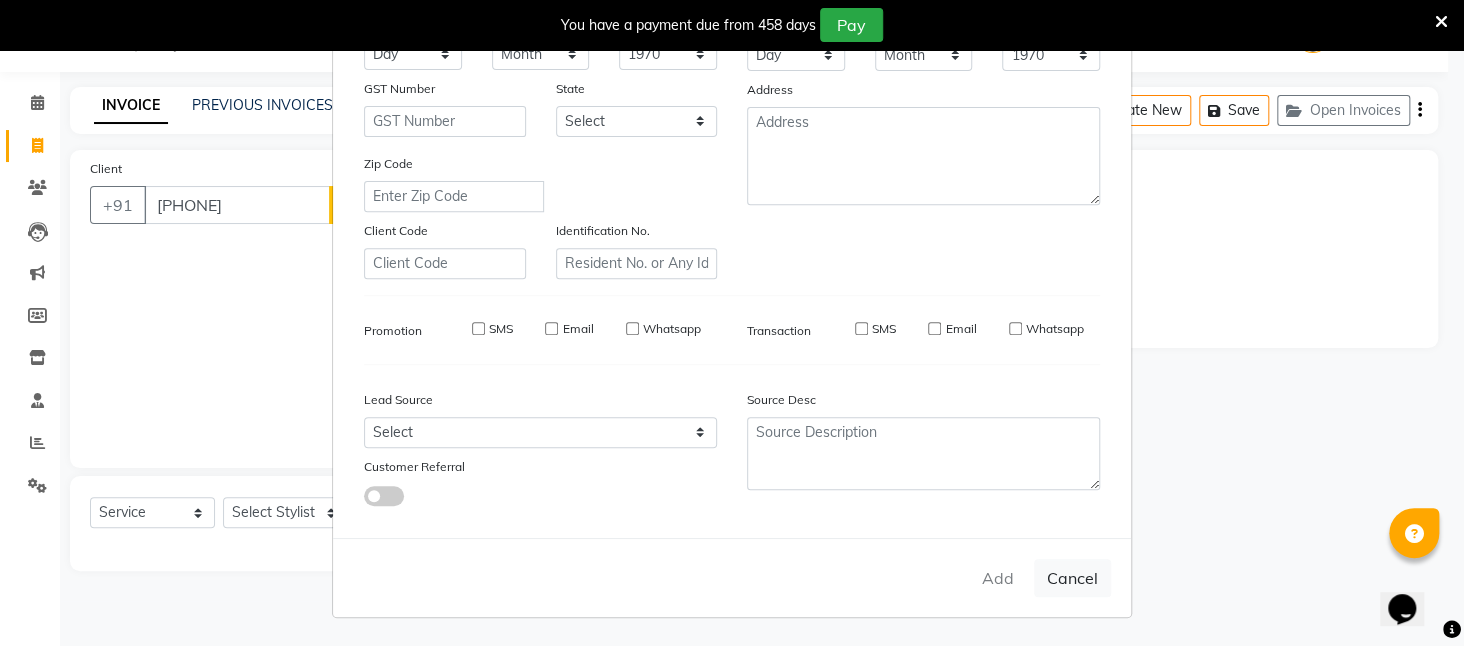 type 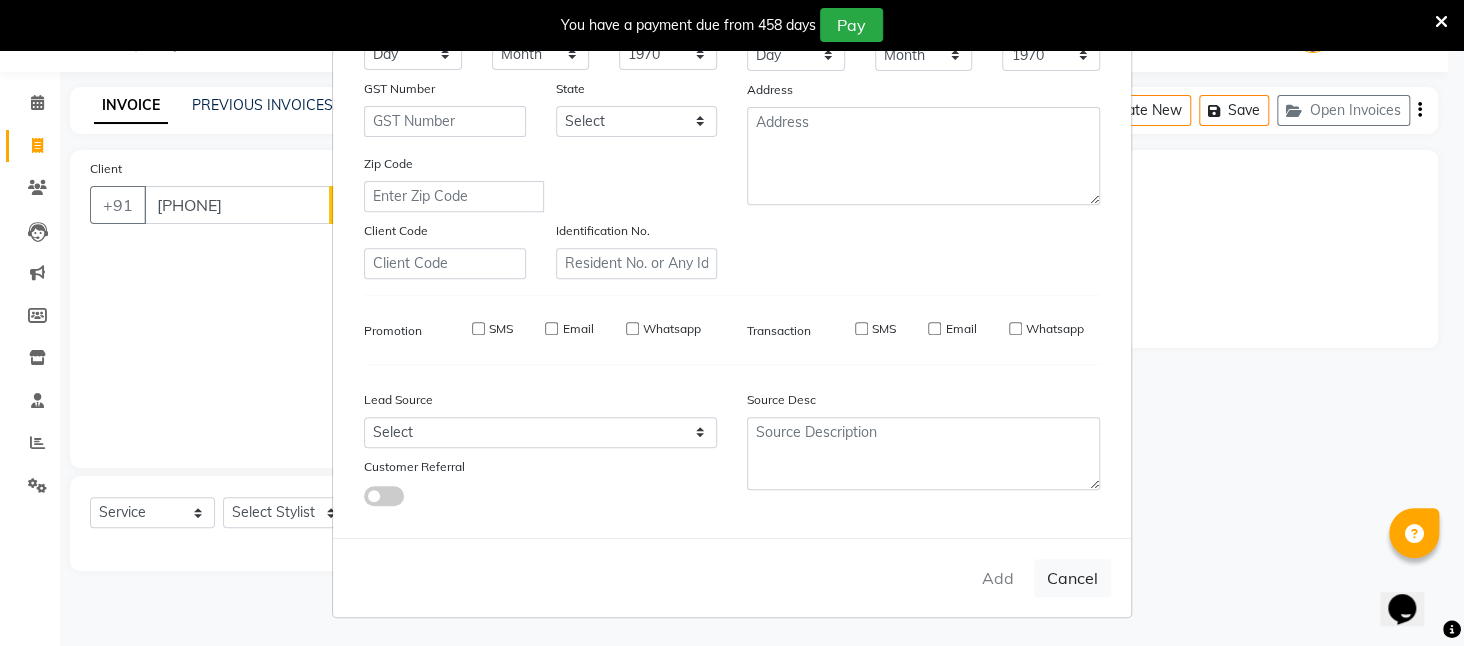 select 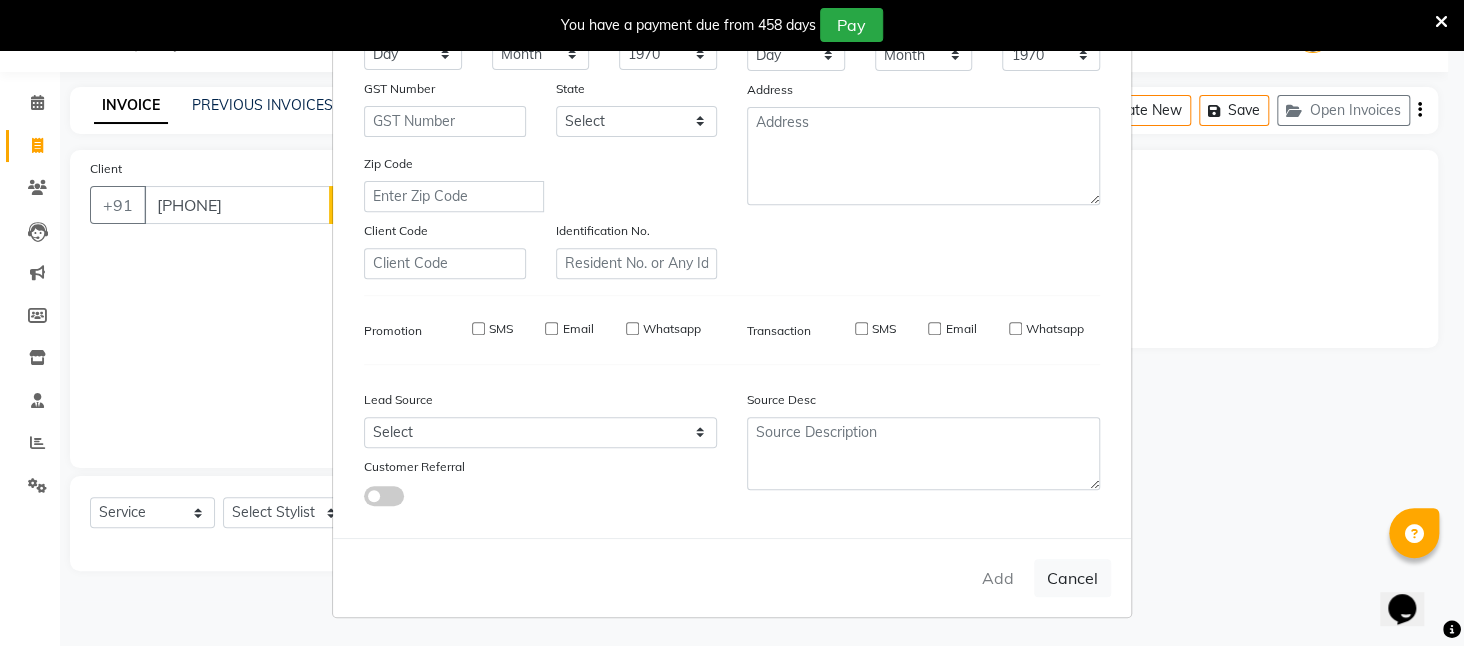 select 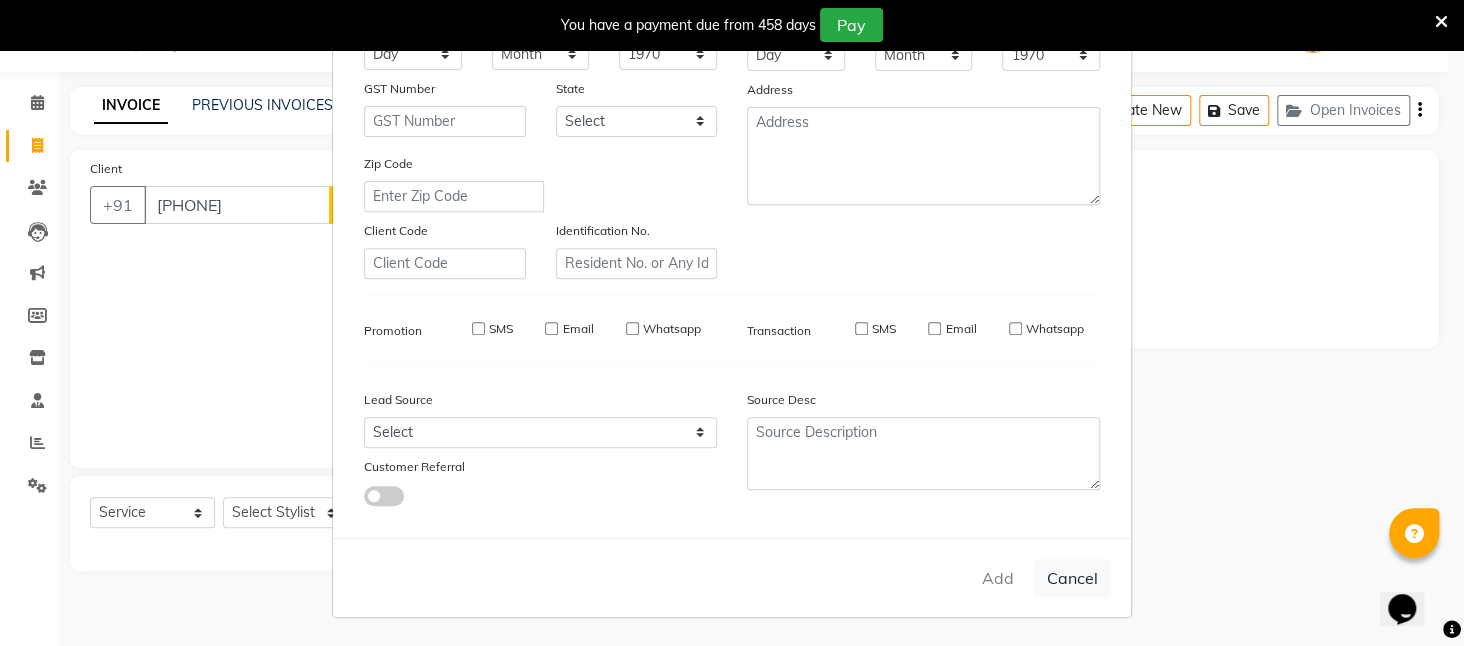 type 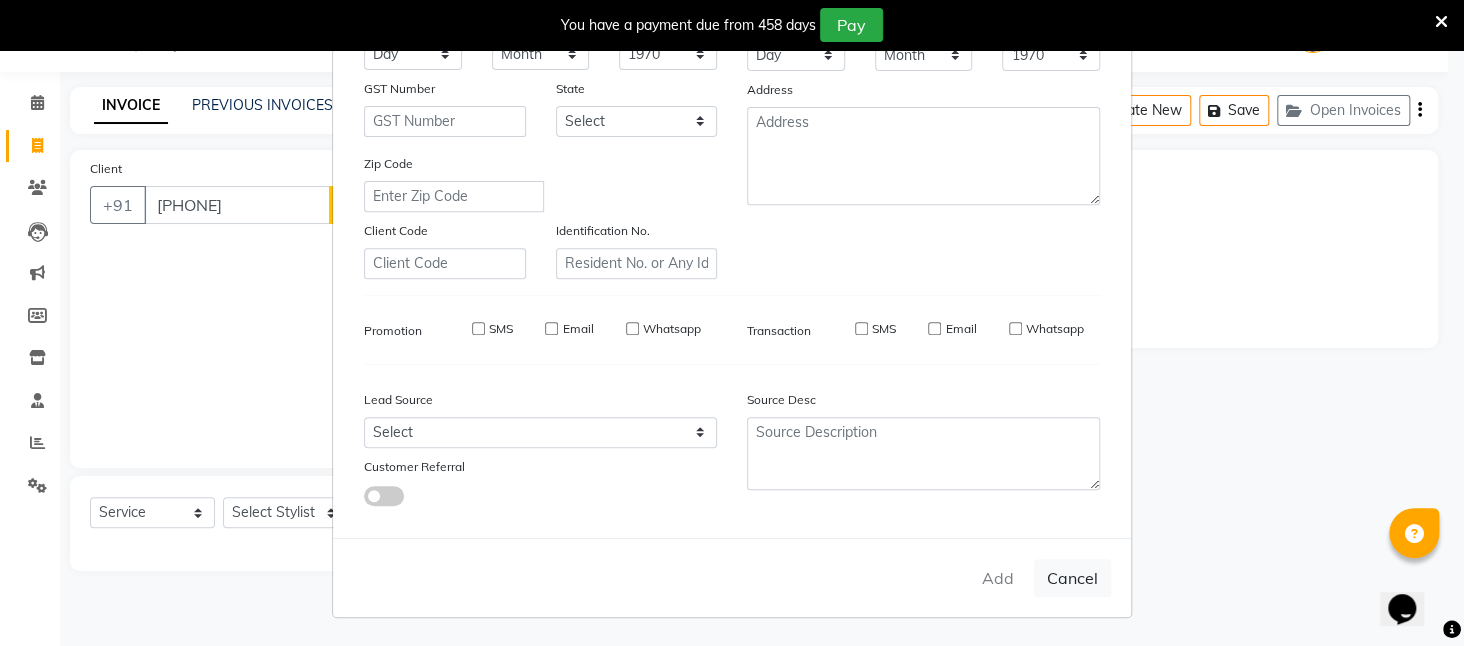 select 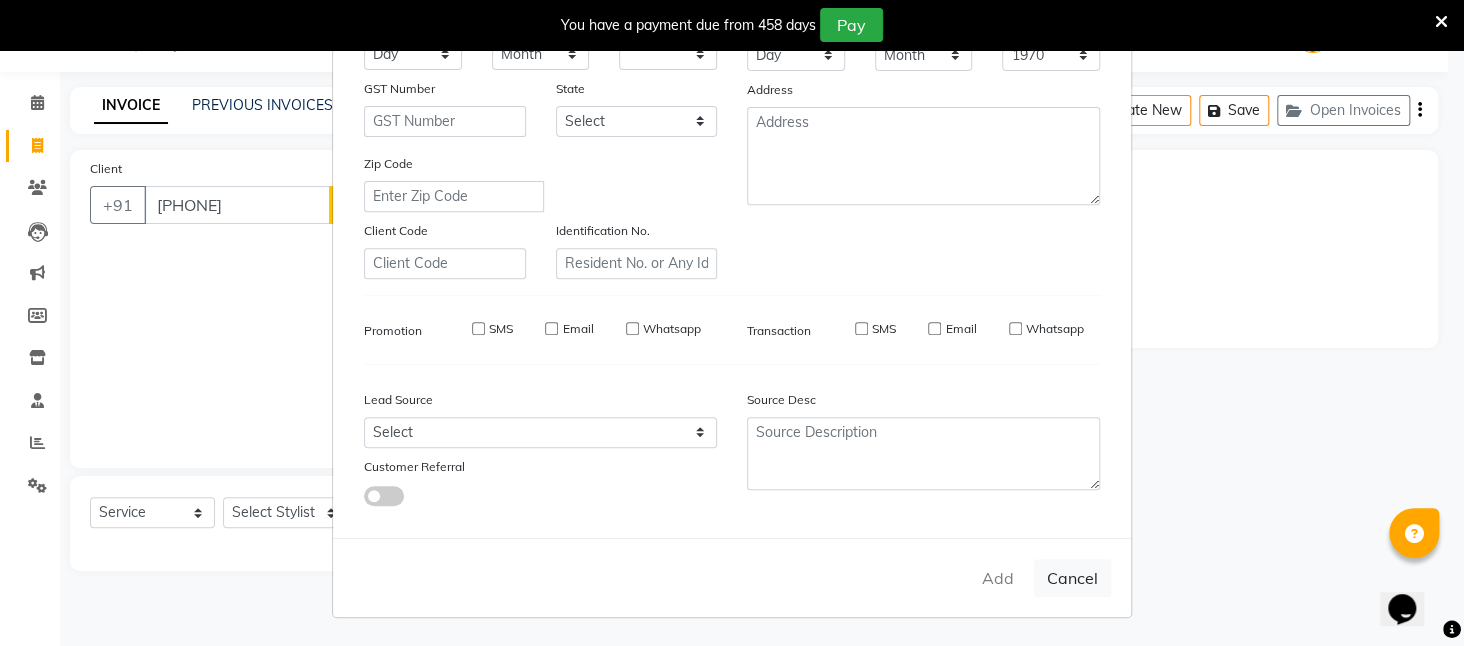 select 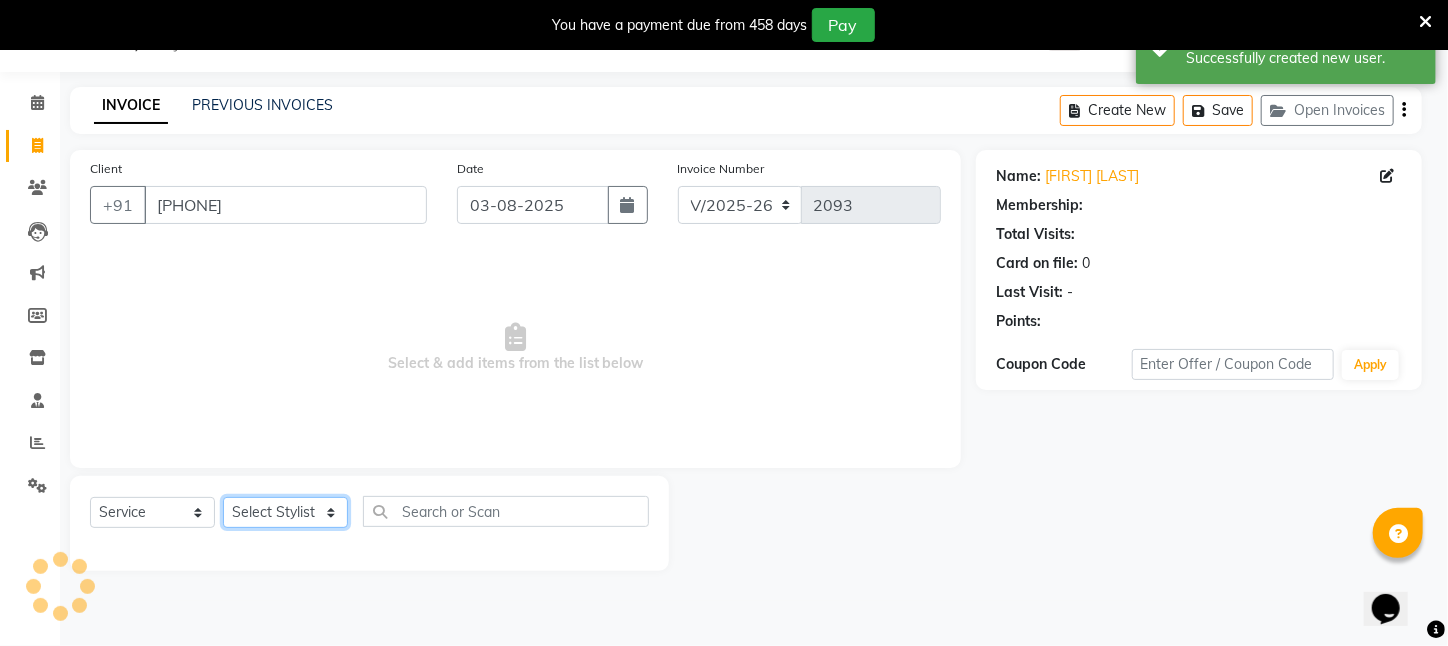 click on "Select Stylist Aftab Ansar  ARPITA DEEPIKA IMRAAN Injamam KESHAV kharagpur Mahadev Pal Manisha MOUMITA NEHA Rahim Ruma SAIMA Shibani Sujit Suman TINKU Venu" 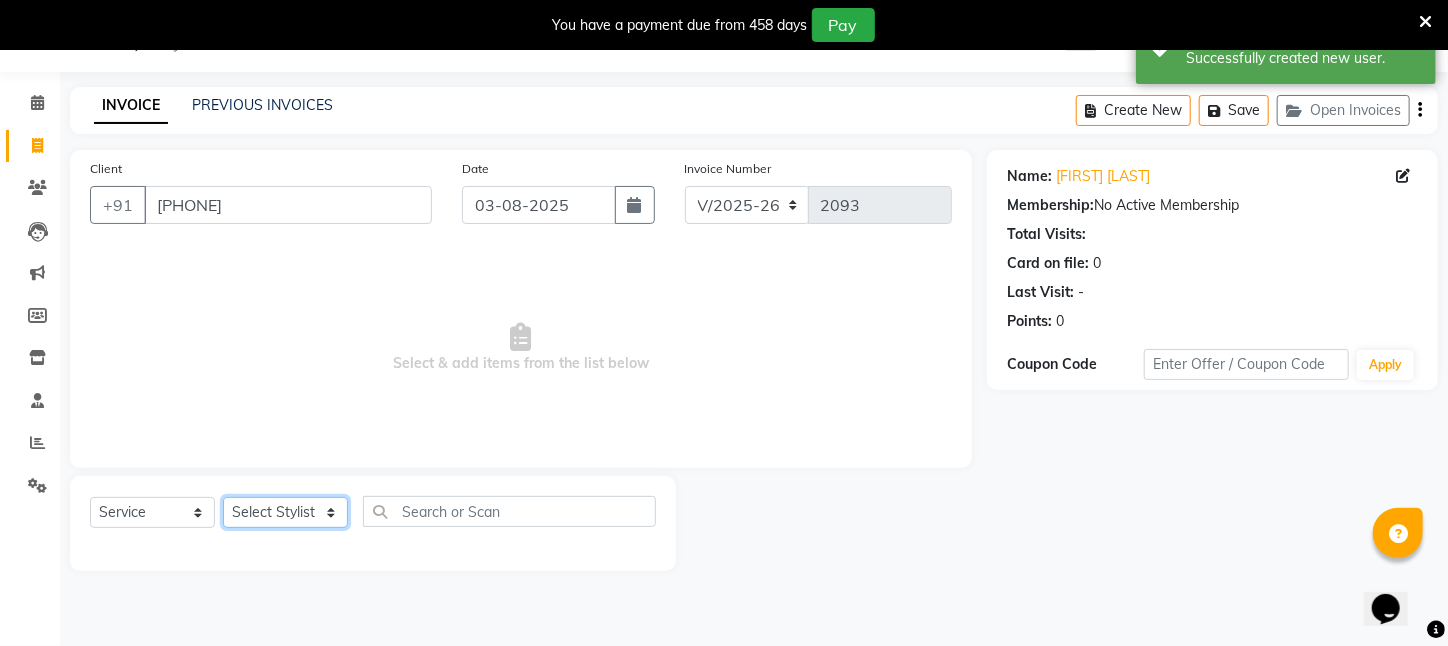 select on "25302" 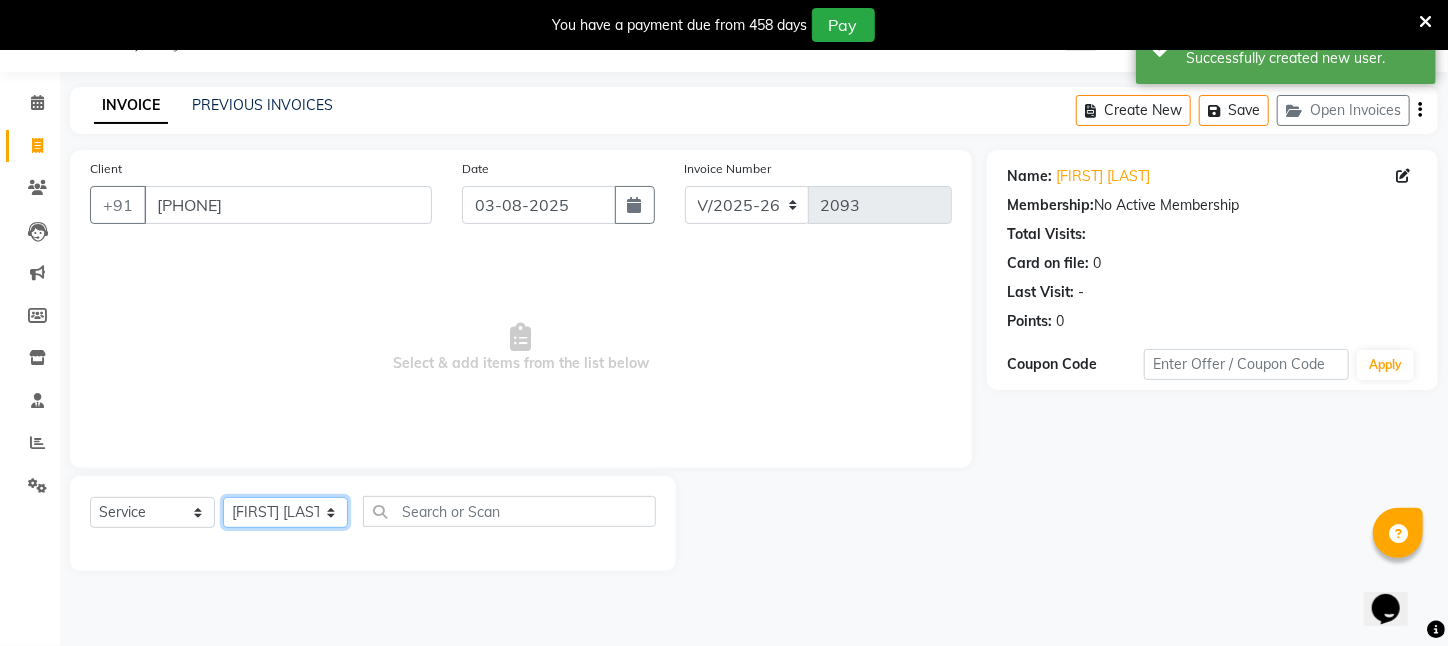 click on "Select Stylist Aftab Ansar  ARPITA DEEPIKA IMRAAN Injamam KESHAV kharagpur Mahadev Pal Manisha MOUMITA NEHA Rahim Ruma SAIMA Shibani Sujit Suman TINKU Venu" 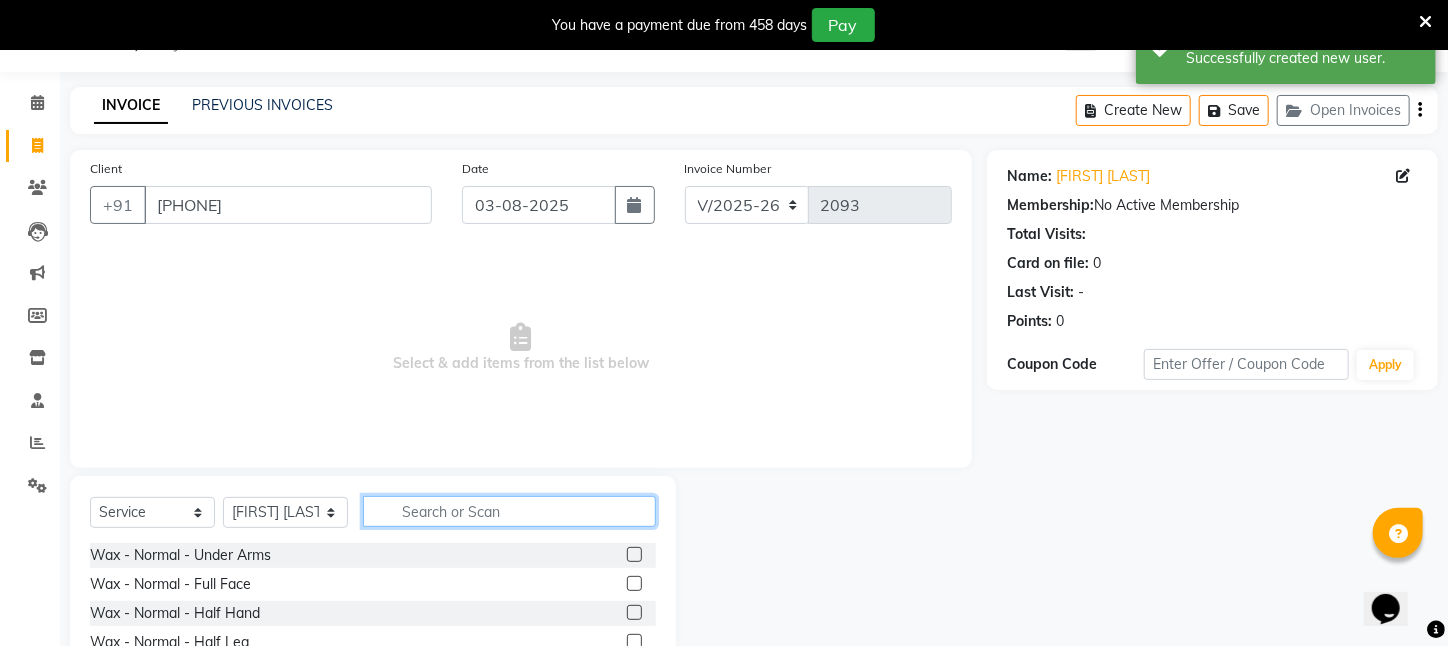click 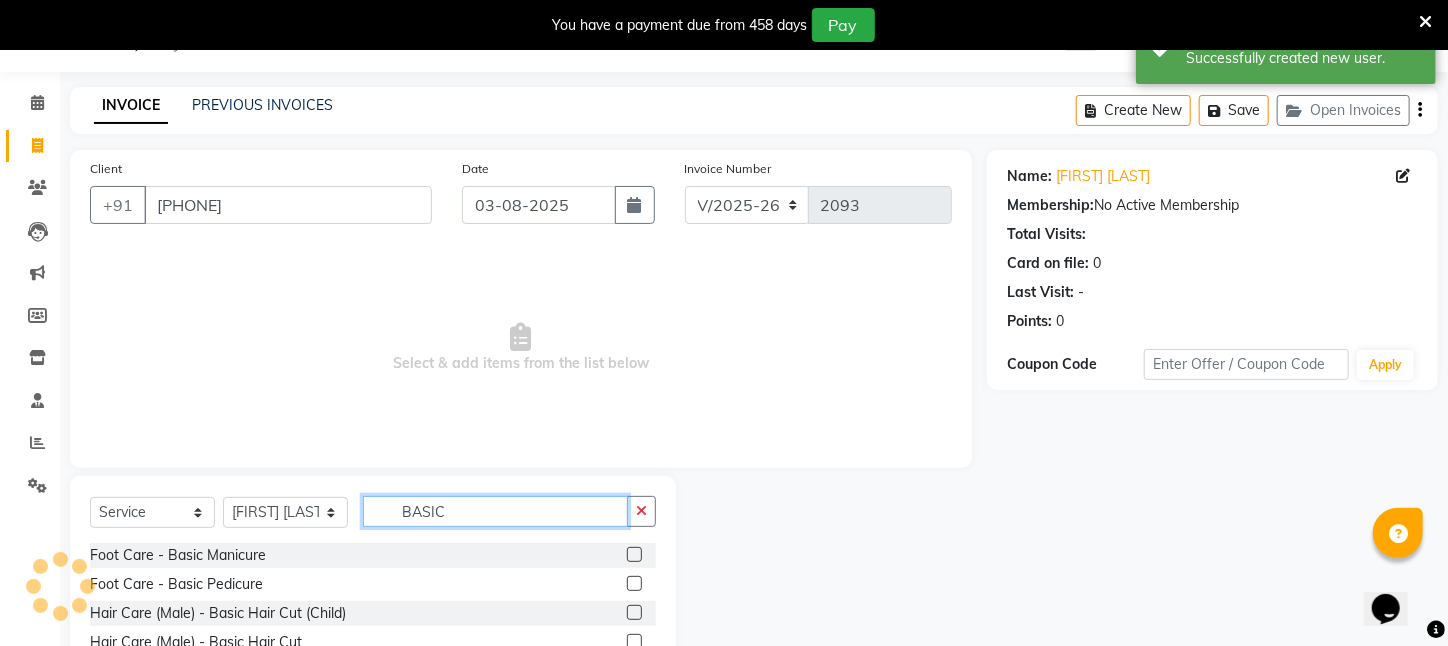 click on "Select  Service  Product  Membership  Package Voucher Prepaid Gift Card  Select Stylist Aftab Ansar  ARPITA DEEPIKA IMRAAN Injamam KESHAV kharagpur Mahadev Pal Manisha MOUMITA NEHA Rahim Ruma SAIMA Shibani Sujit Suman TINKU Venu BASIC Foot Care    -   Basic Manicure  Foot Care    -   Basic Pedicure  Hair Care (Male)   -   Basic Hair Cut (Child)  Hair Care (Male)   -   Basic Hair Cut  Hair Care (Women)   -   Basic Hair Cut (Child)  Hair Care (Women)   -   Basic Hair Cut" 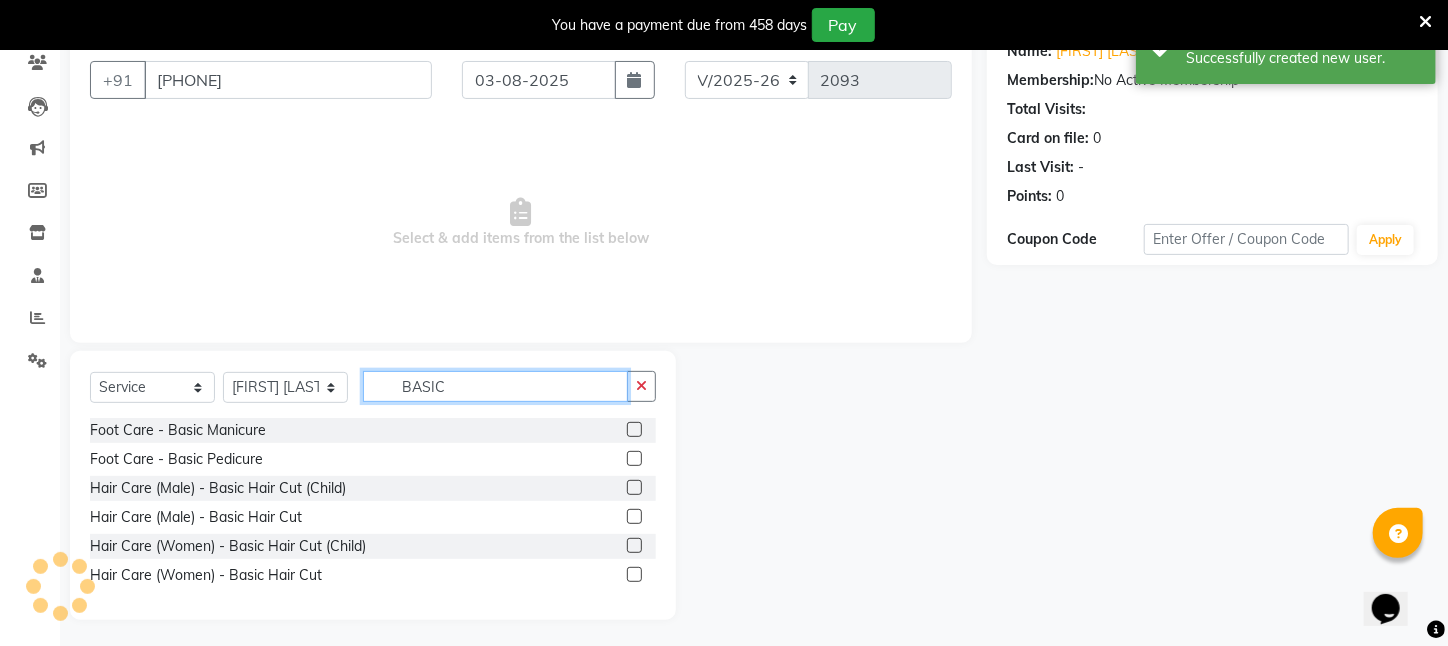 scroll, scrollTop: 179, scrollLeft: 0, axis: vertical 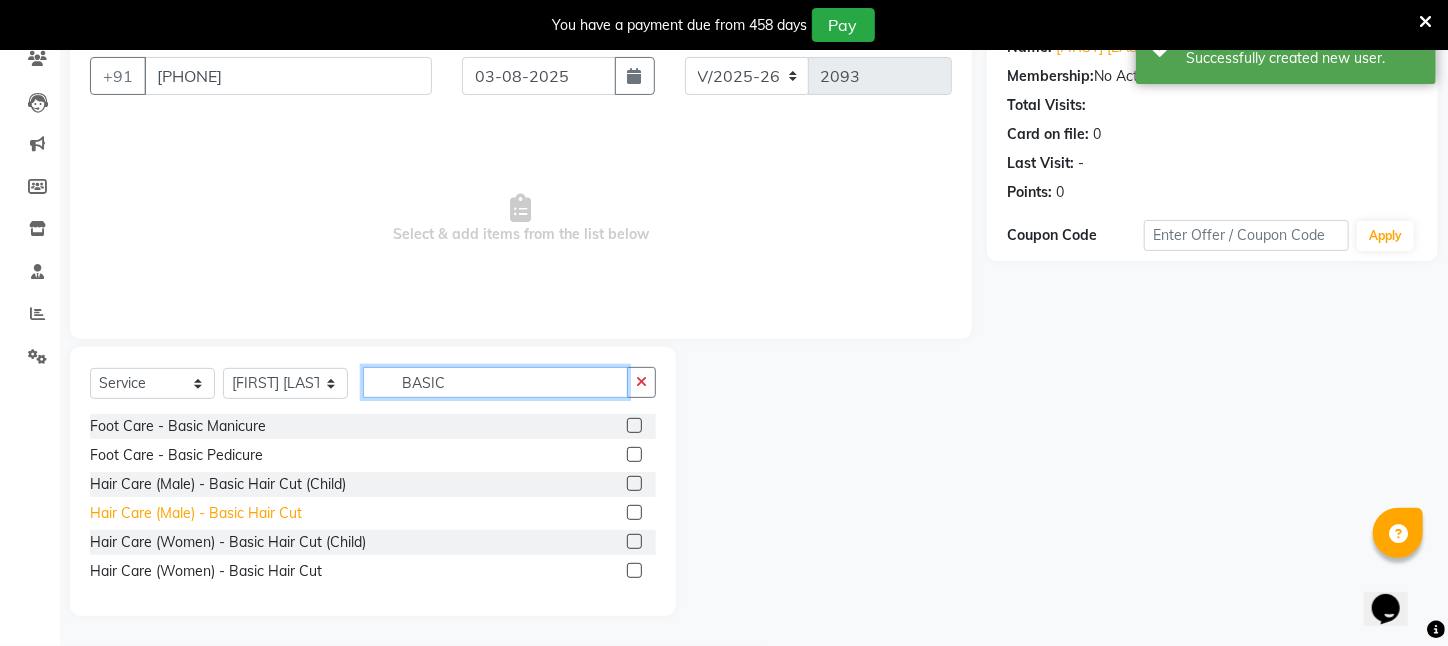 type on "BASIC" 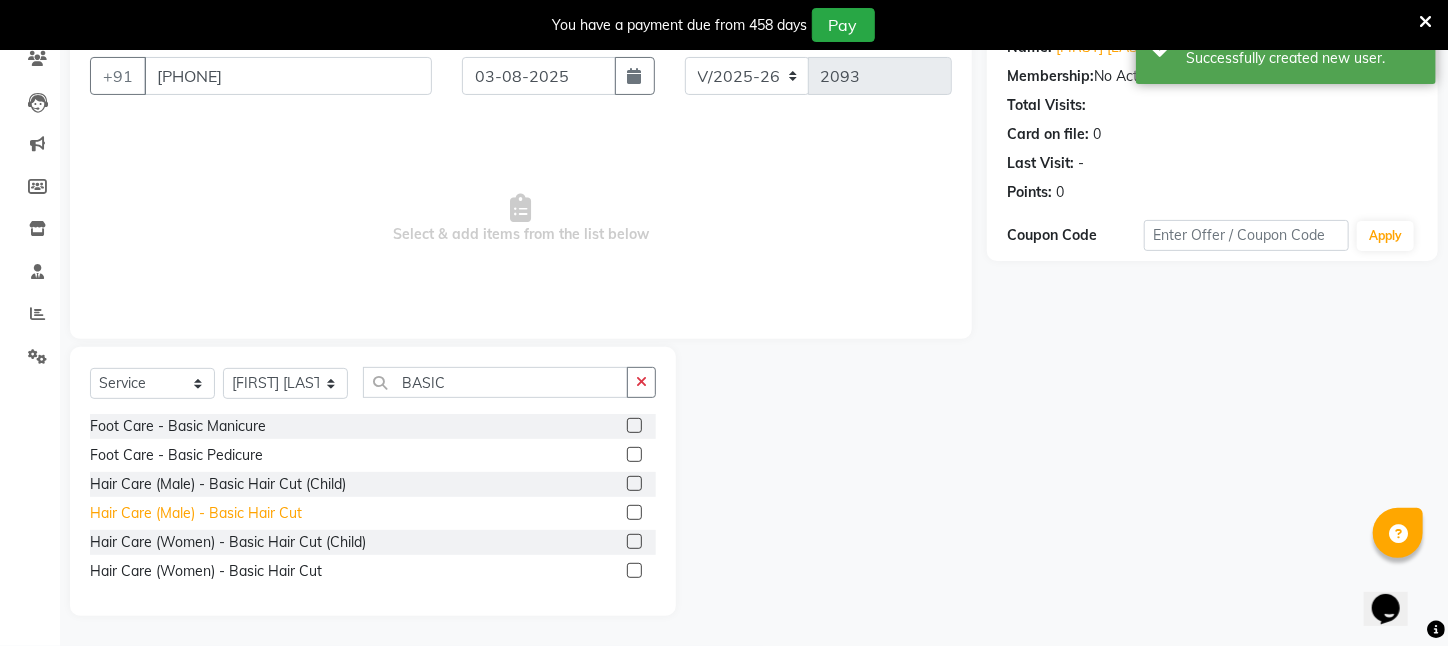 click on "Hair Care (Male)   -   Basic Hair Cut" 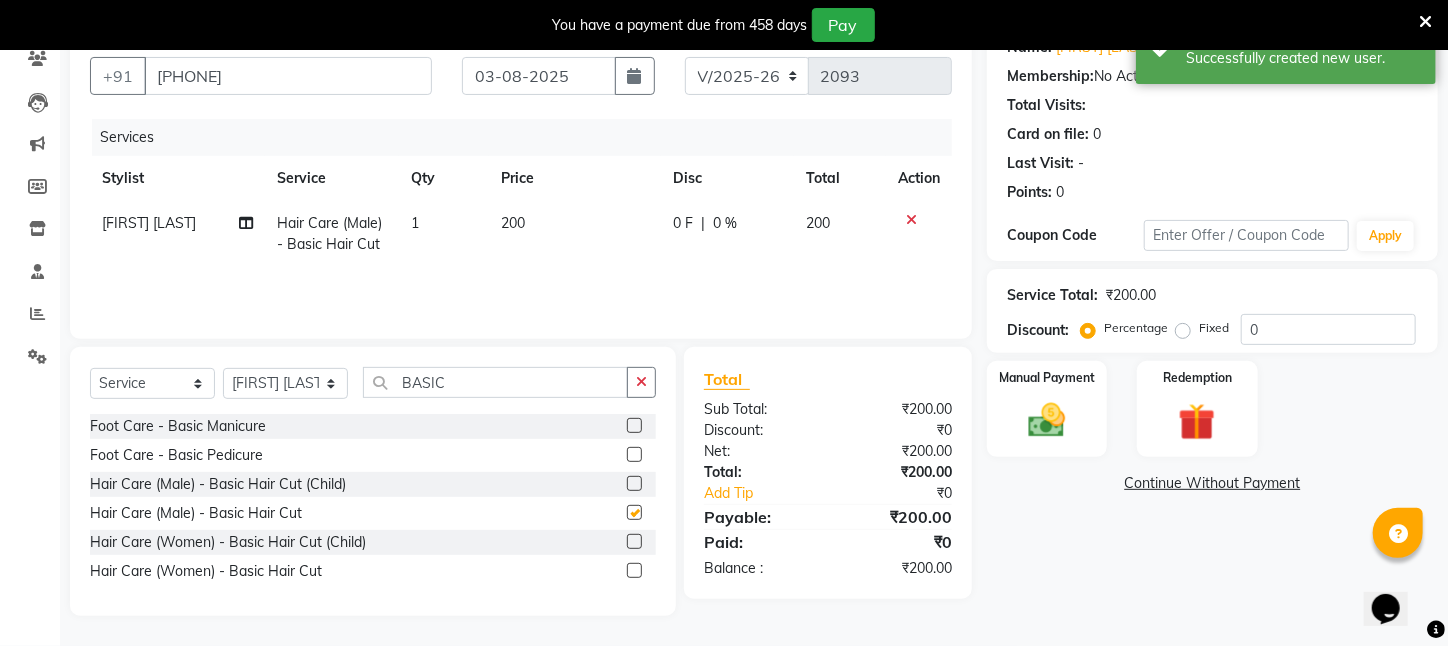 checkbox on "false" 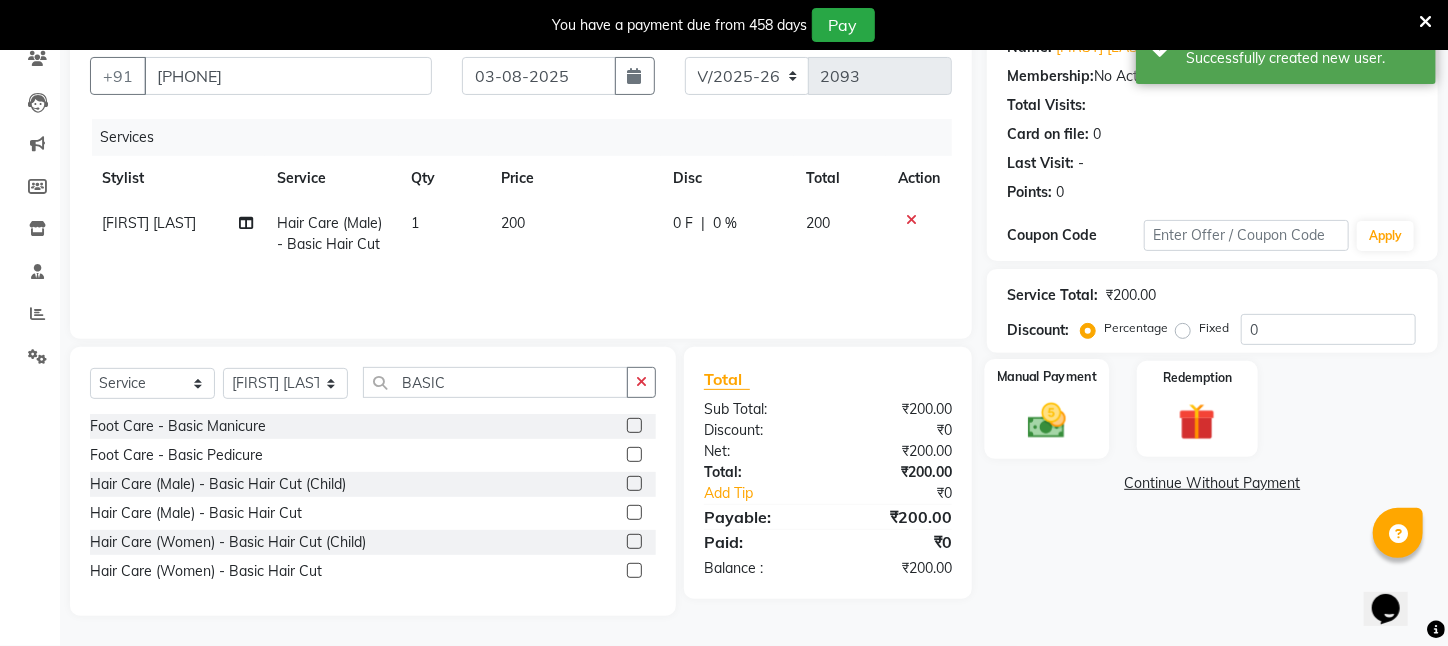 click on "Manual Payment" 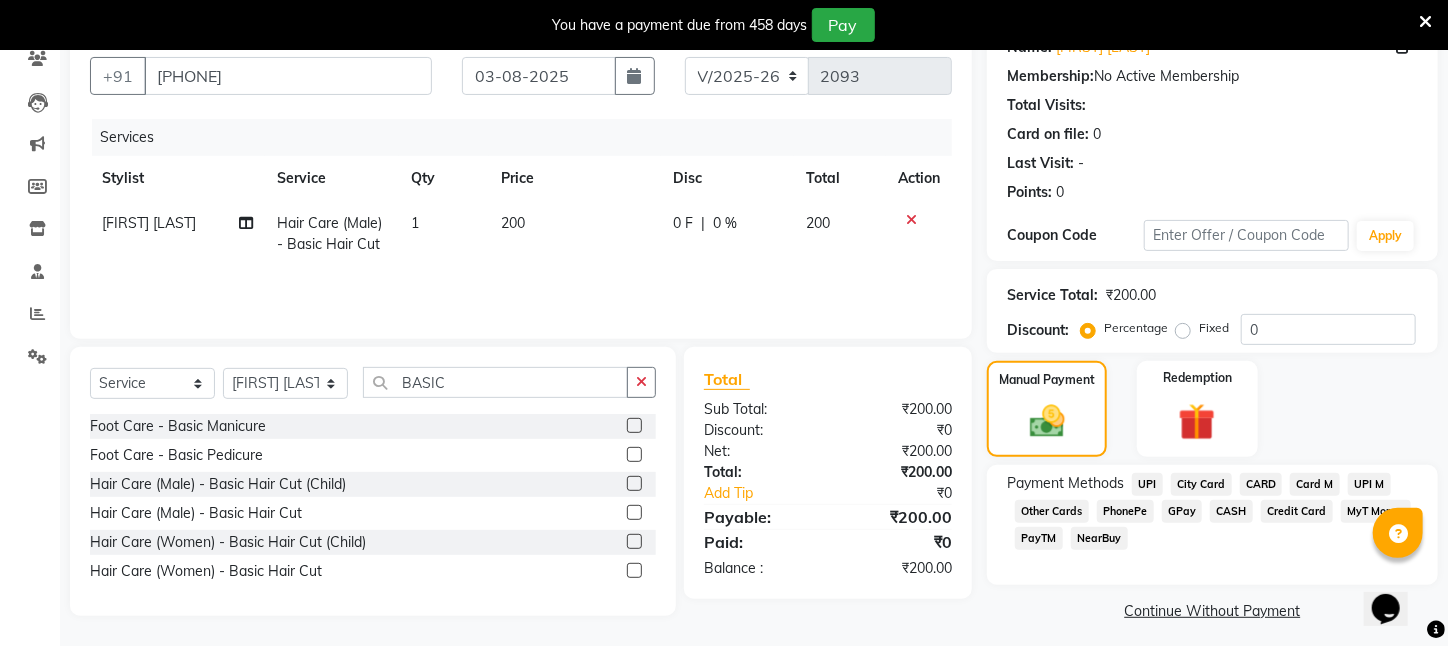 click on "UPI" 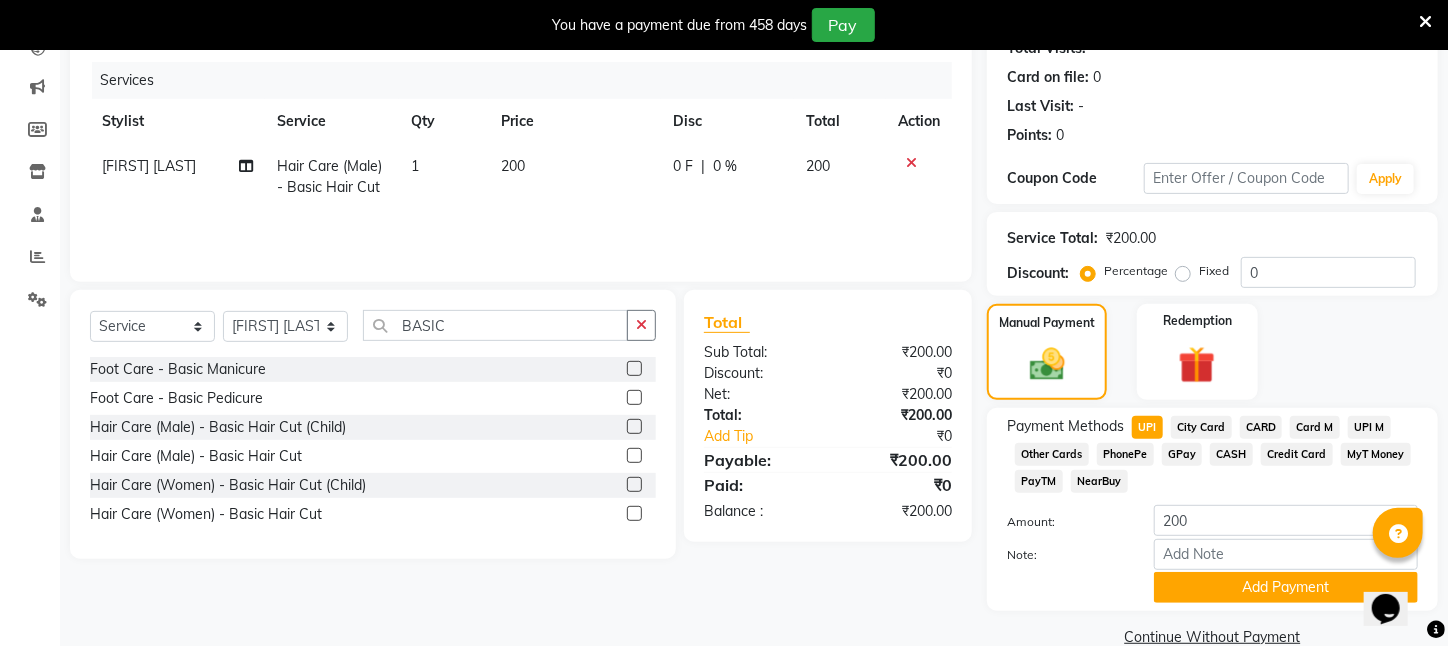 scroll, scrollTop: 293, scrollLeft: 0, axis: vertical 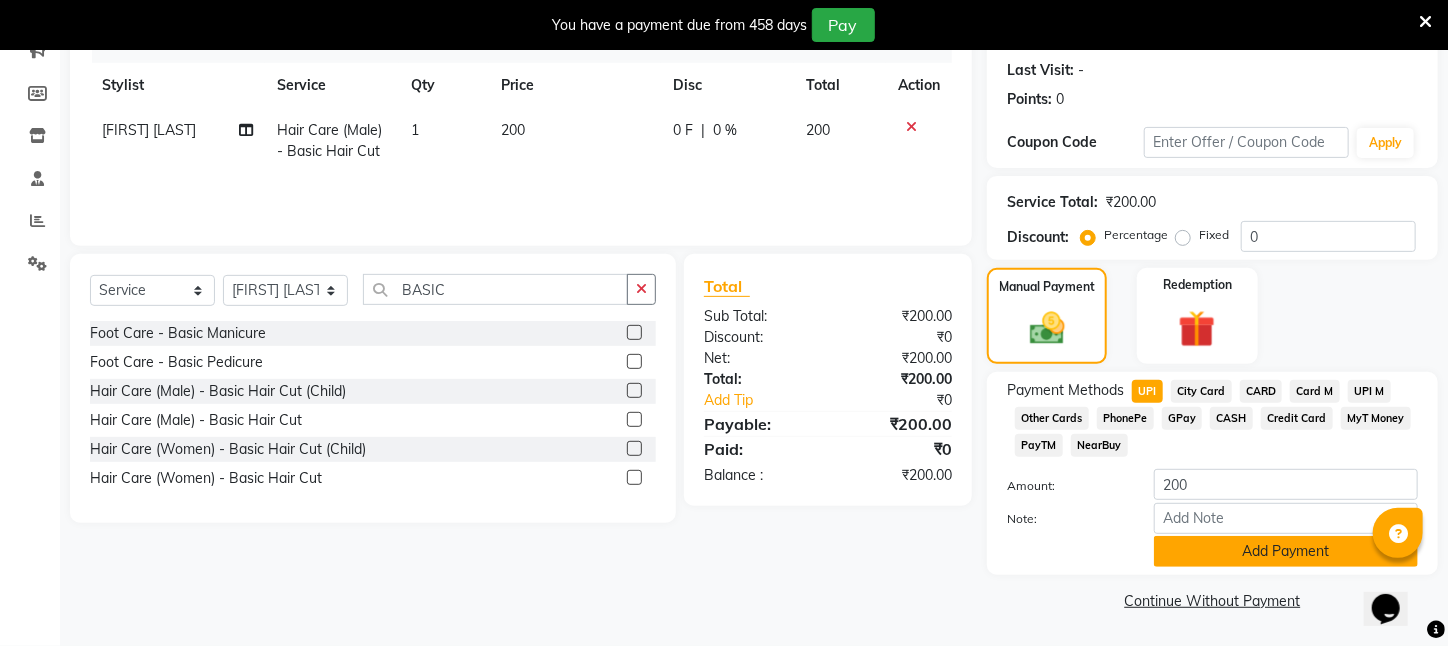 click on "Add Payment" 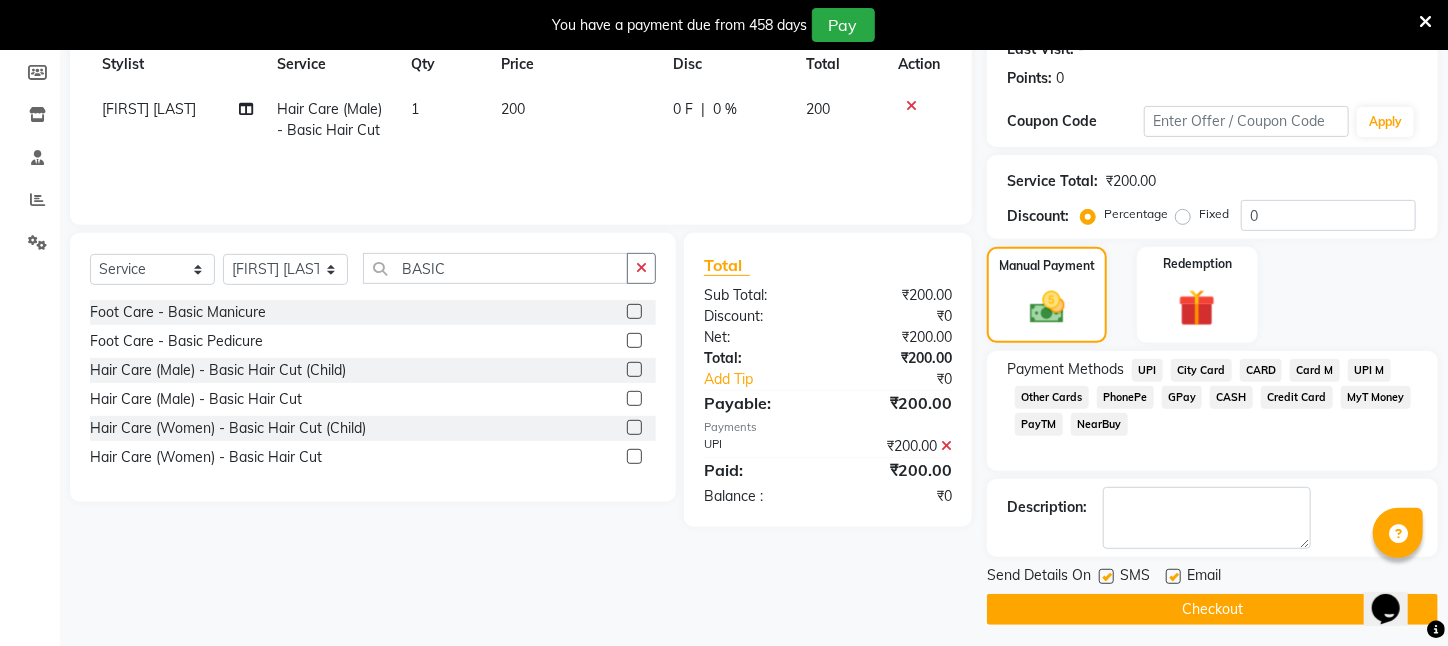 drag, startPoint x: 1258, startPoint y: 625, endPoint x: 784, endPoint y: 523, distance: 484.8505 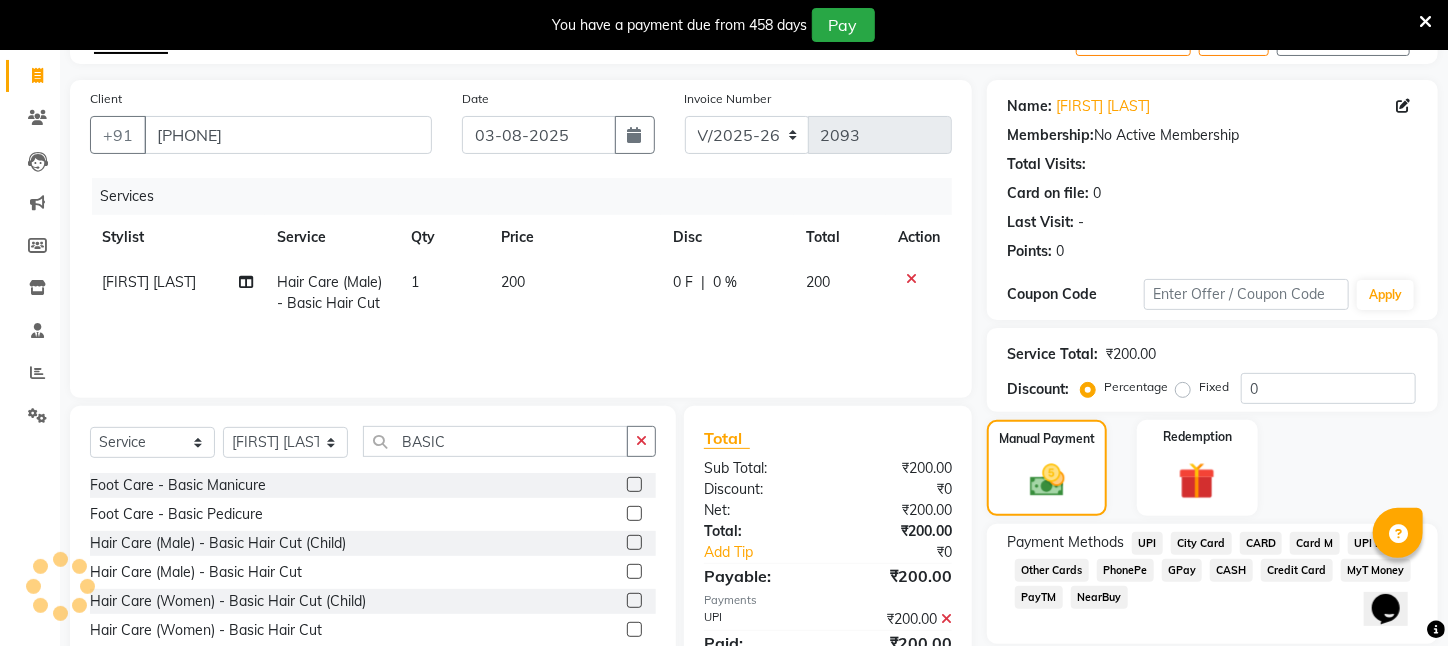 scroll, scrollTop: 0, scrollLeft: 0, axis: both 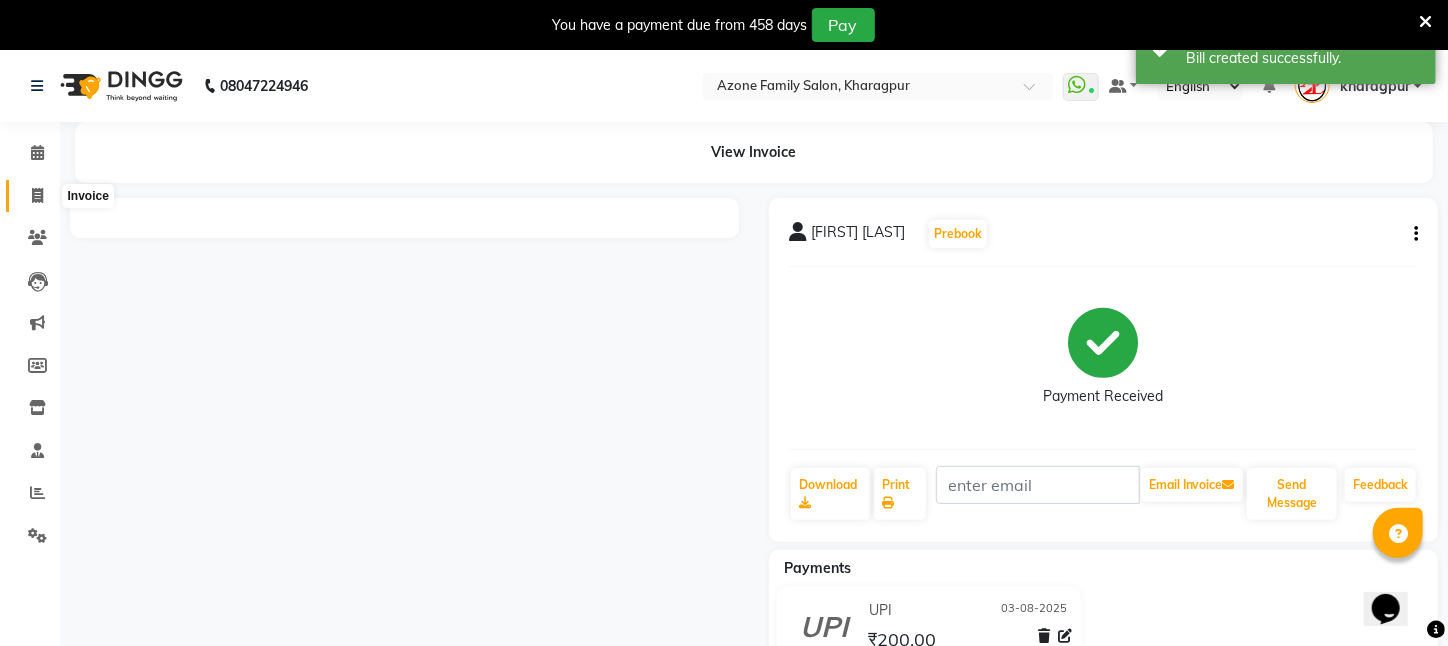 click 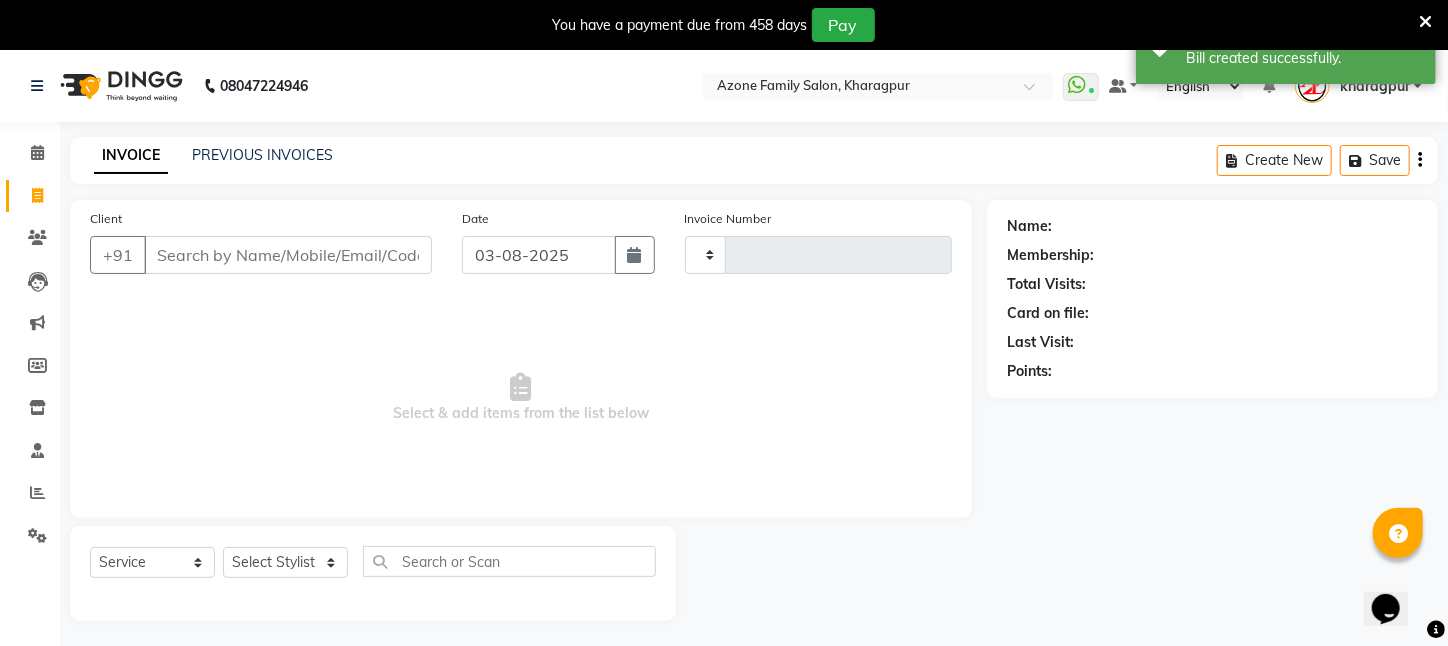 scroll, scrollTop: 50, scrollLeft: 0, axis: vertical 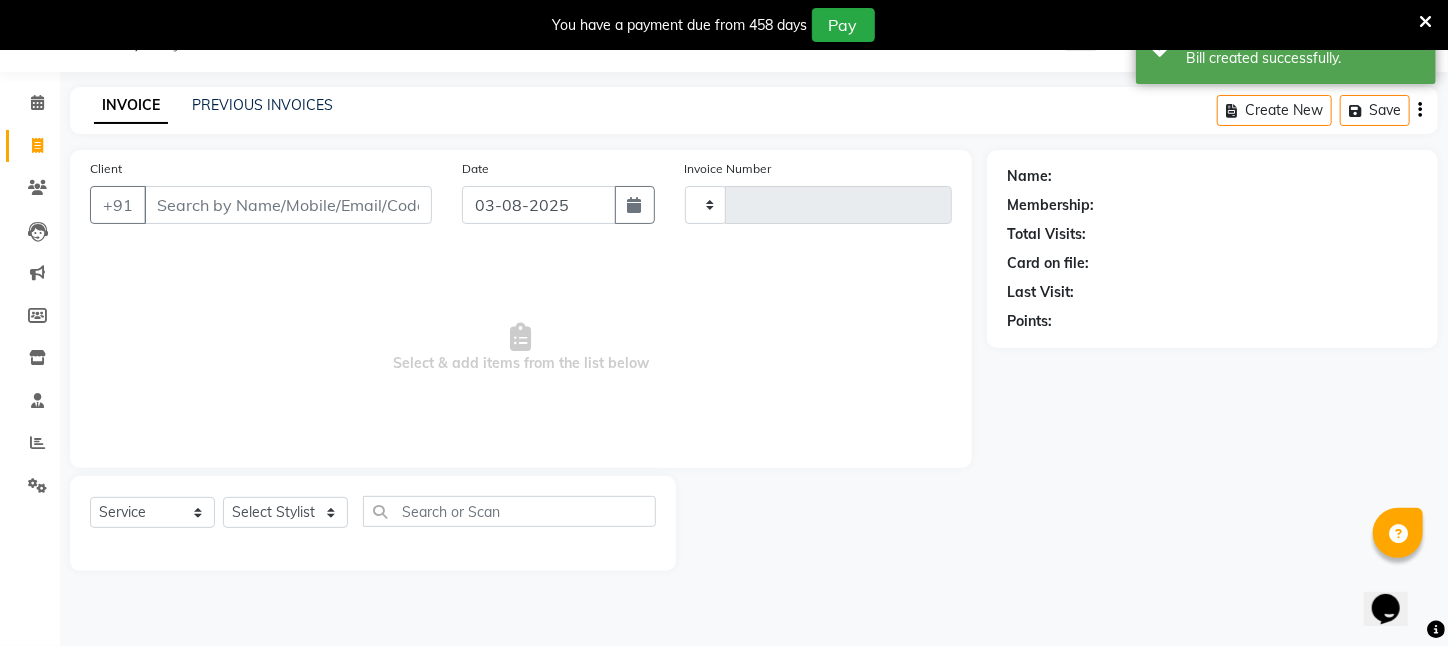 type on "2094" 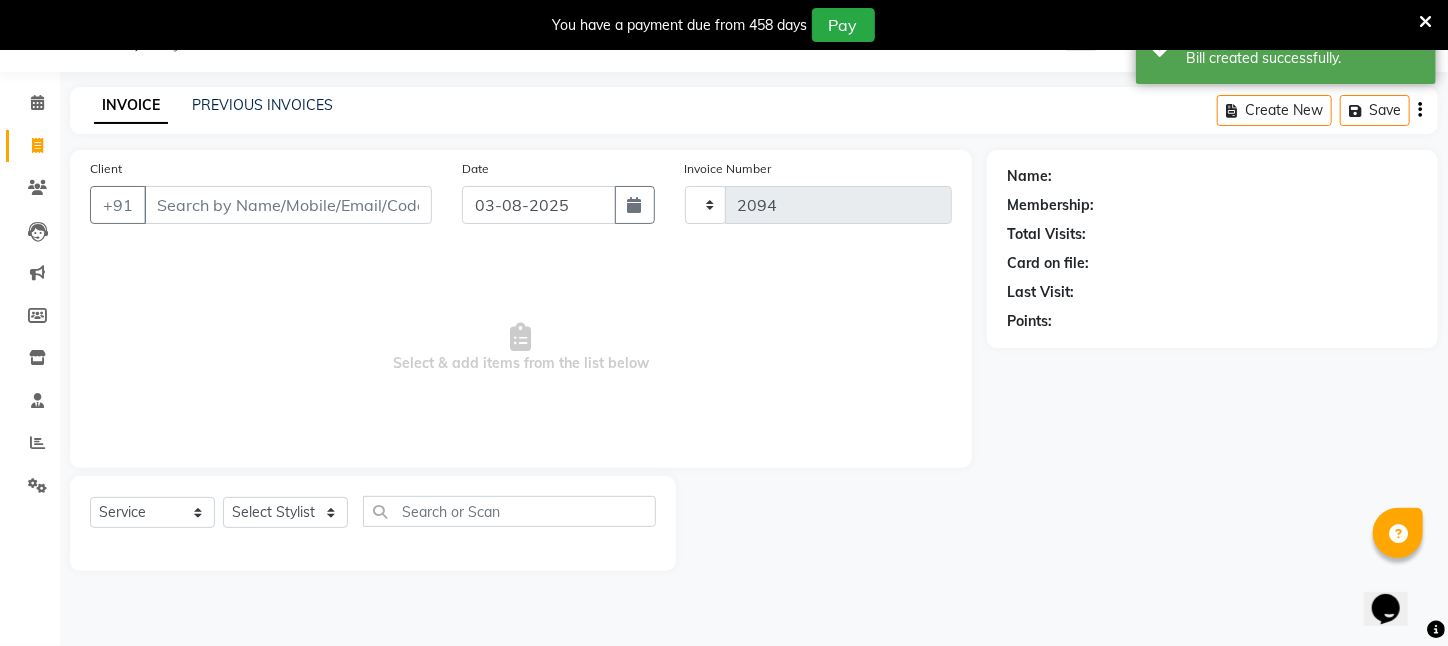 select on "4296" 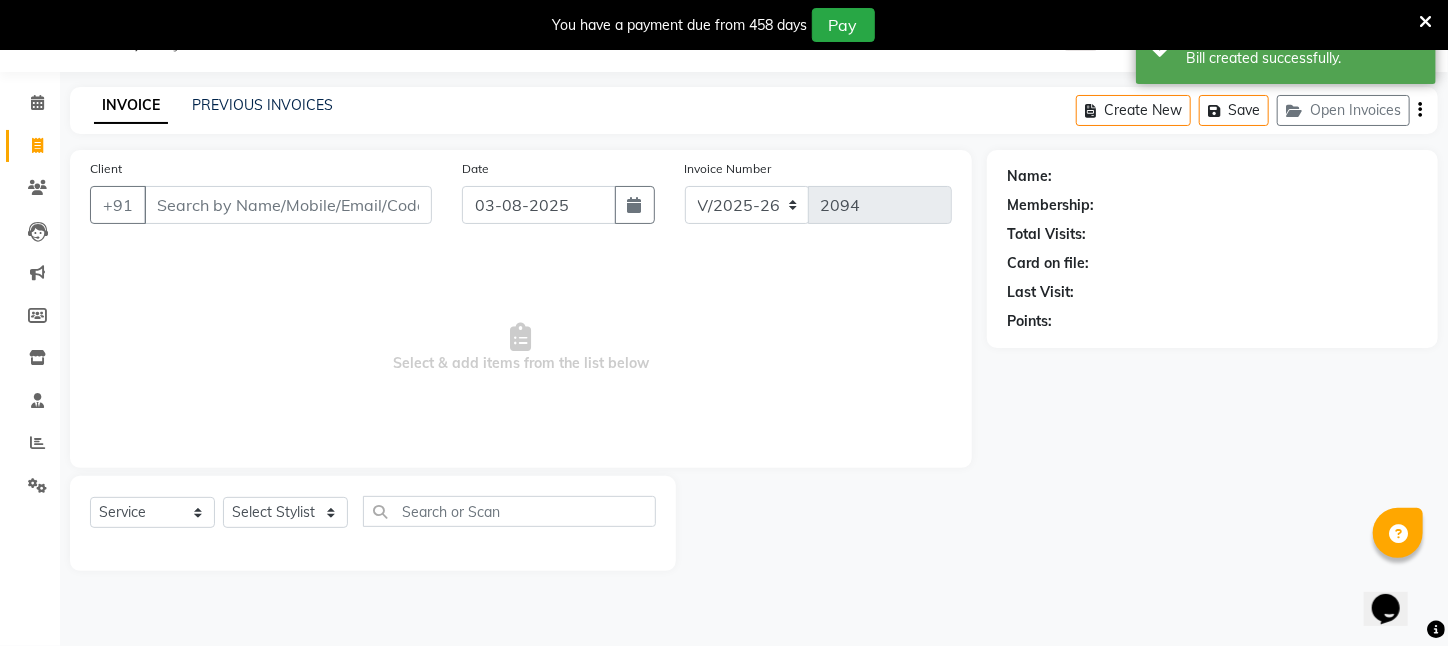 click on "Client" at bounding box center (288, 205) 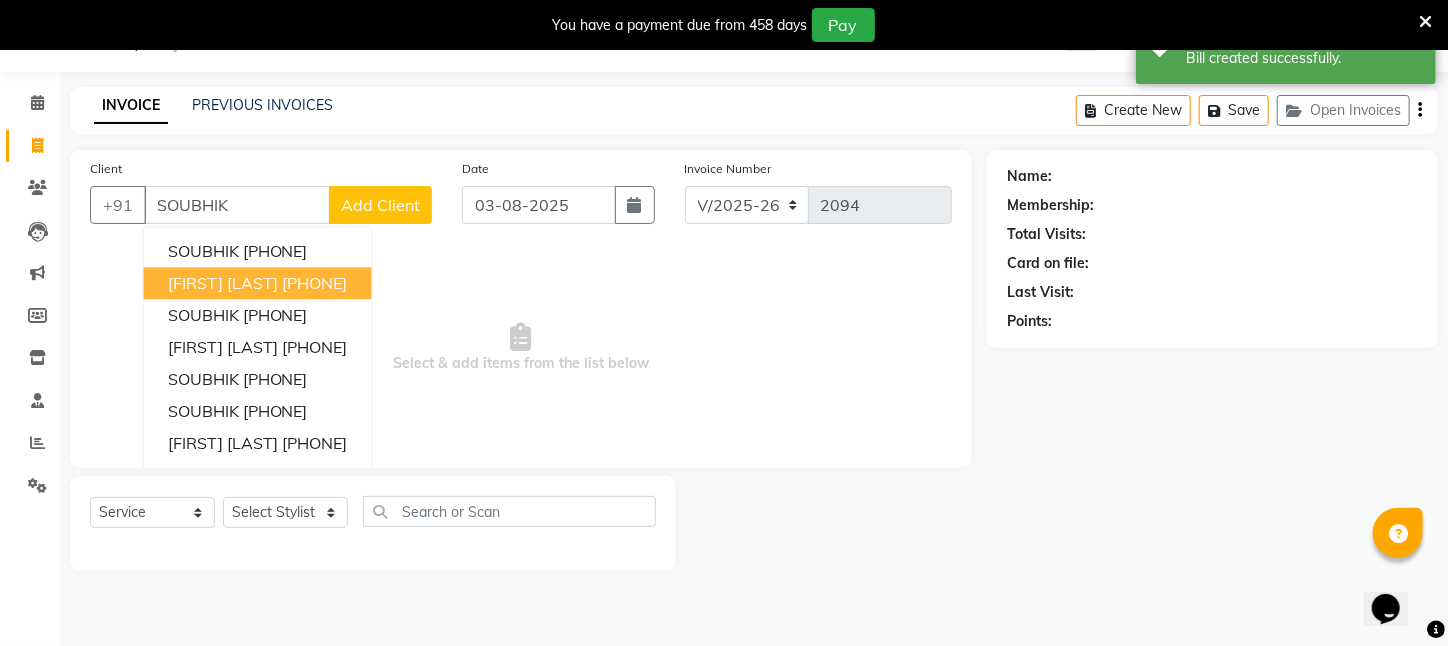 type on "SOUBHIK" 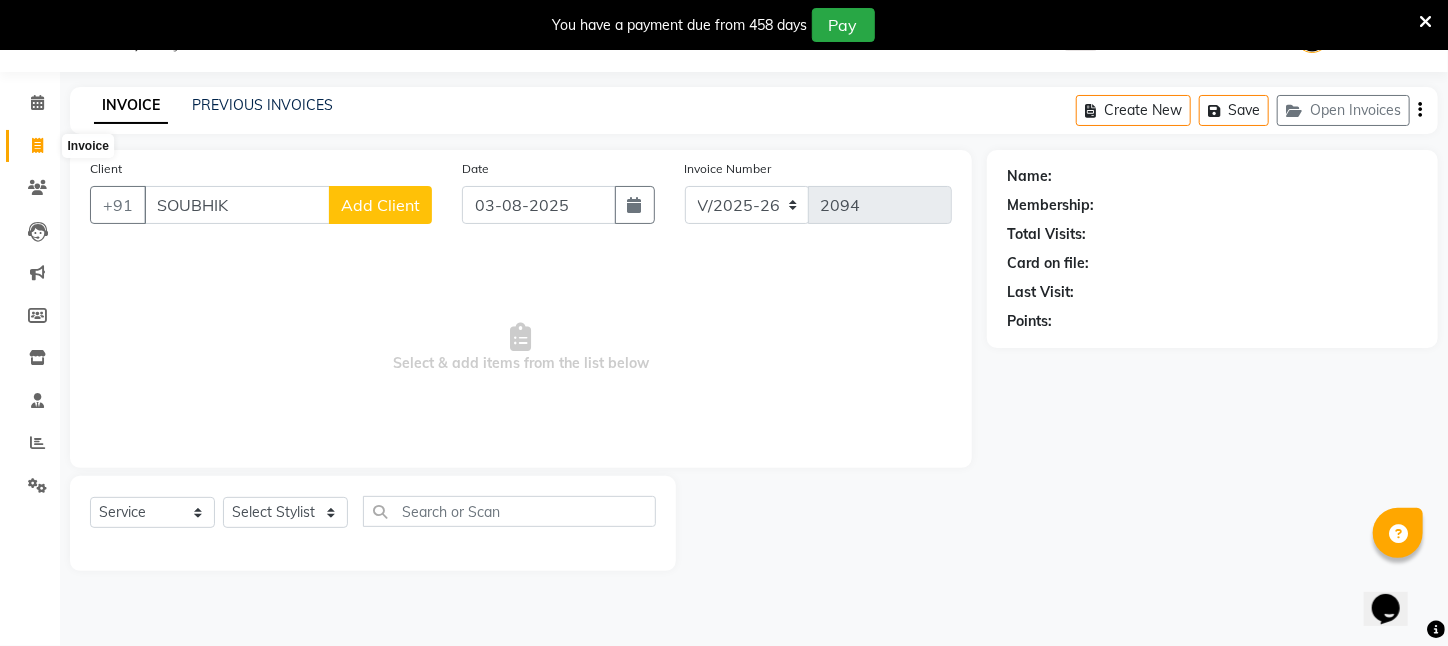 drag, startPoint x: 41, startPoint y: 142, endPoint x: 818, endPoint y: 63, distance: 781.00574 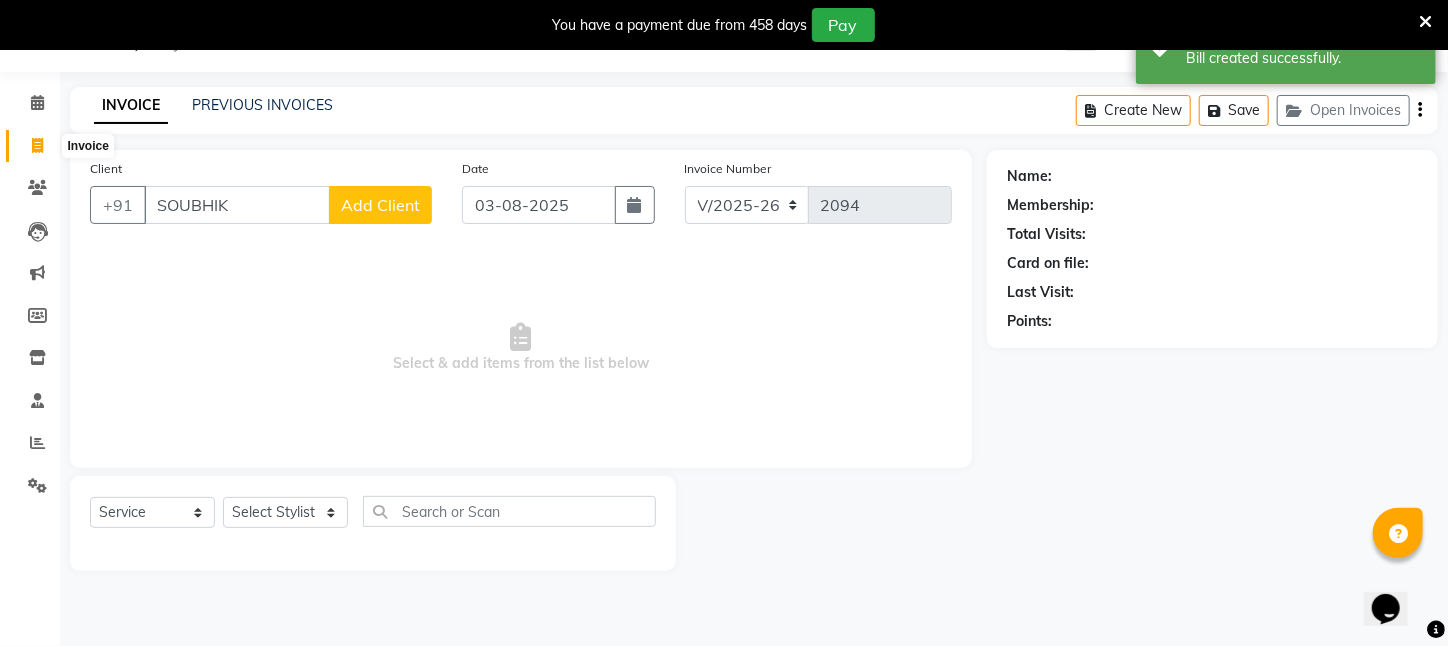select on "service" 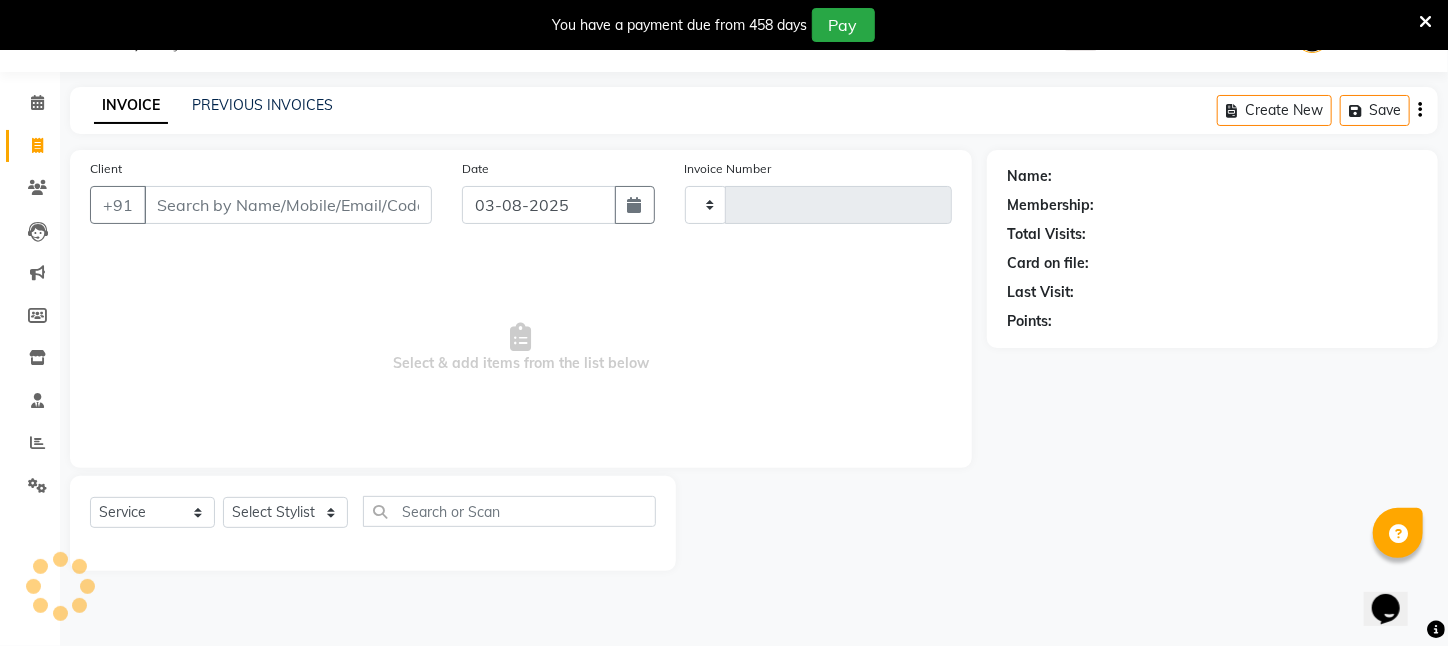 type on "2094" 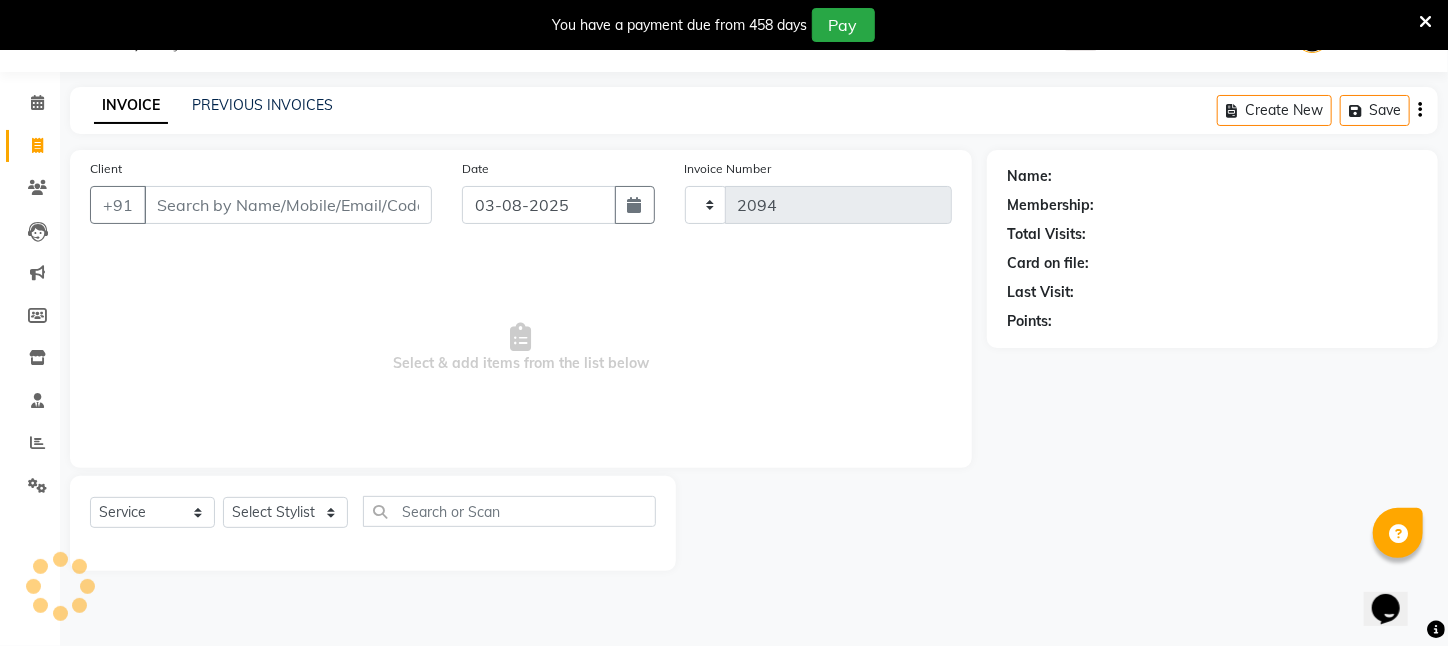 select on "4296" 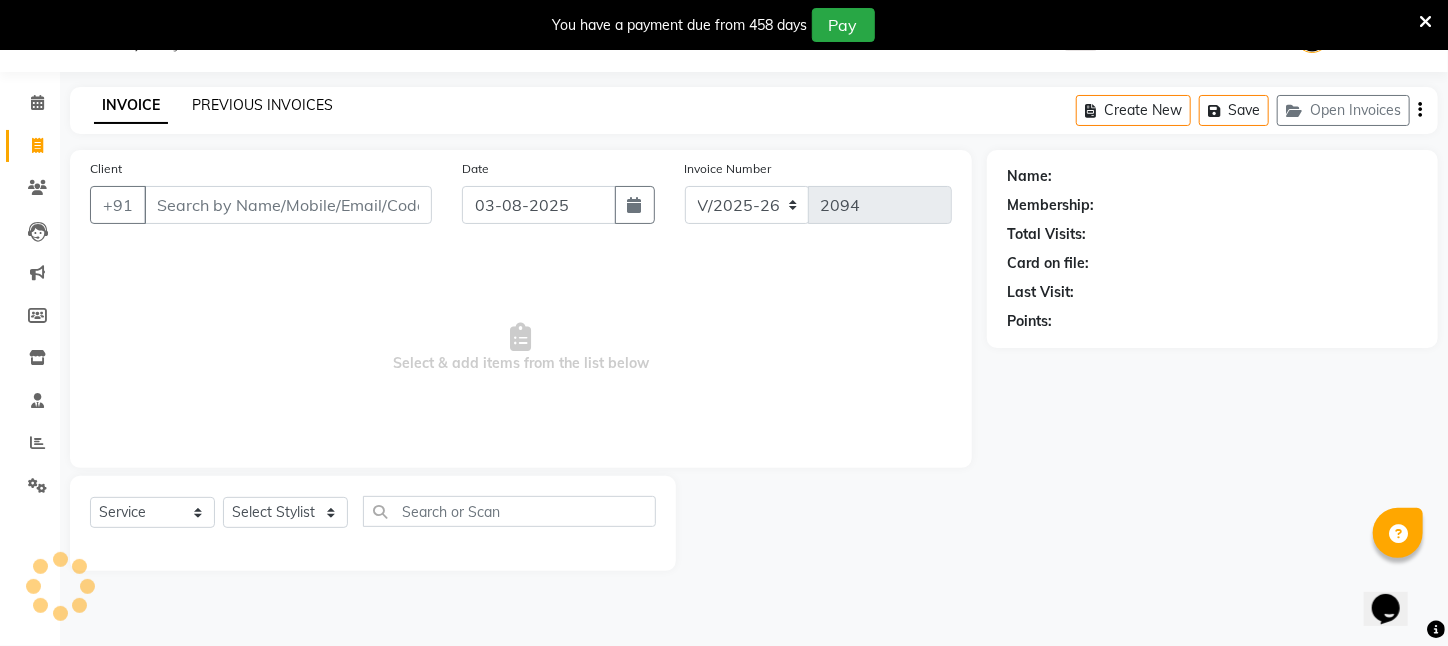 click on "PREVIOUS INVOICES" 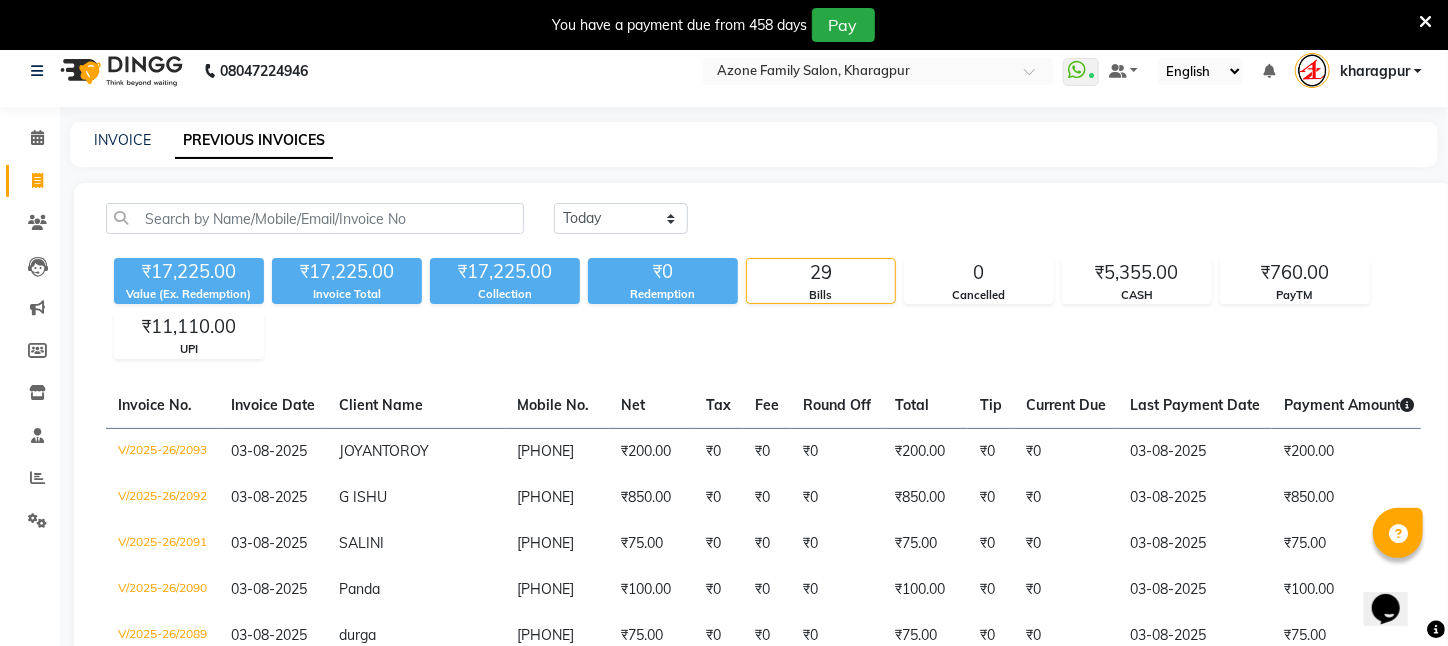 scroll, scrollTop: 0, scrollLeft: 0, axis: both 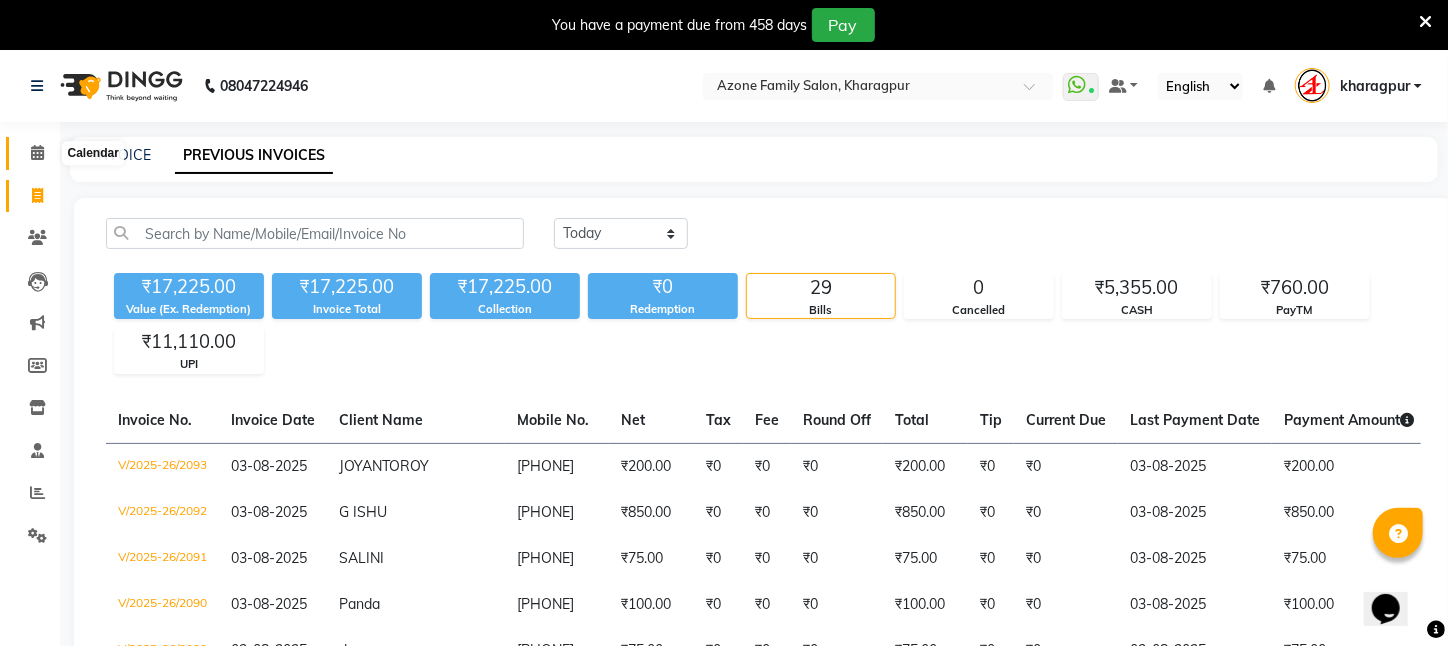click 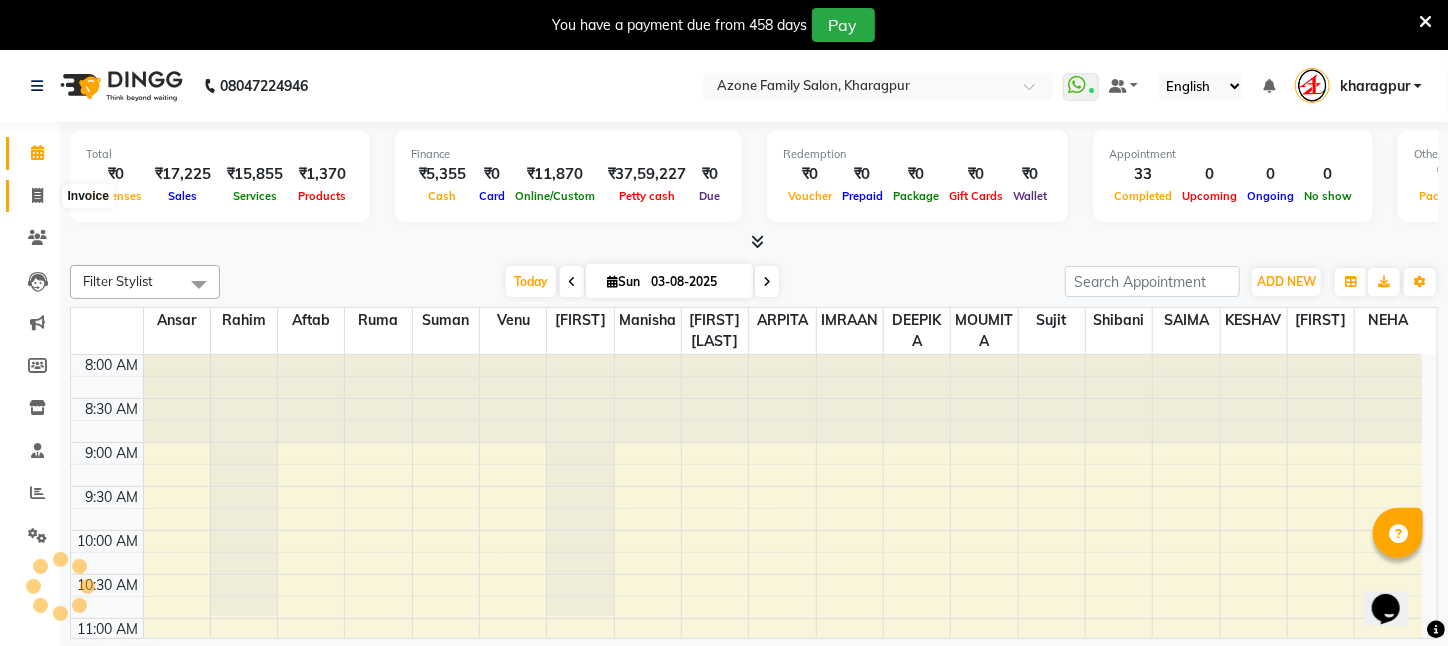 click 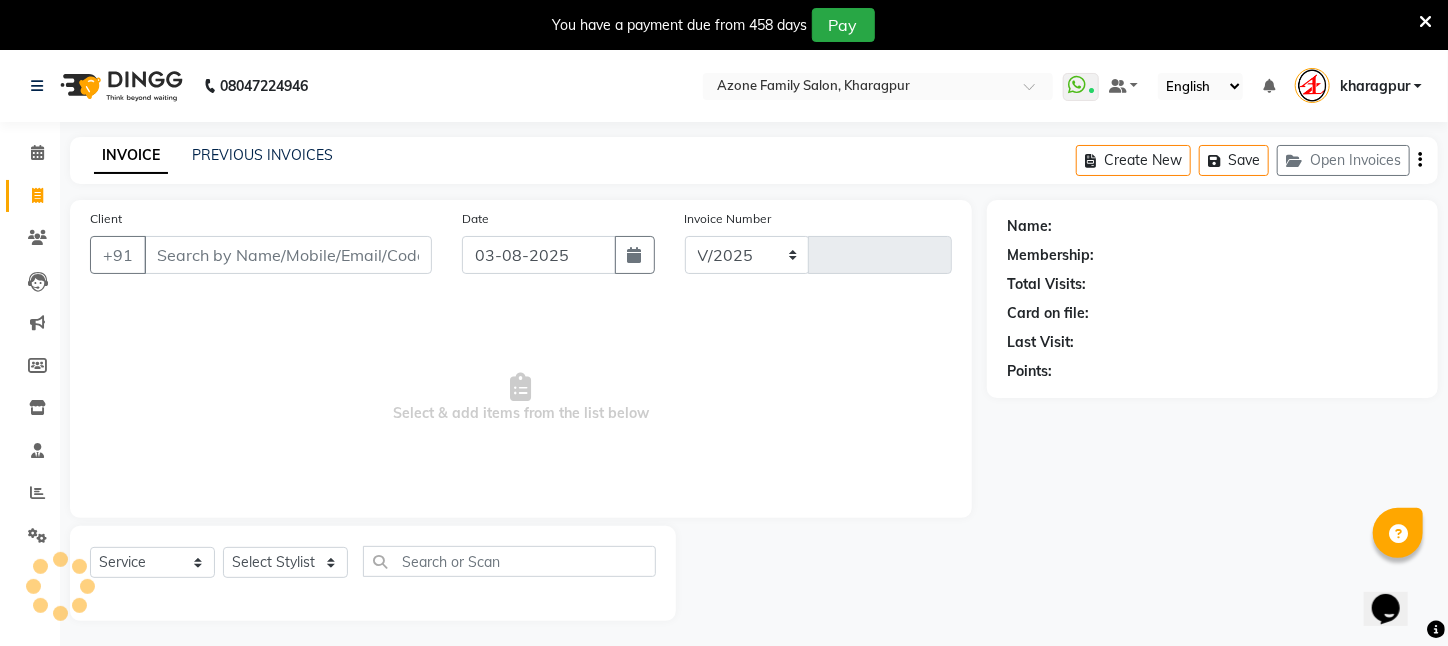 select on "4296" 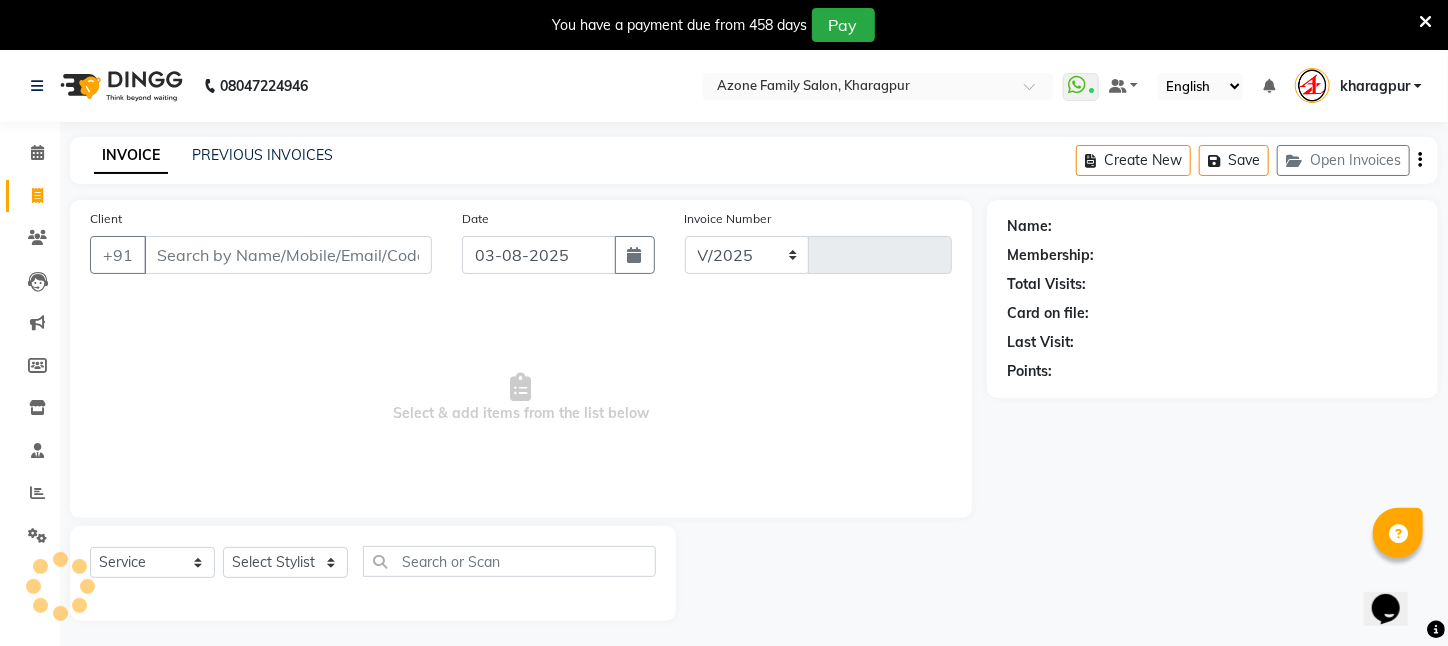 type on "2094" 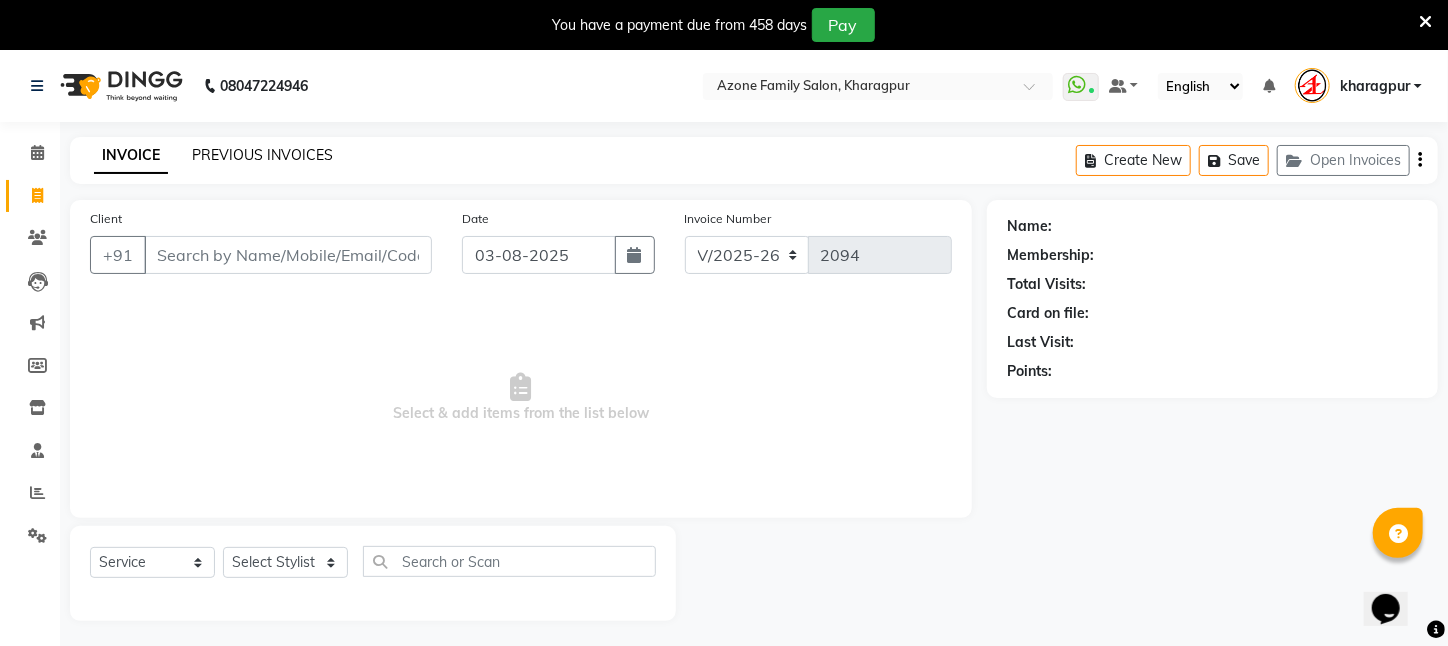 click on "PREVIOUS INVOICES" 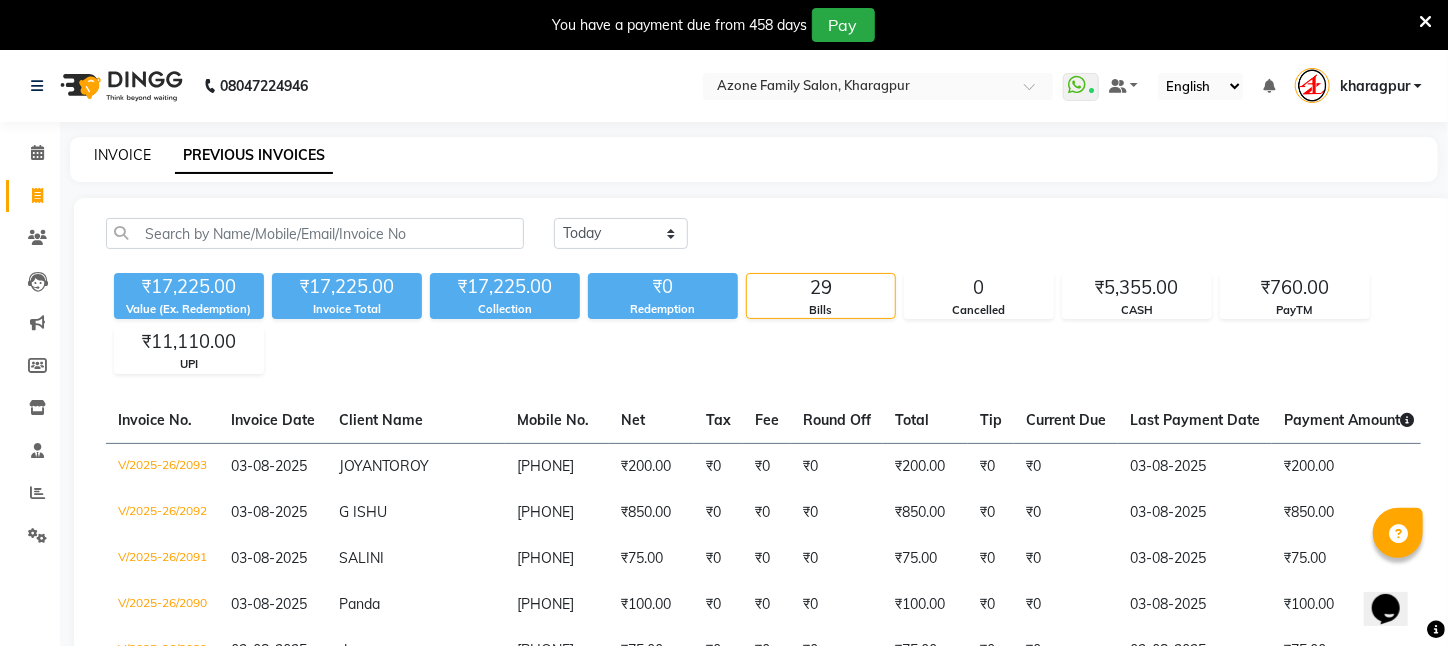 click on "INVOICE" 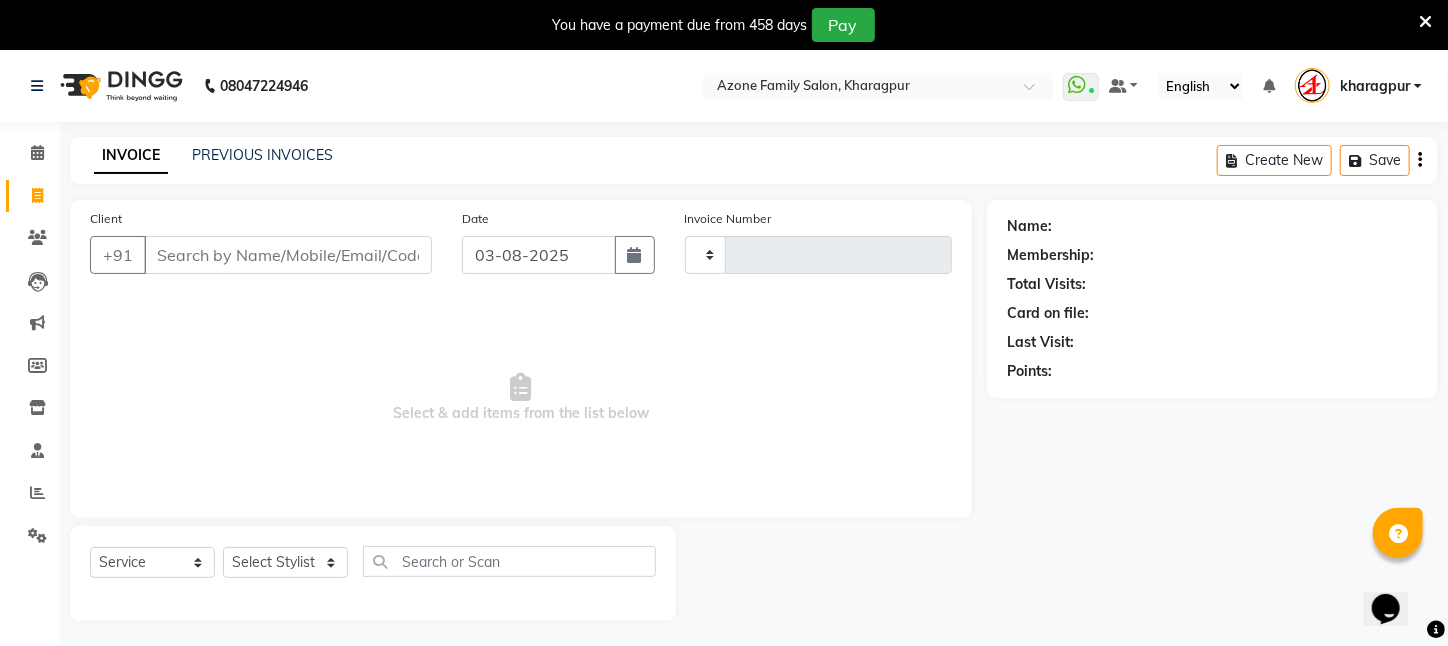 scroll, scrollTop: 50, scrollLeft: 0, axis: vertical 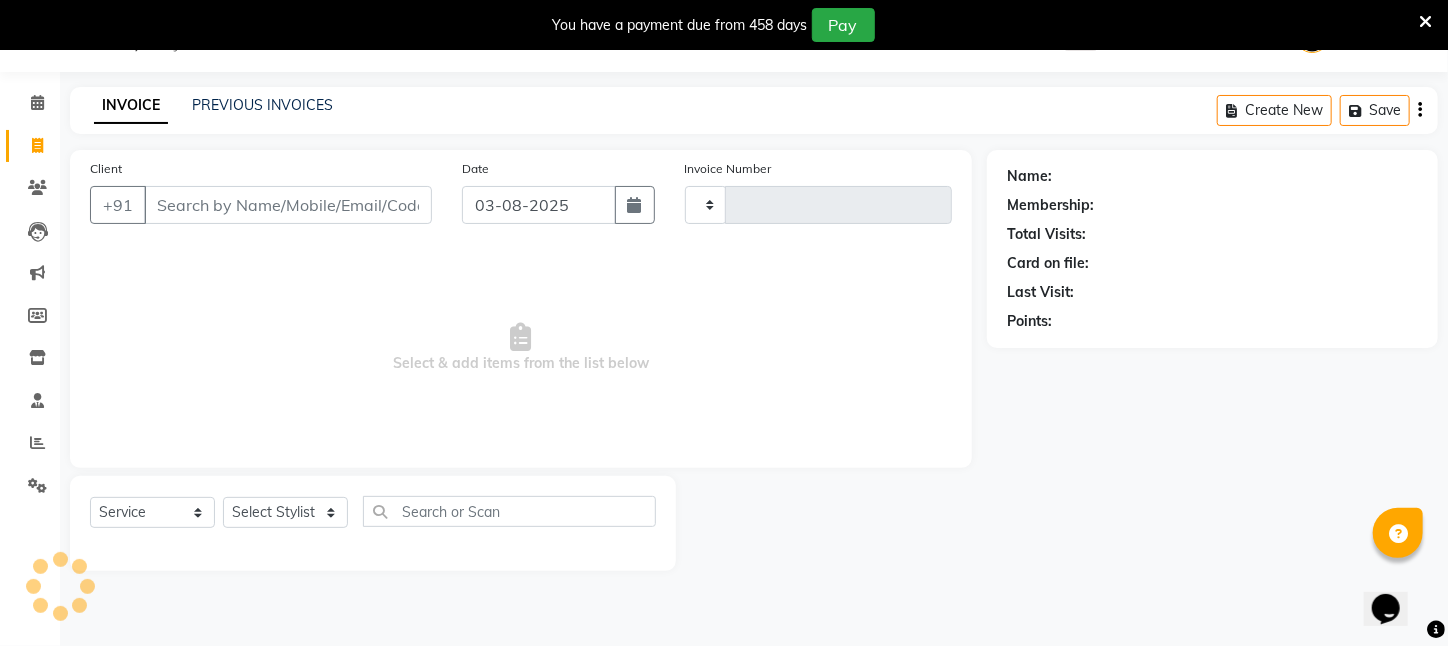 type on "2094" 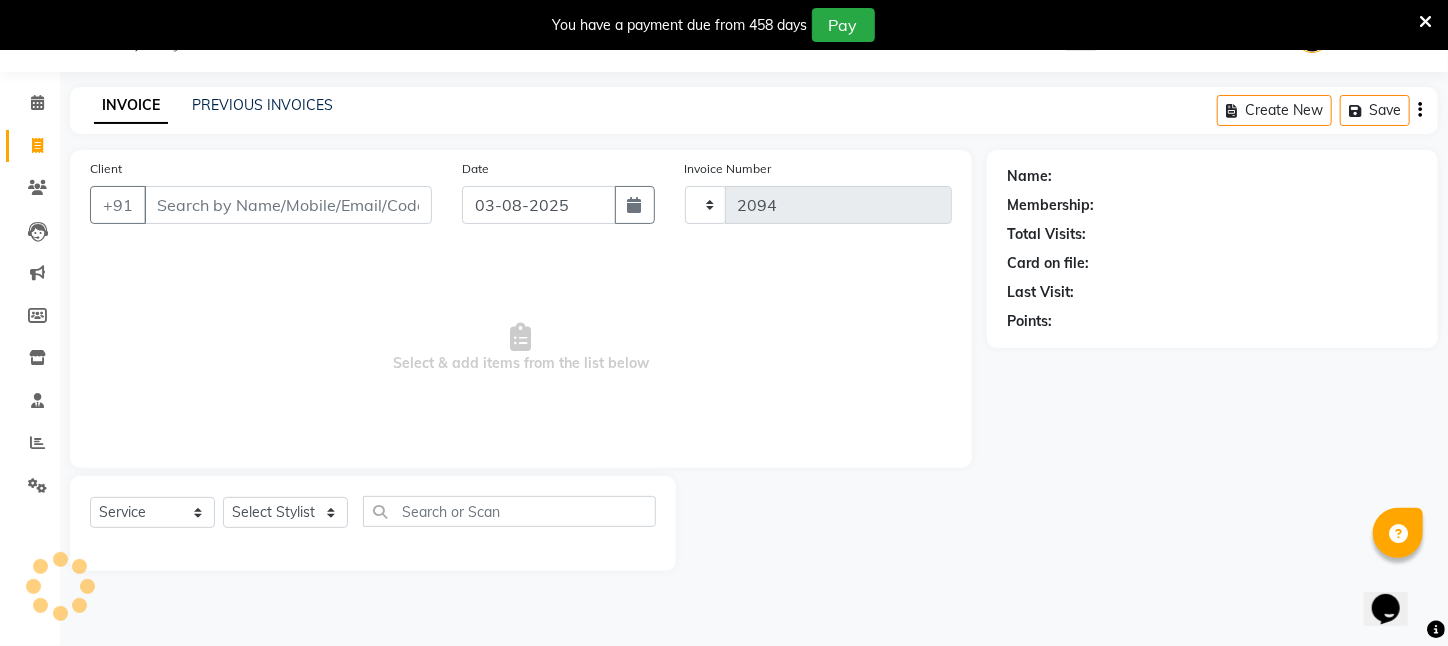select on "4296" 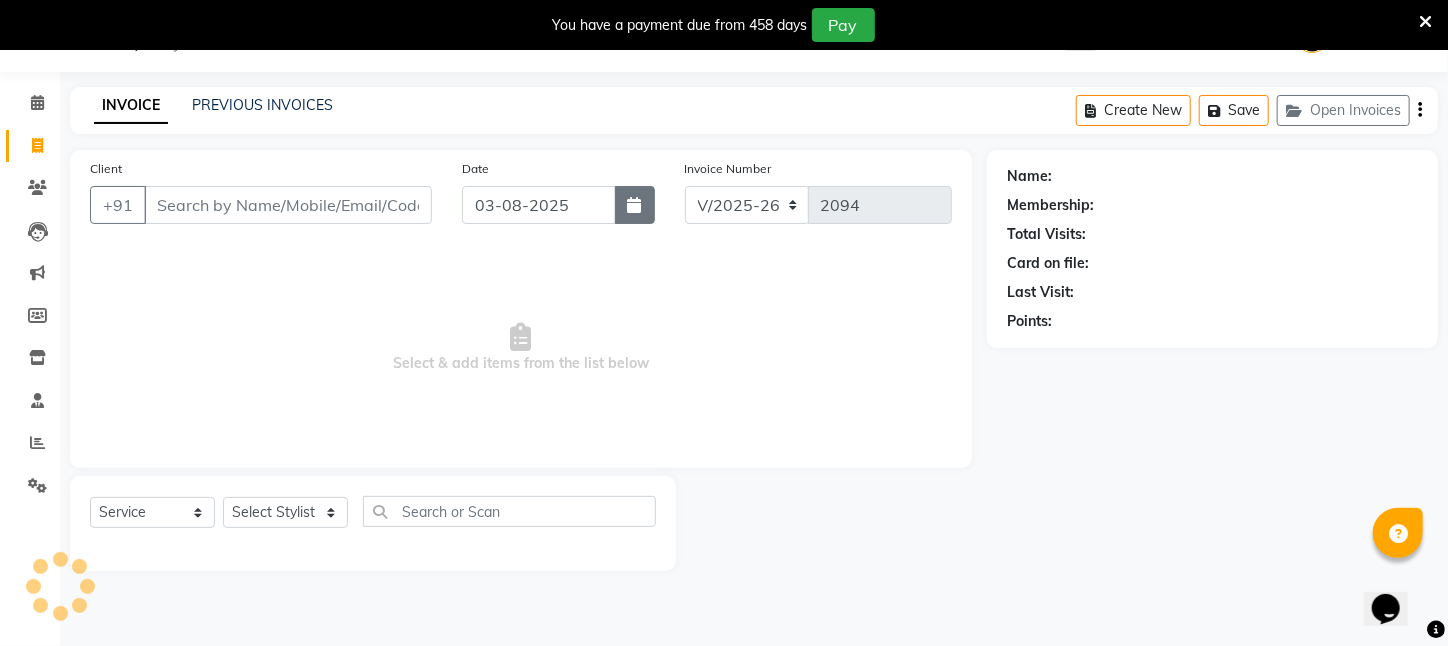 click 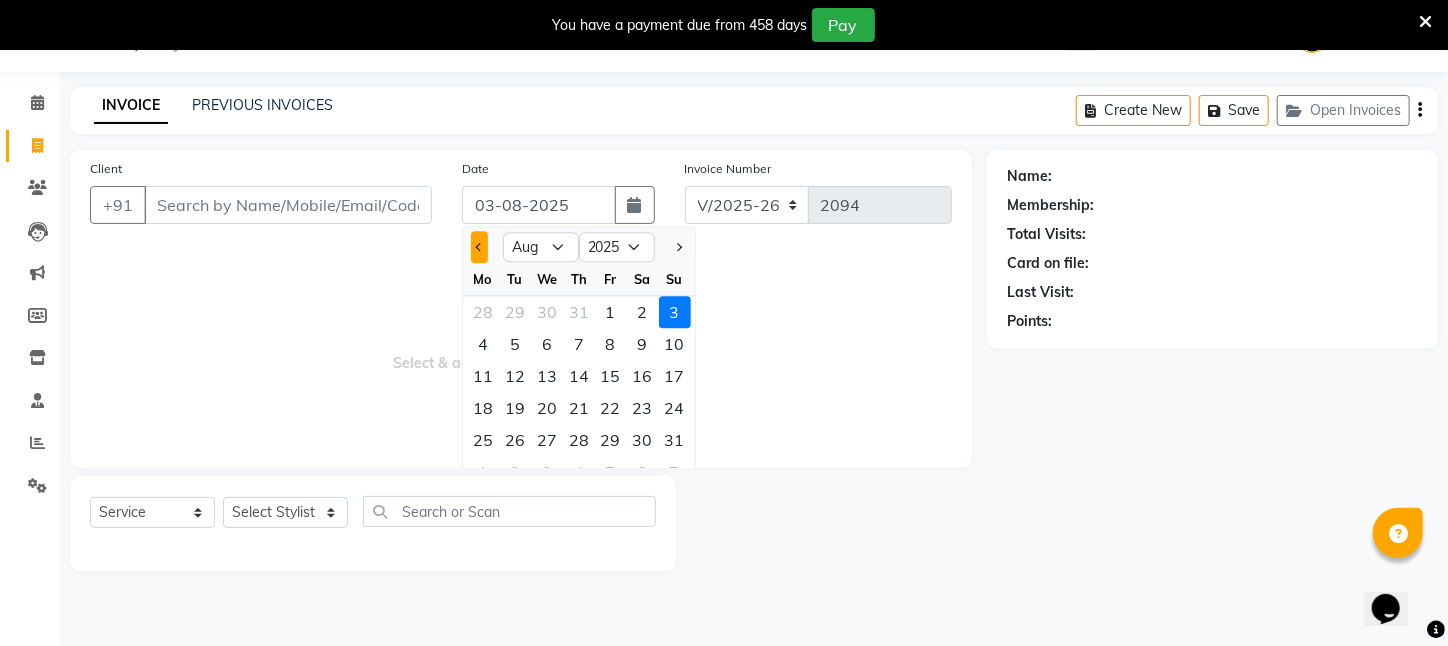 click 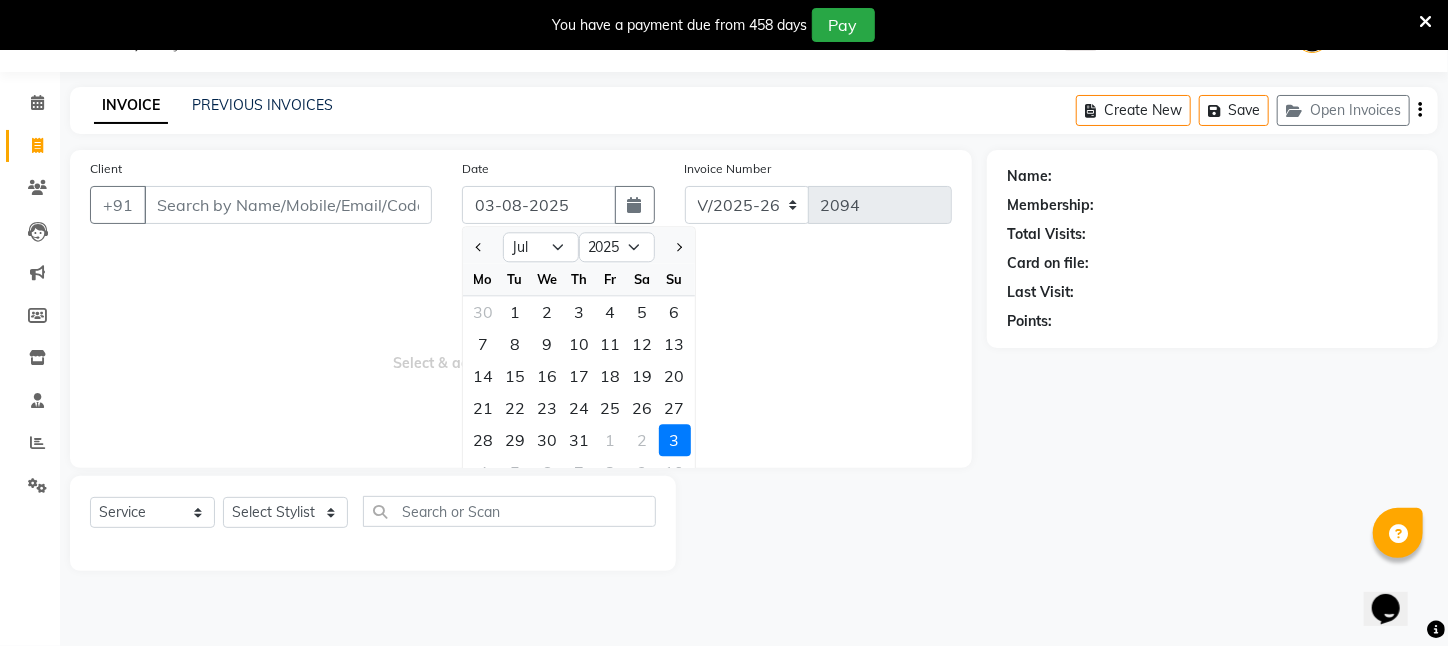 click on "Select & add items from the list below" at bounding box center [521, 348] 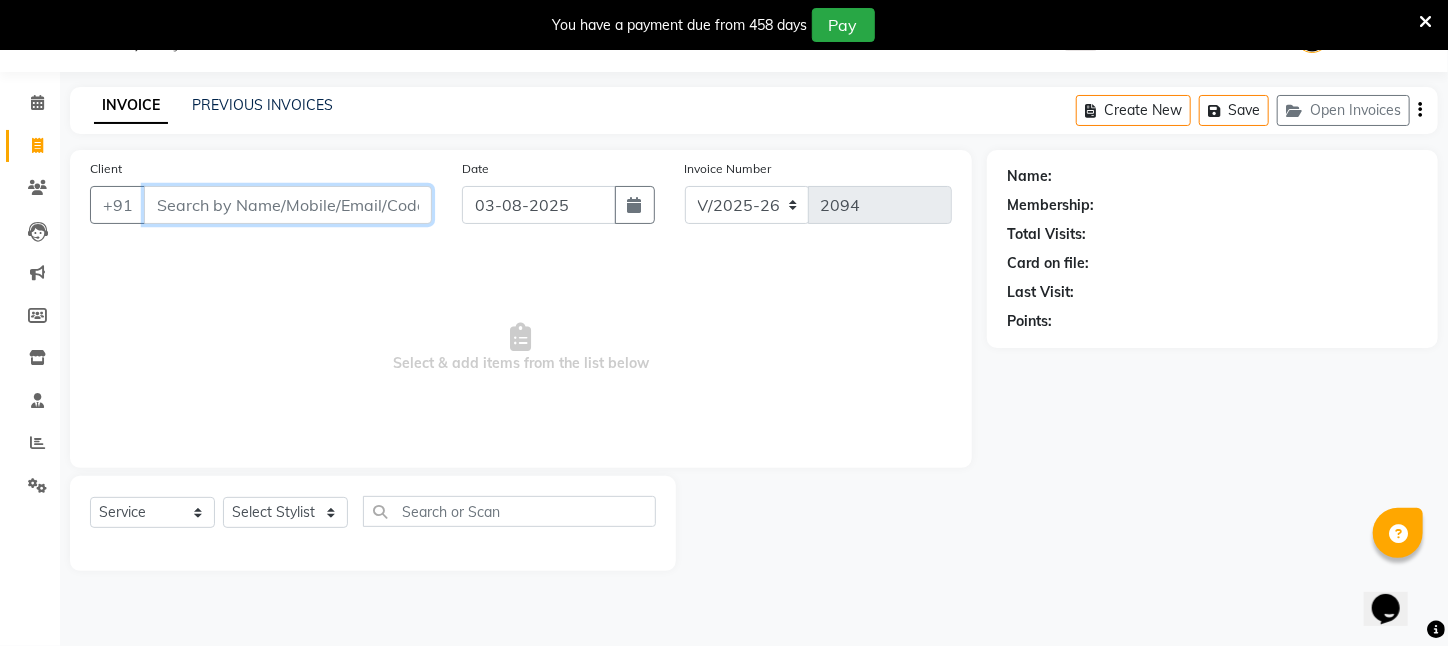 click on "Client" at bounding box center (288, 205) 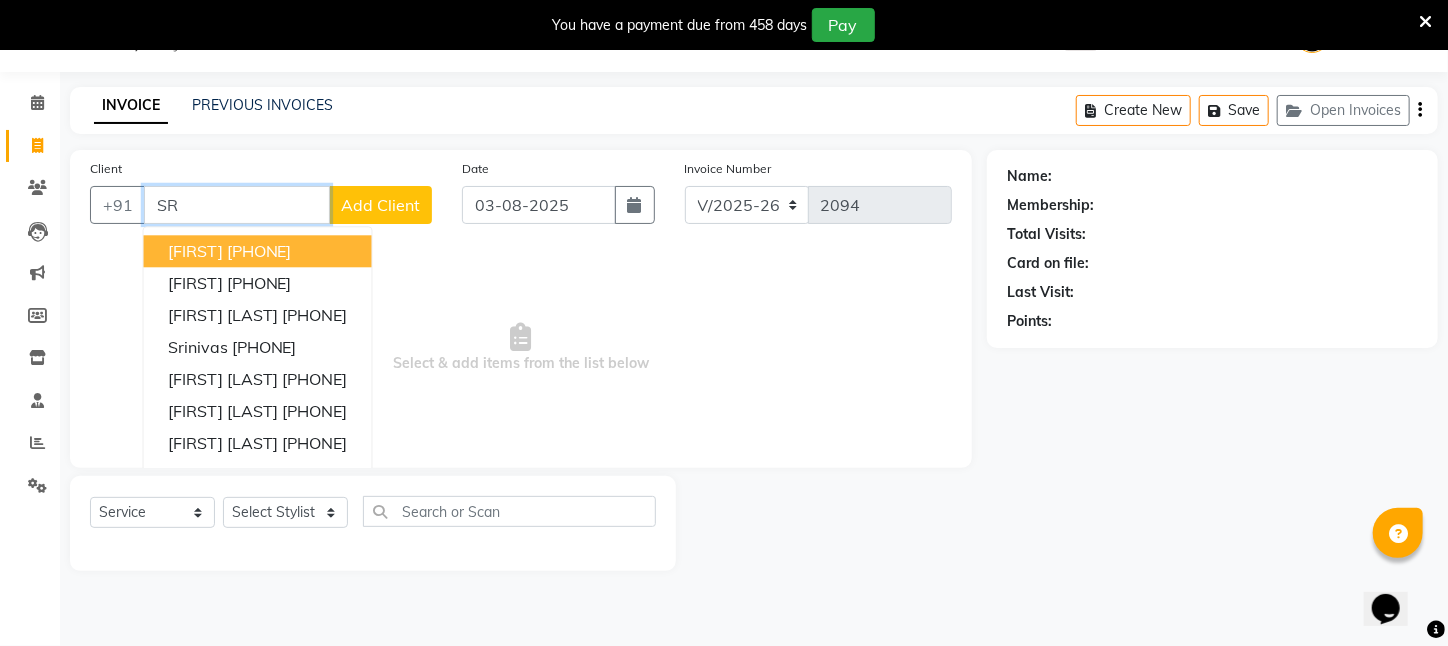 type on "S" 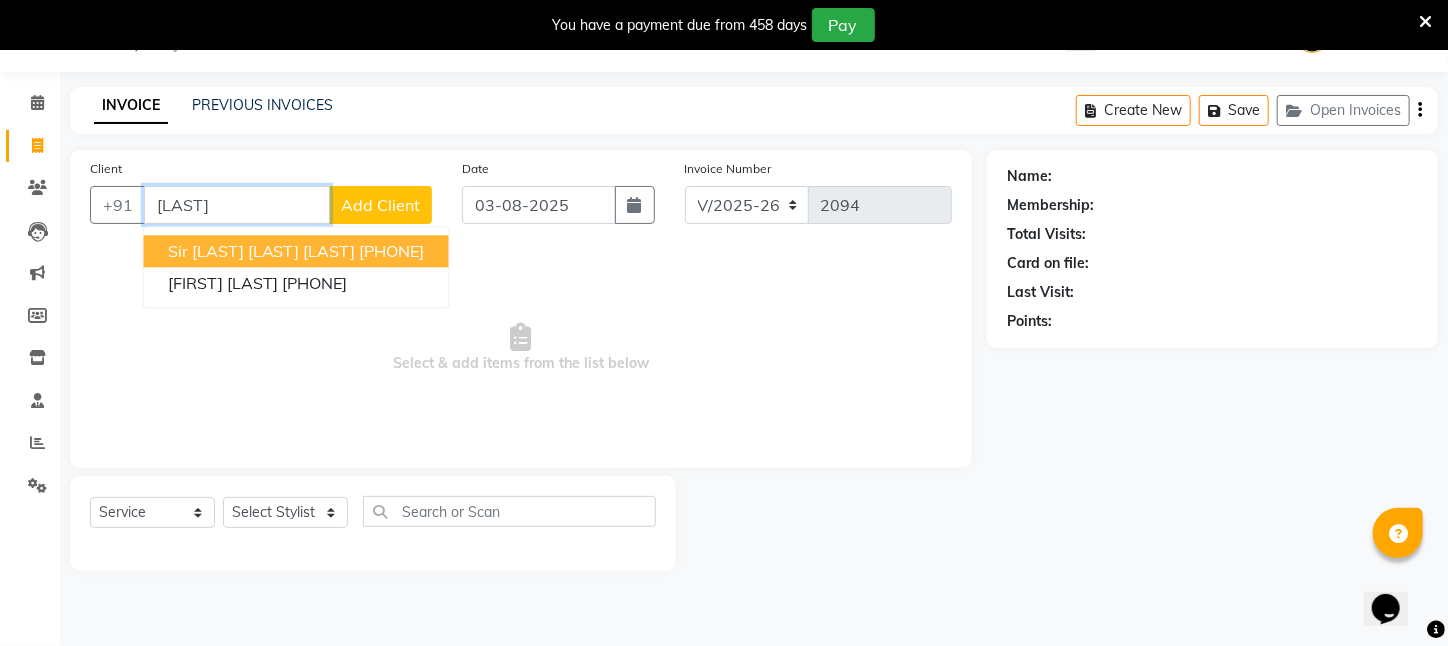 click on "Sir [LAST] [LAST] [LAST]" at bounding box center (262, 251) 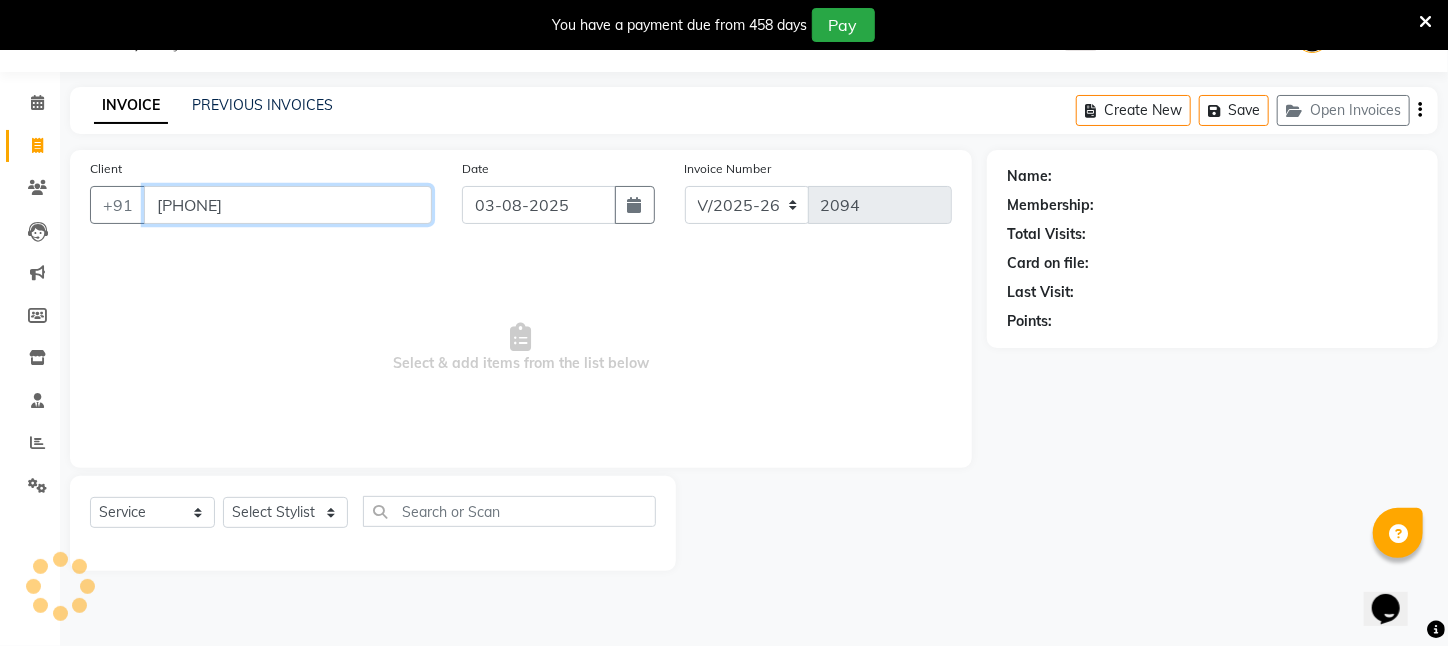 type on "[PHONE]" 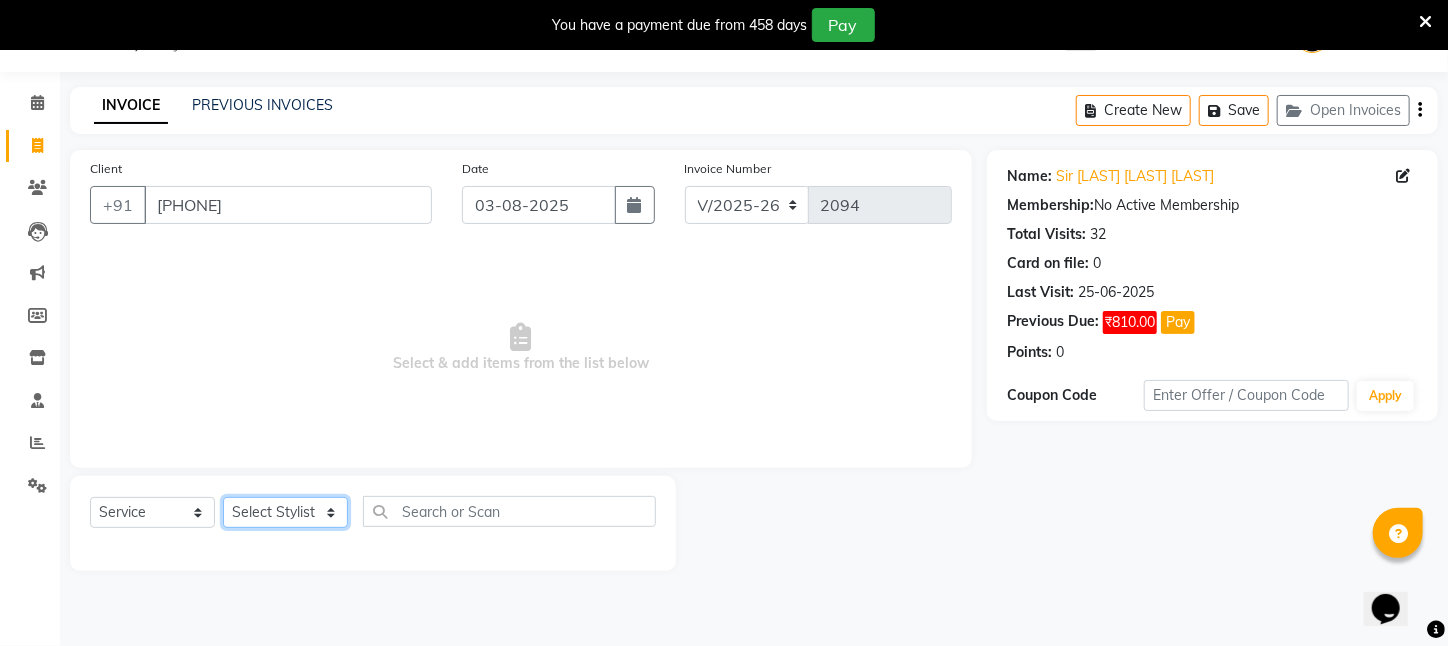 click on "Select Stylist Aftab Ansar  ARPITA DEEPIKA IMRAAN Injamam KESHAV kharagpur Mahadev Pal Manisha MOUMITA NEHA Rahim Ruma SAIMA Shibani Sujit Suman TINKU Venu" 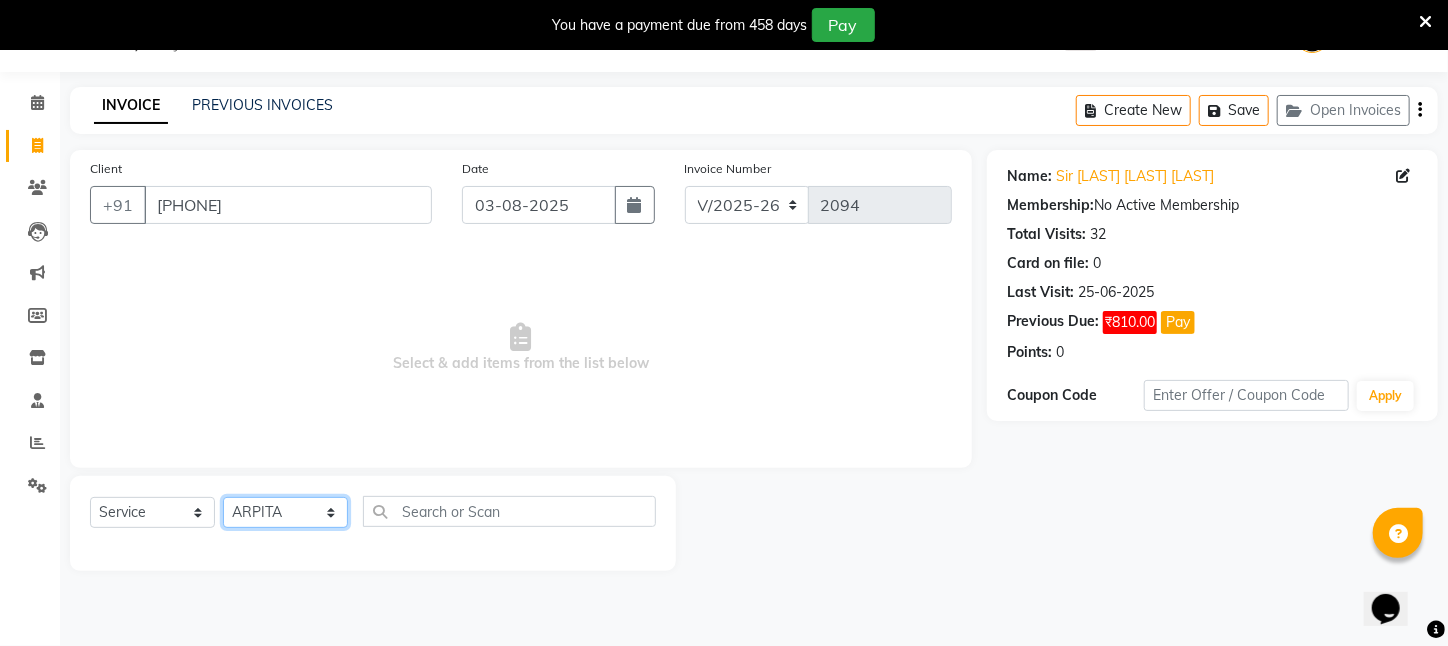 click on "Select Stylist Aftab Ansar  ARPITA DEEPIKA IMRAAN Injamam KESHAV kharagpur Mahadev Pal Manisha MOUMITA NEHA Rahim Ruma SAIMA Shibani Sujit Suman TINKU Venu" 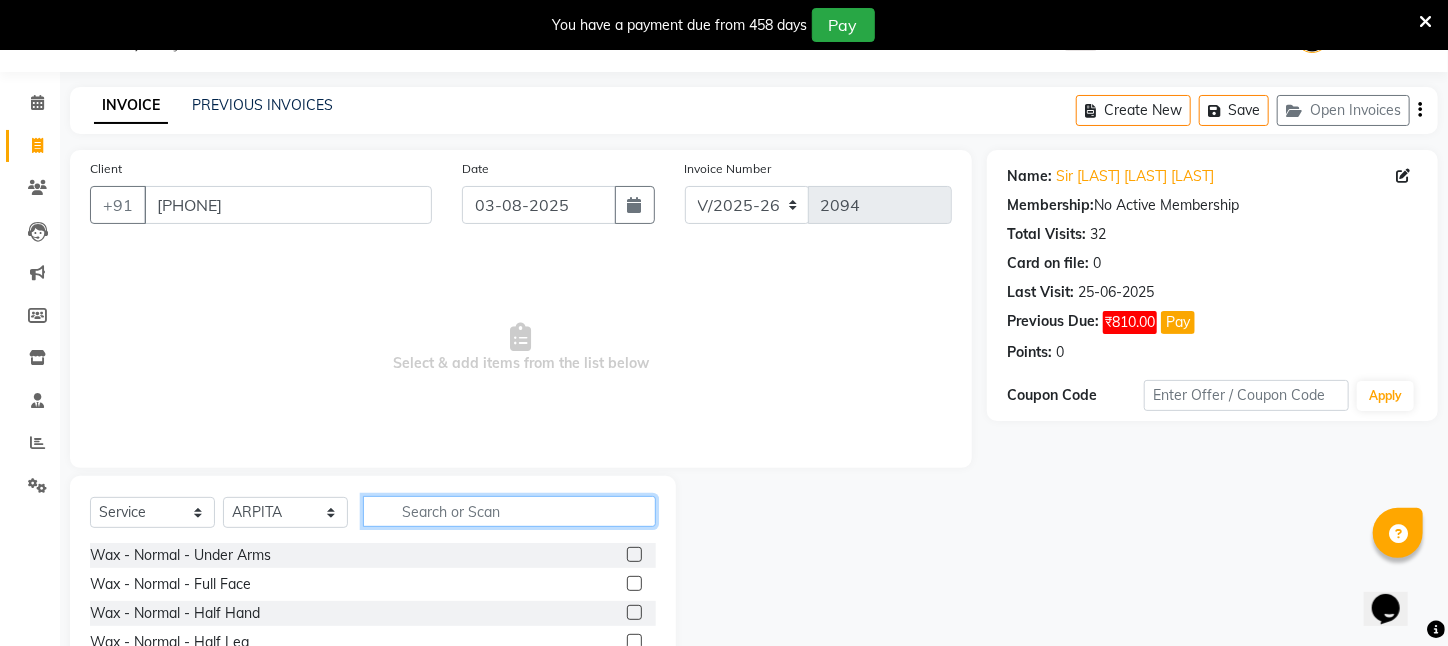 click 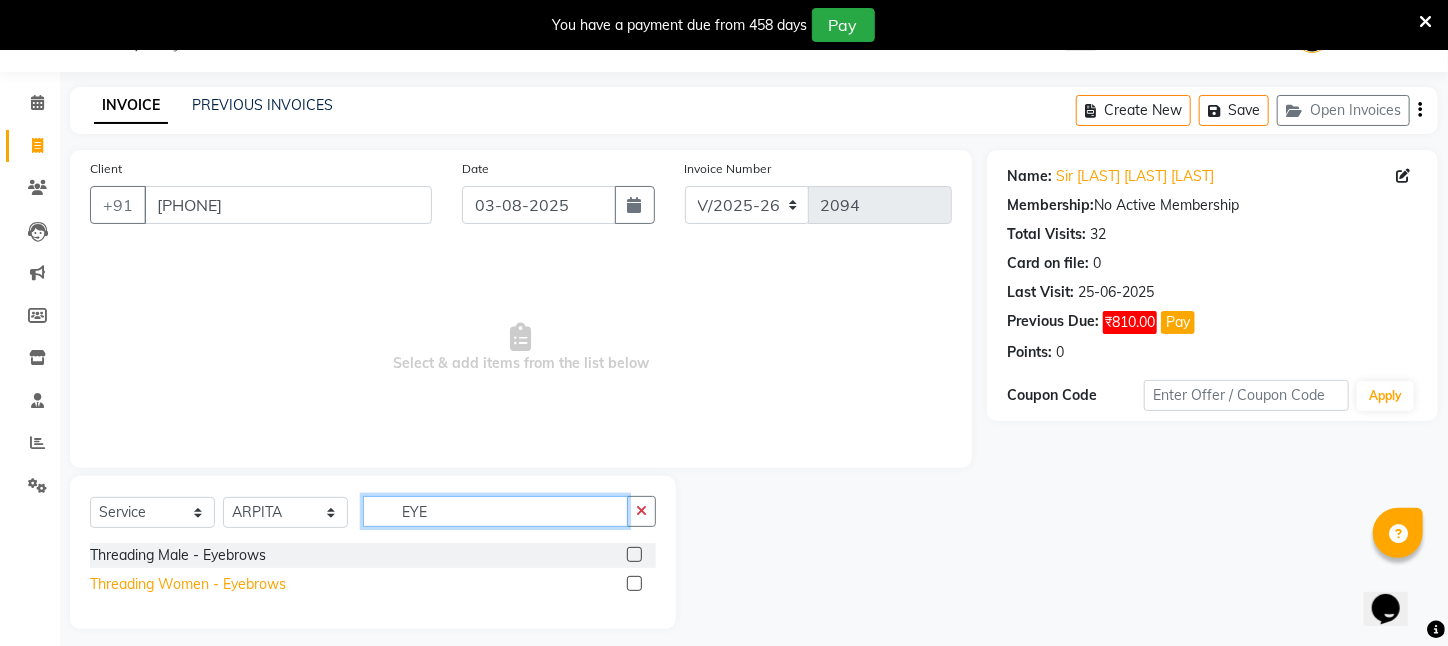 type on "EYE" 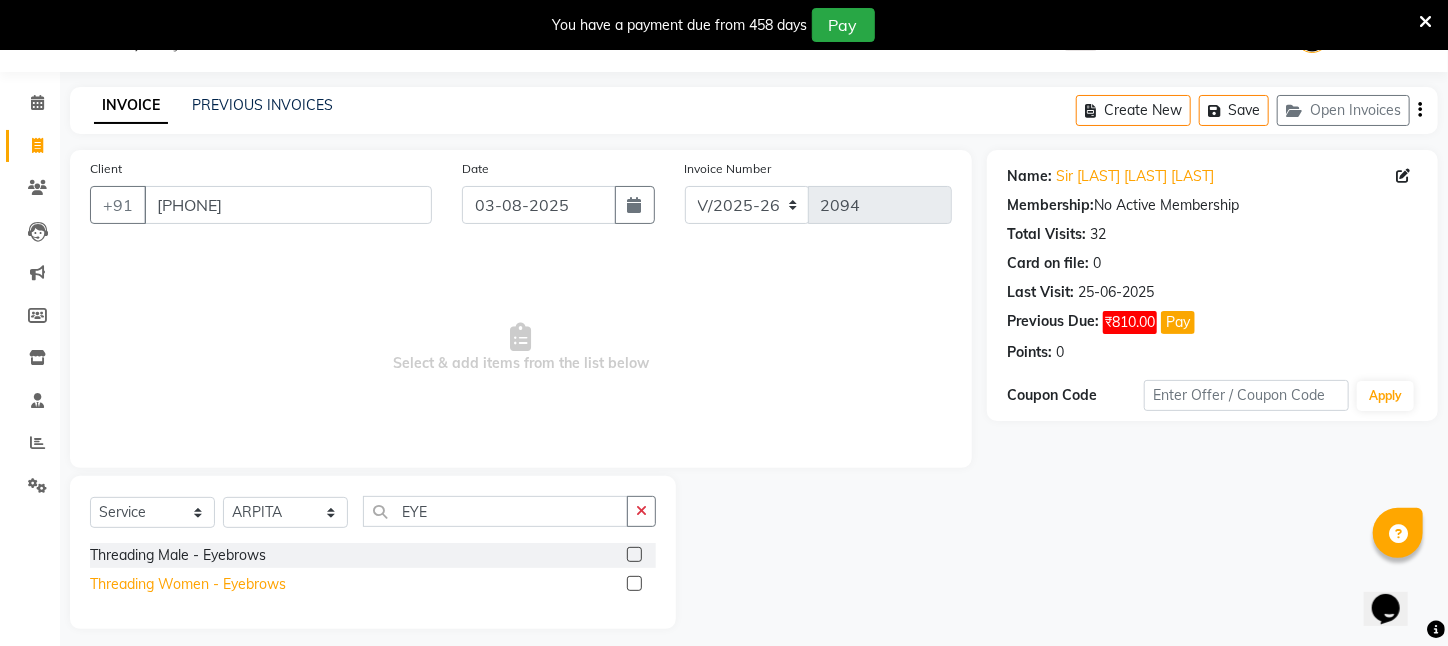 click on "Threading Women    -   Eyebrows" 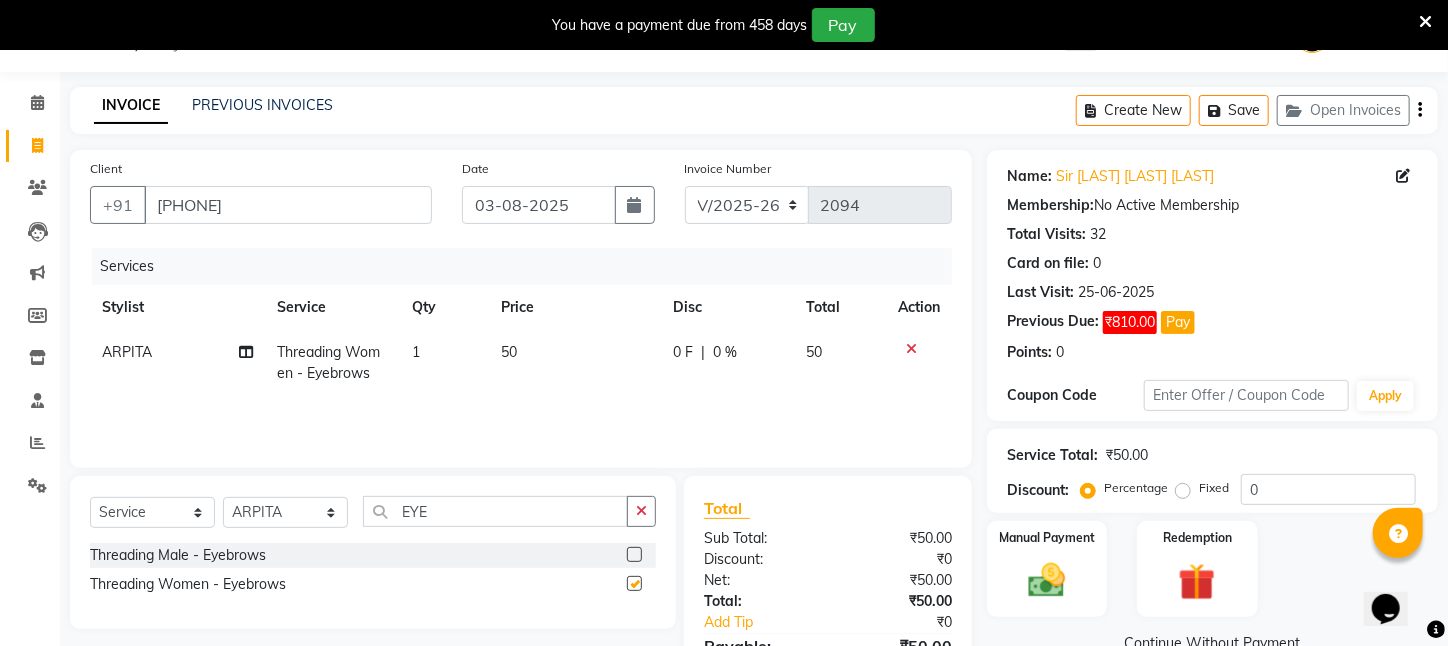 checkbox on "false" 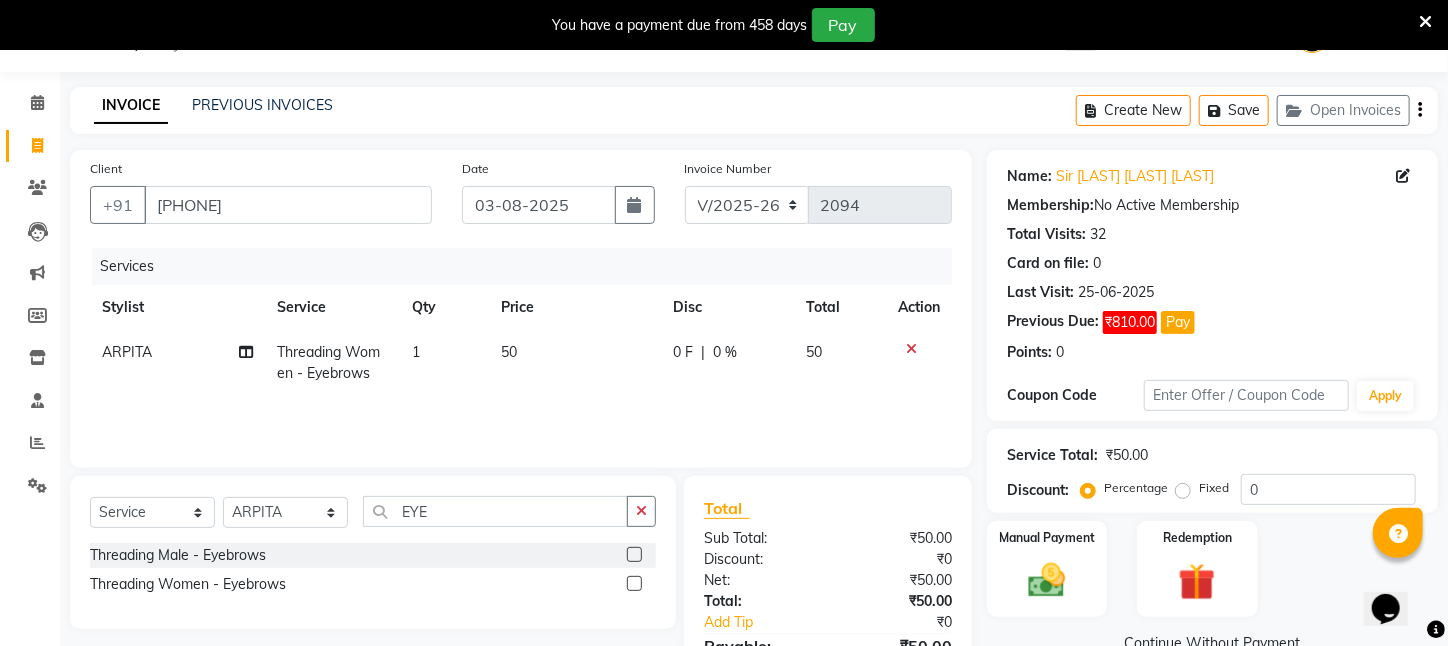 click on "1" 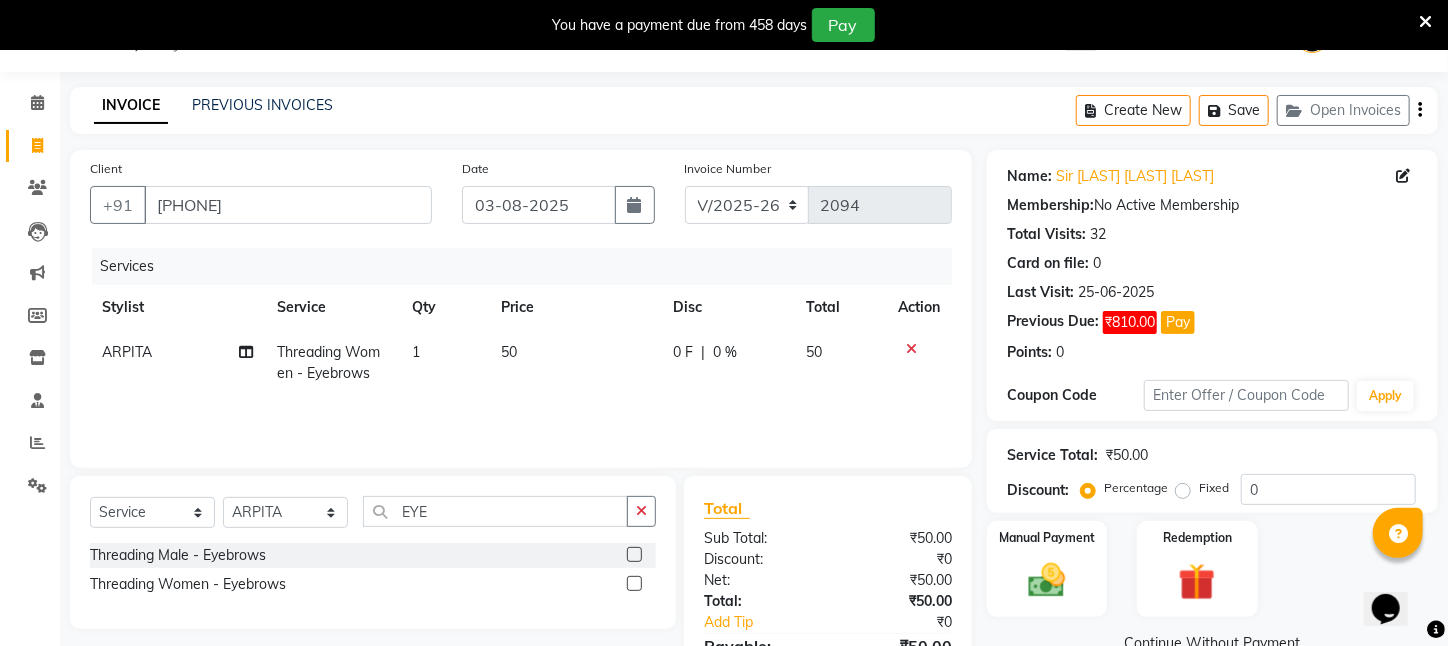 select on "28698" 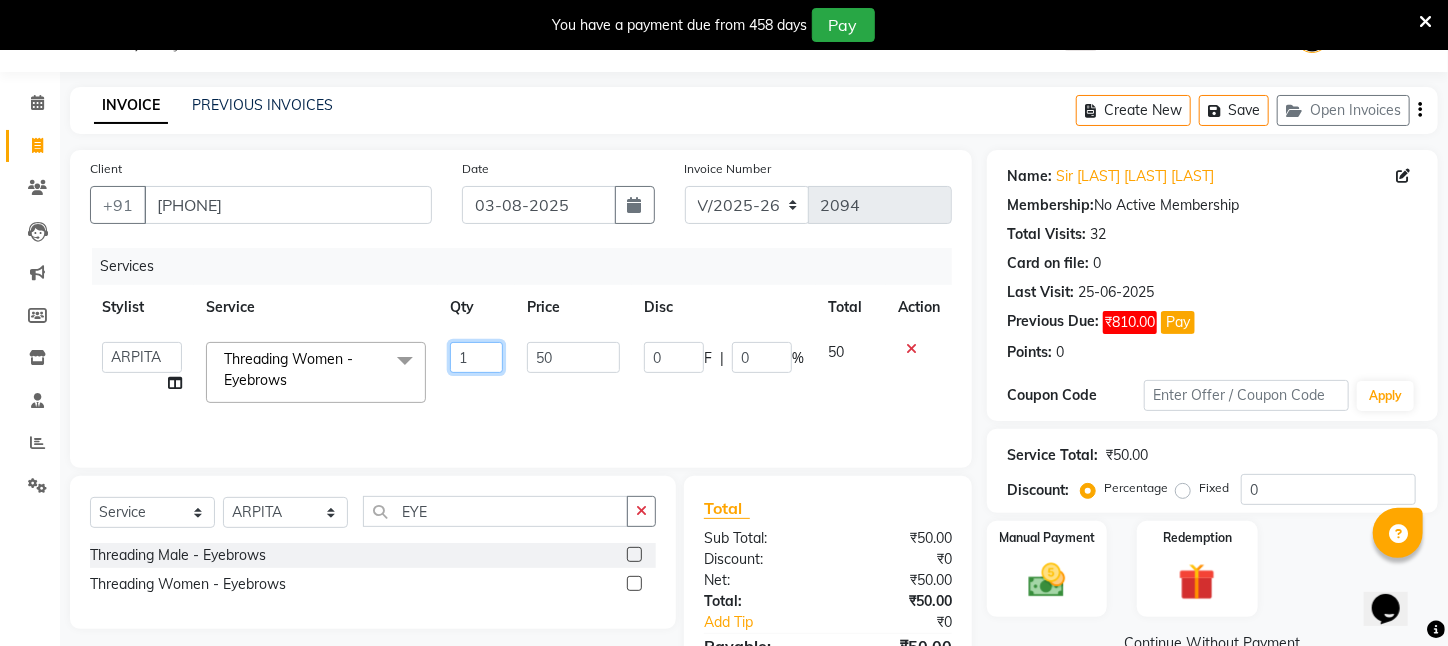 drag, startPoint x: 474, startPoint y: 350, endPoint x: 327, endPoint y: 366, distance: 147.86818 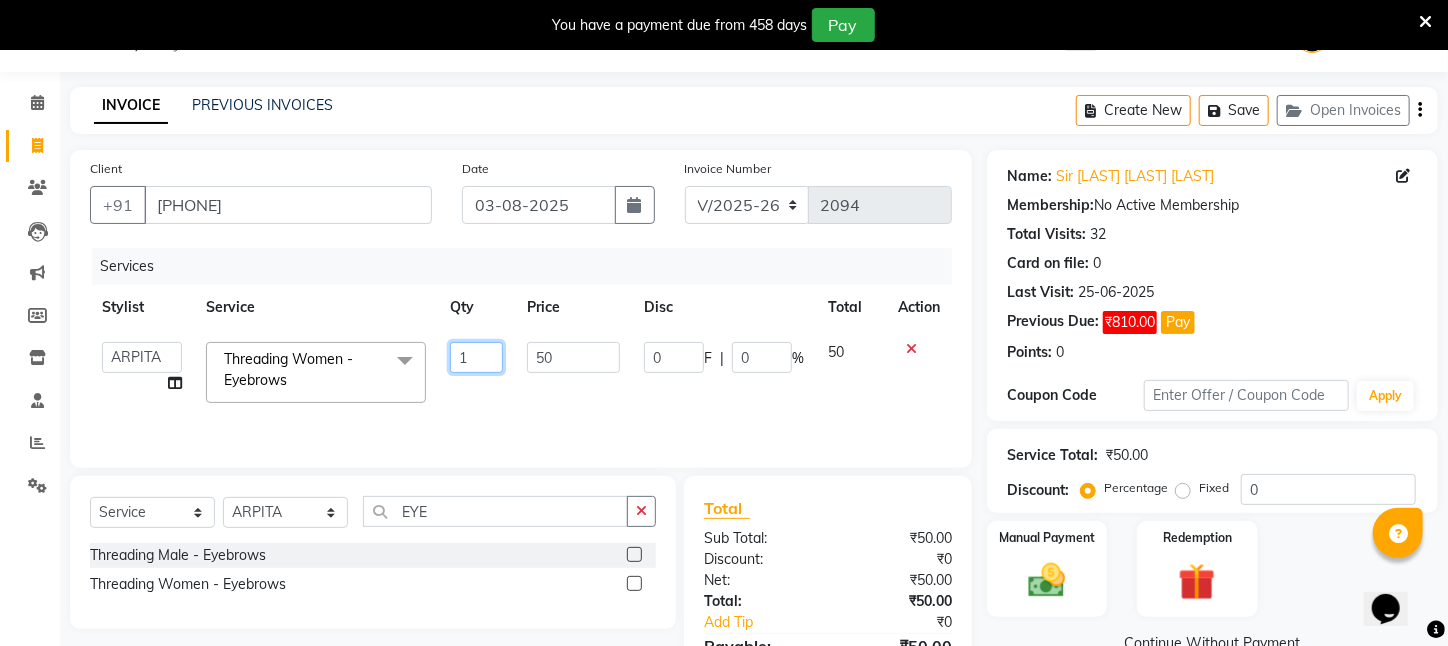 click on "Aftab   Ansar    ARPITA   DEEPIKA   IMRAAN   Injamam   KESHAV   kharagpur   Mahadev Pal   Manisha   MOUMITA   NEHA   Rahim   Ruma   SAIMA   Shibani   Sujit   Suman   TINKU   Venu  Threading Women    -   Eyebrows  x Wax - Normal    -   Under Arms Wax - Normal    -   Full Face Wax - Normal    -   Half Hand Wax - Normal    -   Half Leg Wax - Normal    -   Front Stomach Wax - Normal    -   Back Side Wax - Normal    -   Full Hand Wax - Normal    -   Full Leg Wax - Normal    -   Brazilian Wax Wax - Normal    -   Full Body Wax Mole Remove HEAD MASSAGE  DERMA SAGE LOTUS FACIAL THRENDING MALE CHIN THREDING MALE CHIK SPELTEN HAIR CUT WOMEN ICE CREAM PADICURE  ICE CREAM MANICURE cv anti angine facial SEA BUTTER TREATMENT spelteen cut  CV PIGMENTATION BRIGHTENING FACIAL MALE FULL BODY TRIMING HAIR SPA COMBO OFFER FACIAL COMBO OFFER FACE MASSAGE COMBO OFFER CLEANUP OFFER CHIN WOMEN WAX Body hair remoVE HAIR WIG SERVICE CUTTING COMBO OFFER MALE HAIR CUT/SPA/DETAN/FACIAL/BREAD MALE HALF HAND DE TAN  CV FACE MASSAGE 10c 1" 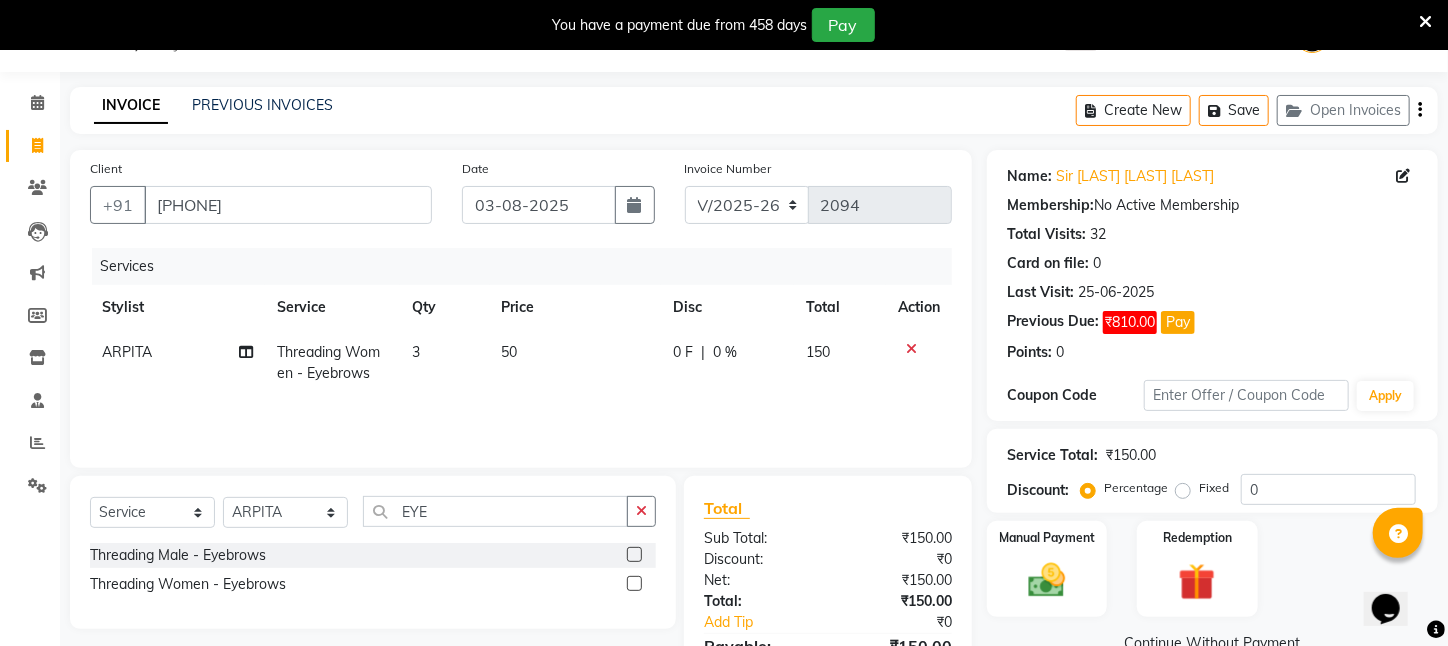 click on "3" 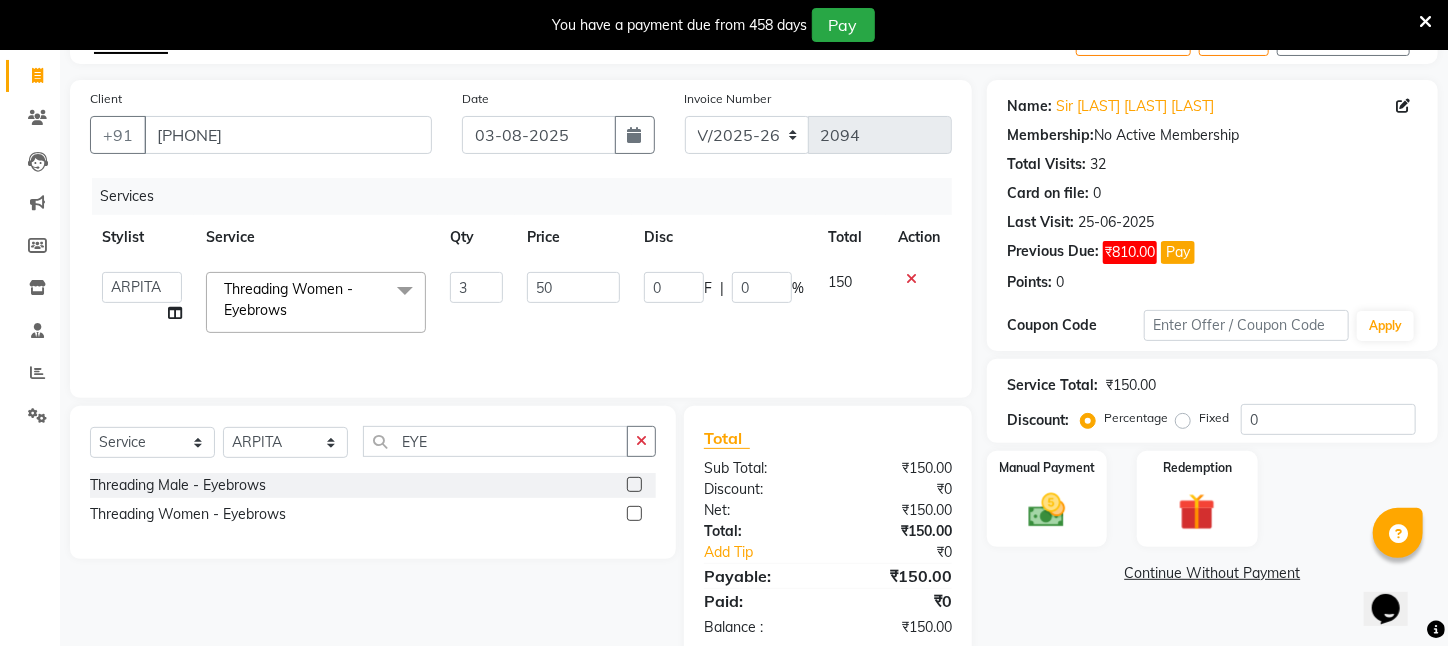 scroll, scrollTop: 161, scrollLeft: 0, axis: vertical 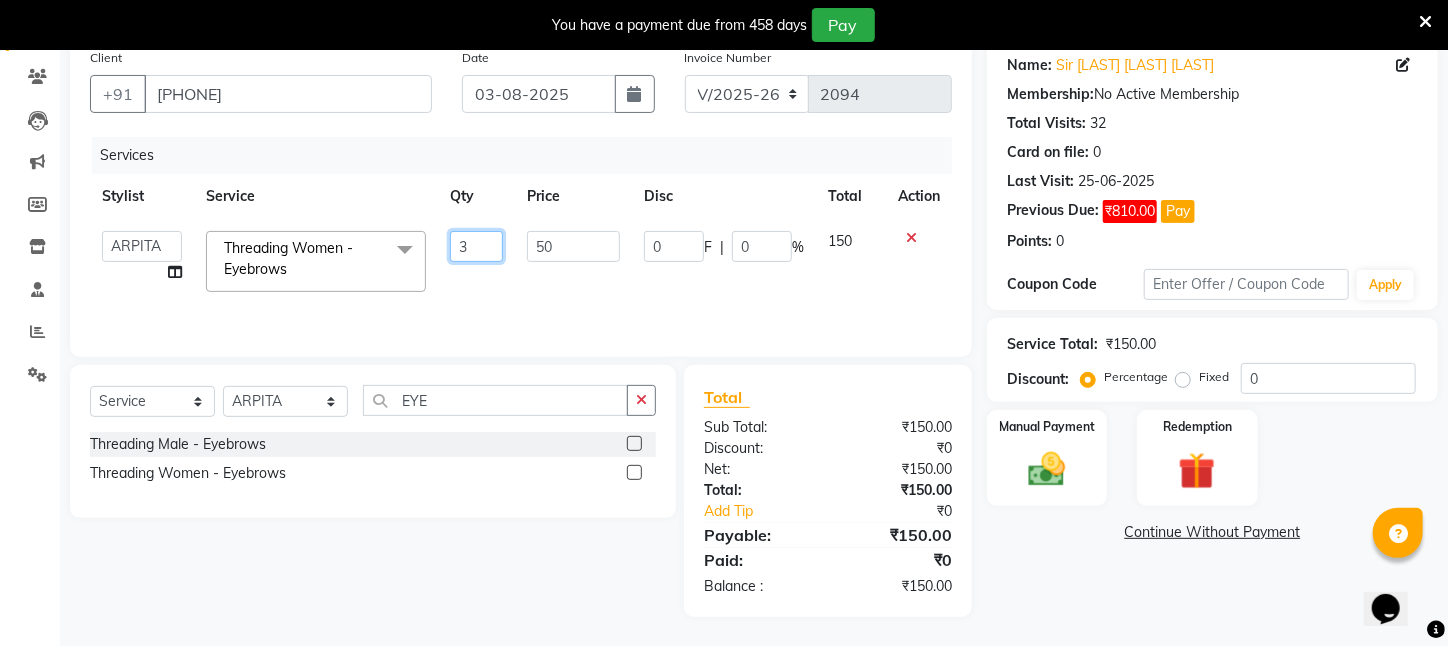 click on "3" 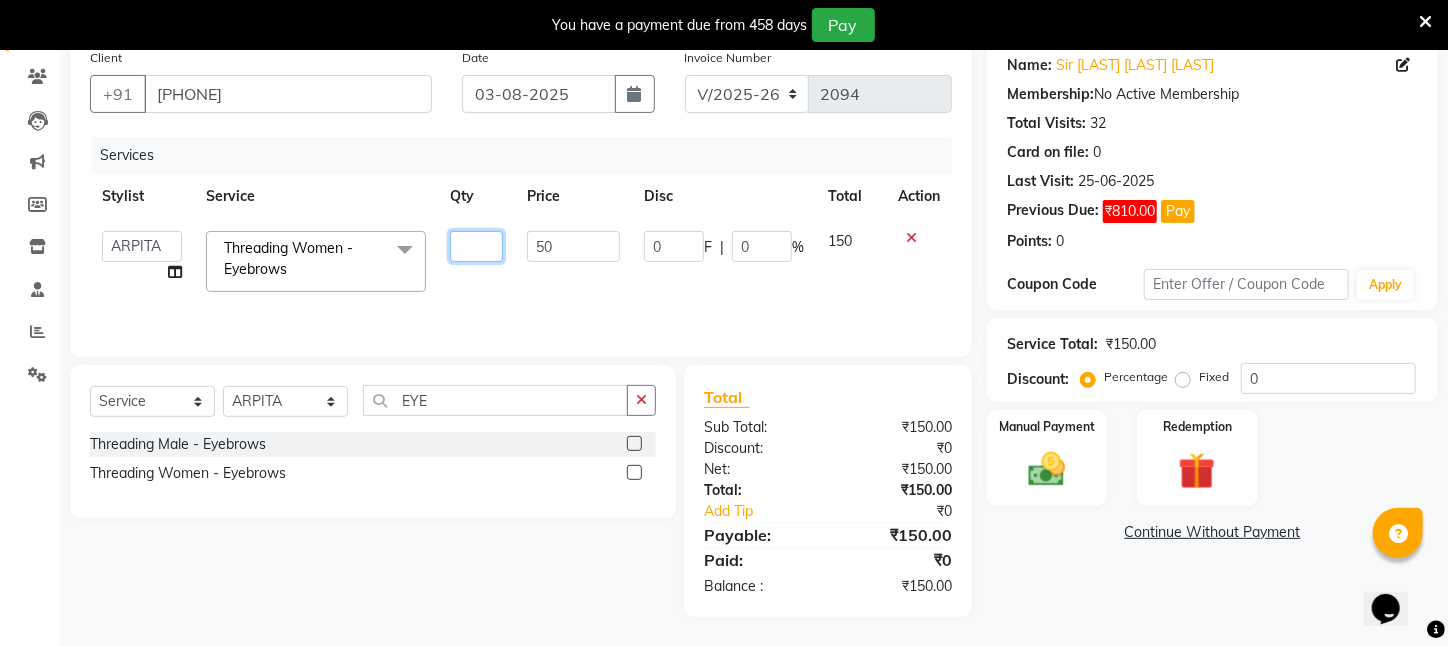 type on "1" 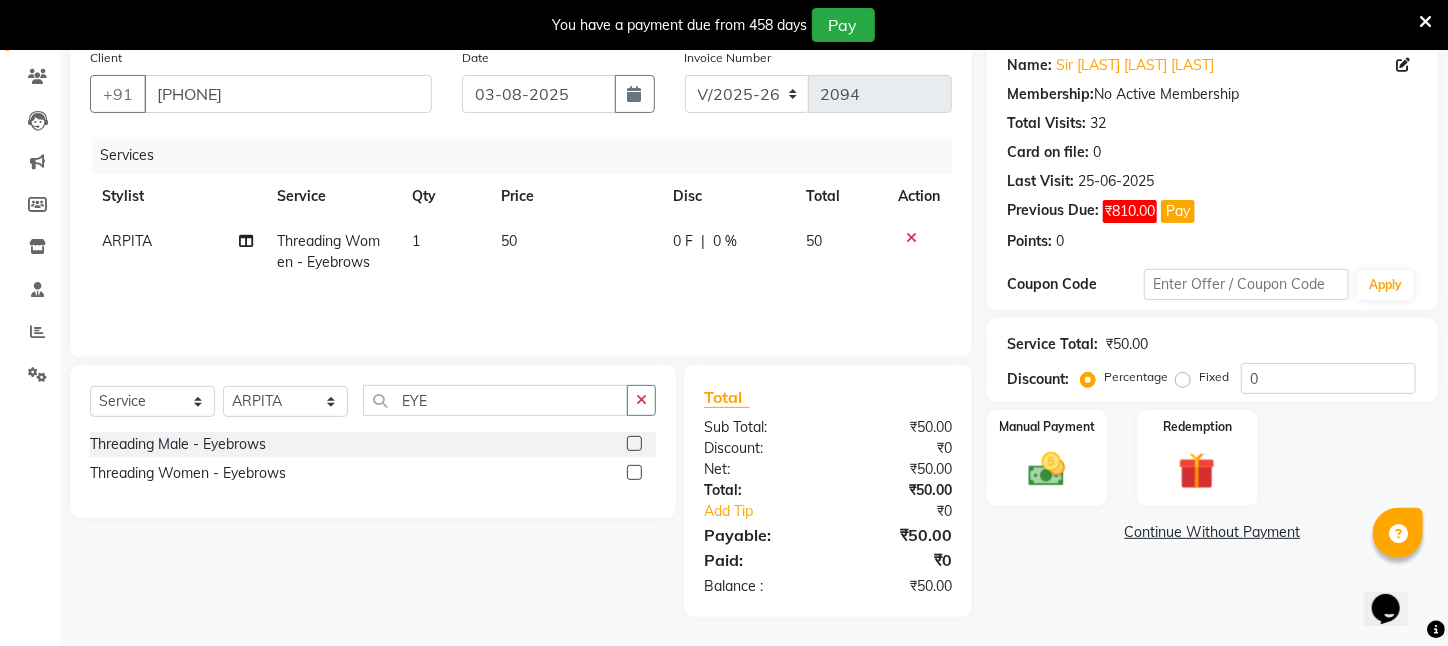 click on "ARPITA Threading Women    -   Eyebrows 1 50 0 F | 0 % 50" 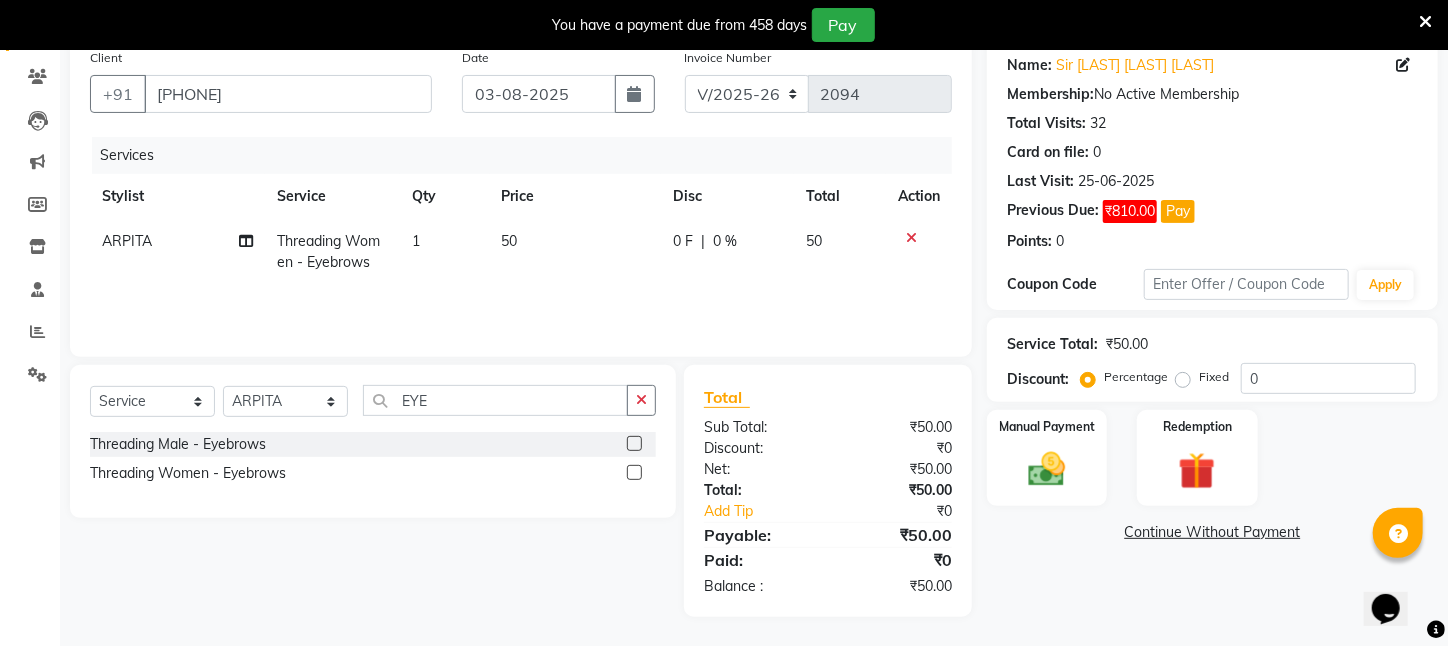 click on "50" 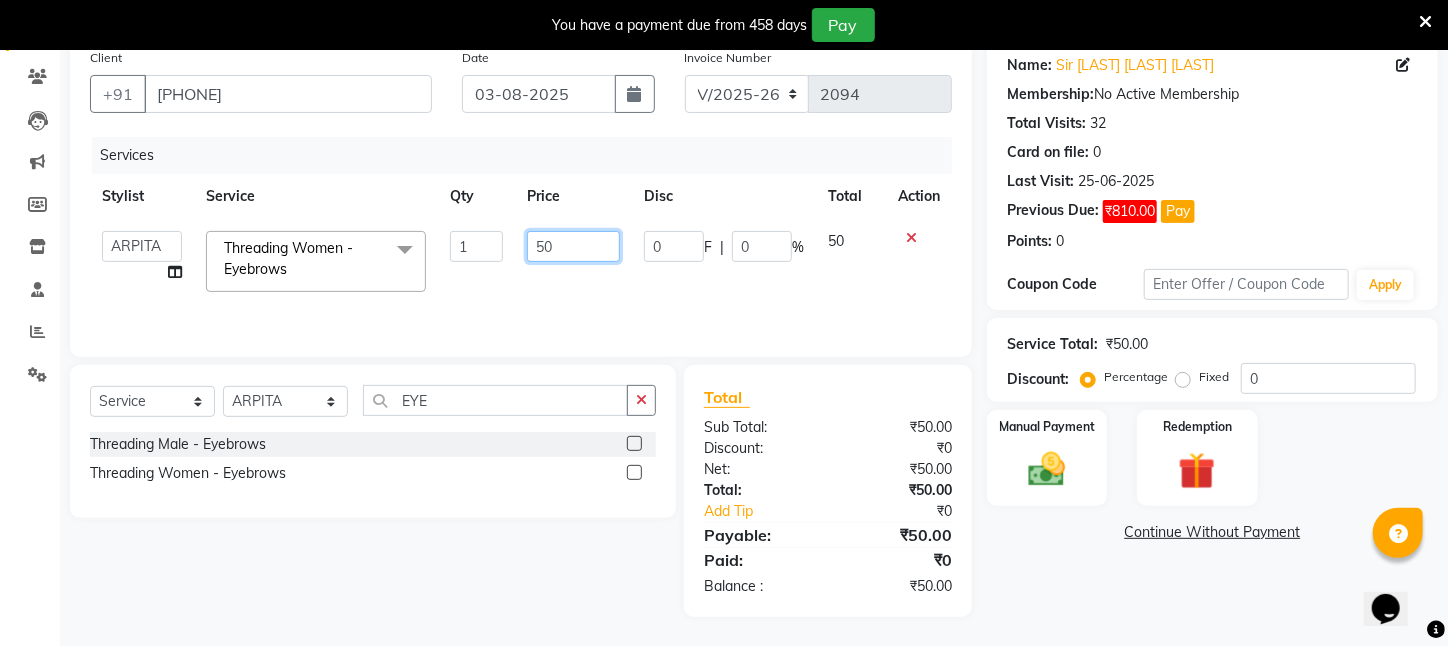 drag, startPoint x: 579, startPoint y: 244, endPoint x: 384, endPoint y: 248, distance: 195.04102 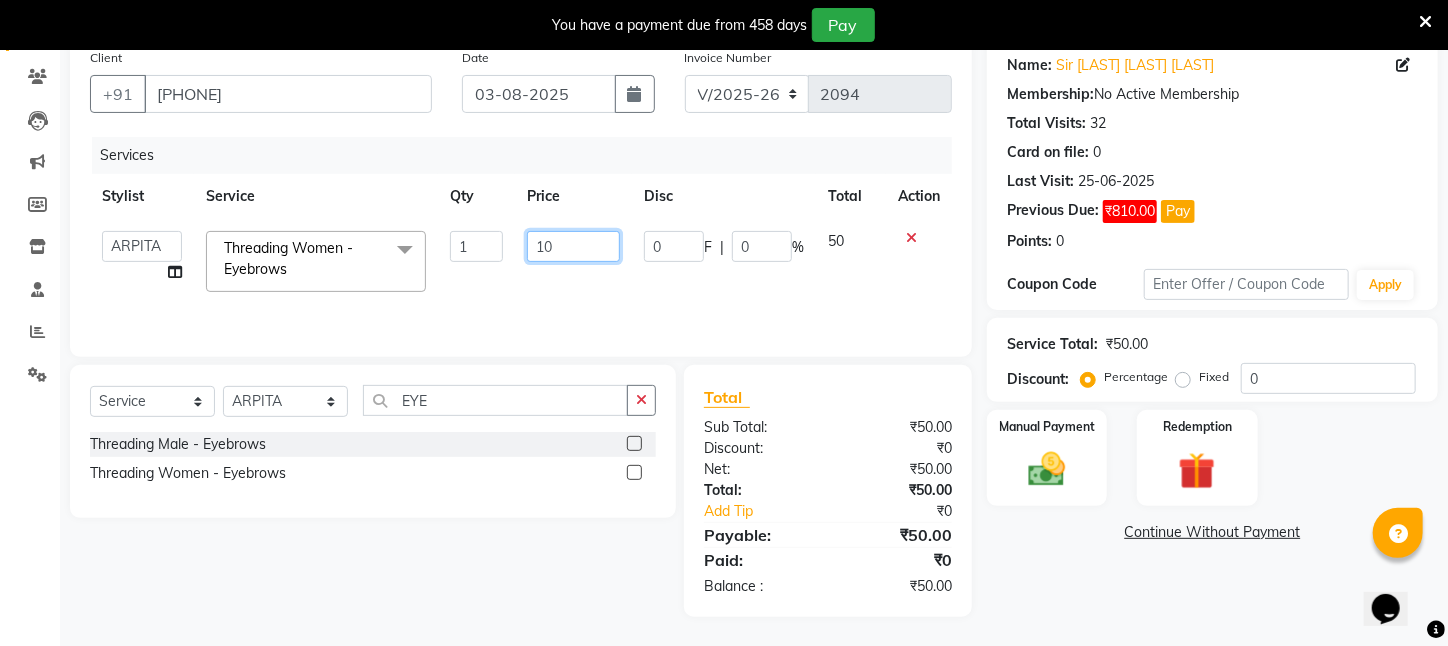 type on "100" 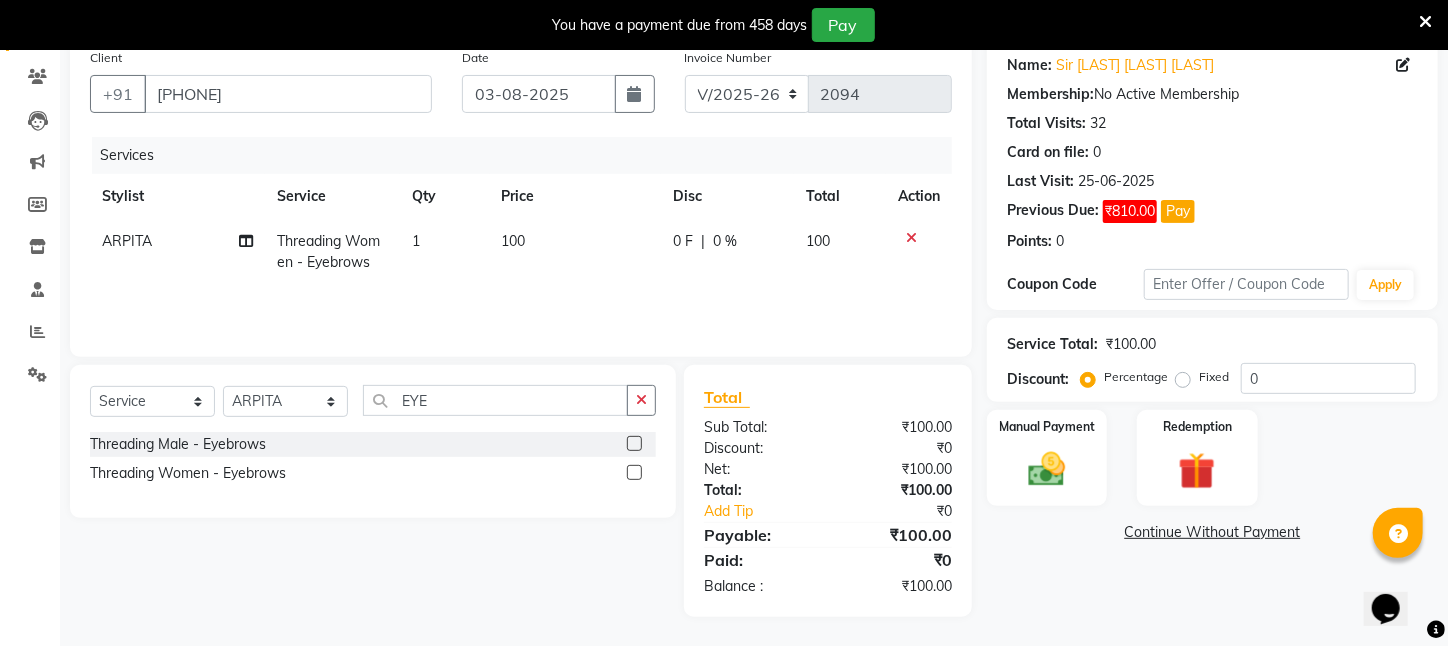 click on "Services Stylist Service Qty Price Disc Total Action ARPITA Threading Women    -   Eyebrows 1 100 0 F | 0 % 100" 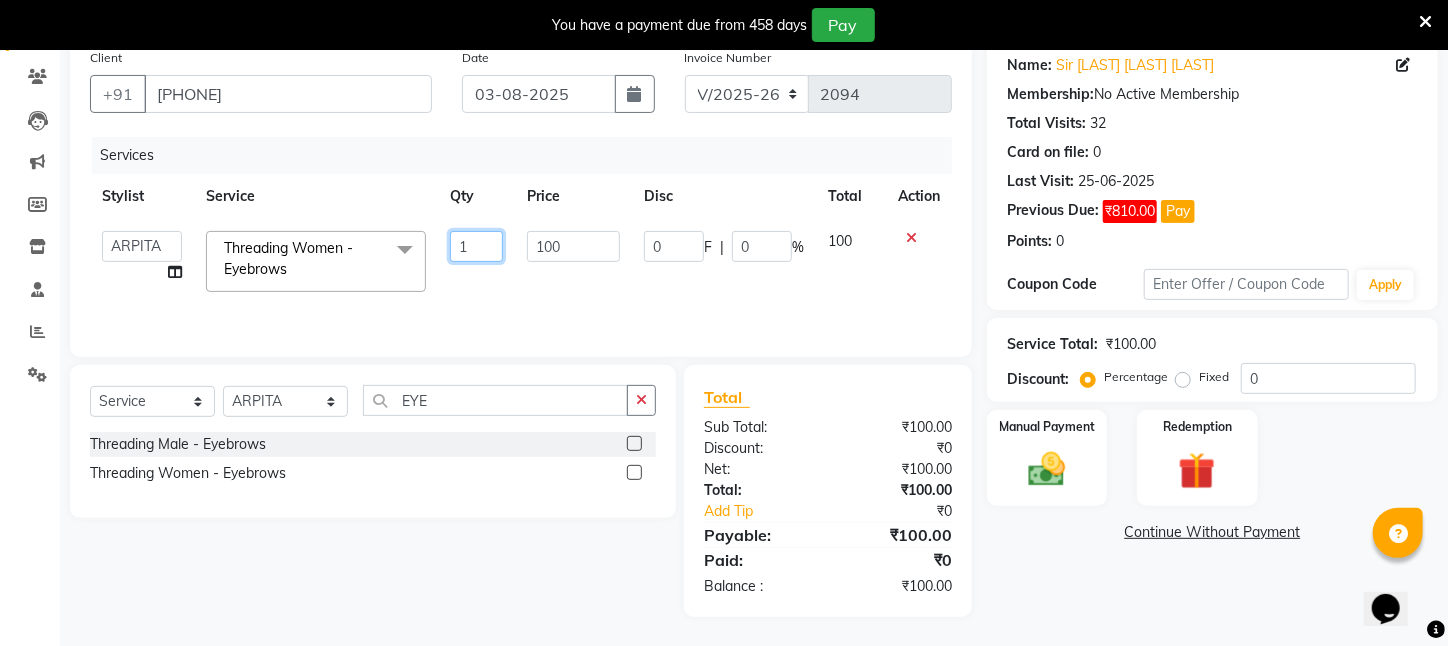 drag, startPoint x: 466, startPoint y: 238, endPoint x: 203, endPoint y: 242, distance: 263.03043 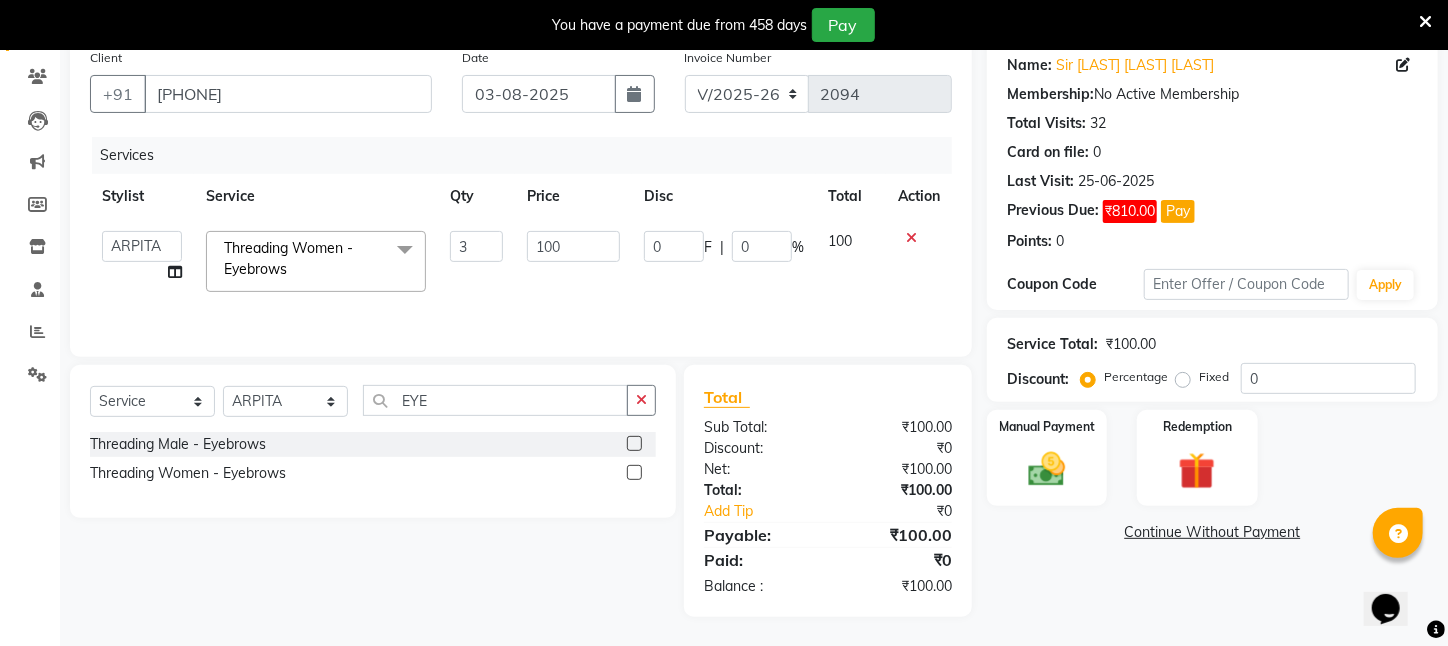 click on "Services Stylist Service Qty Price Disc Total Action  Aftab   Ansar    ARPITA   DEEPIKA   IMRAAN   Injamam   KESHAV   kharagpur   Mahadev Pal   Manisha   MOUMITA   NEHA   Rahim   Ruma   SAIMA   Shibani   Sujit   Suman   TINKU   Venu  Threading Women    -   Eyebrows  x Wax - Normal    -   Under Arms Wax - Normal    -   Full Face Wax - Normal    -   Half Hand Wax - Normal    -   Half Leg Wax - Normal    -   Front Stomach Wax - Normal    -   Back Side Wax - Normal    -   Full Hand Wax - Normal    -   Full Leg Wax - Normal    -   Brazilian Wax Wax - Normal    -   Full Body Wax Mole Remove HEAD MASSAGE  DERMA SAGE LOTUS FACIAL THRENDING MALE CHIN THREDING MALE CHIK SPELTEN HAIR CUT WOMEN ICE CREAM PADICURE  ICE CREAM MANICURE cv anti angine facial SEA BUTTER TREATMENT spelteen cut  CV PIGMENTATION BRIGHTENING FACIAL MALE FULL BODY TRIMING HAIR SPA COMBO OFFER FACIAL COMBO OFFER FACE MASSAGE COMBO OFFER CLEANUP OFFER CHIN WOMEN WAX Body hair remoVE HAIR WIG SERVICE CUTTING HALF HAND DE TAN  CV FACE MASSAGE OLAPLEX" 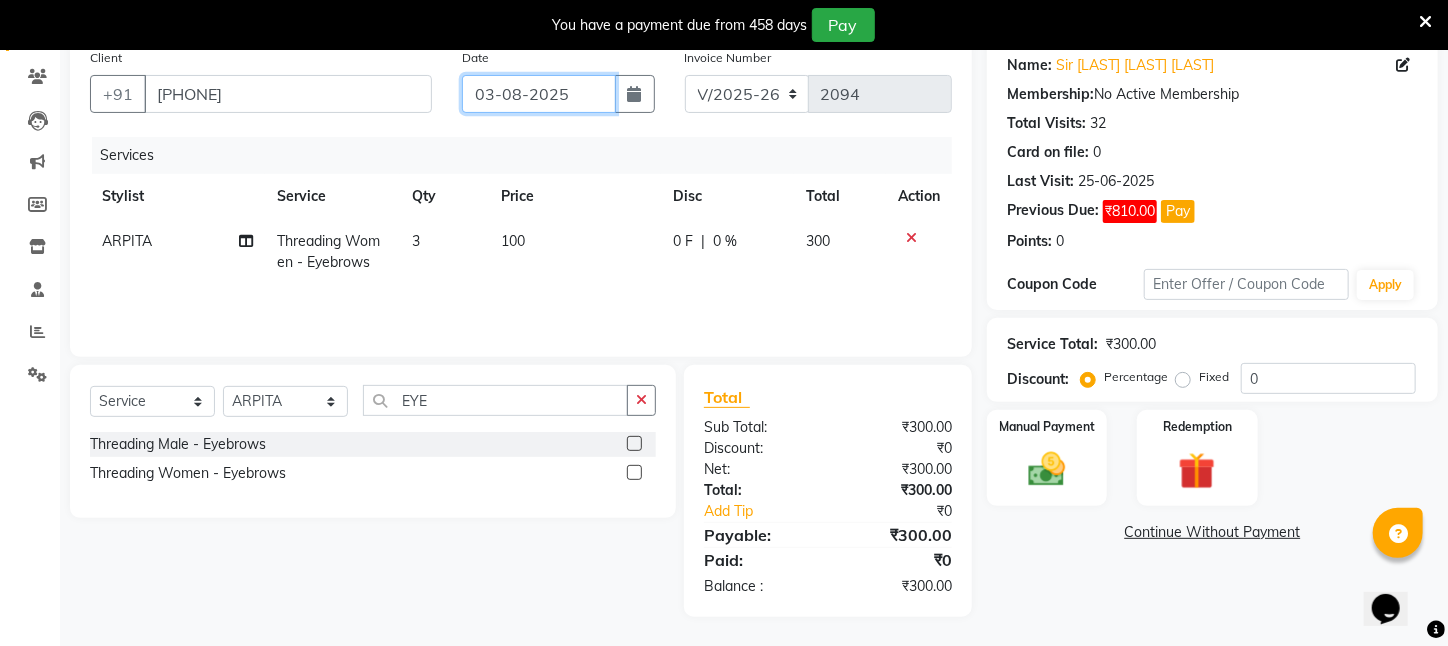 click on "03-08-2025" 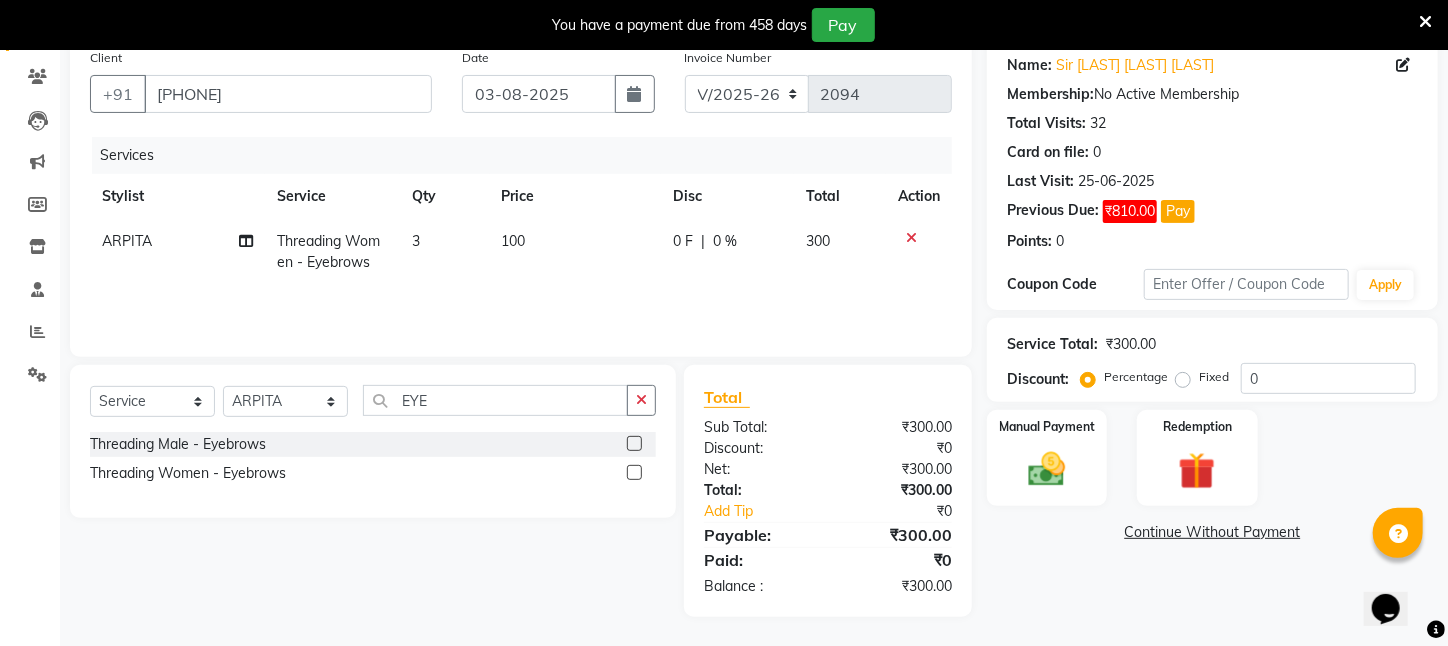 select on "8" 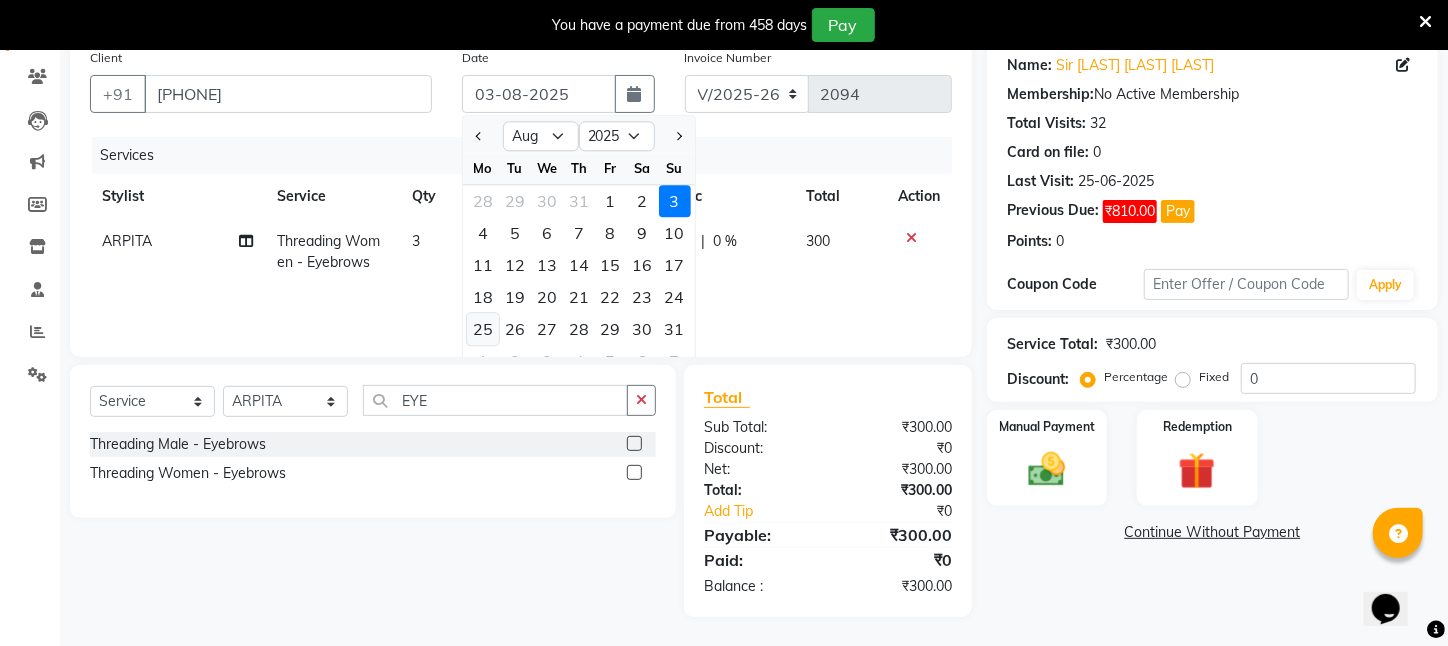 click on "25" 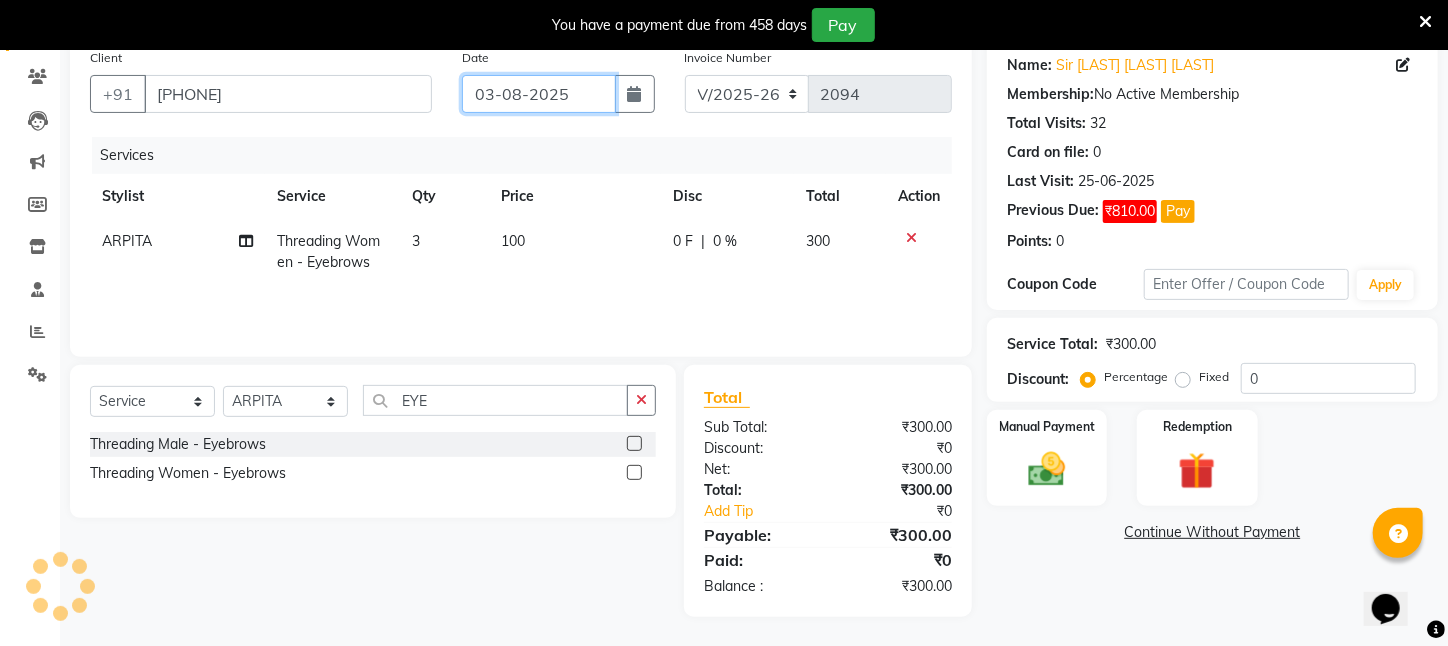 type on "25-08-2025" 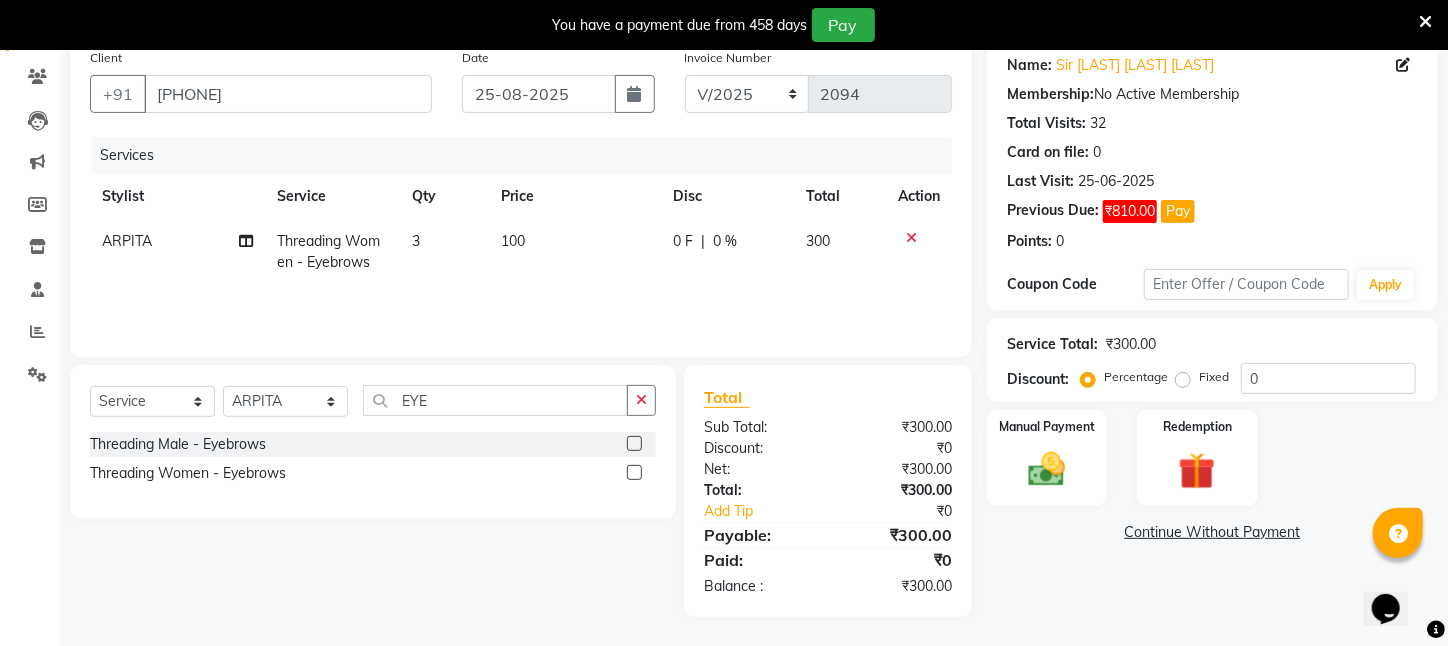 click on "3" 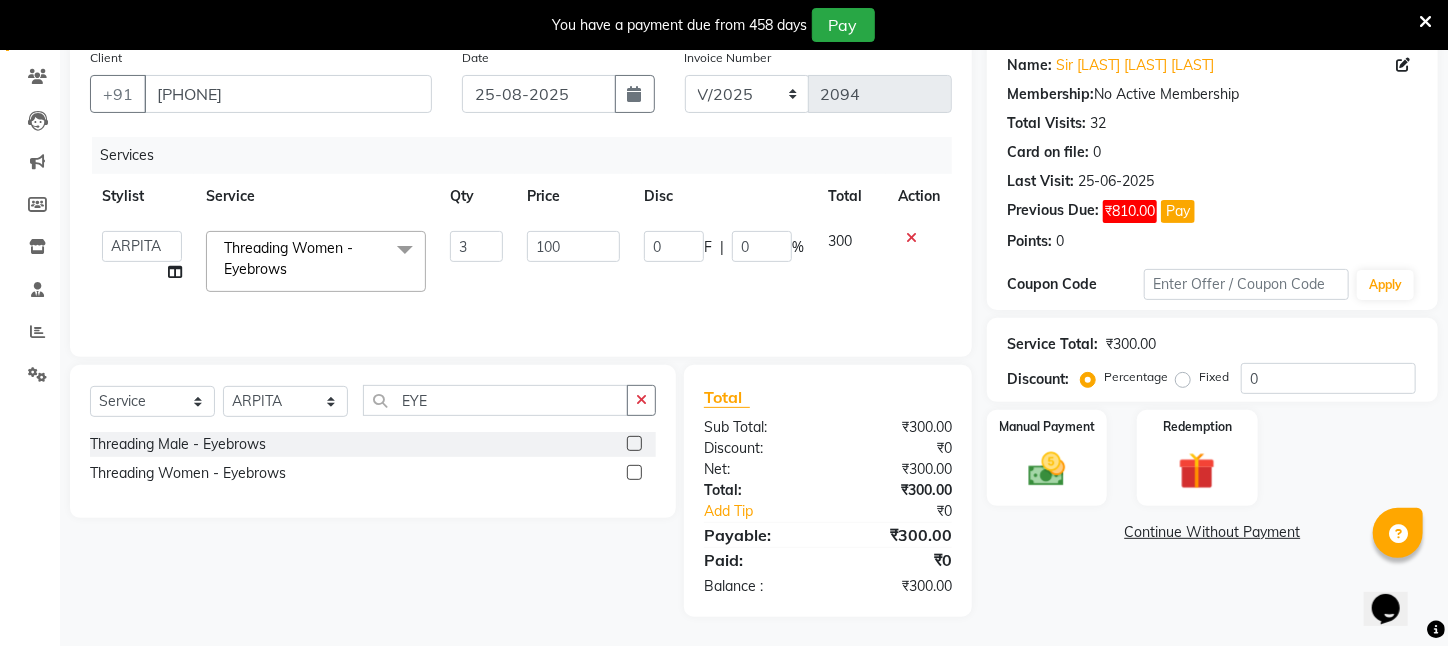 click on "3" 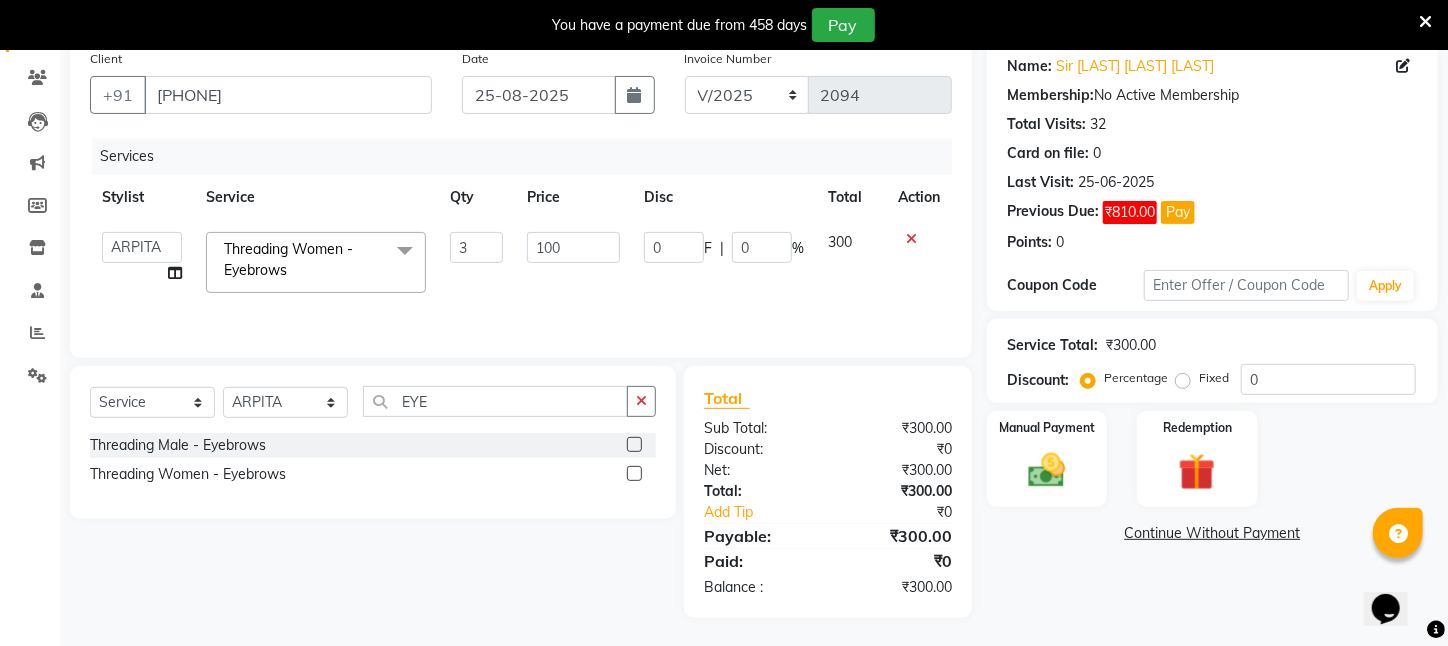 scroll, scrollTop: 161, scrollLeft: 0, axis: vertical 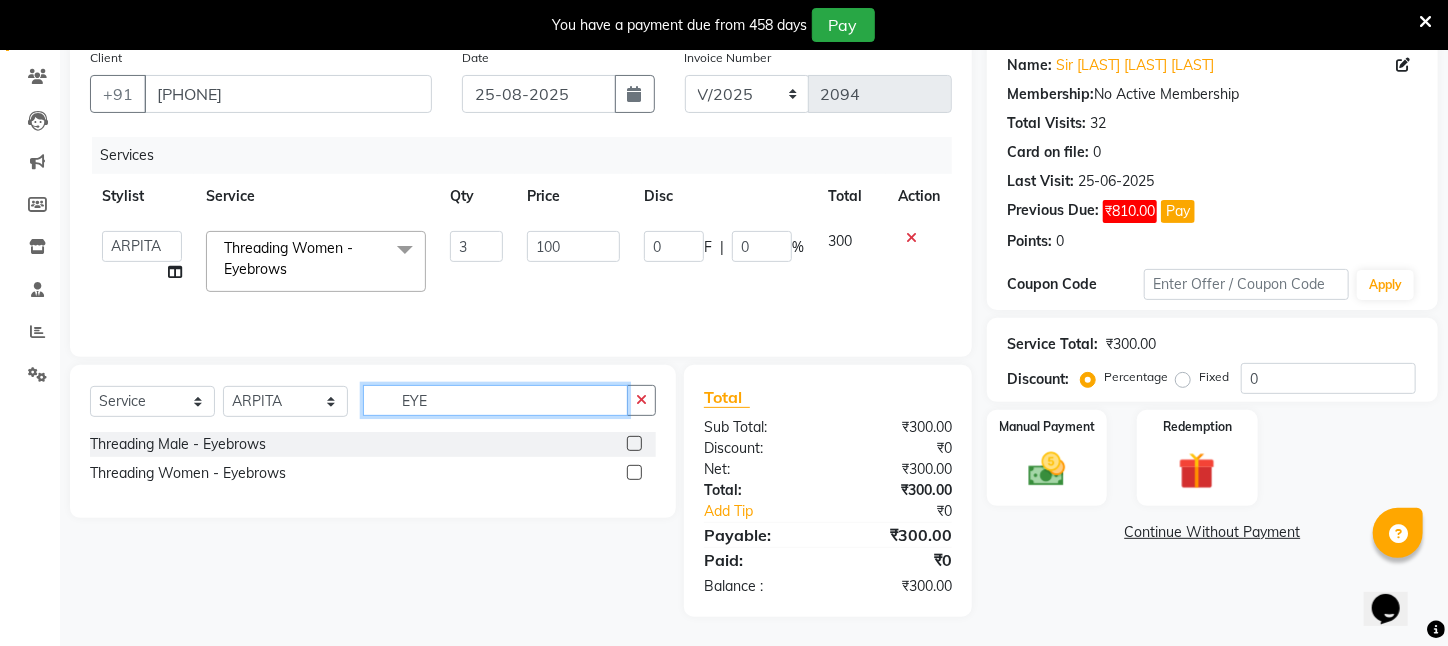 drag, startPoint x: 451, startPoint y: 401, endPoint x: 351, endPoint y: 401, distance: 100 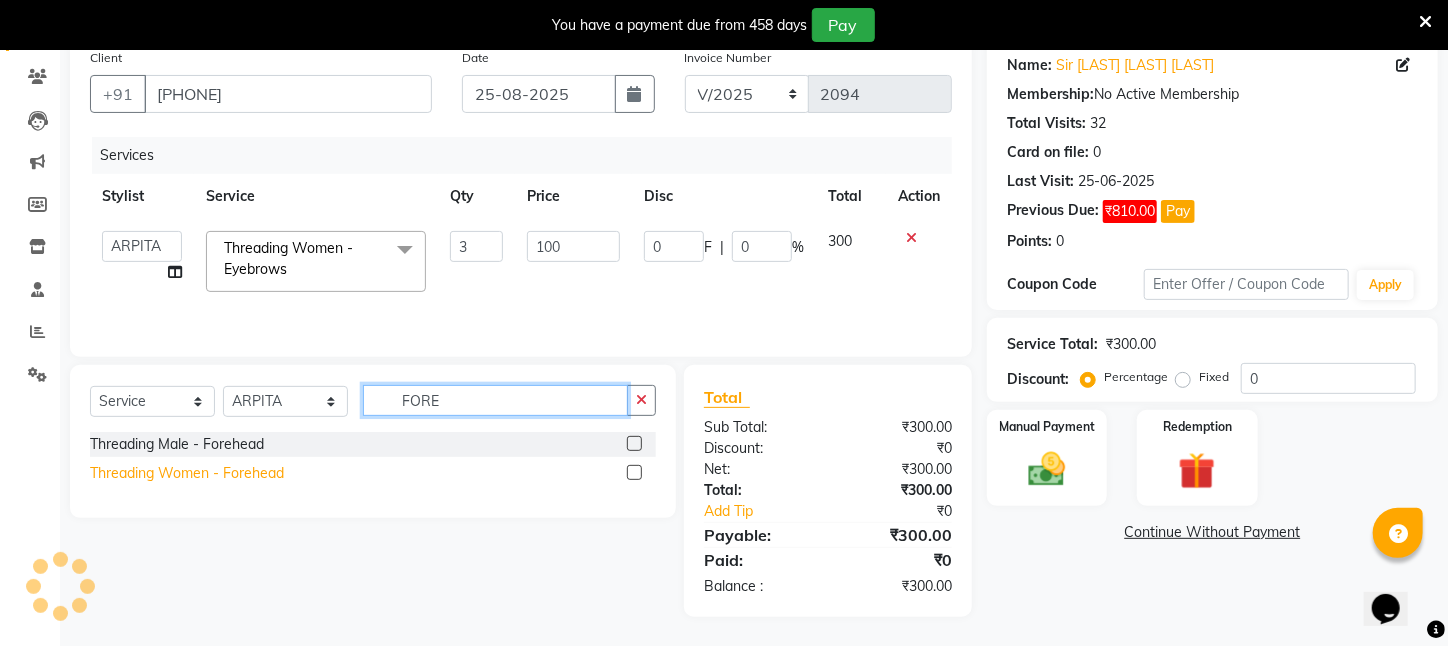 type on "FORE" 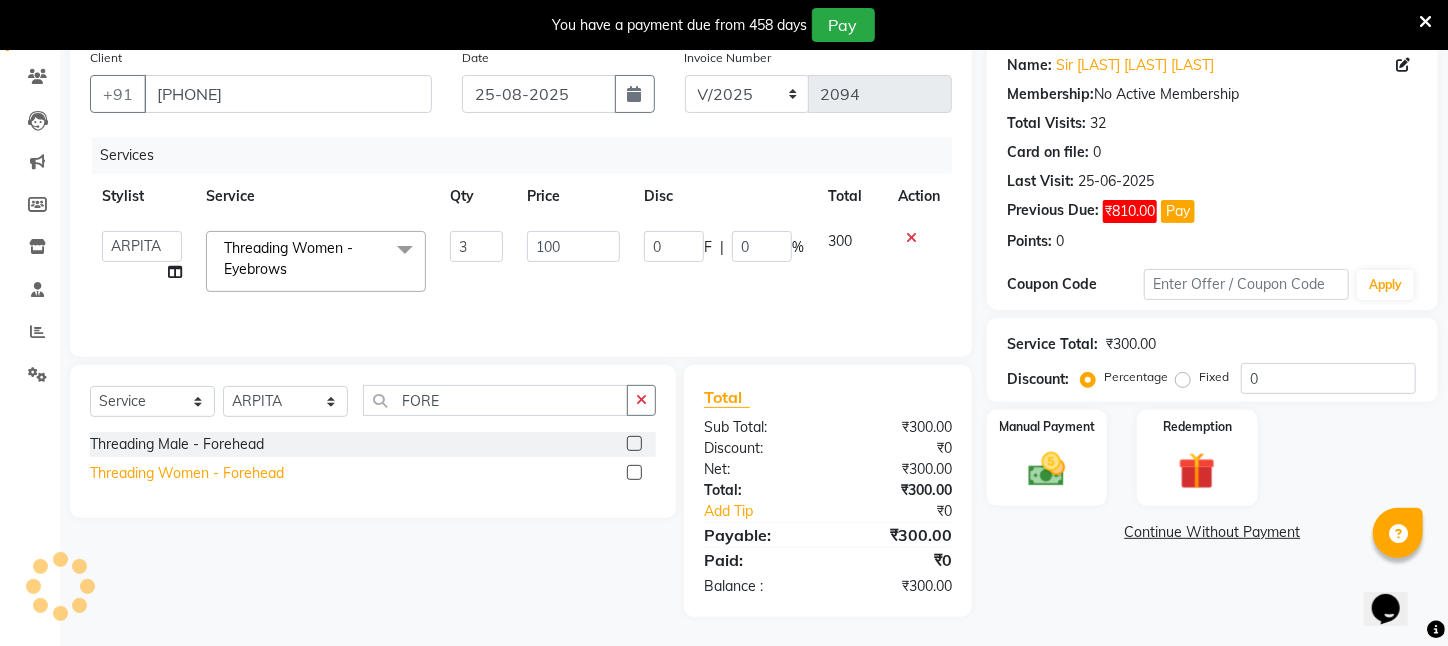 click on "Threading Women    -   Forehead" 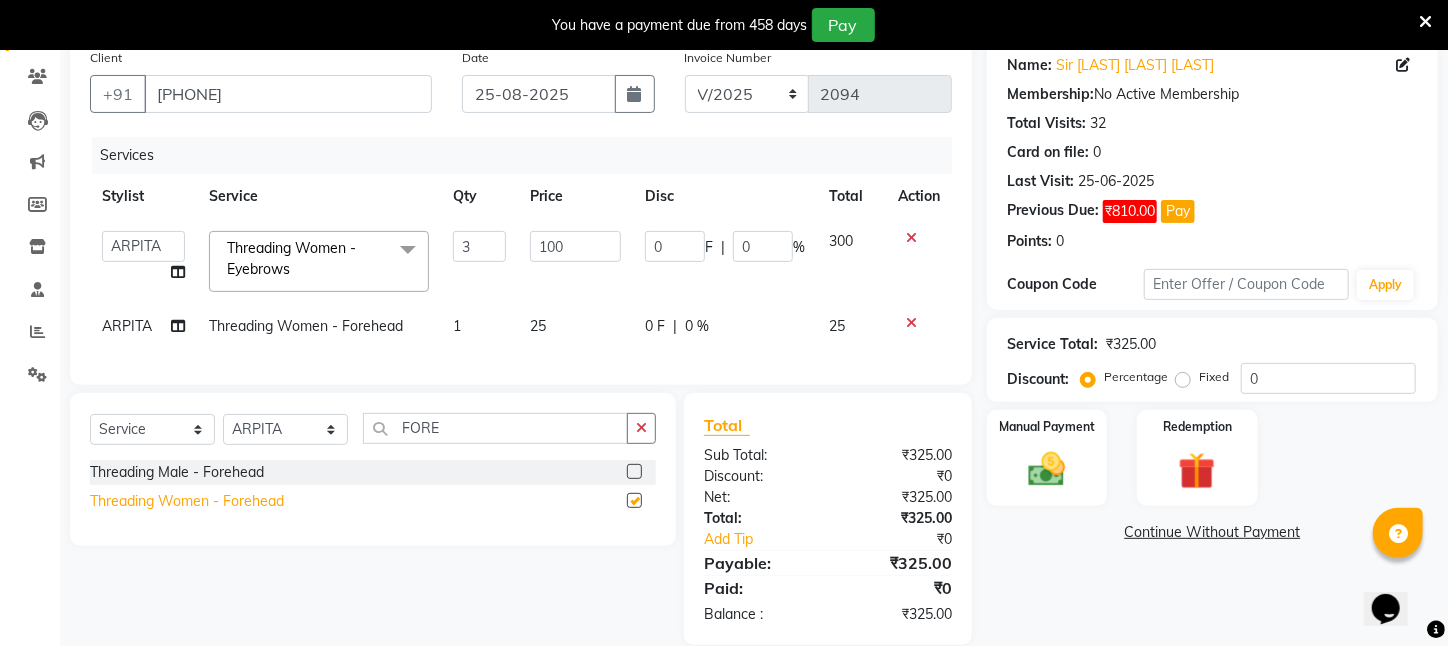 checkbox on "false" 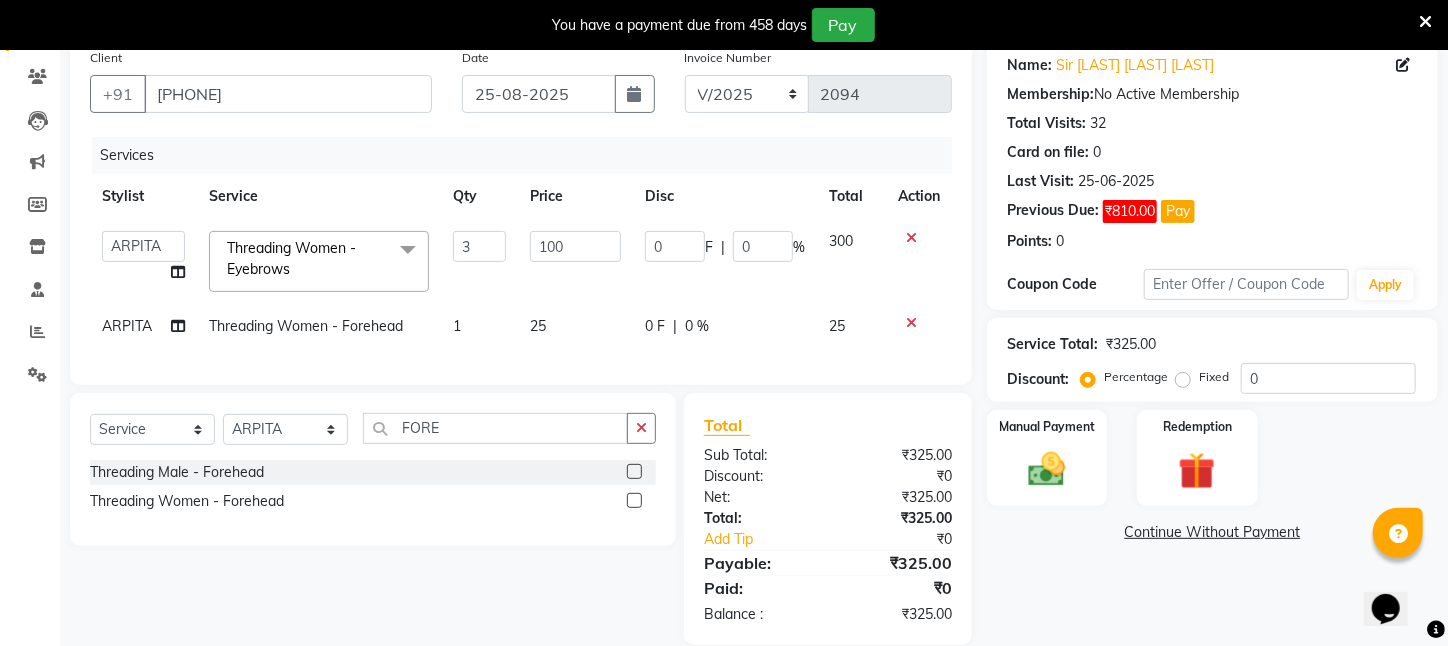 click on "25" 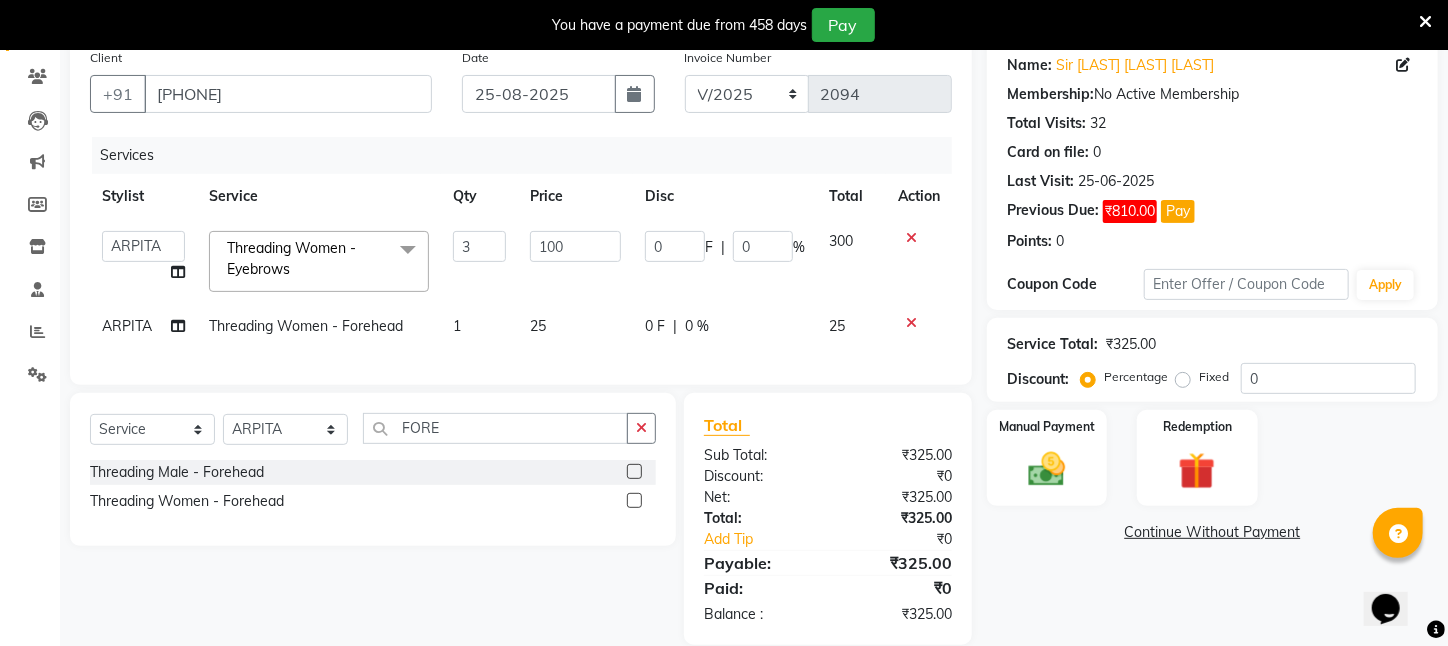select on "28698" 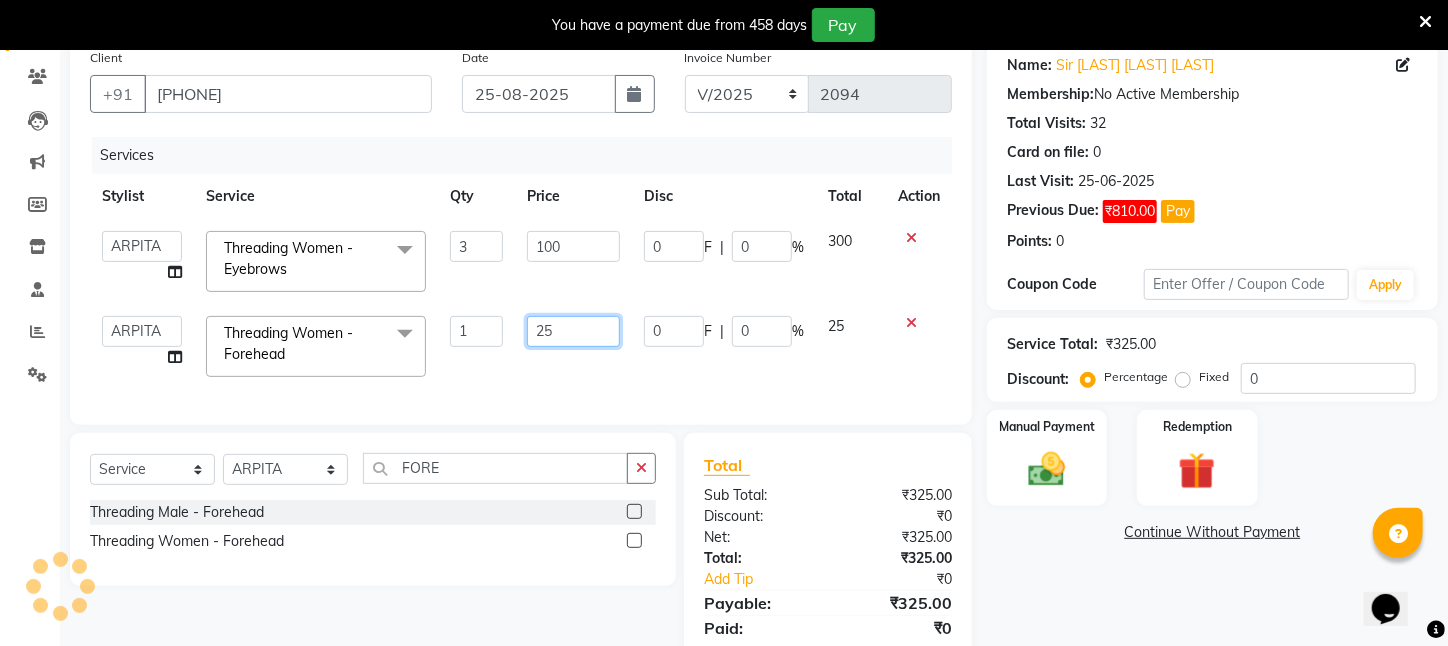 drag, startPoint x: 567, startPoint y: 321, endPoint x: 379, endPoint y: 351, distance: 190.37857 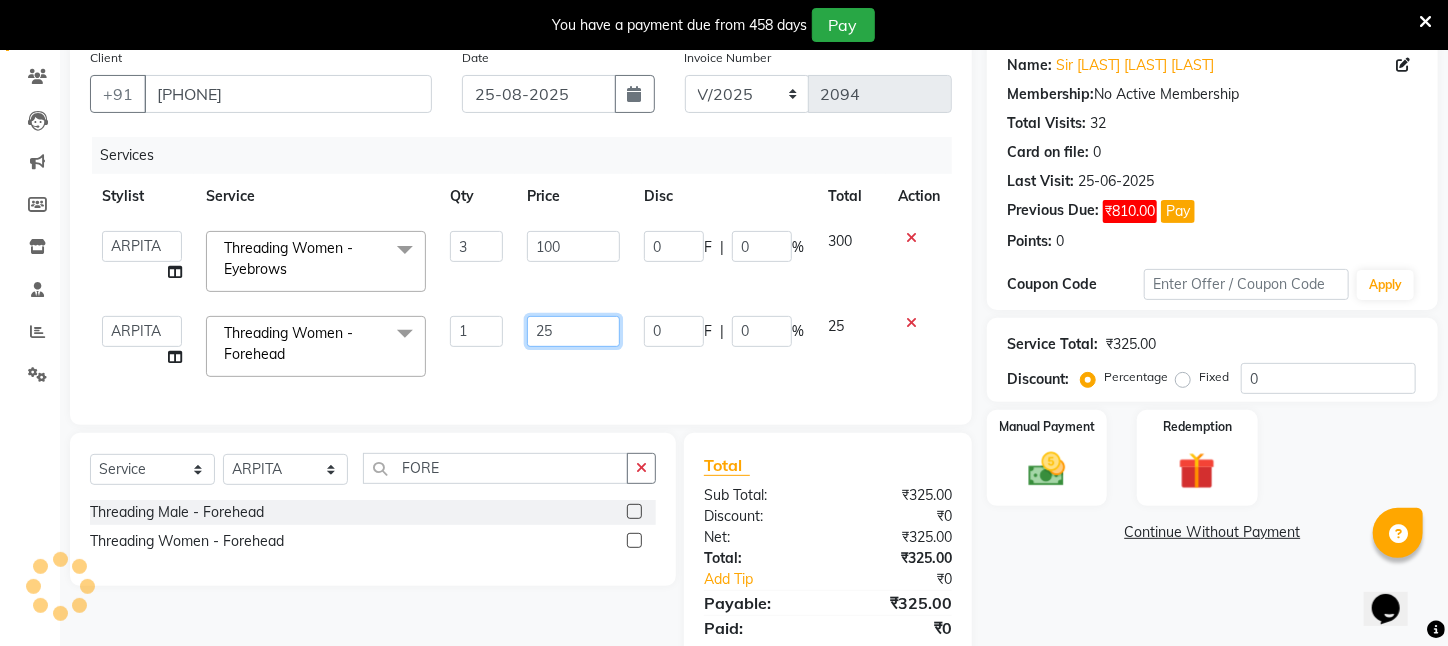 click on "Aftab   Ansar    ARPITA   DEEPIKA   IMRAAN   Injamam   KESHAV   kharagpur   Mahadev Pal   Manisha   MOUMITA   NEHA   Rahim   Ruma   SAIMA   Shibani   Sujit   Suman   TINKU   Venu  Threading Women    -   Forehead  x Wax - Normal    -   Under Arms Wax - Normal    -   Full Face Wax - Normal    -   Half Hand Wax - Normal    -   Half Leg Wax - Normal    -   Front Stomach Wax - Normal    -   Back Side Wax - Normal    -   Full Hand Wax - Normal    -   Full Leg Wax - Normal    -   Brazilian Wax Wax - Normal    -   Full Body Wax Mole Remove HEAD MASSAGE  DERMA SAGE LOTUS FACIAL THRENDING MALE CHIN THREDING MALE CHIK SPELTEN HAIR CUT WOMEN ICE CREAM PADICURE  ICE CREAM MANICURE cv anti angine facial SEA BUTTER TREATMENT spelteen cut  CV PIGMENTATION BRIGHTENING FACIAL MALE FULL BODY TRIMING HAIR SPA COMBO OFFER FACIAL COMBO OFFER FACE MASSAGE COMBO OFFER CLEANUP OFFER CHIN WOMEN WAX Body hair remoVE HAIR WIG SERVICE CUTTING COMBO OFFER MALE HAIR CUT/SPA/DETAN/FACIAL/BREAD MALE HALF HAND DE TAN  CV FACE MASSAGE 10c 1" 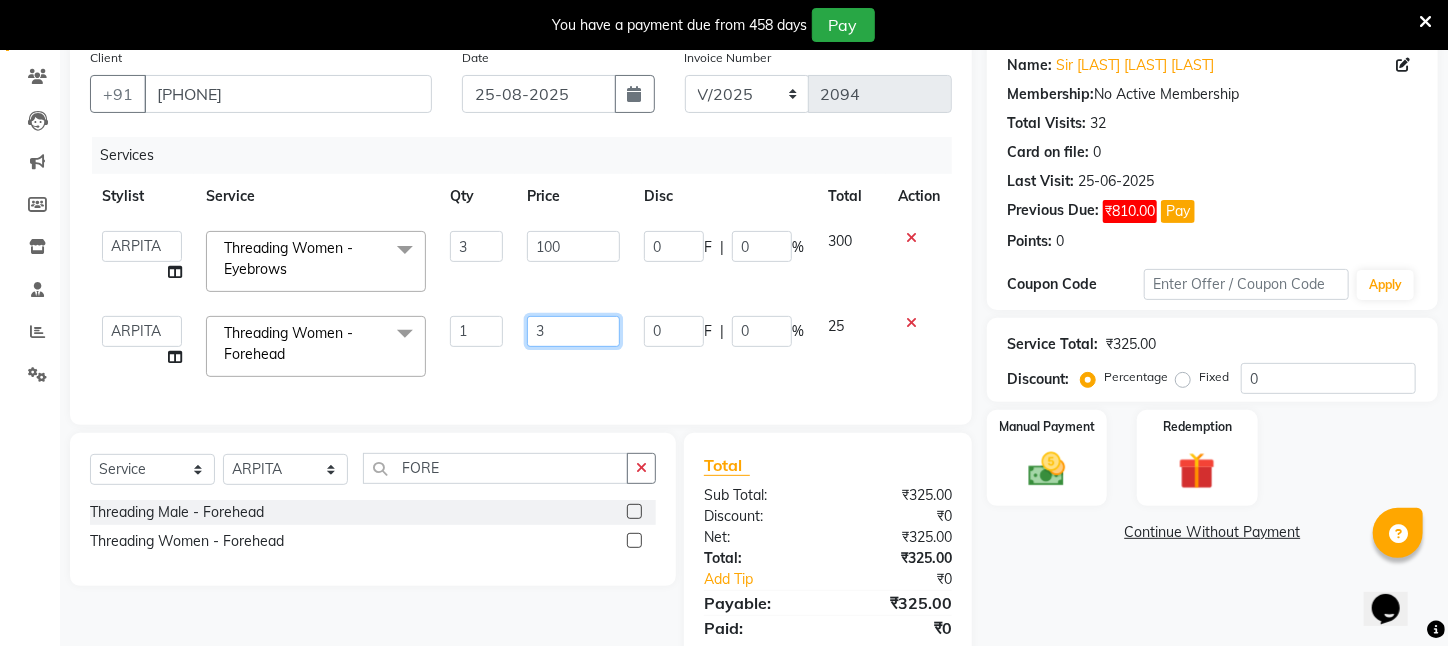 type on "30" 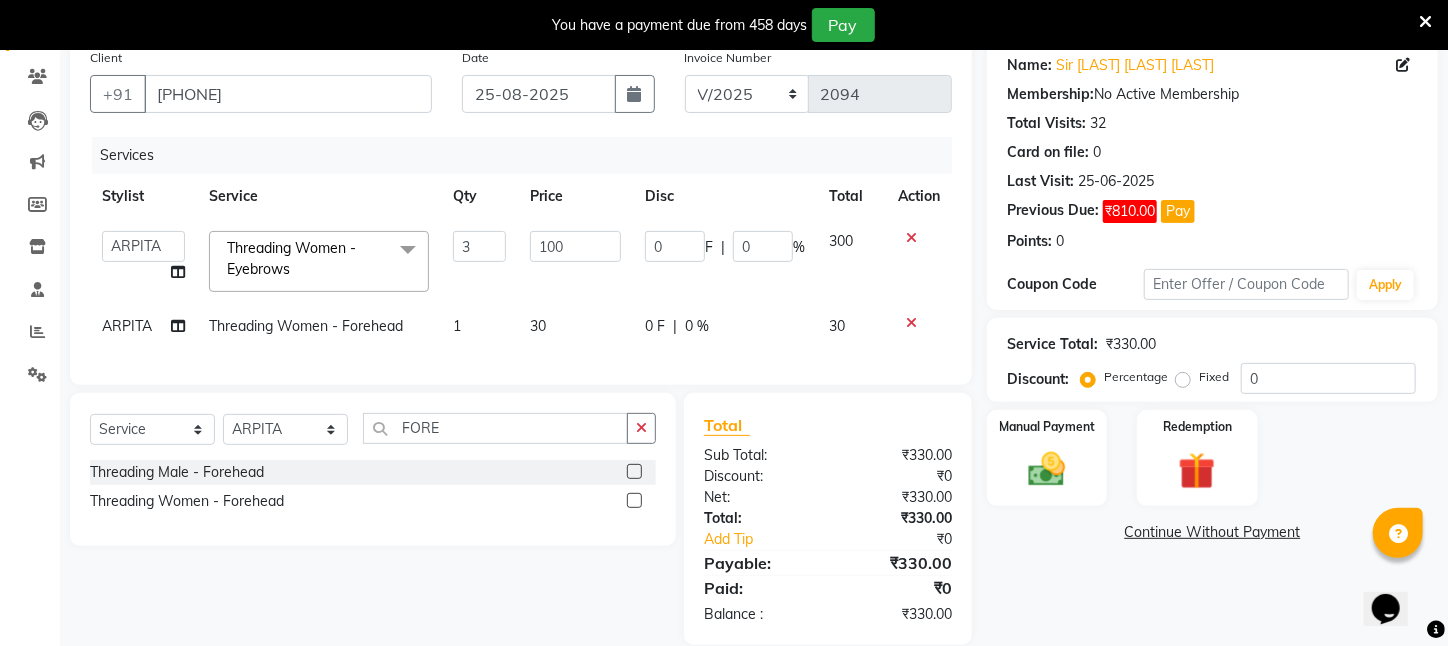 click on "Services Stylist Service Qty Price Disc Total Action  Aftab   Ansar    ARPITA   DEEPIKA   IMRAAN   Injamam   KESHAV   kharagpur   Mahadev Pal   Manisha   MOUMITA   NEHA   Rahim   Ruma   SAIMA   Shibani   Sujit   Suman   TINKU   Venu  Threading Women    -   Eyebrows  x Wax - Normal    -   Under Arms Wax - Normal    -   Full Face Wax - Normal    -   Half Hand Wax - Normal    -   Half Leg Wax - Normal    -   Front Stomach Wax - Normal    -   Back Side Wax - Normal    -   Full Hand Wax - Normal    -   Full Leg Wax - Normal    -   Brazilian Wax Wax - Normal    -   Full Body Wax Mole Remove HEAD MASSAGE  DERMA SAGE LOTUS FACIAL THRENDING MALE CHIN THREDING MALE CHIK SPELTEN HAIR CUT WOMEN ICE CREAM PADICURE  ICE CREAM MANICURE cv anti angine facial SEA BUTTER TREATMENT spelteen cut  CV PIGMENTATION BRIGHTENING FACIAL MALE FULL BODY TRIMING HAIR SPA COMBO OFFER FACIAL COMBO OFFER FACE MASSAGE COMBO OFFER CLEANUP OFFER CHIN WOMEN WAX Body hair remoVE HAIR WIG SERVICE CUTTING HALF HAND DE TAN  CV FACE MASSAGE OLAPLEX" 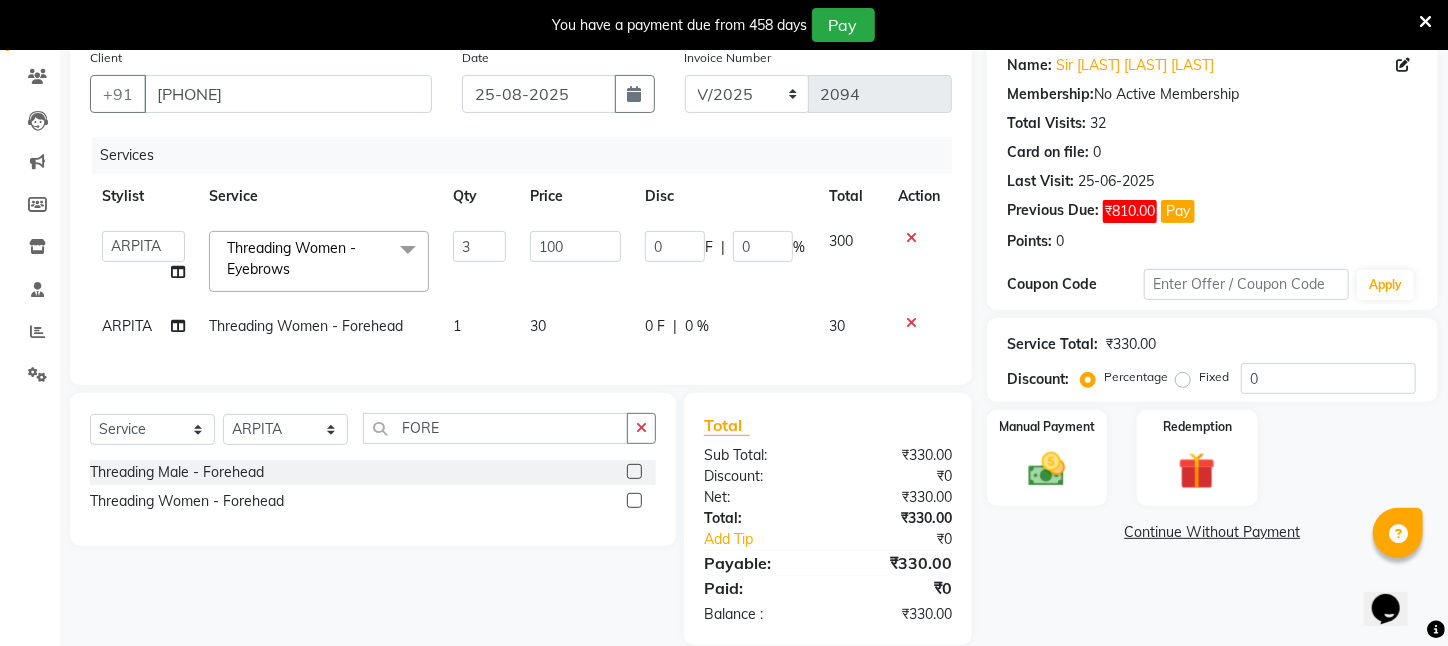 click on "1" 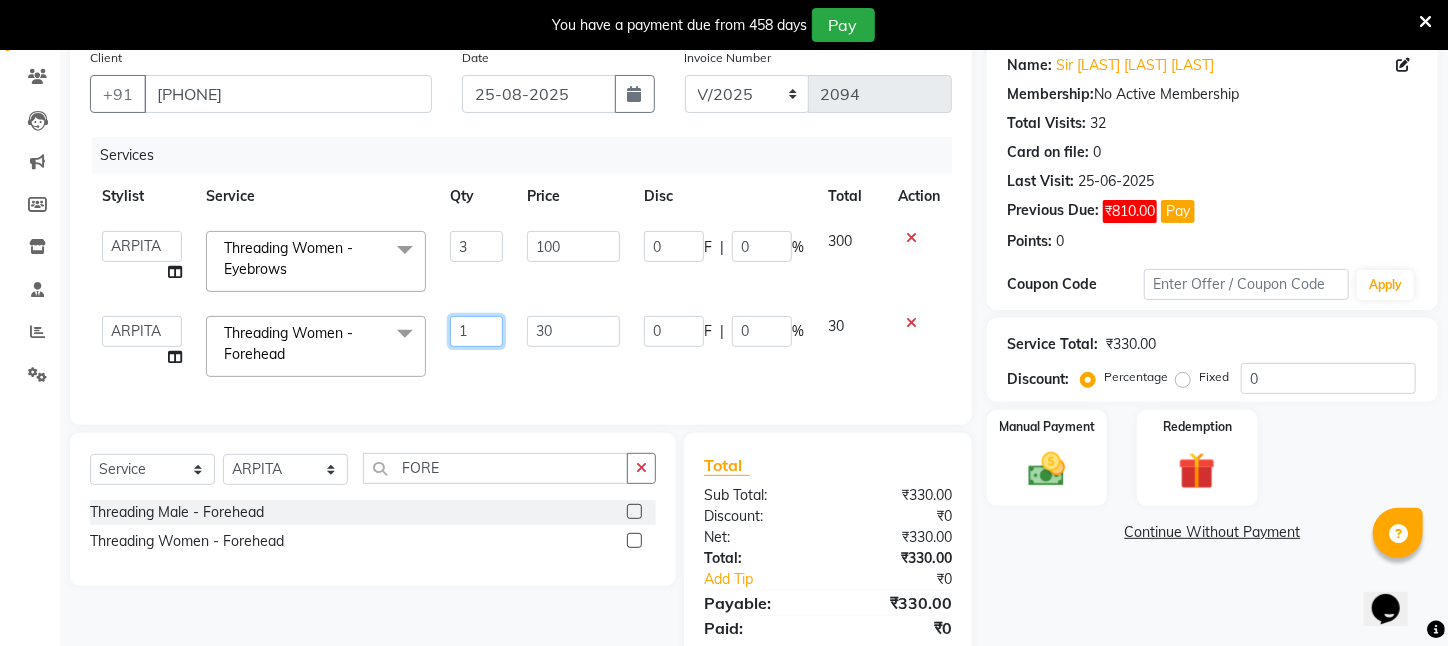 drag, startPoint x: 473, startPoint y: 323, endPoint x: 228, endPoint y: 353, distance: 246.8299 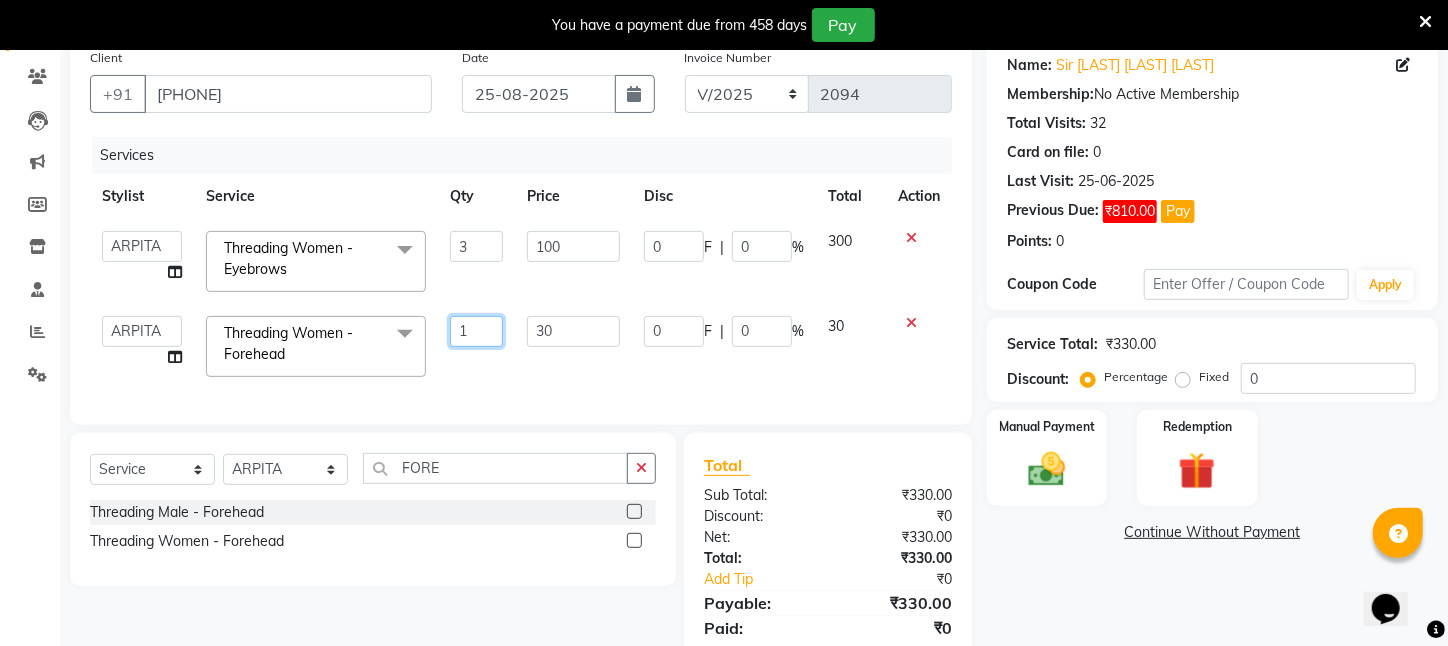 click on "Aftab   Ansar    ARPITA   DEEPIKA   IMRAAN   Injamam   KESHAV   kharagpur   Mahadev Pal   Manisha   MOUMITA   NEHA   Rahim   Ruma   SAIMA   Shibani   Sujit   Suman   TINKU   Venu  Threading Women    -   Forehead  x Wax - Normal    -   Under Arms Wax - Normal    -   Full Face Wax - Normal    -   Half Hand Wax - Normal    -   Half Leg Wax - Normal    -   Front Stomach Wax - Normal    -   Back Side Wax - Normal    -   Full Hand Wax - Normal    -   Full Leg Wax - Normal    -   Brazilian Wax Wax - Normal    -   Full Body Wax Mole Remove HEAD MASSAGE  DERMA SAGE LOTUS FACIAL THRENDING MALE CHIN THREDING MALE CHIK SPELTEN HAIR CUT WOMEN ICE CREAM PADICURE  ICE CREAM MANICURE cv anti angine facial SEA BUTTER TREATMENT spelteen cut  CV PIGMENTATION BRIGHTENING FACIAL MALE FULL BODY TRIMING HAIR SPA COMBO OFFER FACIAL COMBO OFFER FACE MASSAGE COMBO OFFER CLEANUP OFFER CHIN WOMEN WAX Body hair remoVE HAIR WIG SERVICE CUTTING COMBO OFFER MALE HAIR CUT/SPA/DETAN/FACIAL/BREAD MALE HALF HAND DE TAN  CV FACE MASSAGE 10c 1" 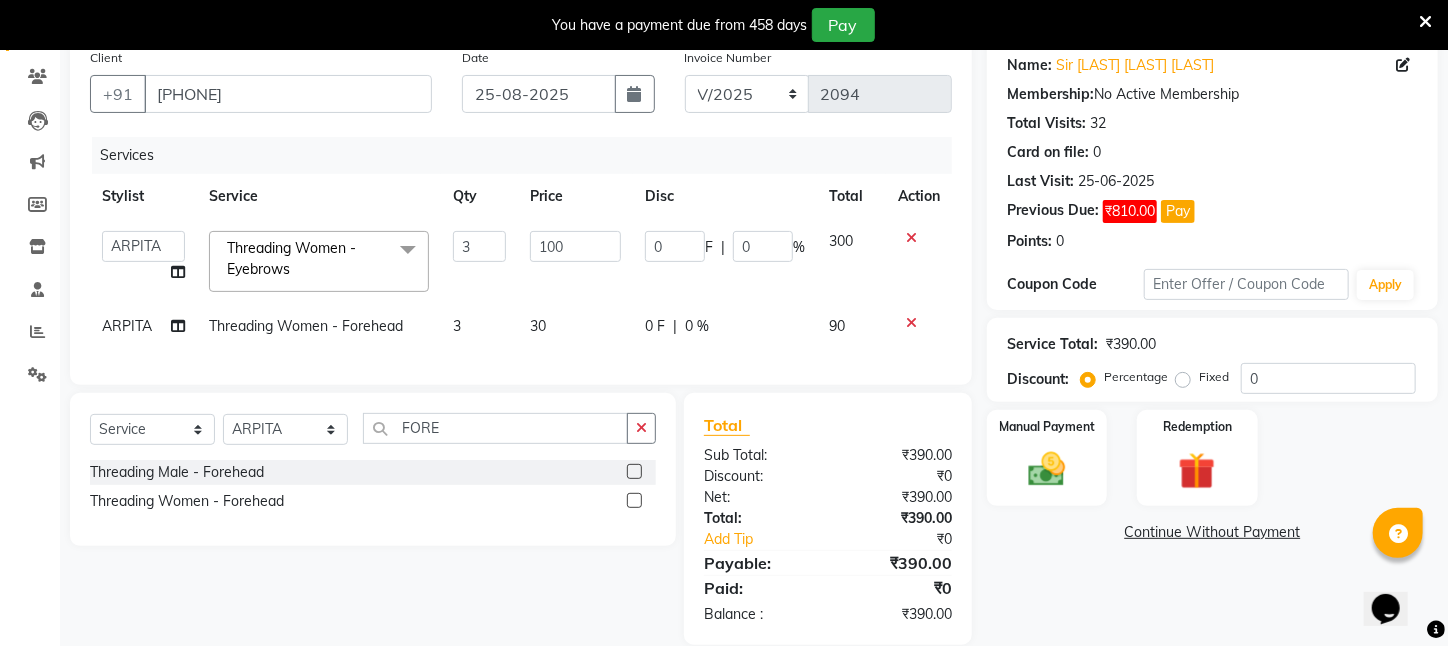 click on "Services Stylist Service Qty Price Disc Total Action  Aftab   Ansar    ARPITA   DEEPIKA   IMRAAN   Injamam   KESHAV   kharagpur   Mahadev Pal   Manisha   MOUMITA   NEHA   Rahim   Ruma   SAIMA   Shibani   Sujit   Suman   TINKU   Venu  Threading Women    -   Eyebrows  x Wax - Normal    -   Under Arms Wax - Normal    -   Full Face Wax - Normal    -   Half Hand Wax - Normal    -   Half Leg Wax - Normal    -   Front Stomach Wax - Normal    -   Back Side Wax - Normal    -   Full Hand Wax - Normal    -   Full Leg Wax - Normal    -   Brazilian Wax Wax - Normal    -   Full Body Wax Mole Remove HEAD MASSAGE  DERMA SAGE LOTUS FACIAL THRENDING MALE CHIN THREDING MALE CHIK SPELTEN HAIR CUT WOMEN ICE CREAM PADICURE  ICE CREAM MANICURE cv anti angine facial SEA BUTTER TREATMENT spelteen cut  CV PIGMENTATION BRIGHTENING FACIAL MALE FULL BODY TRIMING HAIR SPA COMBO OFFER FACIAL COMBO OFFER FACE MASSAGE COMBO OFFER CLEANUP OFFER CHIN WOMEN WAX Body hair remoVE HAIR WIG SERVICE CUTTING HALF HAND DE TAN  CV FACE MASSAGE OLAPLEX" 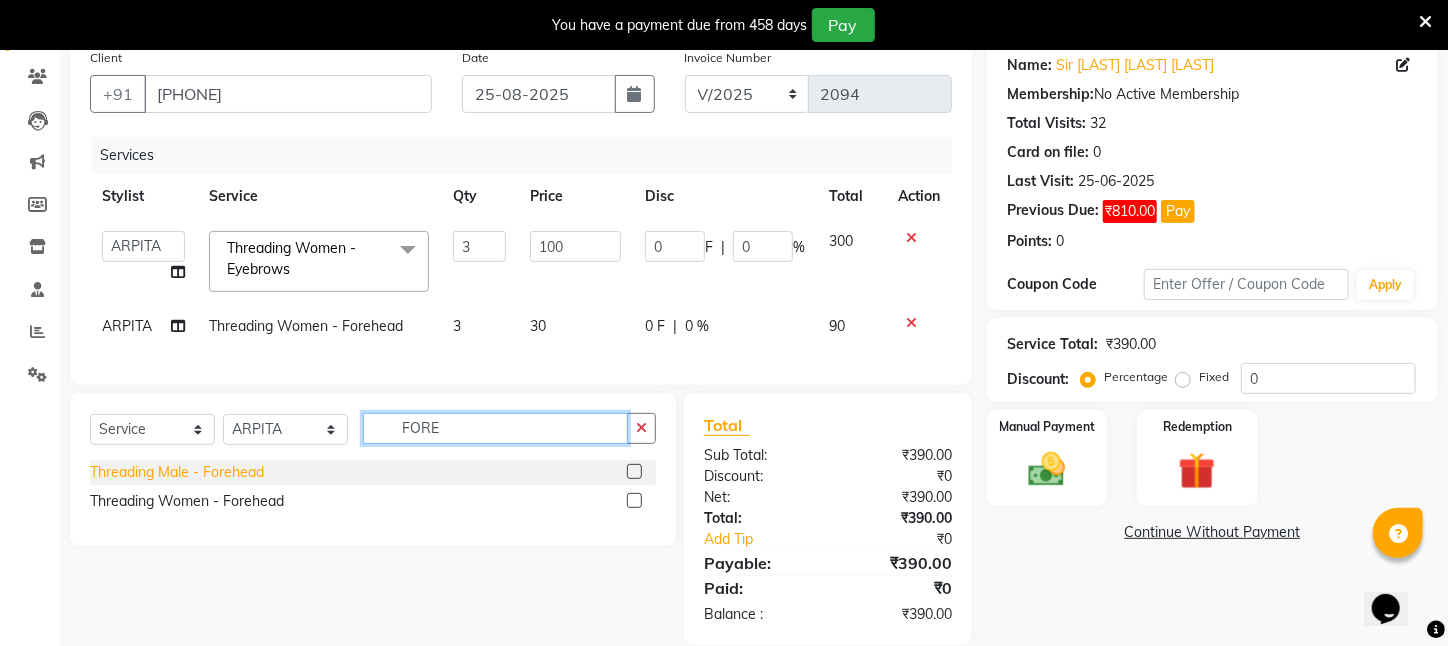 drag, startPoint x: 442, startPoint y: 446, endPoint x: 200, endPoint y: 475, distance: 243.73141 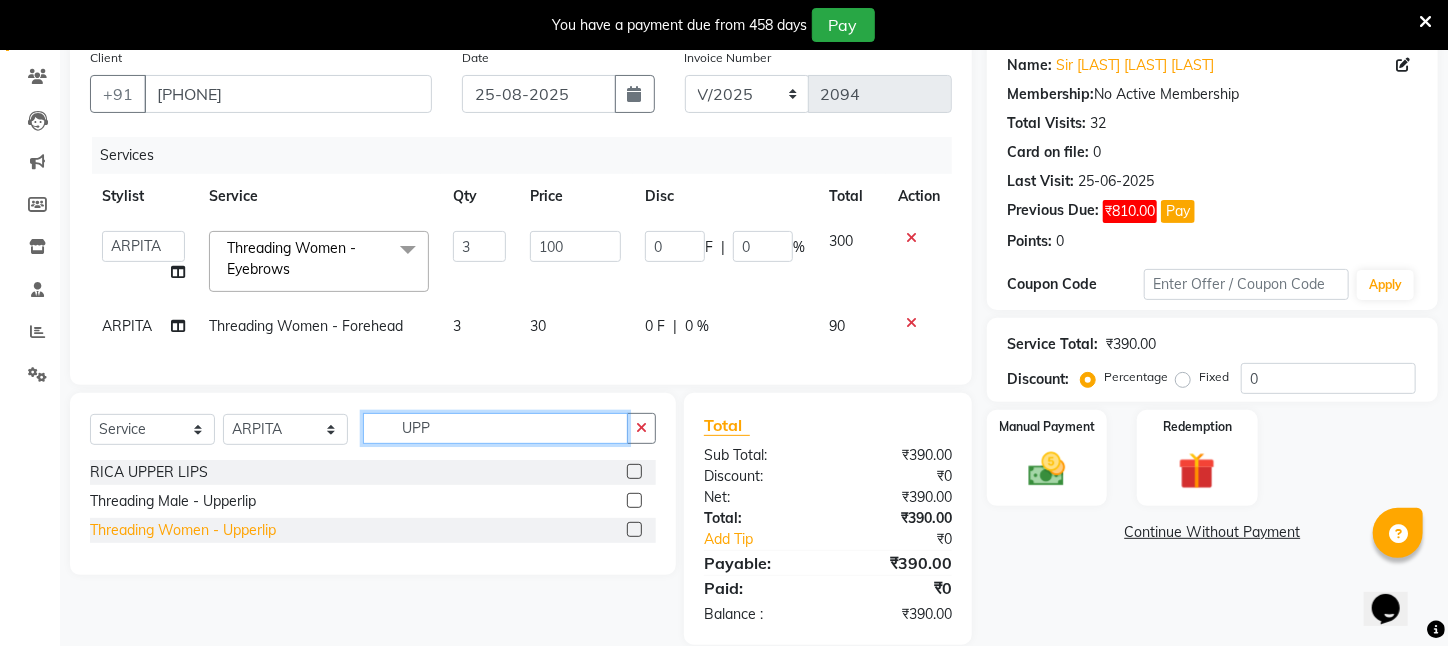 type on "UPP" 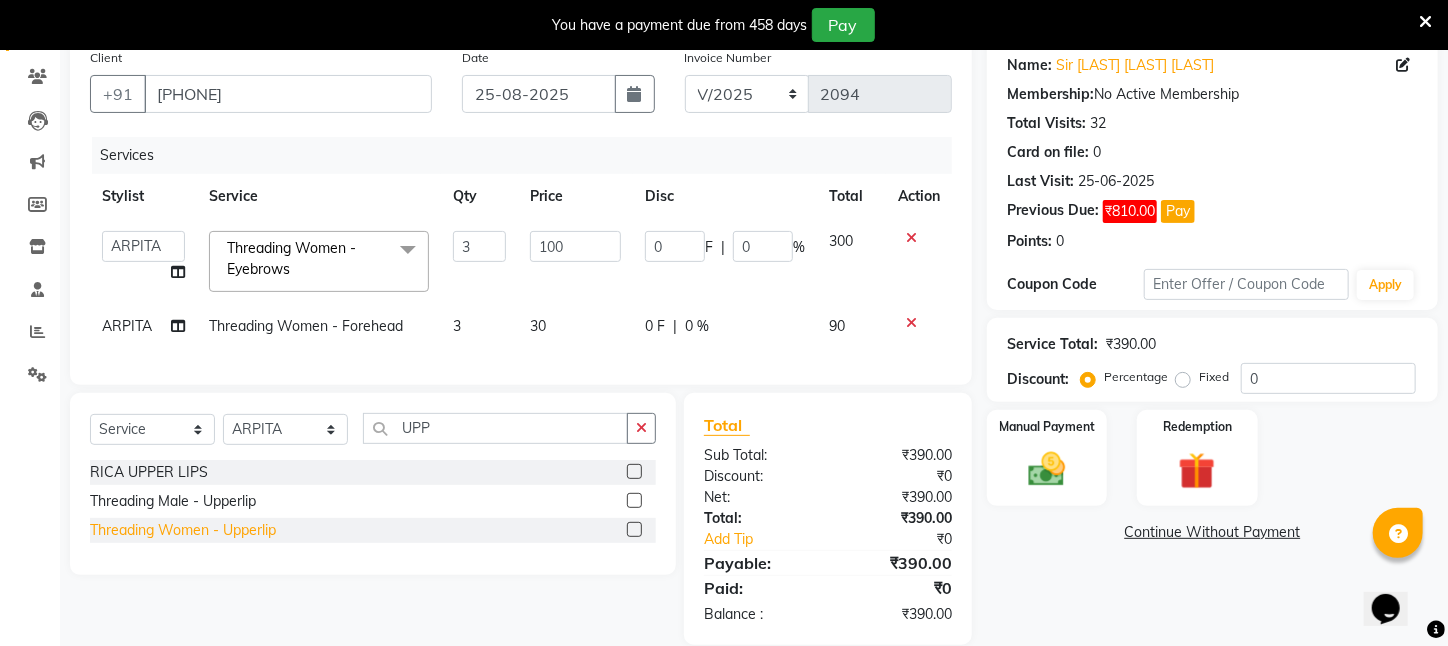 click on "Threading Women    -   Upperlip" 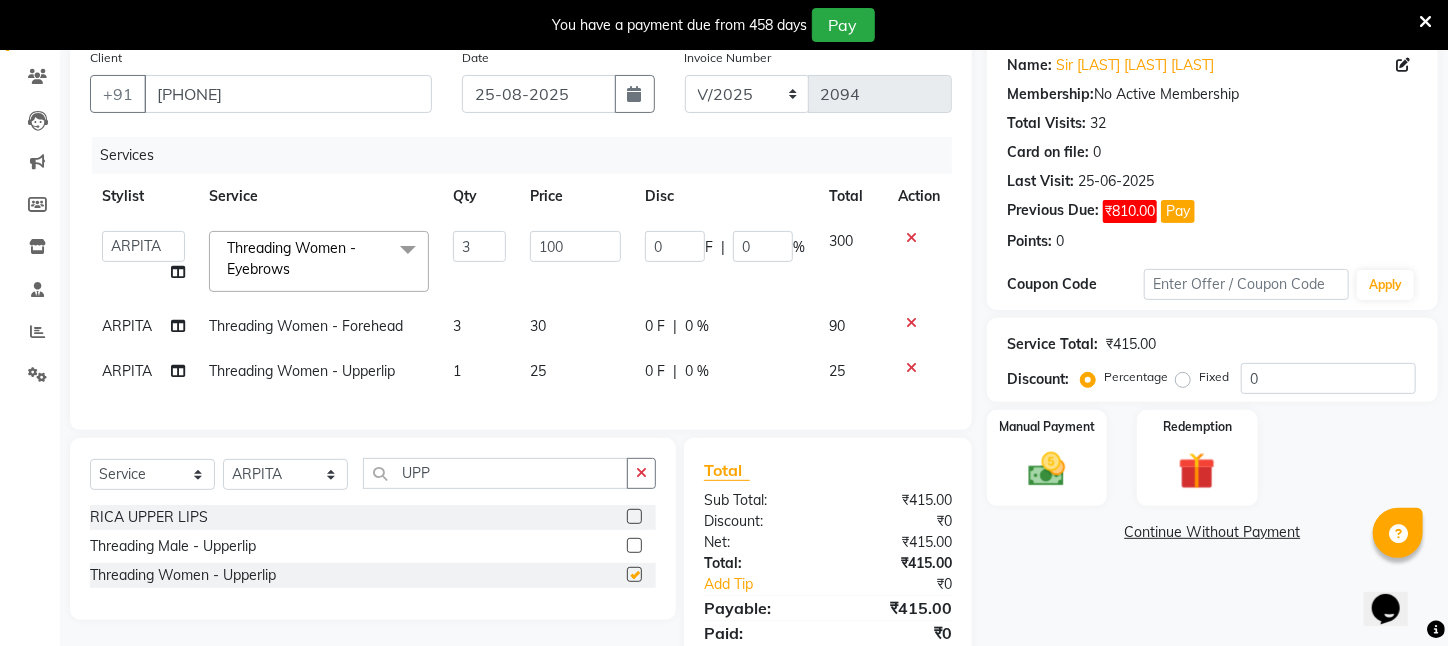checkbox on "false" 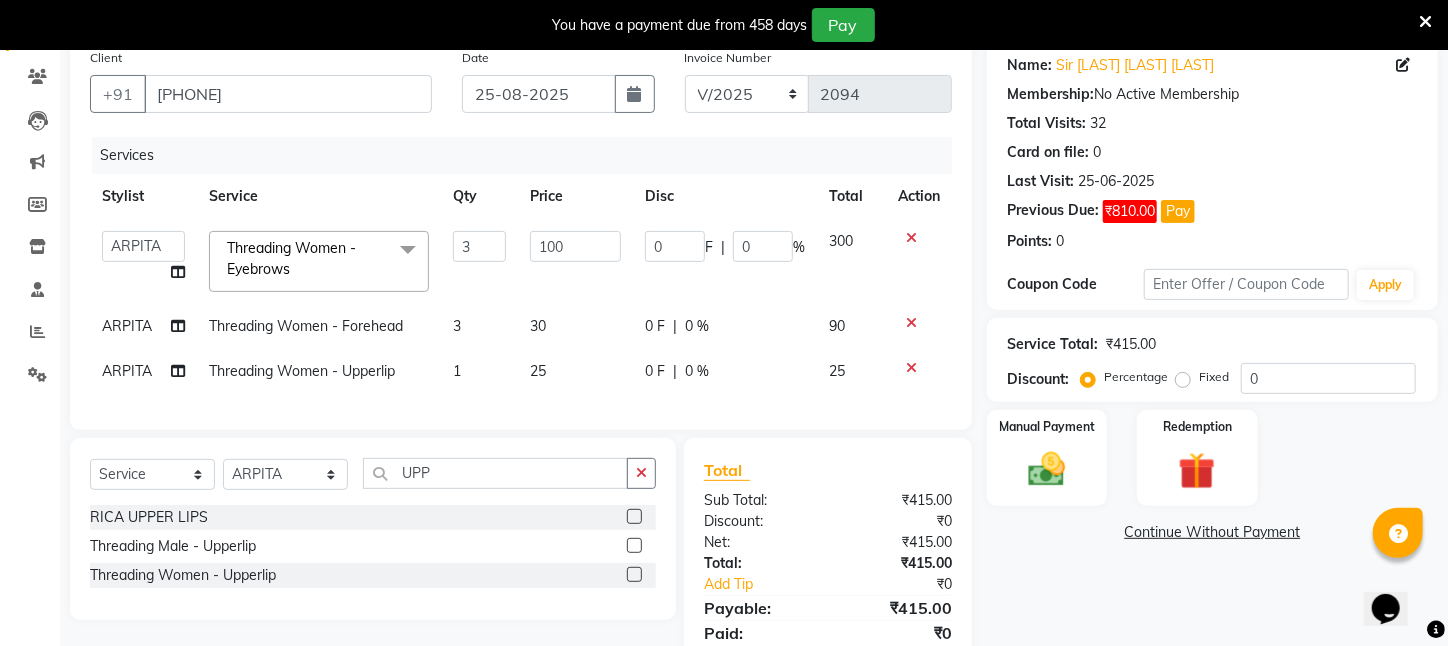click on "1" 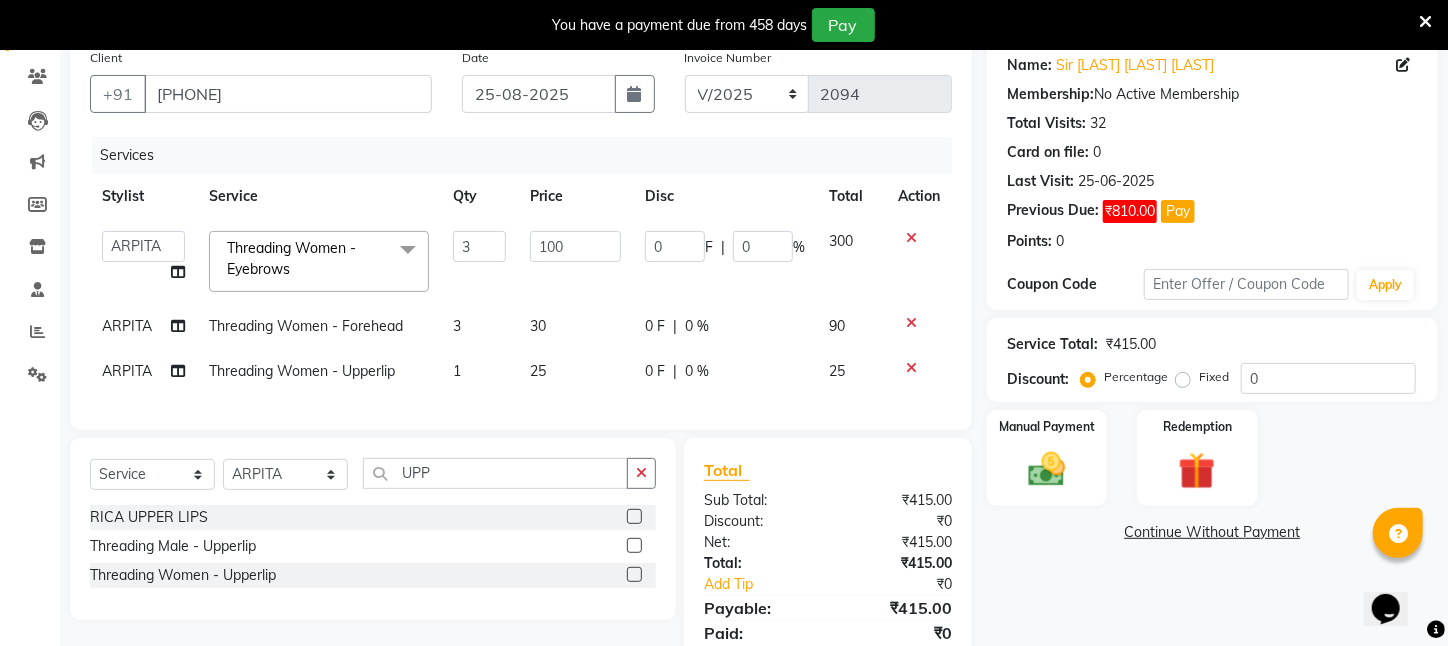 select on "28698" 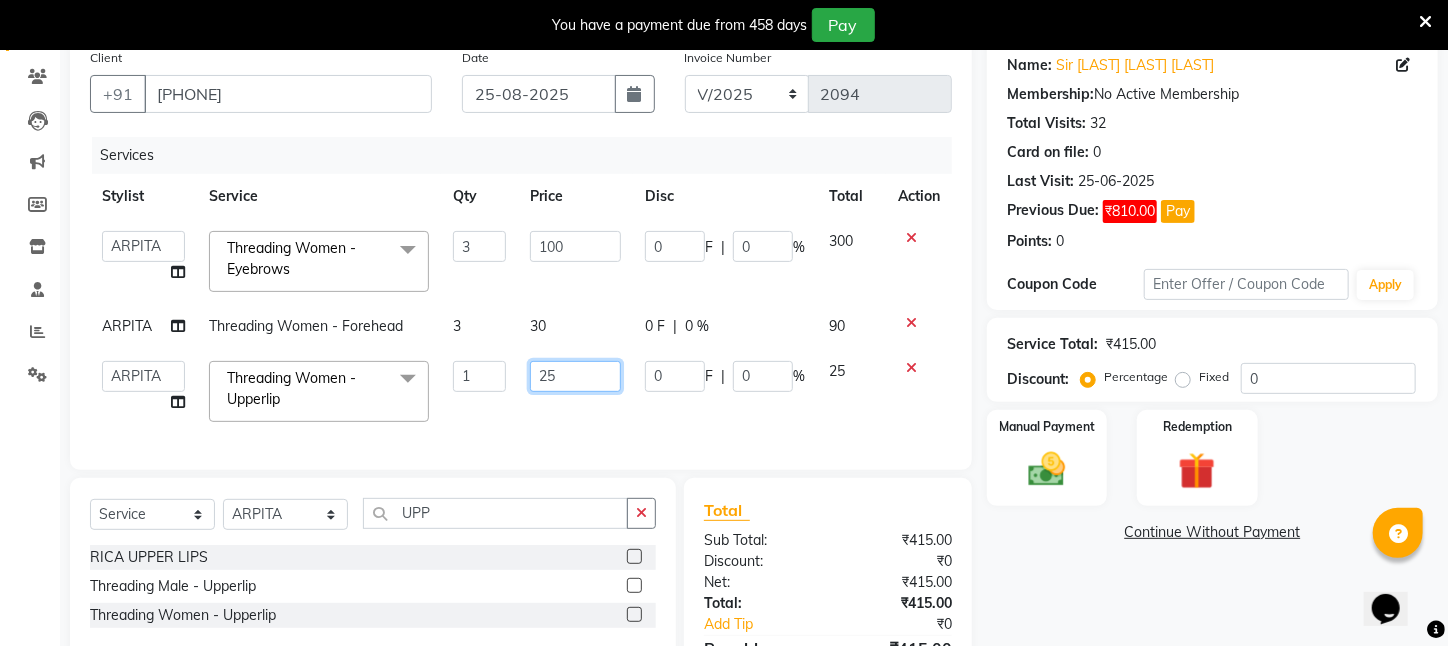 drag, startPoint x: 574, startPoint y: 374, endPoint x: 291, endPoint y: 412, distance: 285.53983 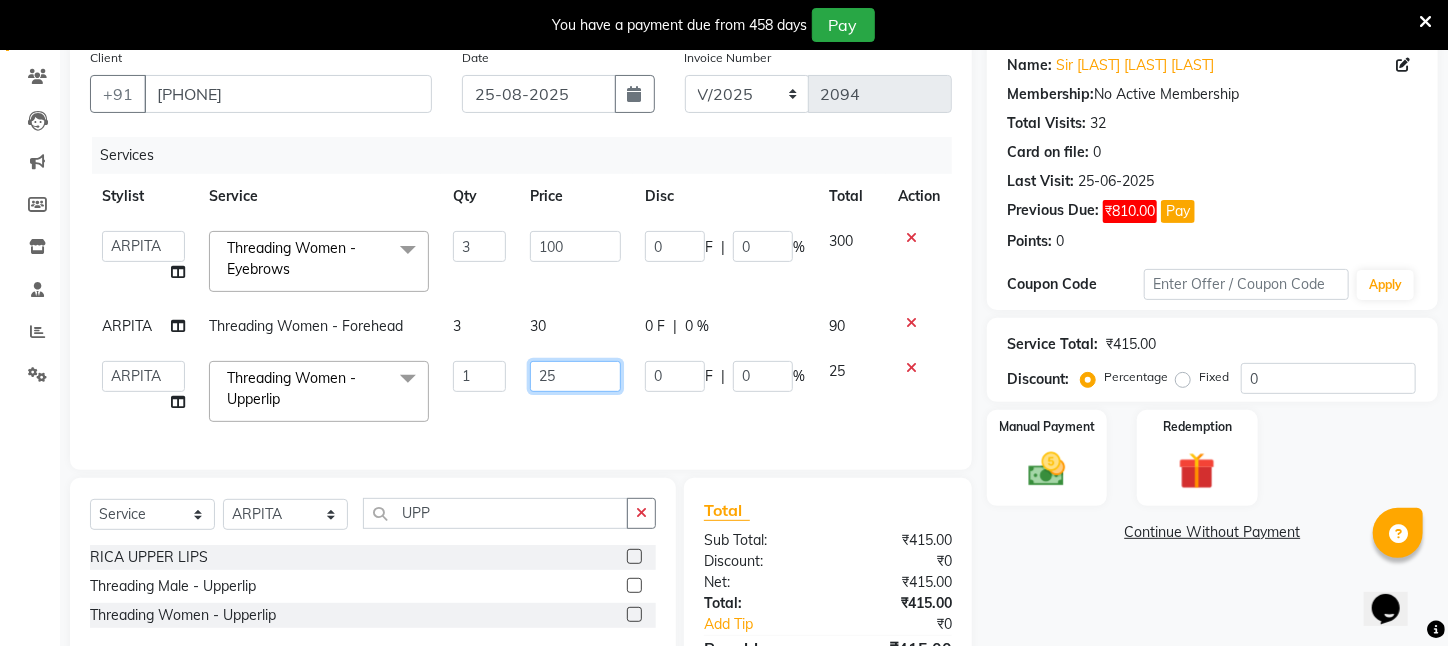 click on "Aftab   Ansar    ARPITA   DEEPIKA   IMRAAN   Injamam   KESHAV   kharagpur   Mahadev Pal   Manisha   MOUMITA   NEHA   Rahim   Ruma   SAIMA   Shibani   Sujit   Suman   TINKU   Venu  Threading Women    -   Upperlip  x Wax - Normal    -   Under Arms Wax - Normal    -   Full Face Wax - Normal    -   Half Hand Wax - Normal    -   Half Leg Wax - Normal    -   Front Stomach Wax - Normal    -   Back Side Wax - Normal    -   Full Hand Wax - Normal    -   Full Leg Wax - Normal    -   Brazilian Wax Wax - Normal    -   Full Body Wax Mole Remove HEAD MASSAGE  DERMA SAGE LOTUS FACIAL THRENDING MALE CHIN THREDING MALE CHIK SPELTEN HAIR CUT WOMEN ICE CREAM PADICURE  ICE CREAM MANICURE cv anti angine facial SEA BUTTER TREATMENT spelteen cut  CV PIGMENTATION BRIGHTENING FACIAL MALE FULL BODY TRIMING HAIR SPA COMBO OFFER FACIAL COMBO OFFER FACE MASSAGE COMBO OFFER CLEANUP OFFER CHIN WOMEN WAX Body hair remoVE HAIR WIG SERVICE CUTTING COMBO OFFER MALE HAIR CUT/SPA/DETAN/FACIAL/BREAD MALE HALF HAND DE TAN  CV FACE MASSAGE 10c 1" 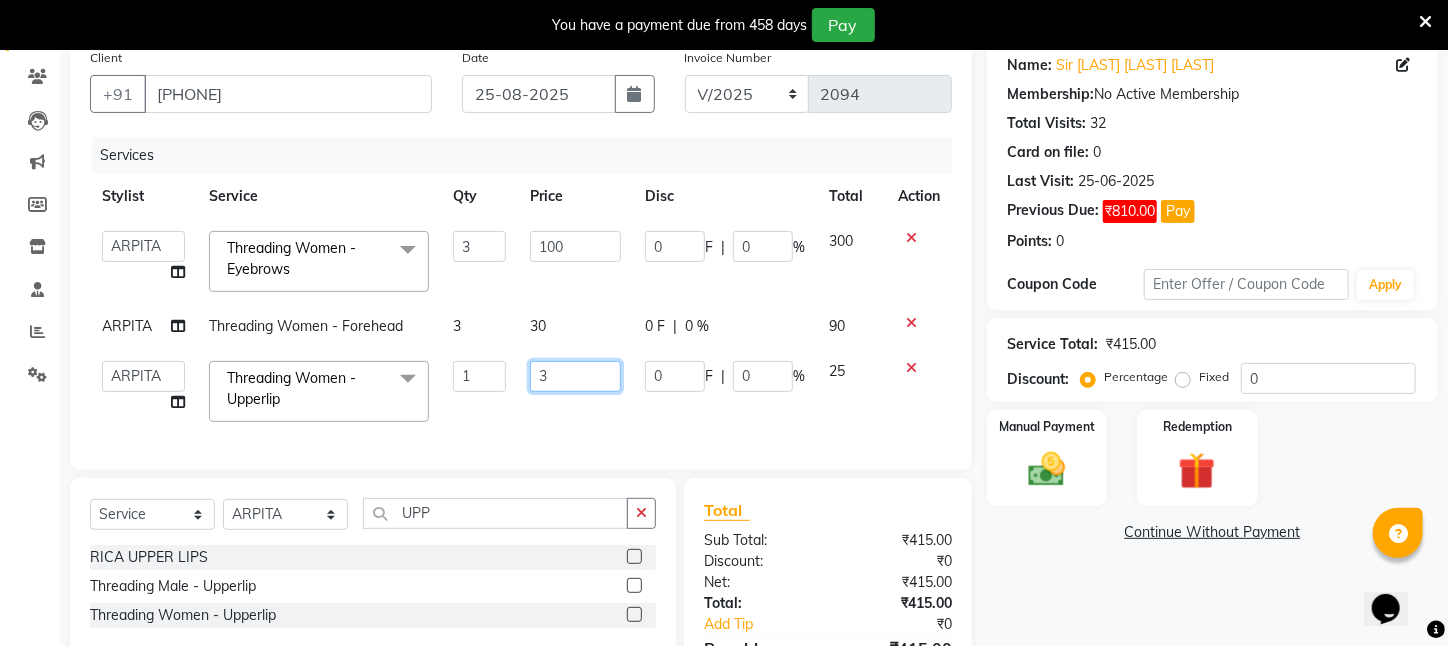 type on "30" 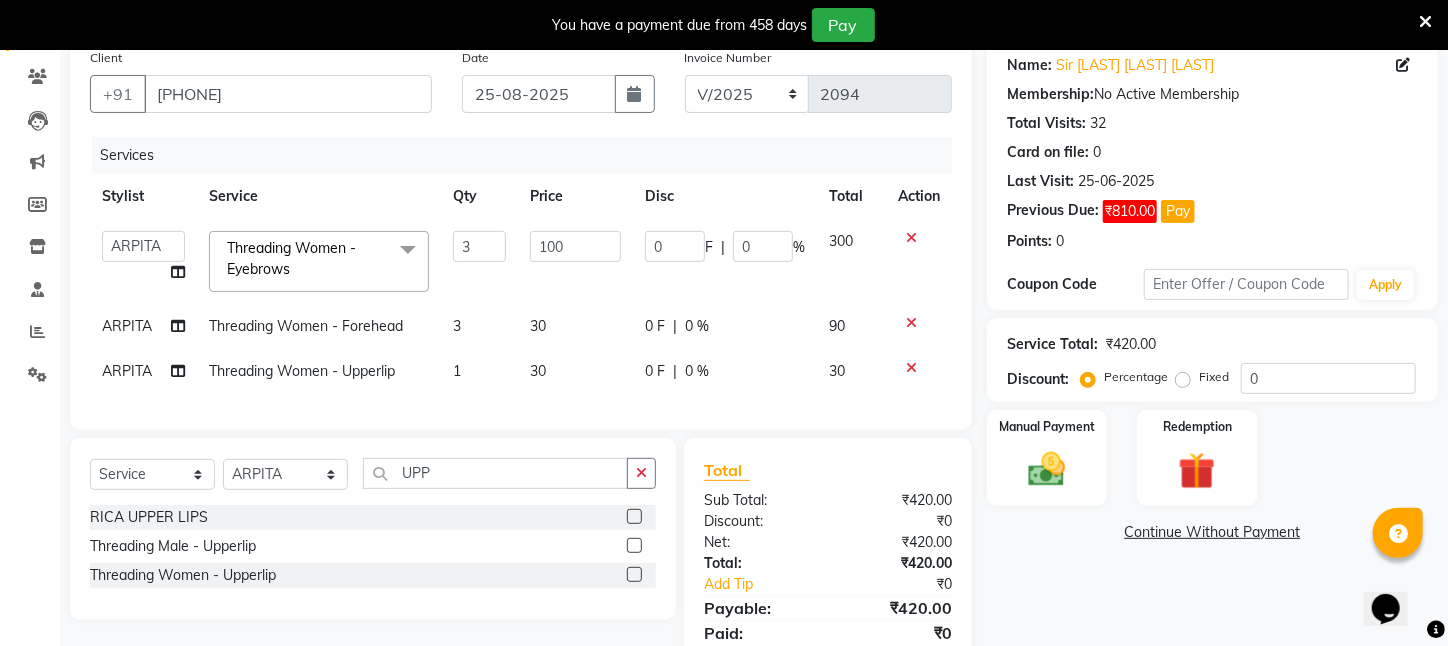 click on "Services Stylist Service Qty Price Disc Total Action  Aftab   Ansar    ARPITA   DEEPIKA   IMRAAN   Injamam   KESHAV   kharagpur   Mahadev Pal   Manisha   MOUMITA   NEHA   Rahim   Ruma   SAIMA   Shibani   Sujit   Suman   TINKU   Venu  Threading Women    -   Eyebrows  x Wax - Normal    -   Under Arms Wax - Normal    -   Full Face Wax - Normal    -   Half Hand Wax - Normal    -   Half Leg Wax - Normal    -   Front Stomach Wax - Normal    -   Back Side Wax - Normal    -   Full Hand Wax - Normal    -   Full Leg Wax - Normal    -   Brazilian Wax Wax - Normal    -   Full Body Wax Mole Remove HEAD MASSAGE  DERMA SAGE LOTUS FACIAL THRENDING MALE CHIN THREDING MALE CHIK SPELTEN HAIR CUT WOMEN ICE CREAM PADICURE  ICE CREAM MANICURE cv anti angine facial SEA BUTTER TREATMENT spelteen cut  CV PIGMENTATION BRIGHTENING FACIAL MALE FULL BODY TRIMING HAIR SPA COMBO OFFER FACIAL COMBO OFFER FACE MASSAGE COMBO OFFER CLEANUP OFFER CHIN WOMEN WAX Body hair remoVE HAIR WIG SERVICE CUTTING HALF HAND DE TAN  CV FACE MASSAGE OLAPLEX" 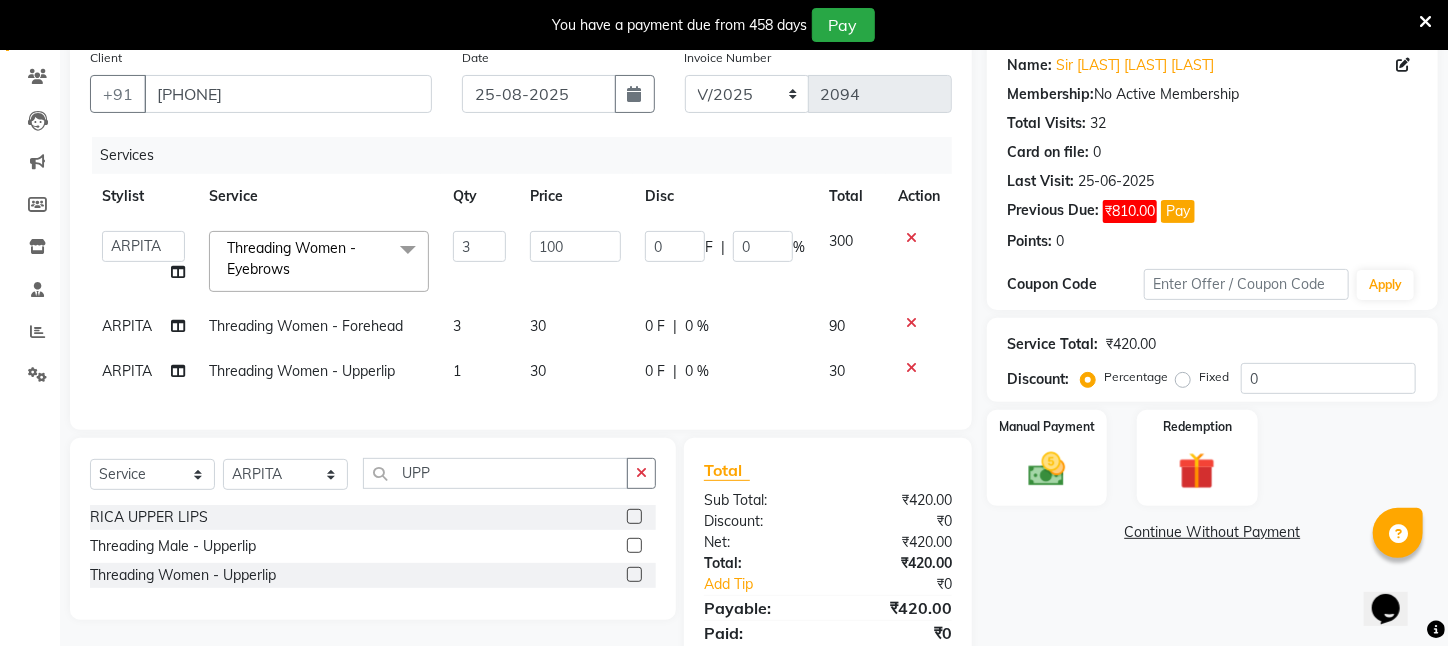 click on "1" 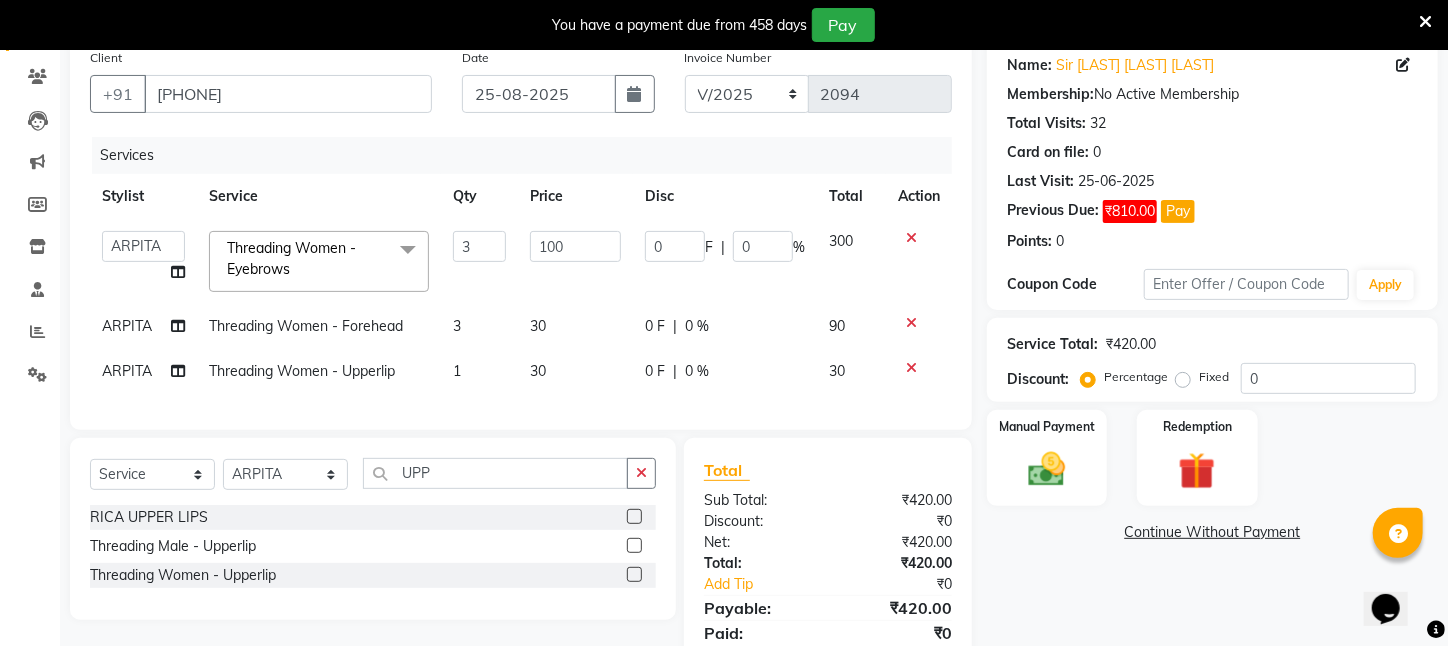 select on "28698" 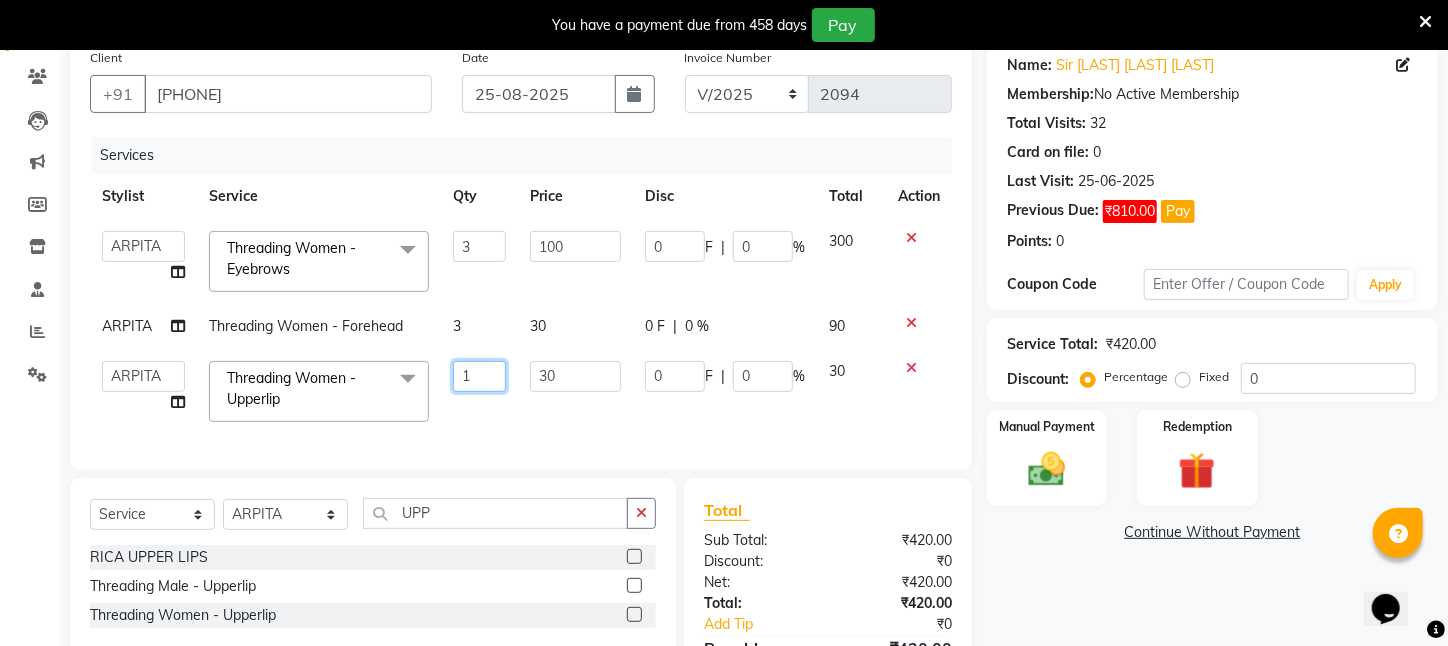drag, startPoint x: 486, startPoint y: 368, endPoint x: 249, endPoint y: 391, distance: 238.11342 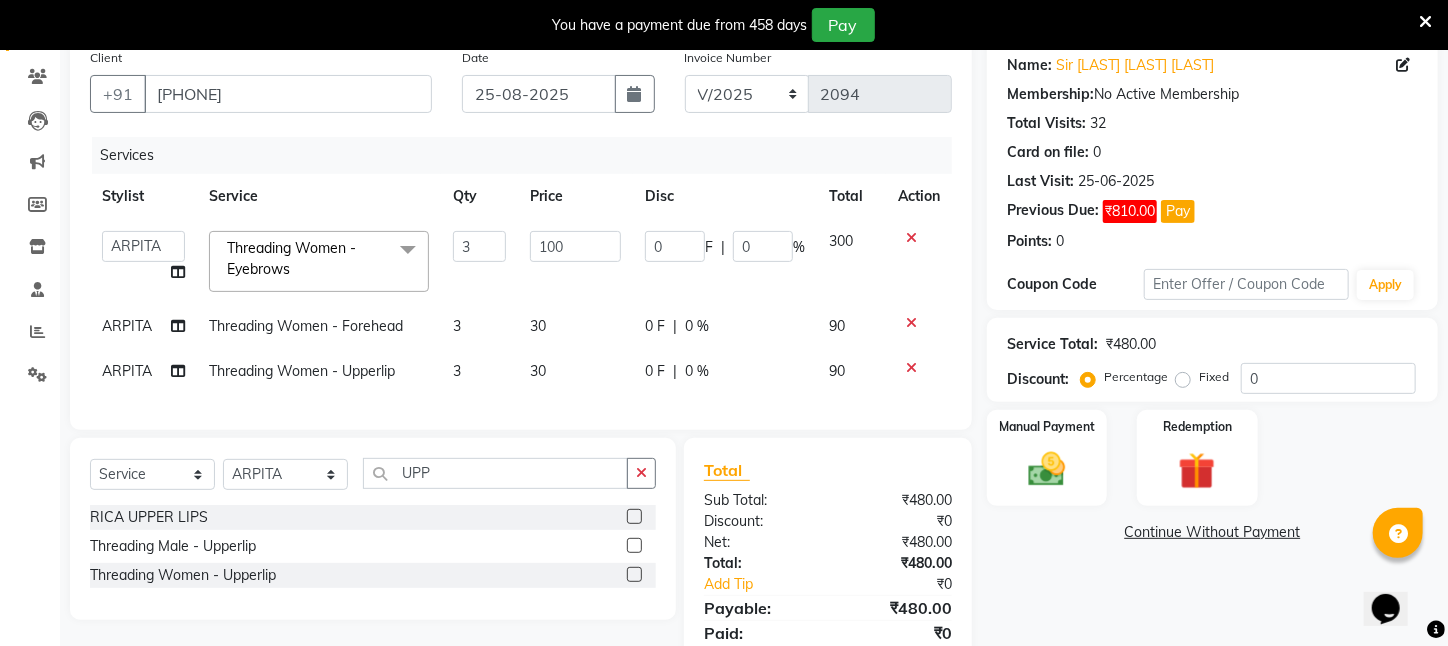 click on "Services Stylist Service Qty Price Disc Total Action  Aftab   Ansar    ARPITA   DEEPIKA   IMRAAN   Injamam   KESHAV   kharagpur   Mahadev Pal   Manisha   MOUMITA   NEHA   Rahim   Ruma   SAIMA   Shibani   Sujit   Suman   TINKU   Venu  Threading Women    -   Eyebrows  x Wax - Normal    -   Under Arms Wax - Normal    -   Full Face Wax - Normal    -   Half Hand Wax - Normal    -   Half Leg Wax - Normal    -   Front Stomach Wax - Normal    -   Back Side Wax - Normal    -   Full Hand Wax - Normal    -   Full Leg Wax - Normal    -   Brazilian Wax Wax - Normal    -   Full Body Wax Mole Remove HEAD MASSAGE  DERMA SAGE LOTUS FACIAL THRENDING MALE CHIN THREDING MALE CHIK SPELTEN HAIR CUT WOMEN ICE CREAM PADICURE  ICE CREAM MANICURE cv anti angine facial SEA BUTTER TREATMENT spelteen cut  CV PIGMENTATION BRIGHTENING FACIAL MALE FULL BODY TRIMING HAIR SPA COMBO OFFER FACIAL COMBO OFFER FACE MASSAGE COMBO OFFER CLEANUP OFFER CHIN WOMEN WAX Body hair remoVE HAIR WIG SERVICE CUTTING HALF HAND DE TAN  CV FACE MASSAGE OLAPLEX" 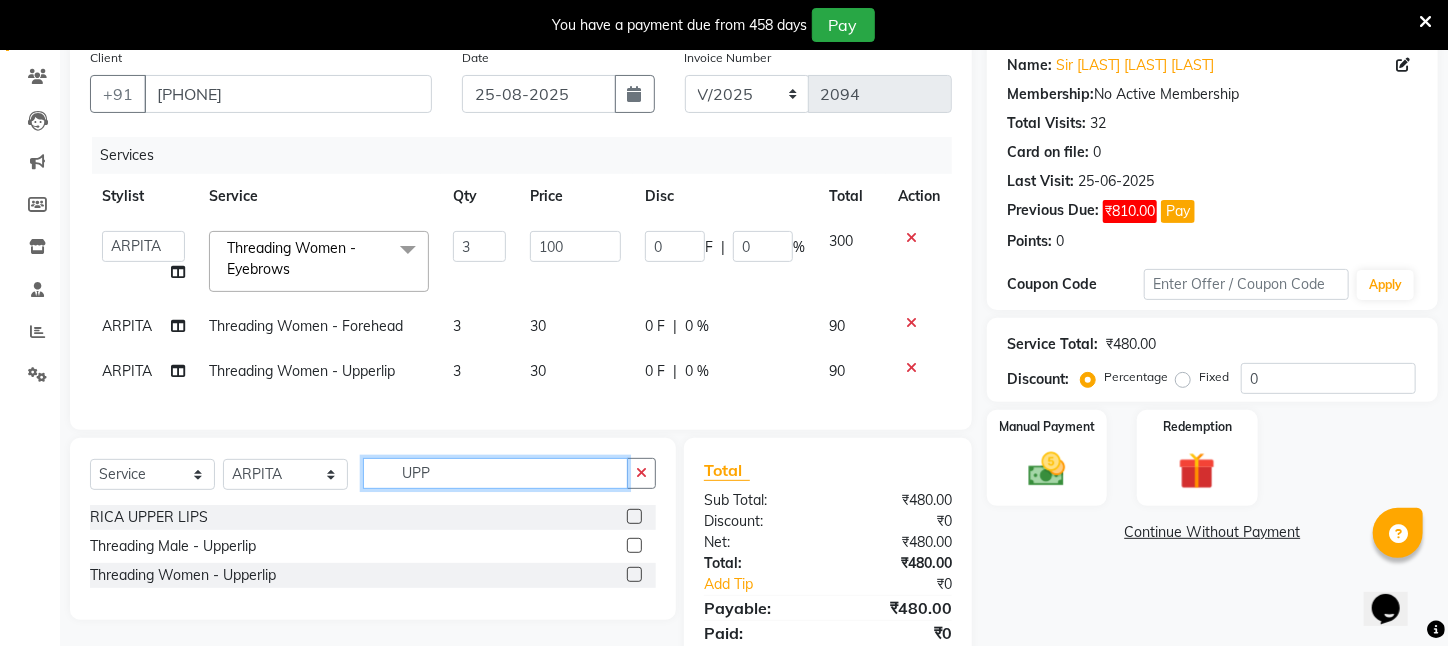 drag, startPoint x: 451, startPoint y: 484, endPoint x: 303, endPoint y: 505, distance: 149.48244 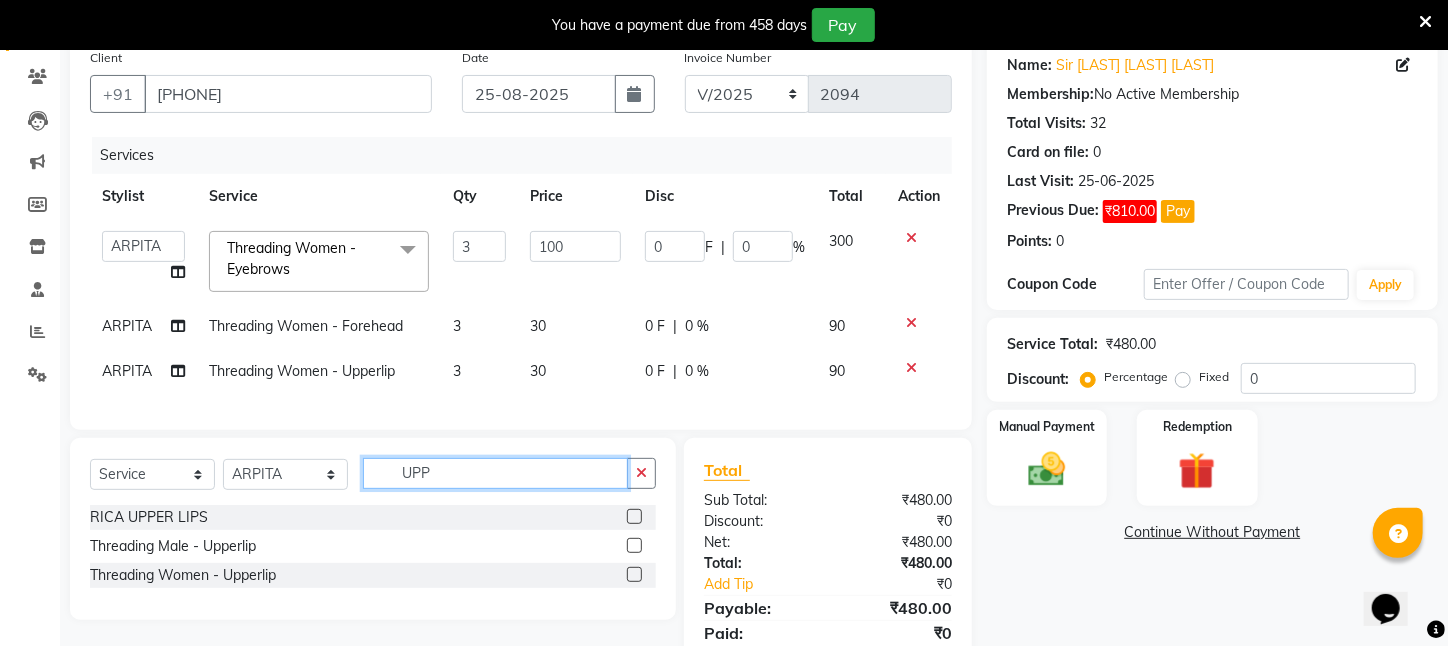 click on "Select  Service  Product  Membership  Package Voucher Prepaid Gift Card  Select Stylist Aftab Ansar  ARPITA DEEPIKA IMRAAN Injamam KESHAV kharagpur Mahadev Pal Manisha MOUMITA NEHA Rahim Ruma SAIMA Shibani Sujit Suman TINKU Venu UPP" 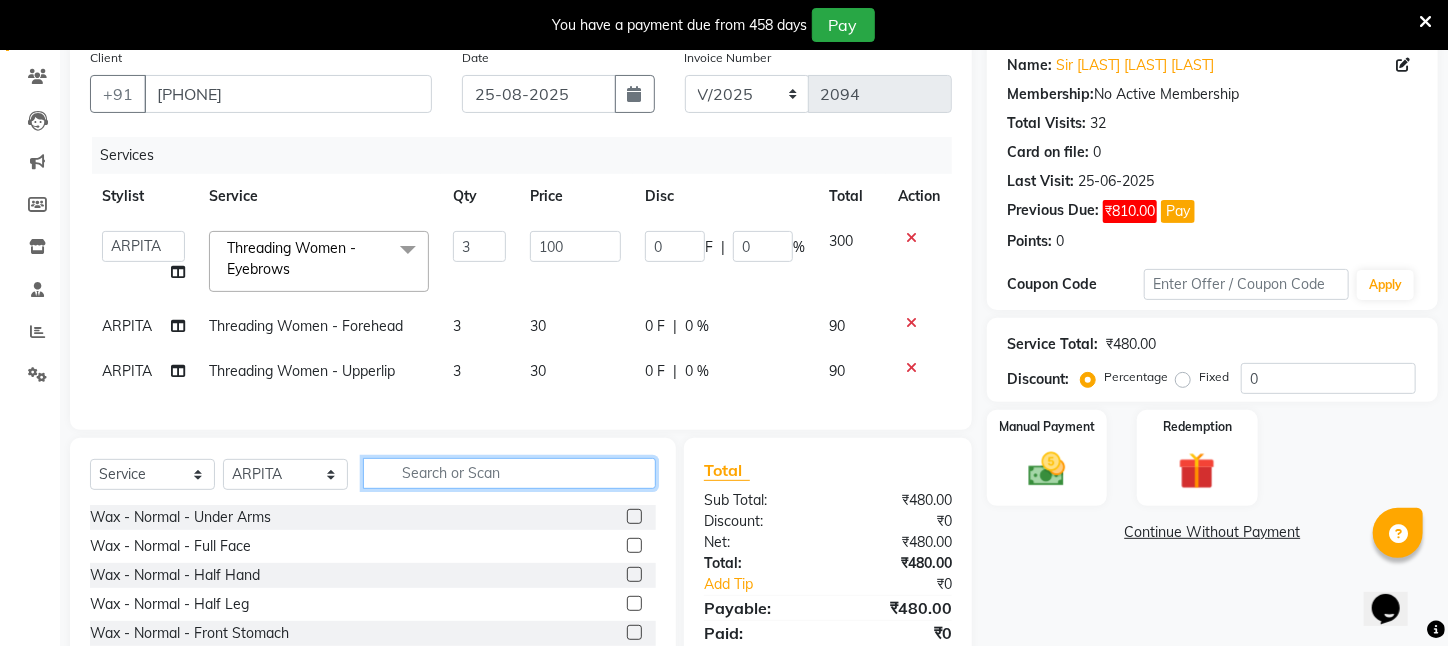 type on "K" 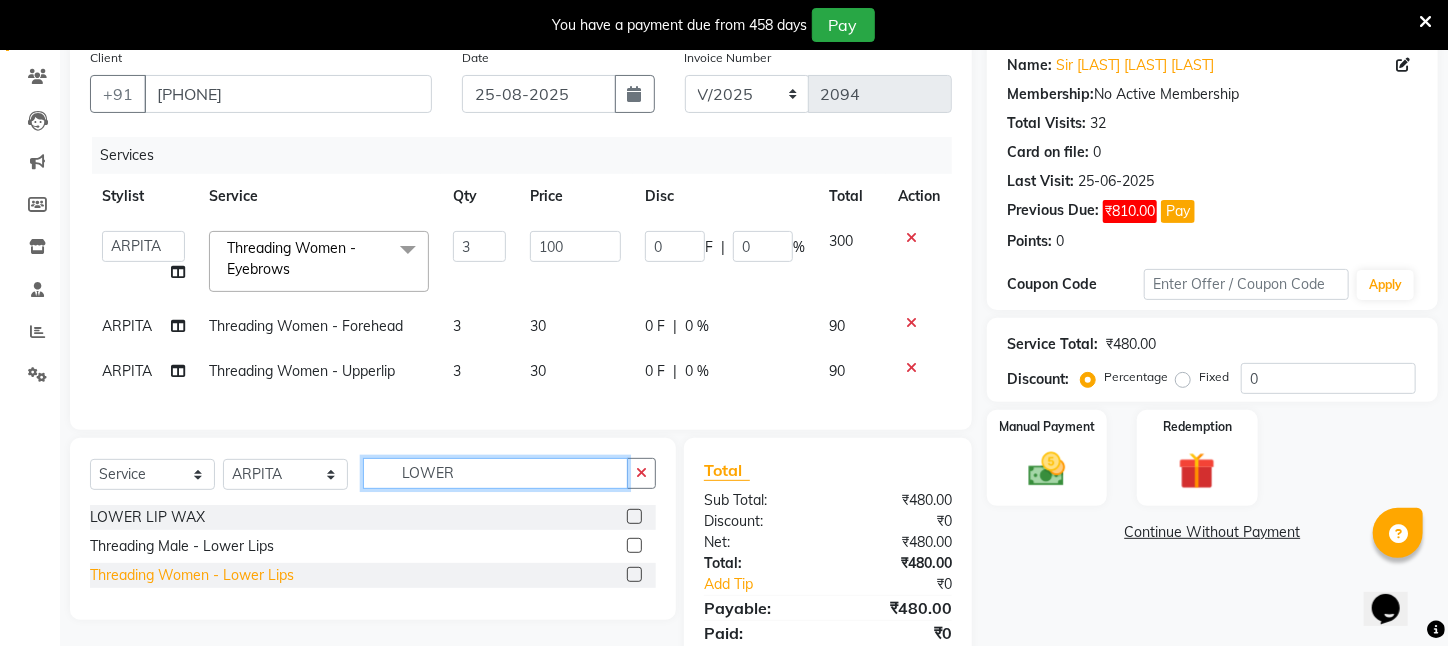 type on "LOWER" 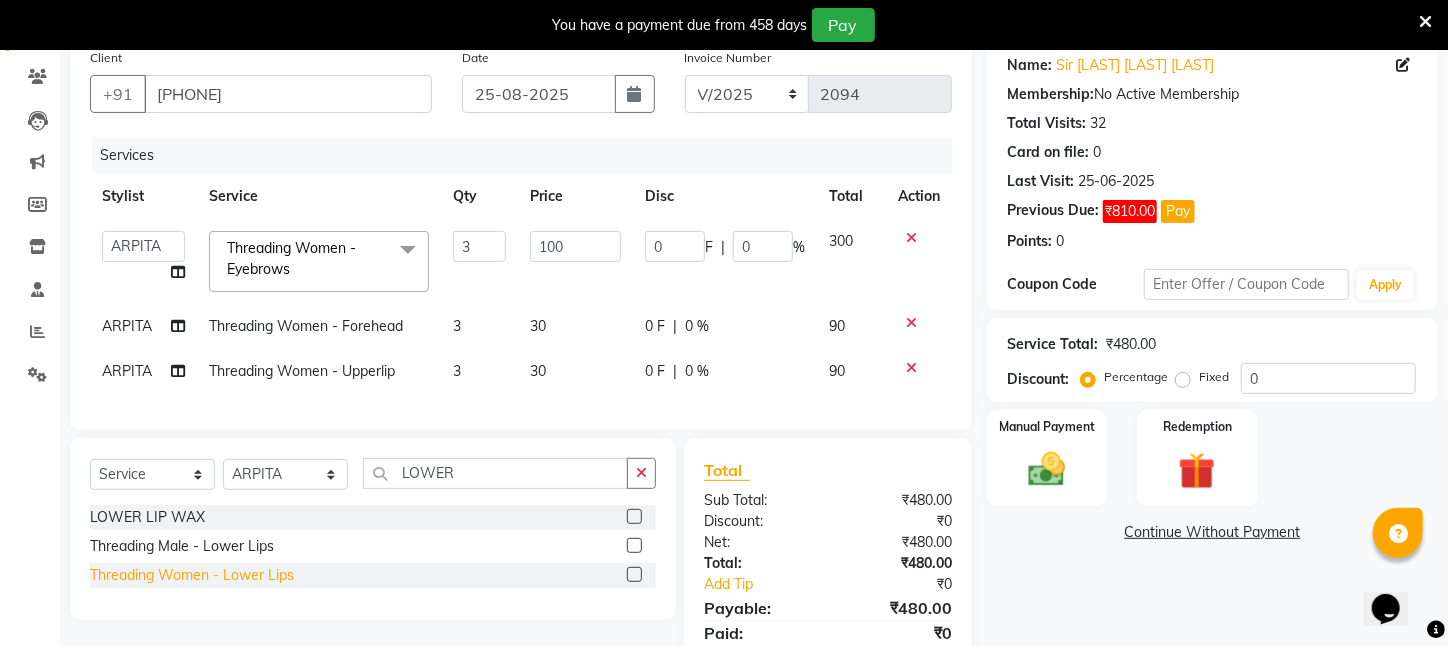 click on "Threading Women    -   Lower Lips" 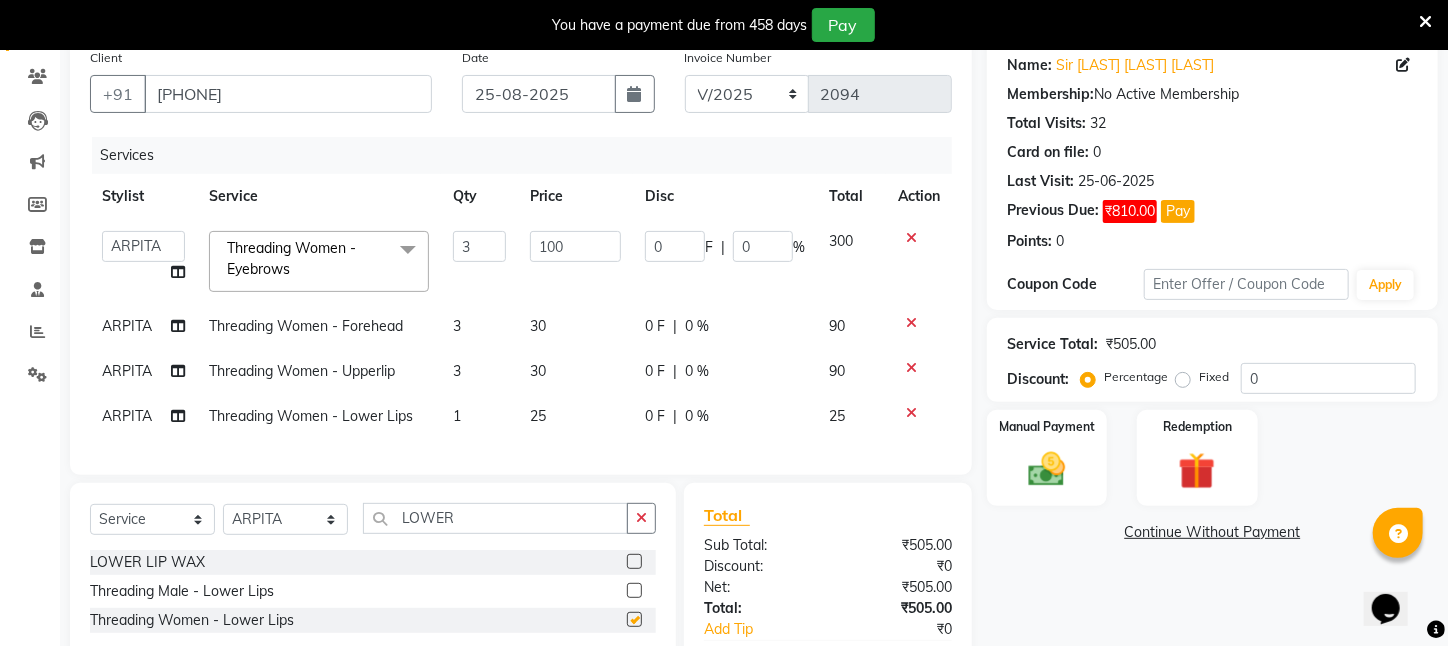 checkbox on "false" 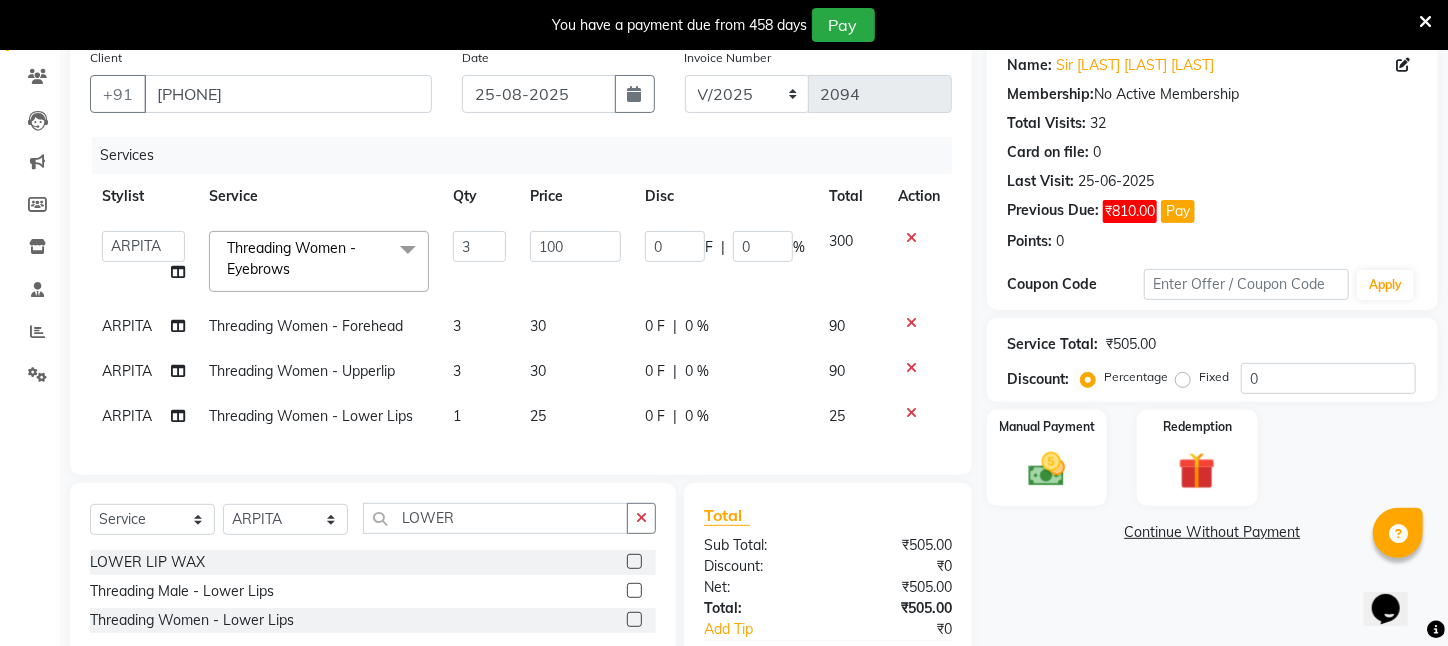 click on "1" 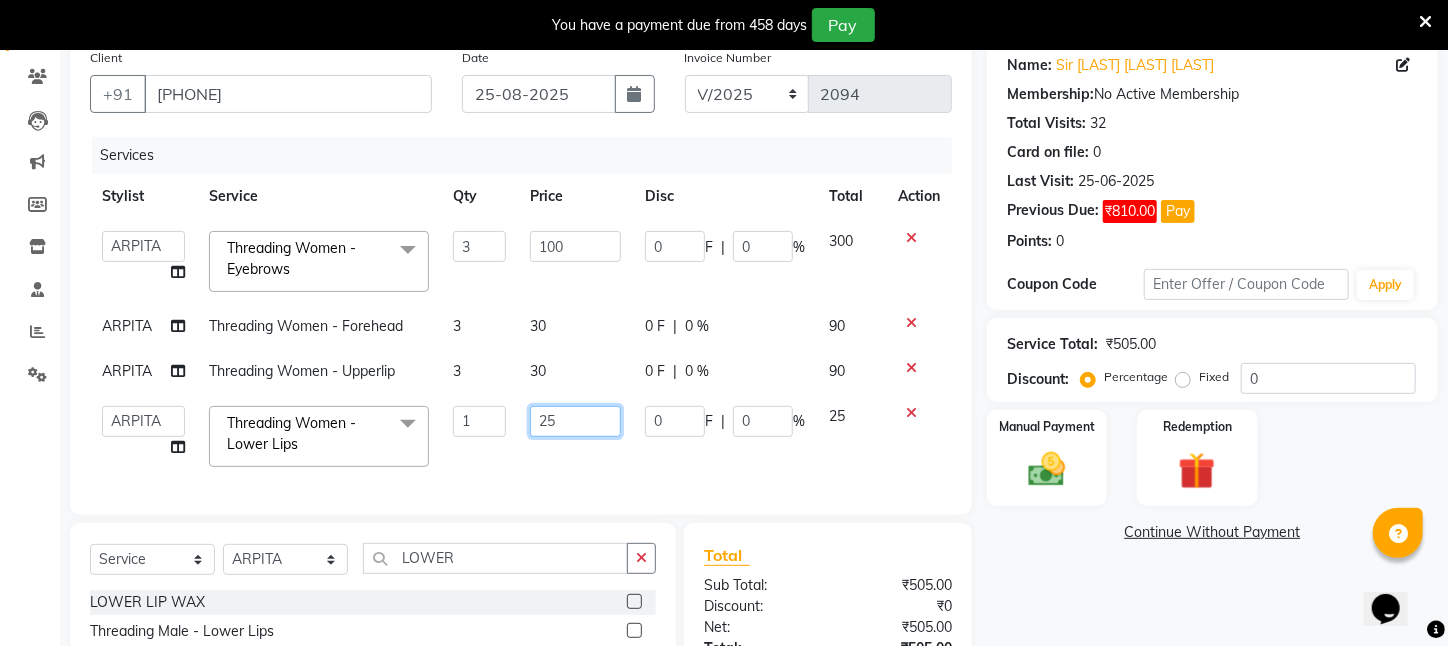 drag, startPoint x: 567, startPoint y: 415, endPoint x: 476, endPoint y: 434, distance: 92.96236 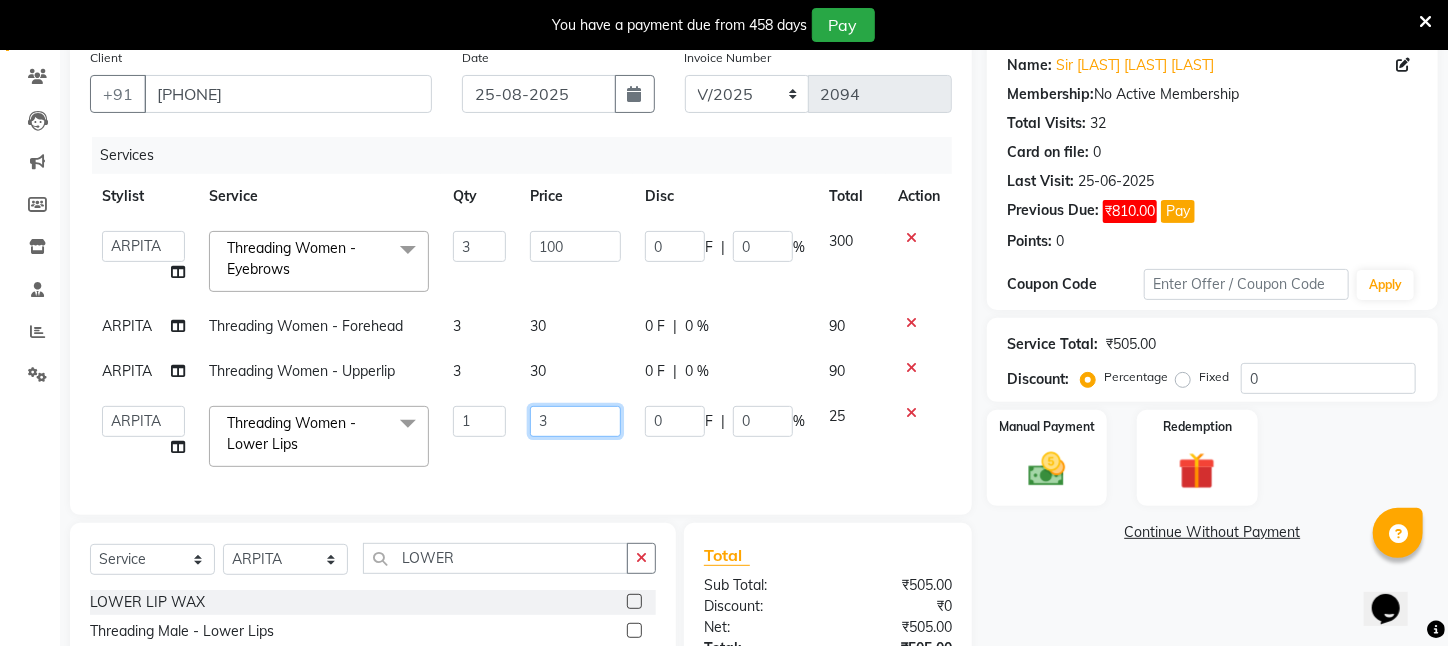 type on "30" 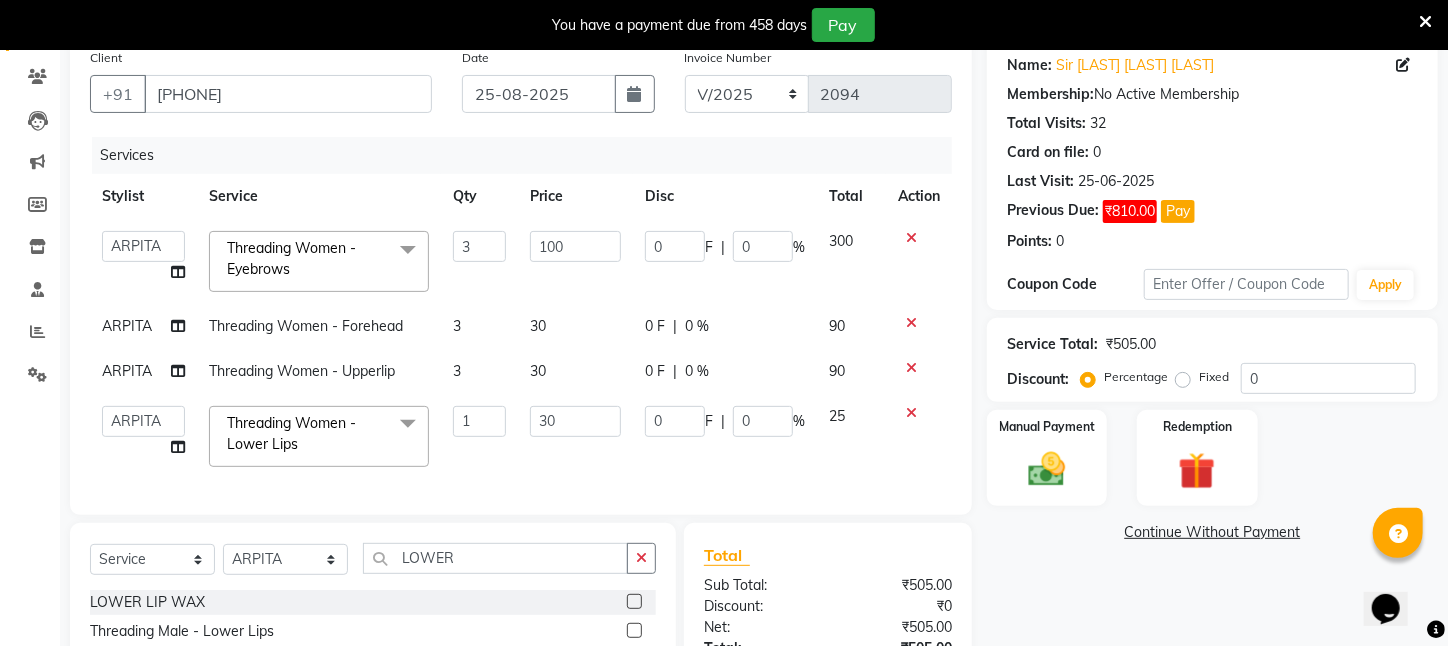click on "Services Stylist Service Qty Price Disc Total Action  Aftab   Ansar    ARPITA   DEEPIKA   IMRAAN   Injamam   KESHAV   kharagpur   Mahadev Pal   Manisha   MOUMITA   NEHA   Rahim   Ruma   SAIMA   Shibani   Sujit   Suman   TINKU   Venu  Threading Women    -   Eyebrows  x Wax - Normal    -   Under Arms Wax - Normal    -   Full Face Wax - Normal    -   Half Hand Wax - Normal    -   Half Leg Wax - Normal    -   Front Stomach Wax - Normal    -   Back Side Wax - Normal    -   Full Hand Wax - Normal    -   Full Leg Wax - Normal    -   Brazilian Wax Wax - Normal    -   Full Body Wax Mole Remove HEAD MASSAGE  DERMA SAGE LOTUS FACIAL THRENDING MALE CHIN THREDING MALE CHIK SPELTEN HAIR CUT WOMEN ICE CREAM PADICURE  ICE CREAM MANICURE cv anti angine facial SEA BUTTER TREATMENT spelteen cut  CV PIGMENTATION BRIGHTENING FACIAL MALE FULL BODY TRIMING HAIR SPA COMBO OFFER FACIAL COMBO OFFER FACE MASSAGE COMBO OFFER CLEANUP OFFER CHIN WOMEN WAX Body hair remoVE HAIR WIG SERVICE CUTTING HALF HAND DE TAN  CV FACE MASSAGE OLAPLEX" 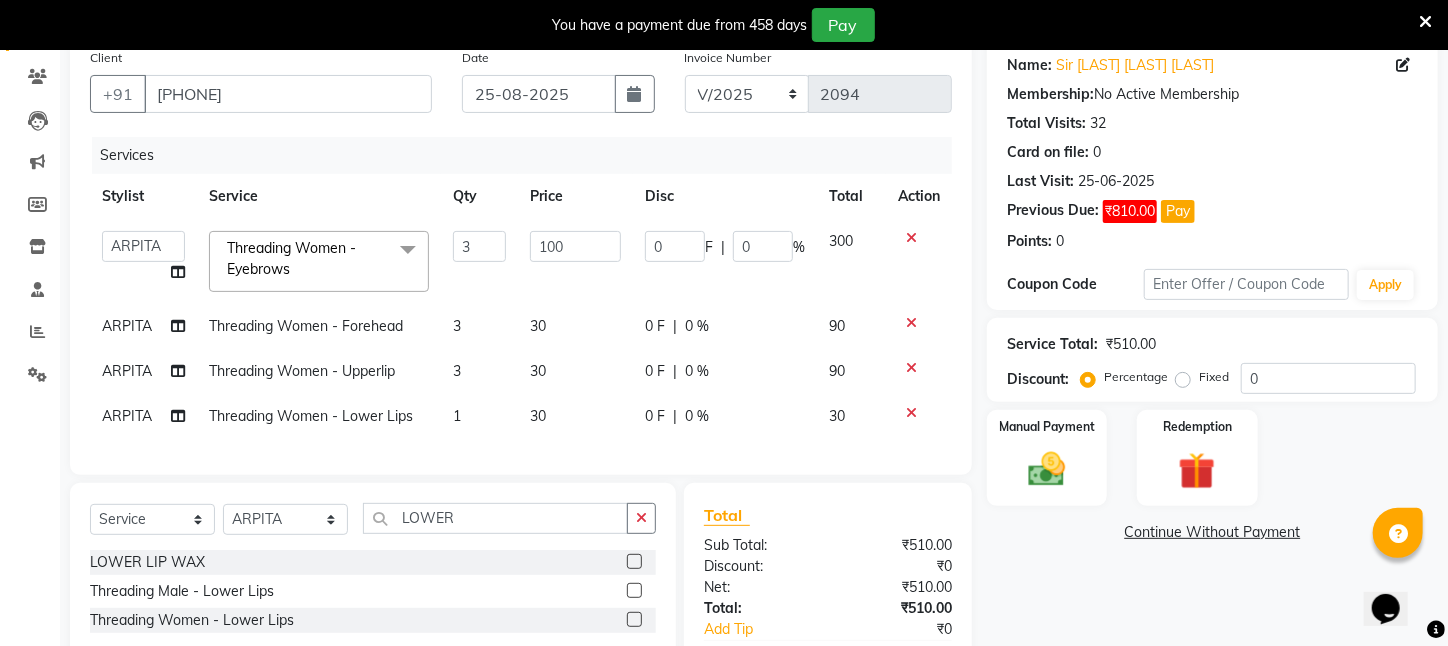 click on "1" 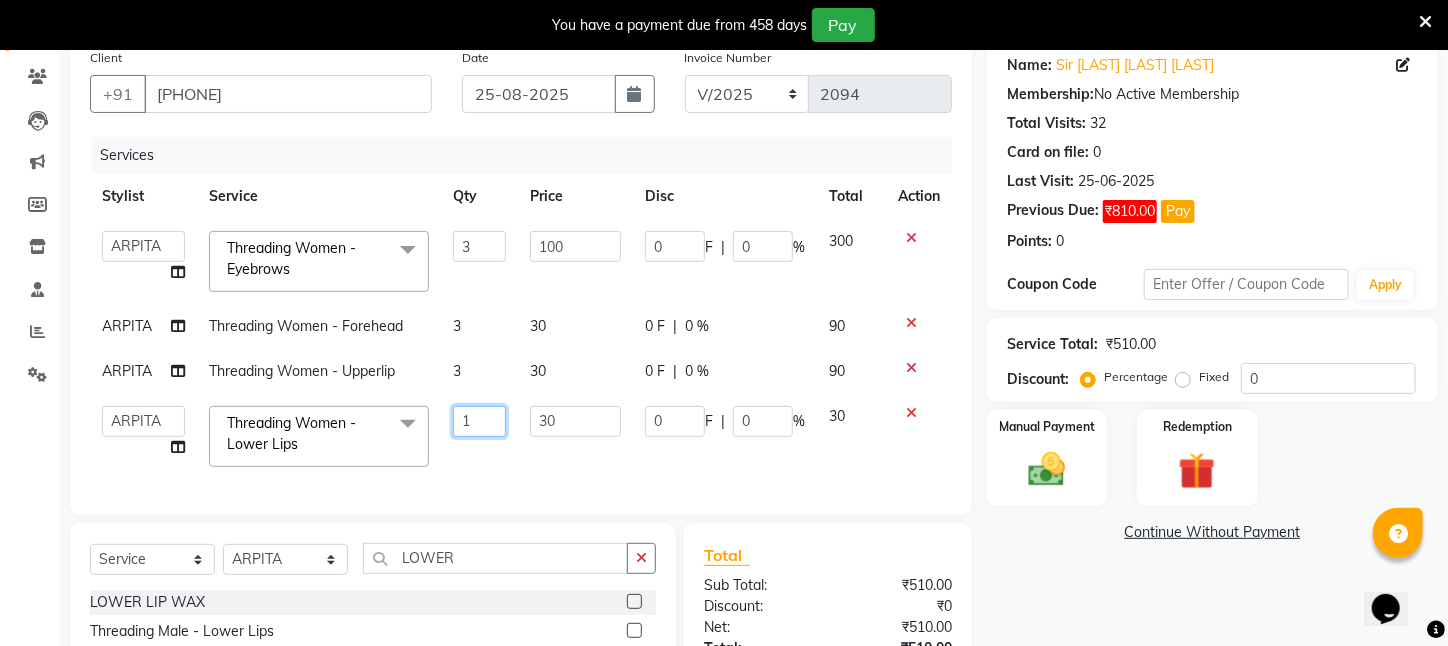 drag, startPoint x: 494, startPoint y: 418, endPoint x: 206, endPoint y: 433, distance: 288.39035 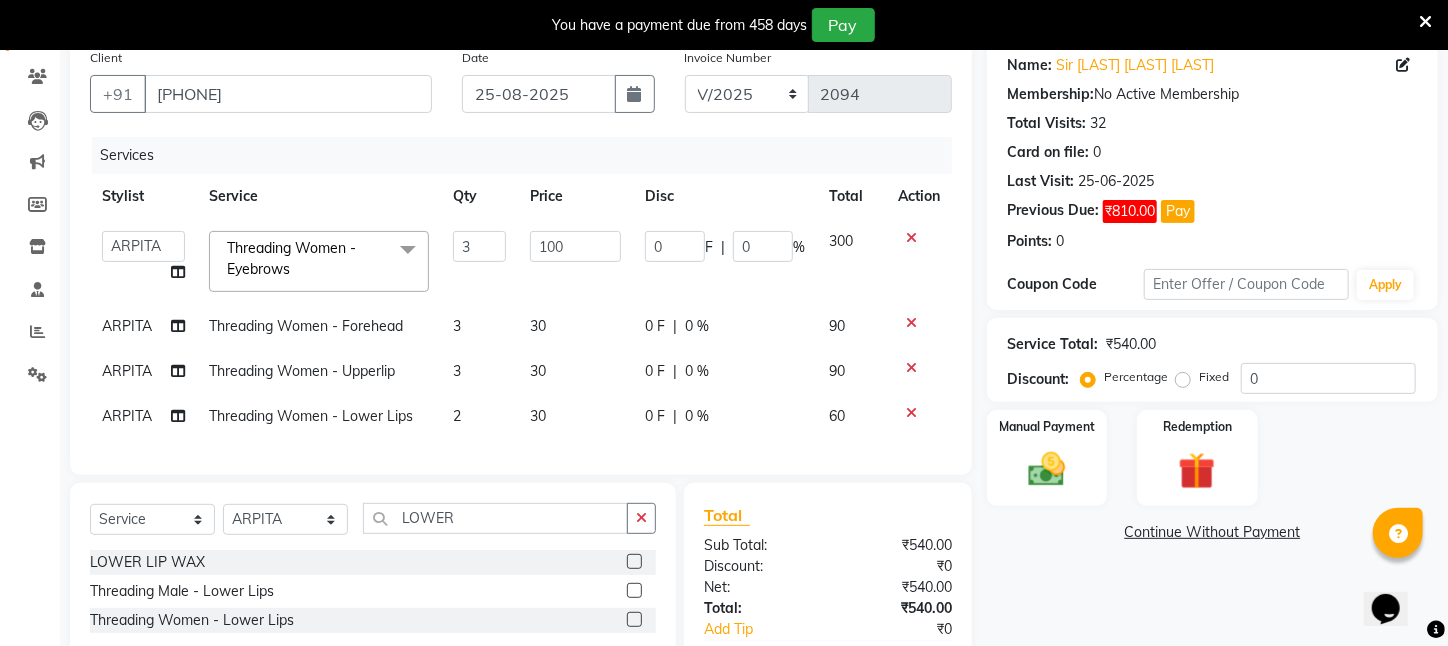 click on "Services Stylist Service Qty Price Disc Total Action  Aftab   Ansar    ARPITA   DEEPIKA   IMRAAN   Injamam   KESHAV   kharagpur   Mahadev Pal   Manisha   MOUMITA   NEHA   Rahim   Ruma   SAIMA   Shibani   Sujit   Suman   TINKU   Venu  Threading Women    -   Eyebrows  x Wax - Normal    -   Under Arms Wax - Normal    -   Full Face Wax - Normal    -   Half Hand Wax - Normal    -   Half Leg Wax - Normal    -   Front Stomach Wax - Normal    -   Back Side Wax - Normal    -   Full Hand Wax - Normal    -   Full Leg Wax - Normal    -   Brazilian Wax Wax - Normal    -   Full Body Wax Mole Remove HEAD MASSAGE  DERMA SAGE LOTUS FACIAL THRENDING MALE CHIN THREDING MALE CHIK SPELTEN HAIR CUT WOMEN ICE CREAM PADICURE  ICE CREAM MANICURE cv anti angine facial SEA BUTTER TREATMENT spelteen cut  CV PIGMENTATION BRIGHTENING FACIAL MALE FULL BODY TRIMING HAIR SPA COMBO OFFER FACIAL COMBO OFFER FACE MASSAGE COMBO OFFER CLEANUP OFFER CHIN WOMEN WAX Body hair remoVE HAIR WIG SERVICE CUTTING HALF HAND DE TAN  CV FACE MASSAGE OLAPLEX" 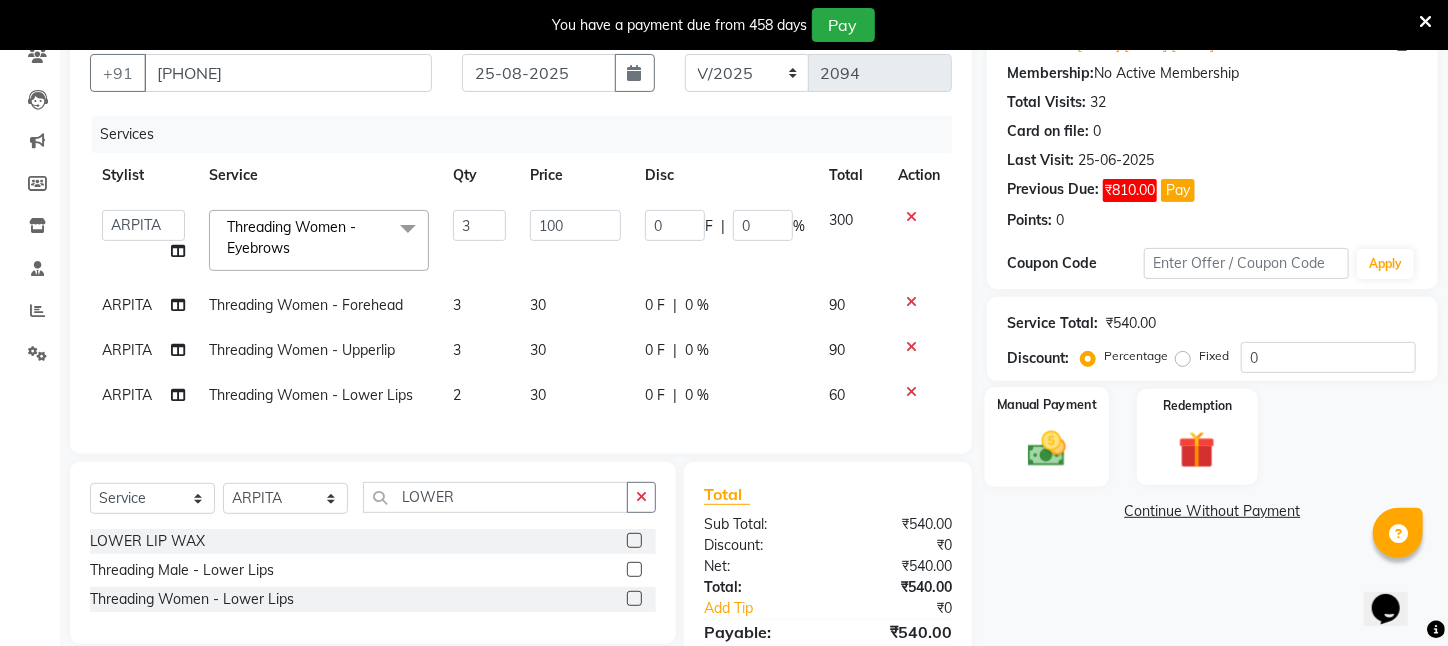 scroll, scrollTop: 200, scrollLeft: 0, axis: vertical 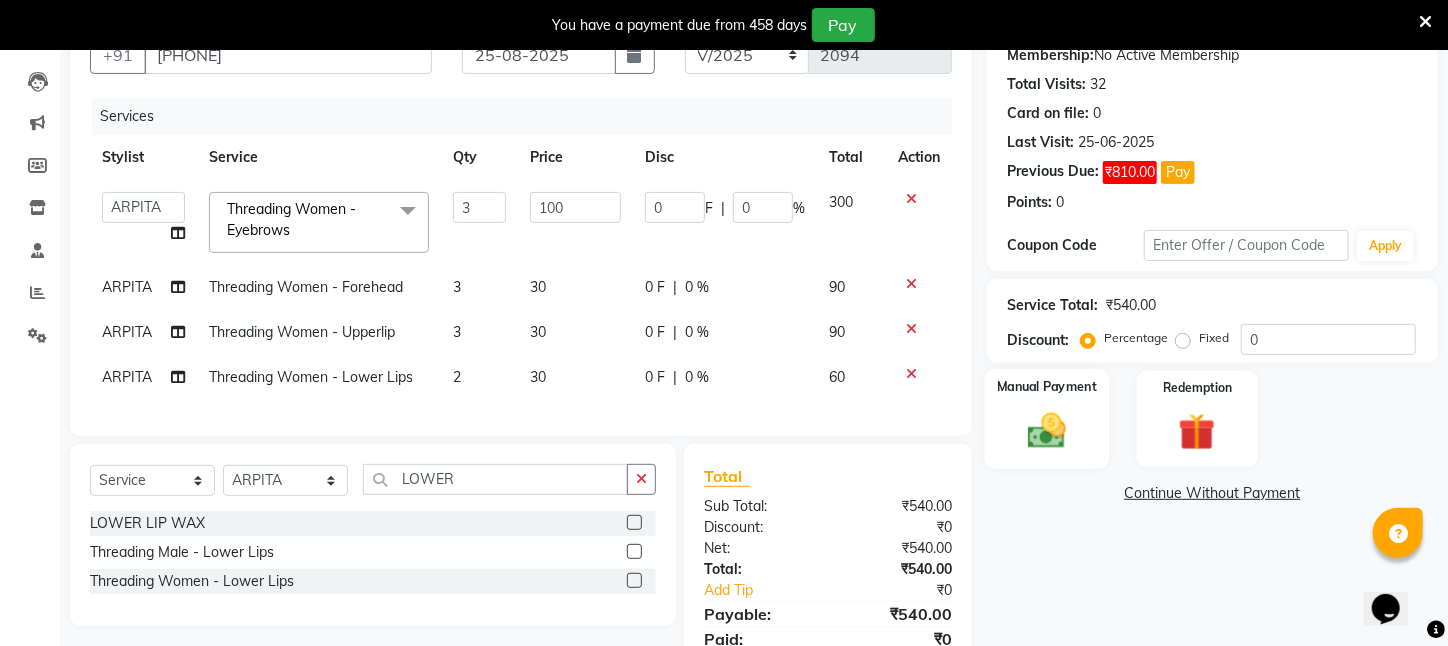 click 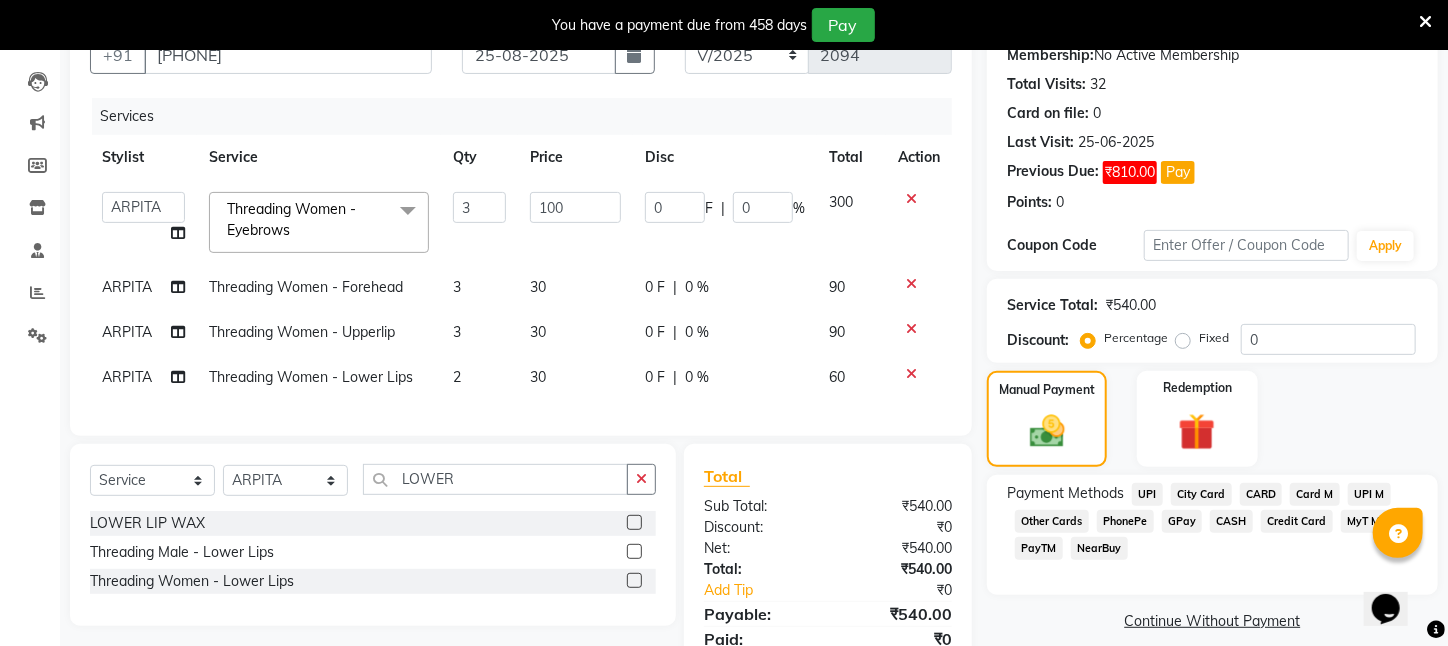 click on "CASH" 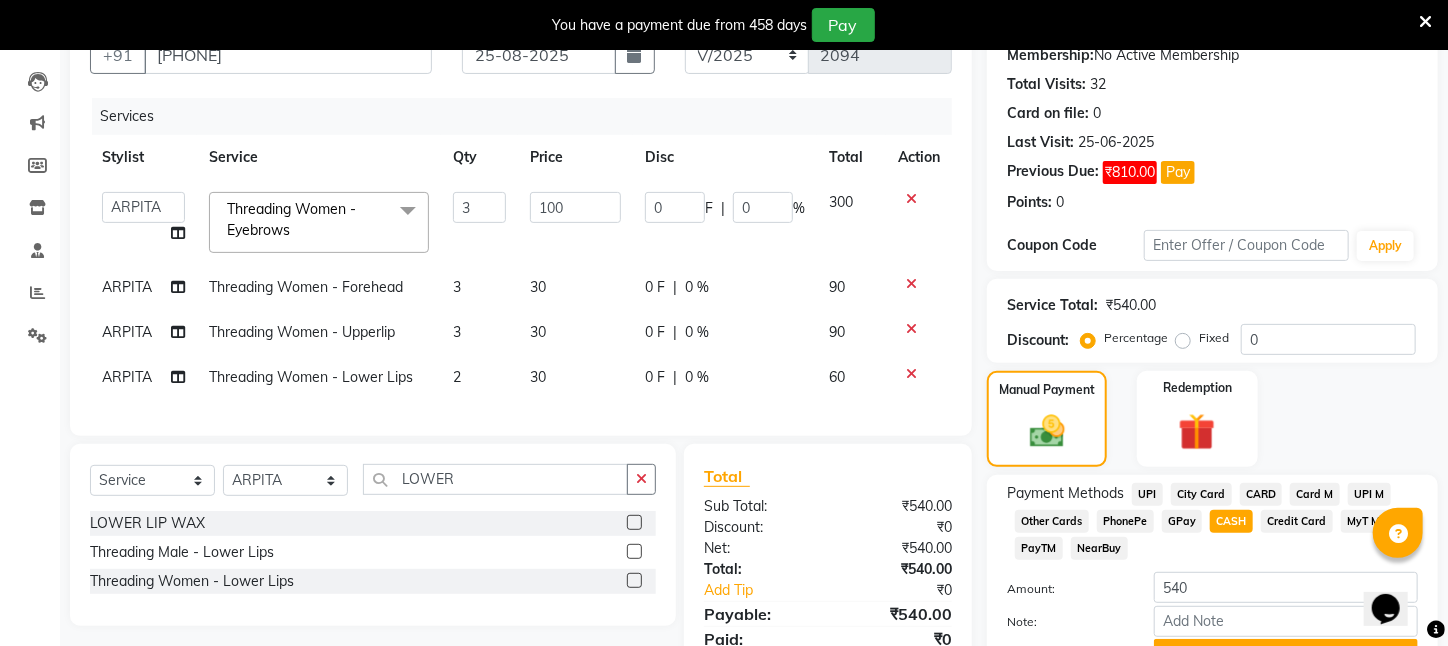 scroll, scrollTop: 324, scrollLeft: 0, axis: vertical 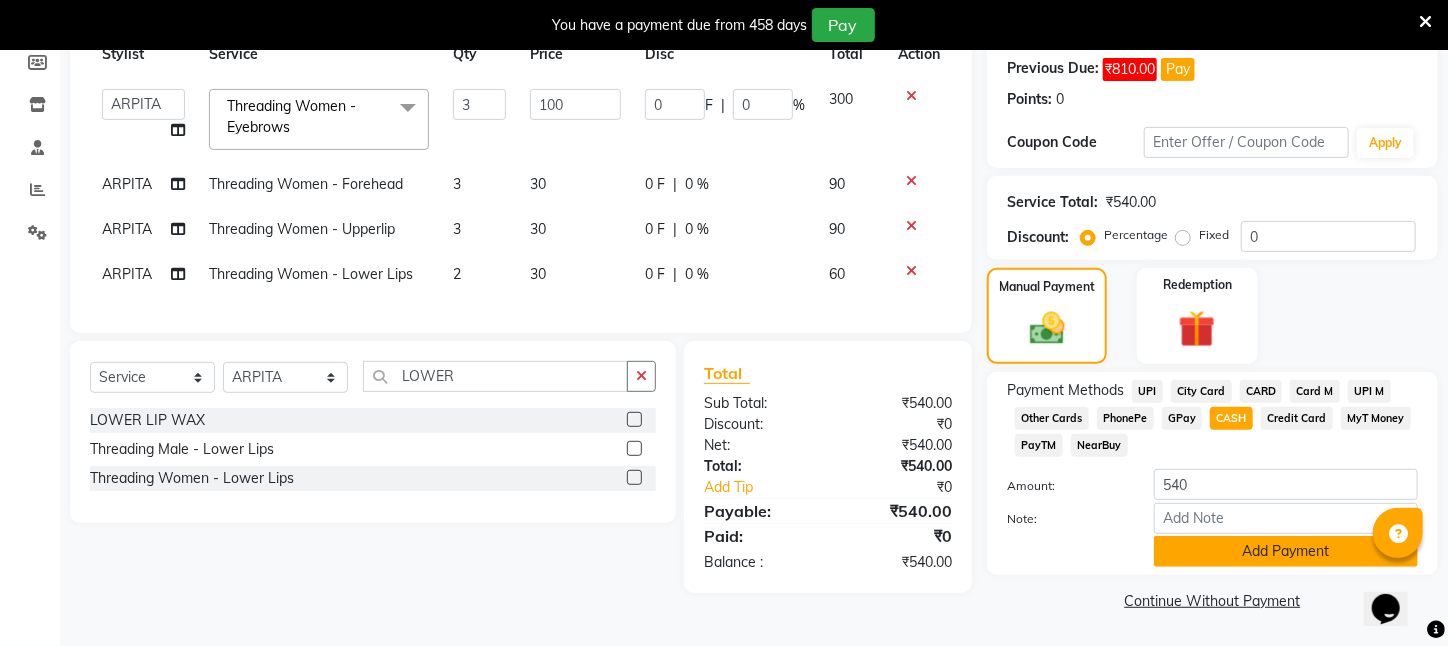 click on "Add Payment" 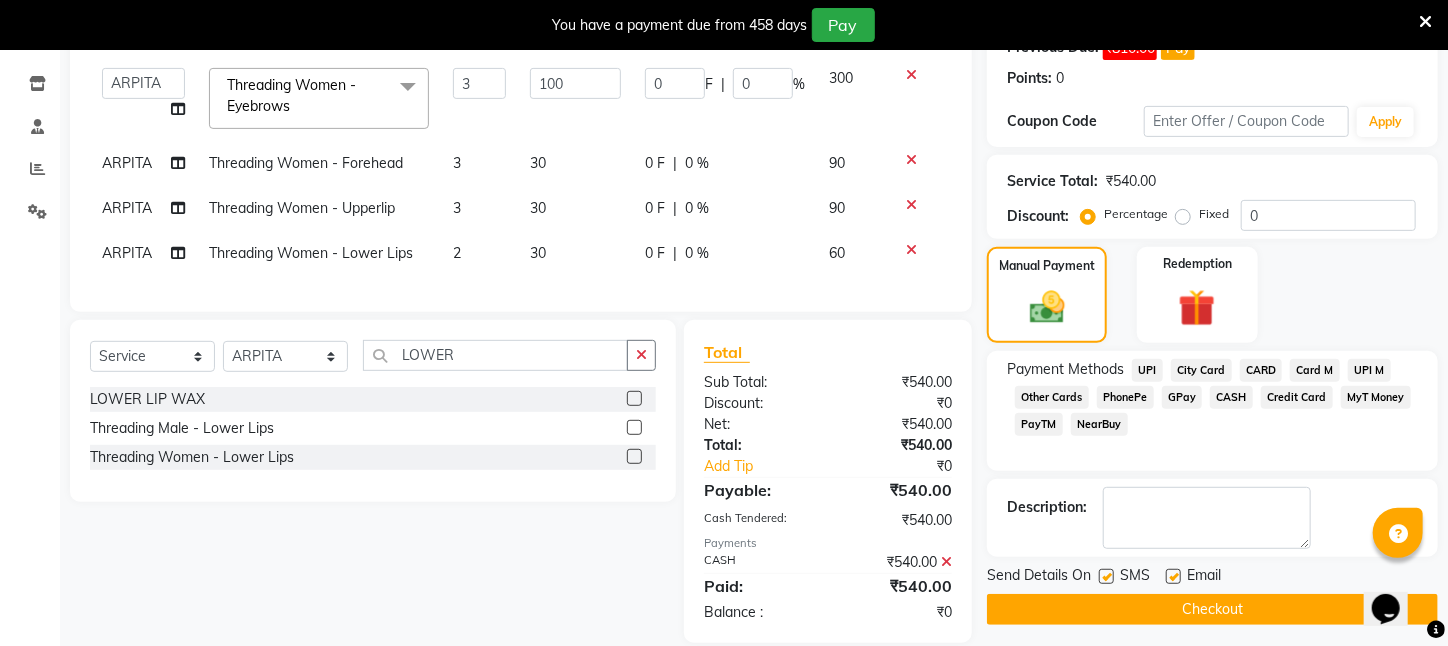 click 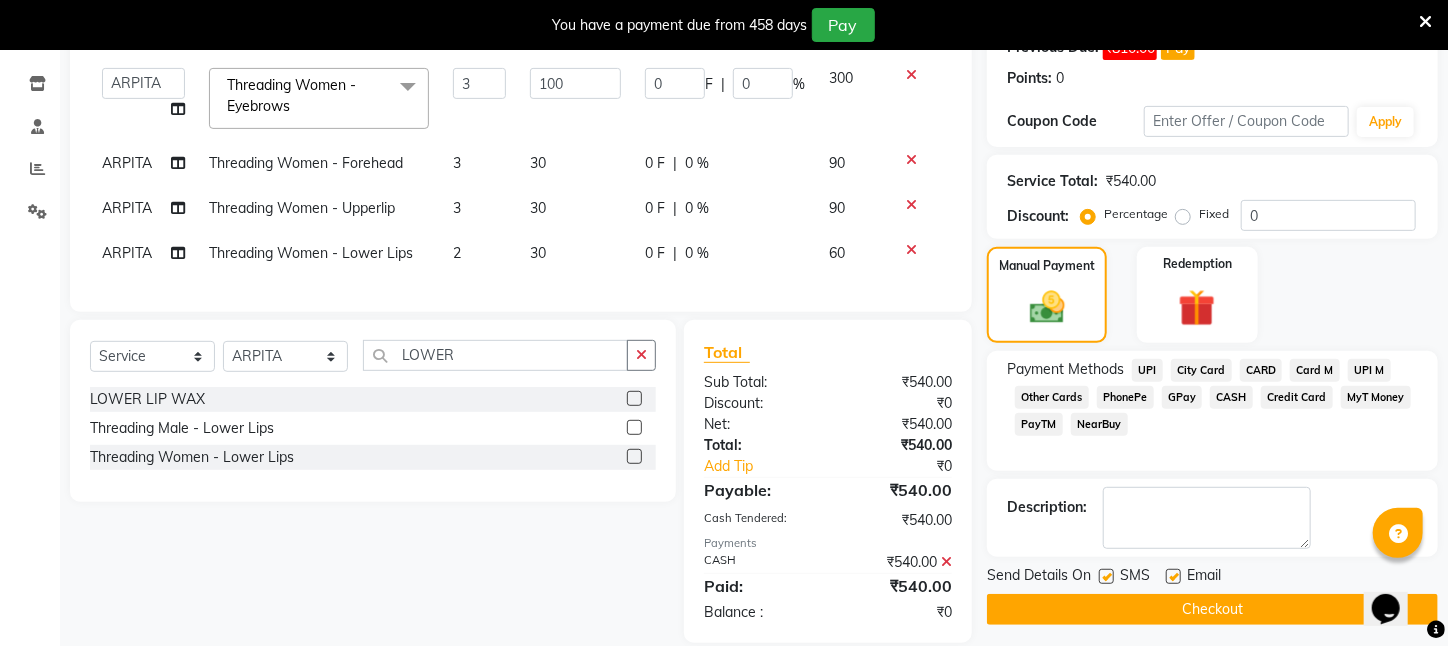 scroll, scrollTop: 294, scrollLeft: 0, axis: vertical 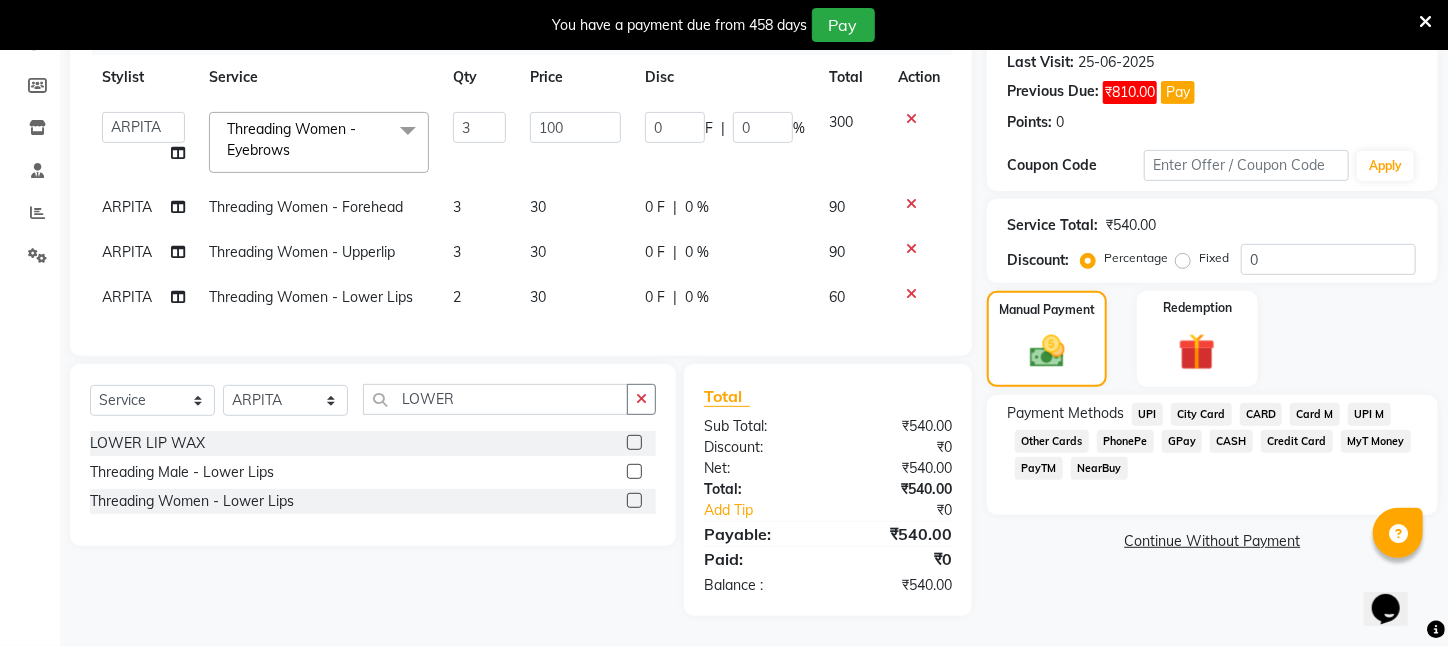 click on "CASH" 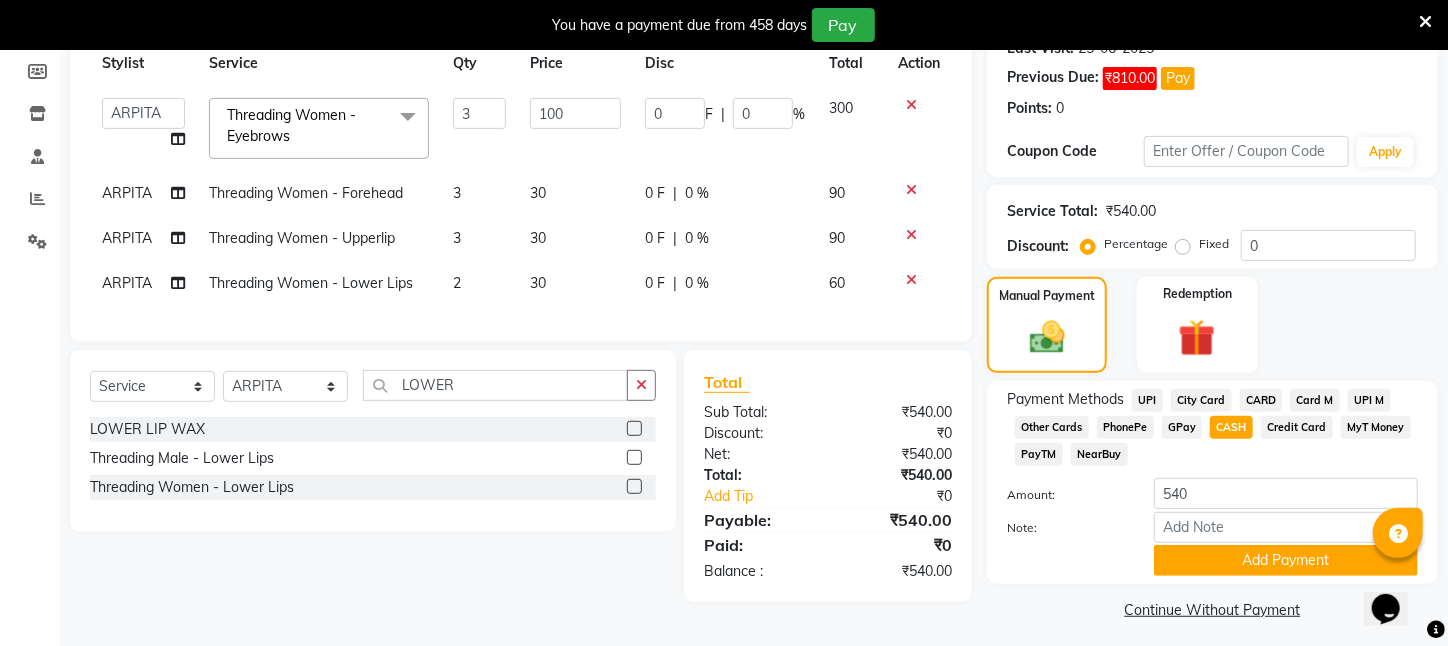 scroll, scrollTop: 324, scrollLeft: 0, axis: vertical 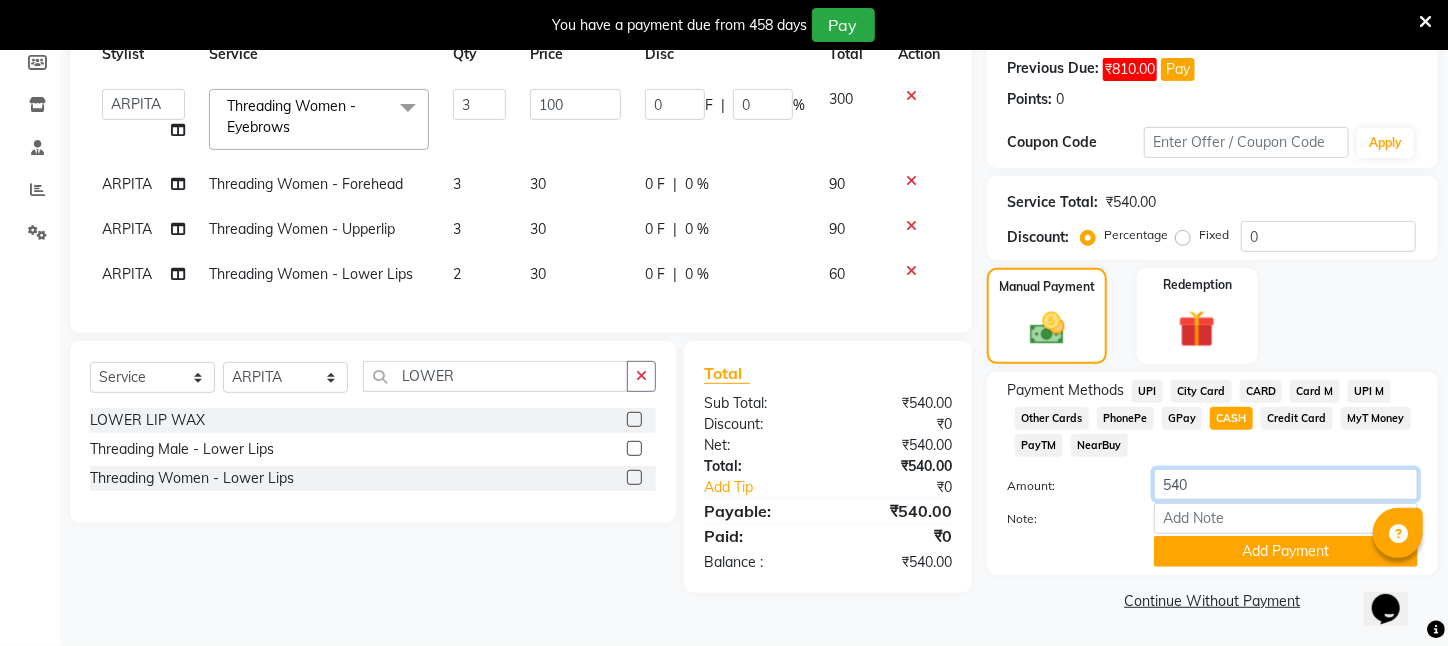 drag, startPoint x: 1180, startPoint y: 485, endPoint x: 1129, endPoint y: 495, distance: 51.971146 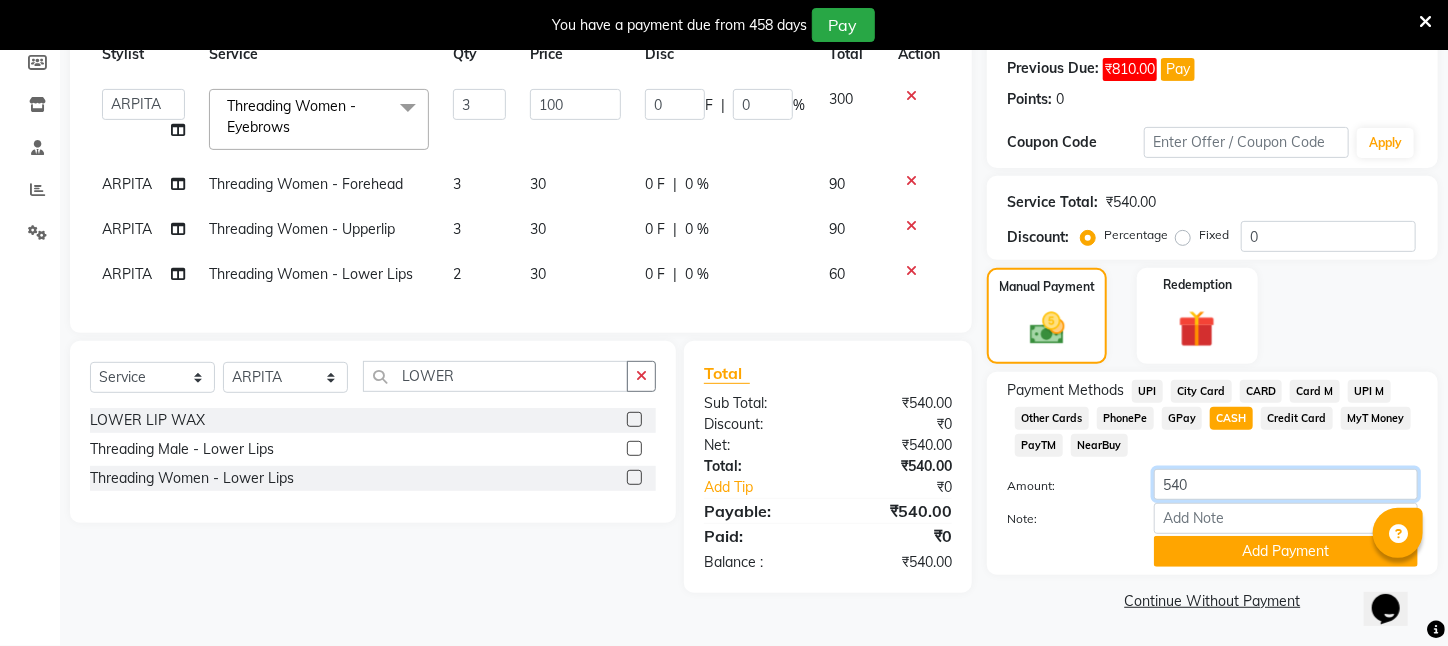 click on "Amount: 540" 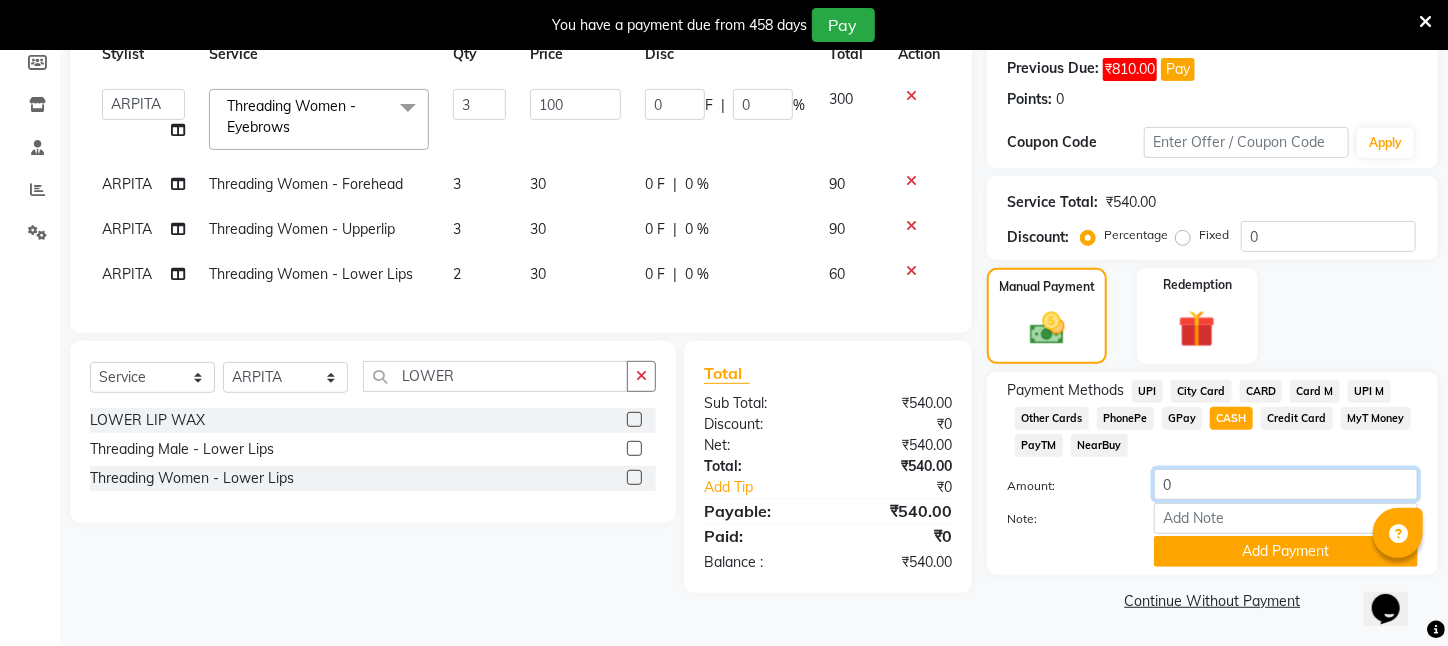 click on "0" 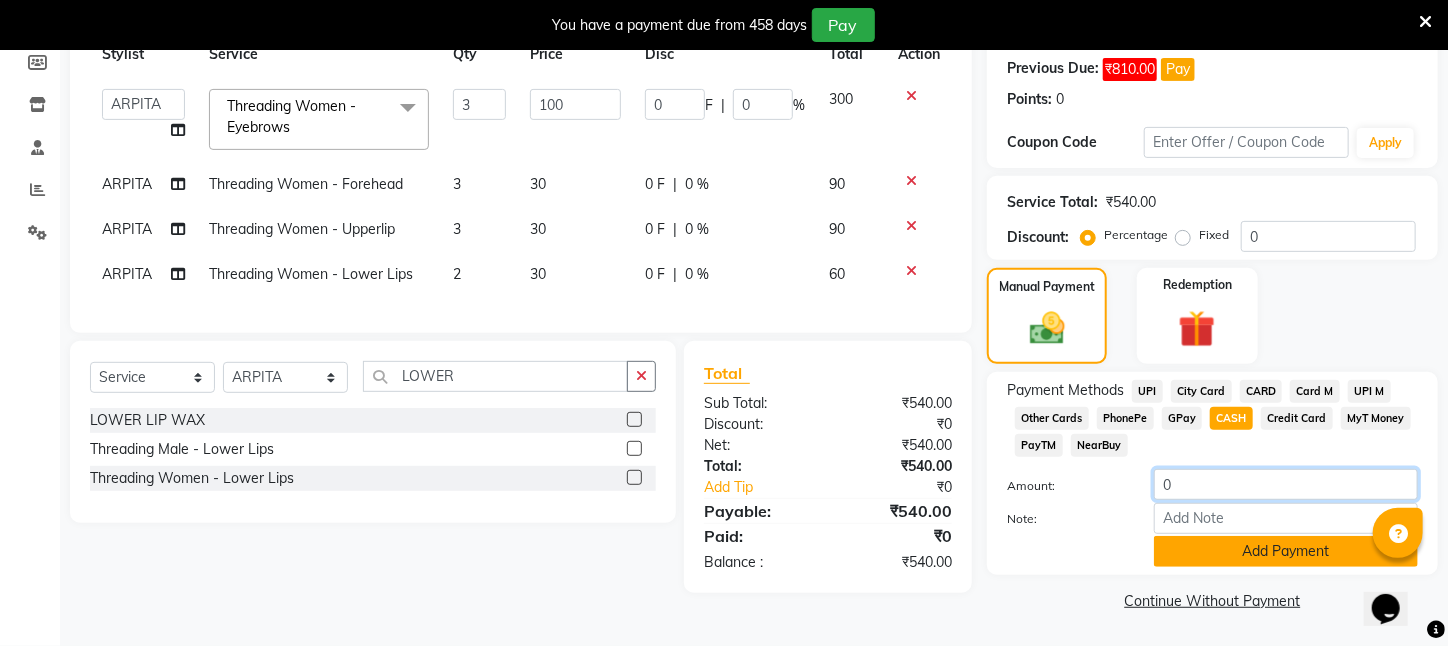 type on "0" 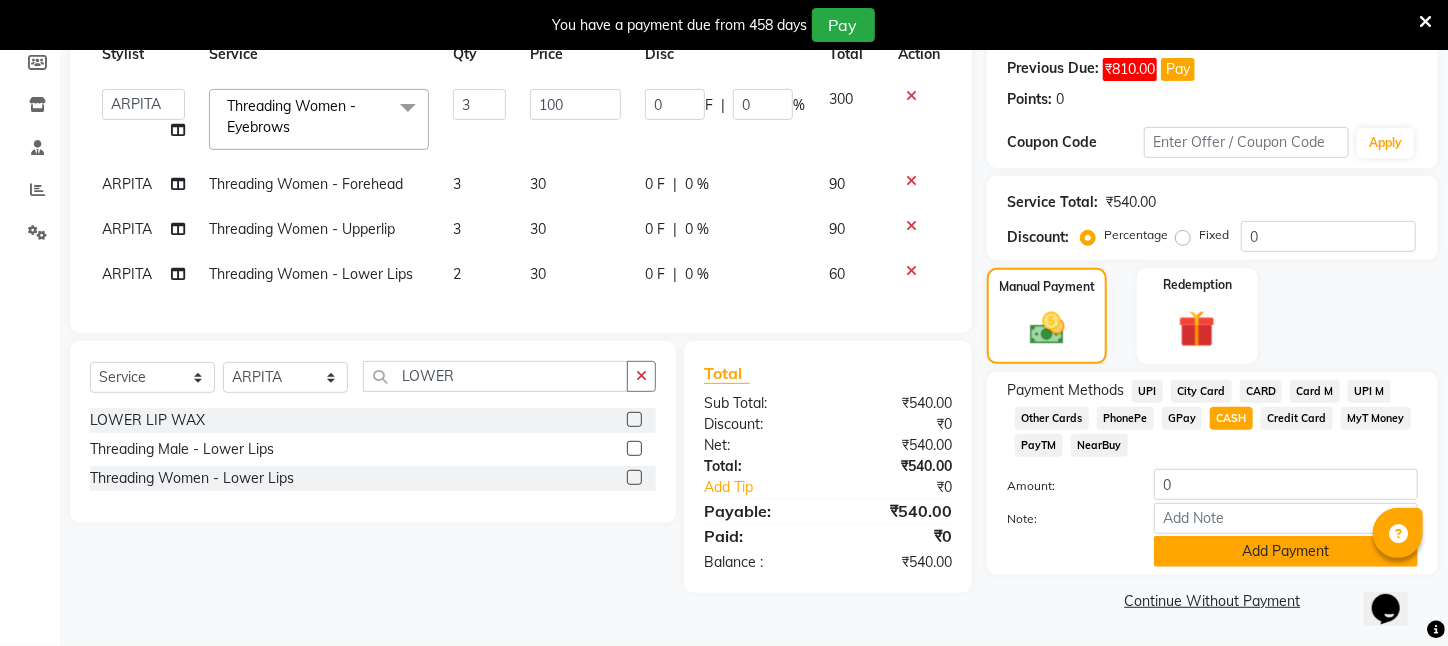 click on "Add Payment" 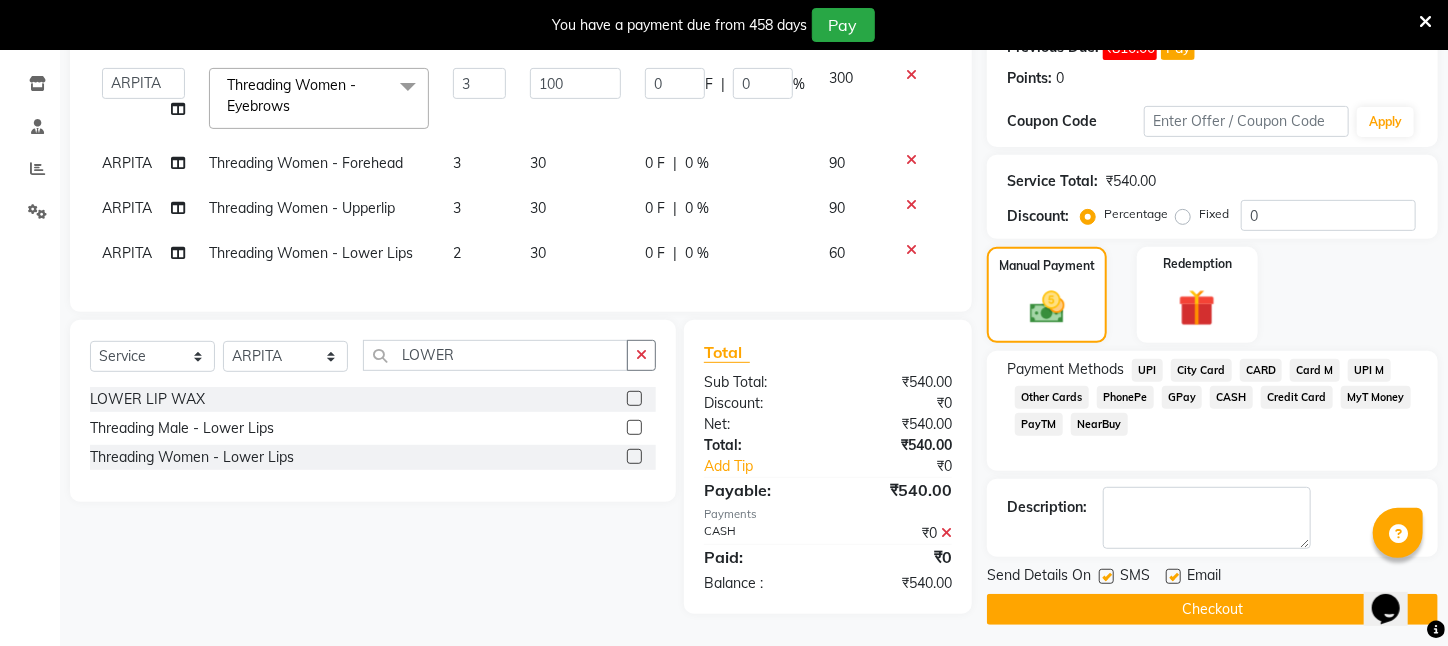 click on "Checkout" 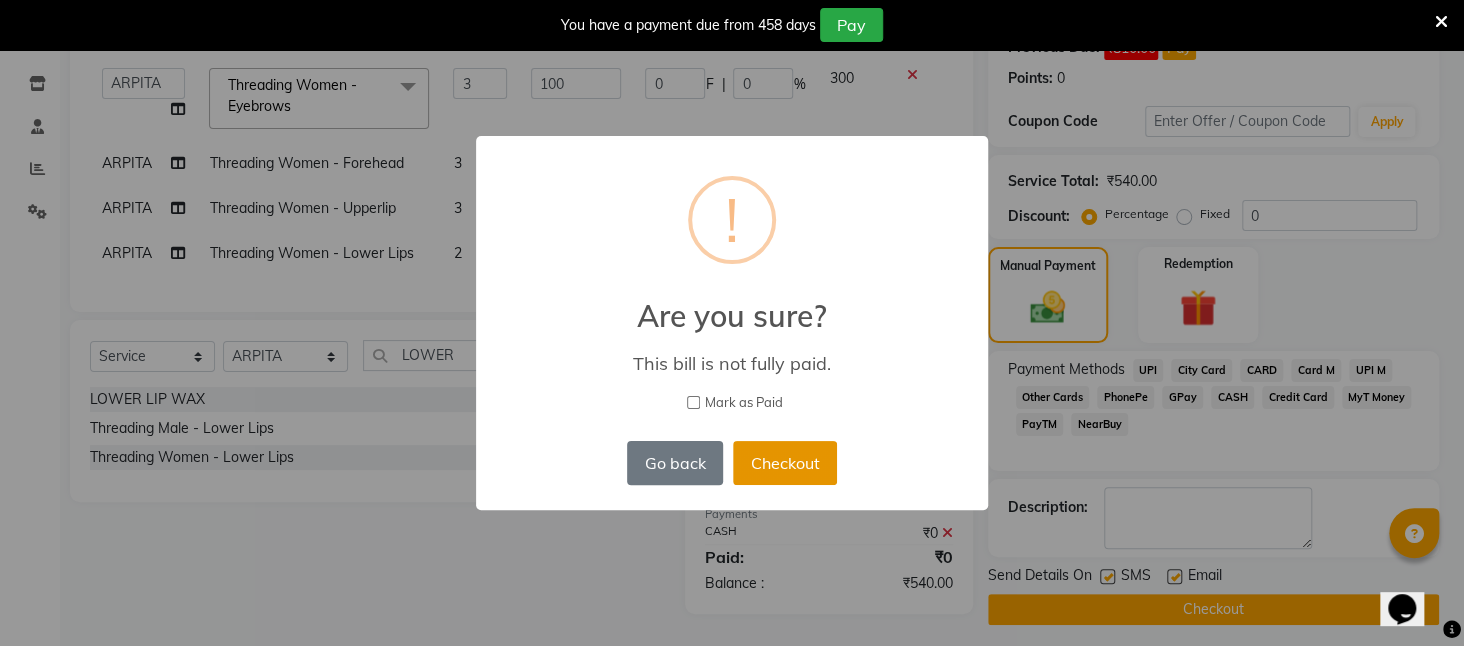 click on "Checkout" at bounding box center (785, 463) 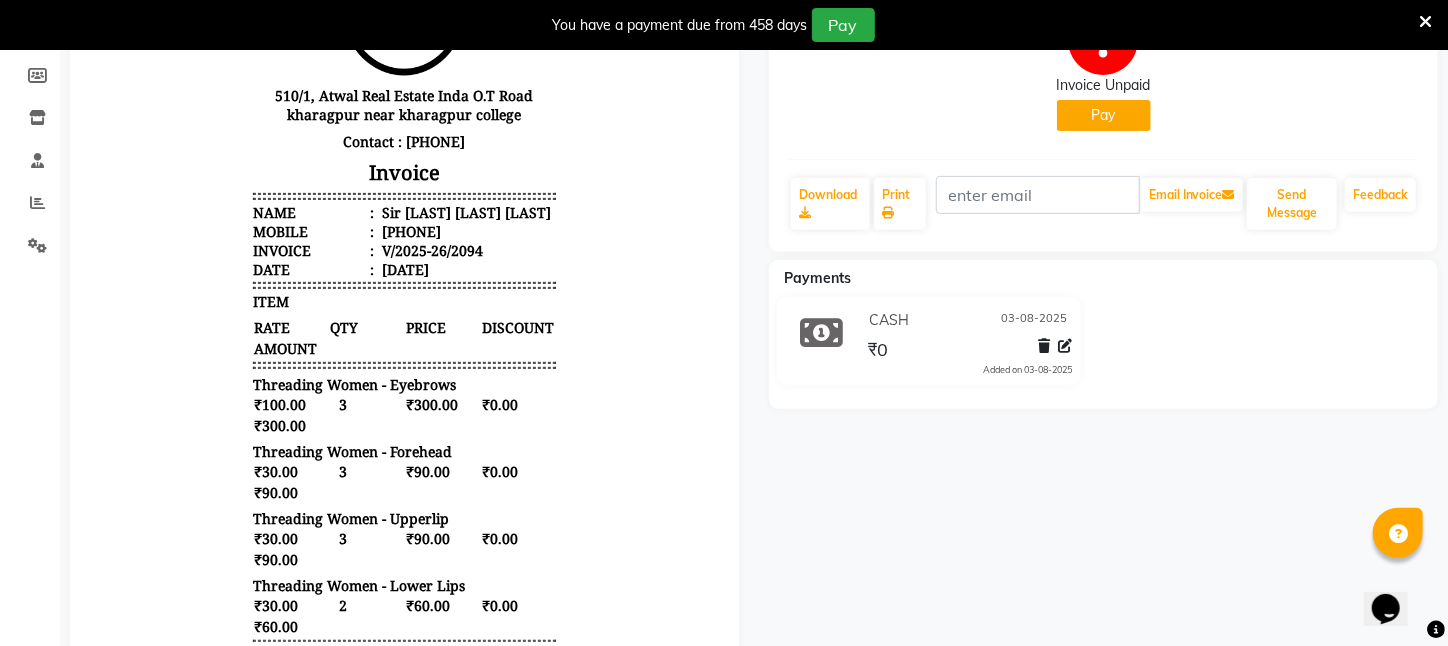 scroll, scrollTop: 0, scrollLeft: 0, axis: both 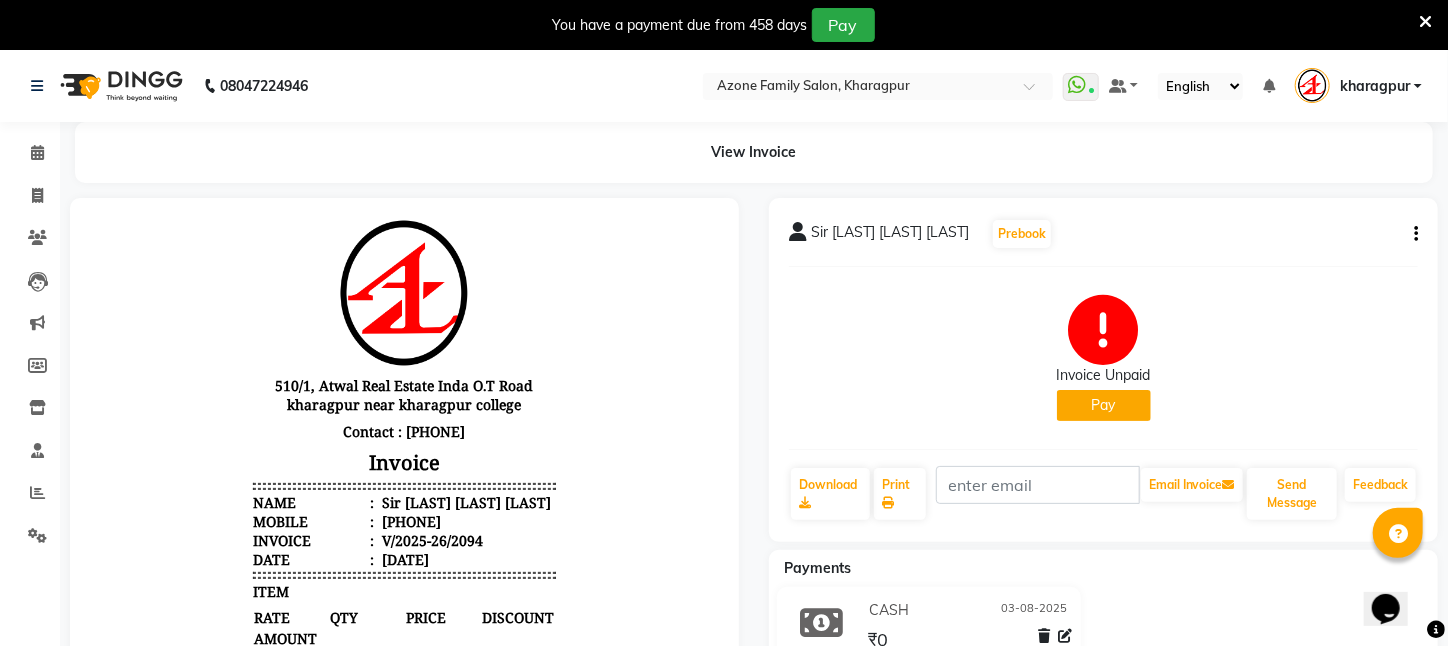 click 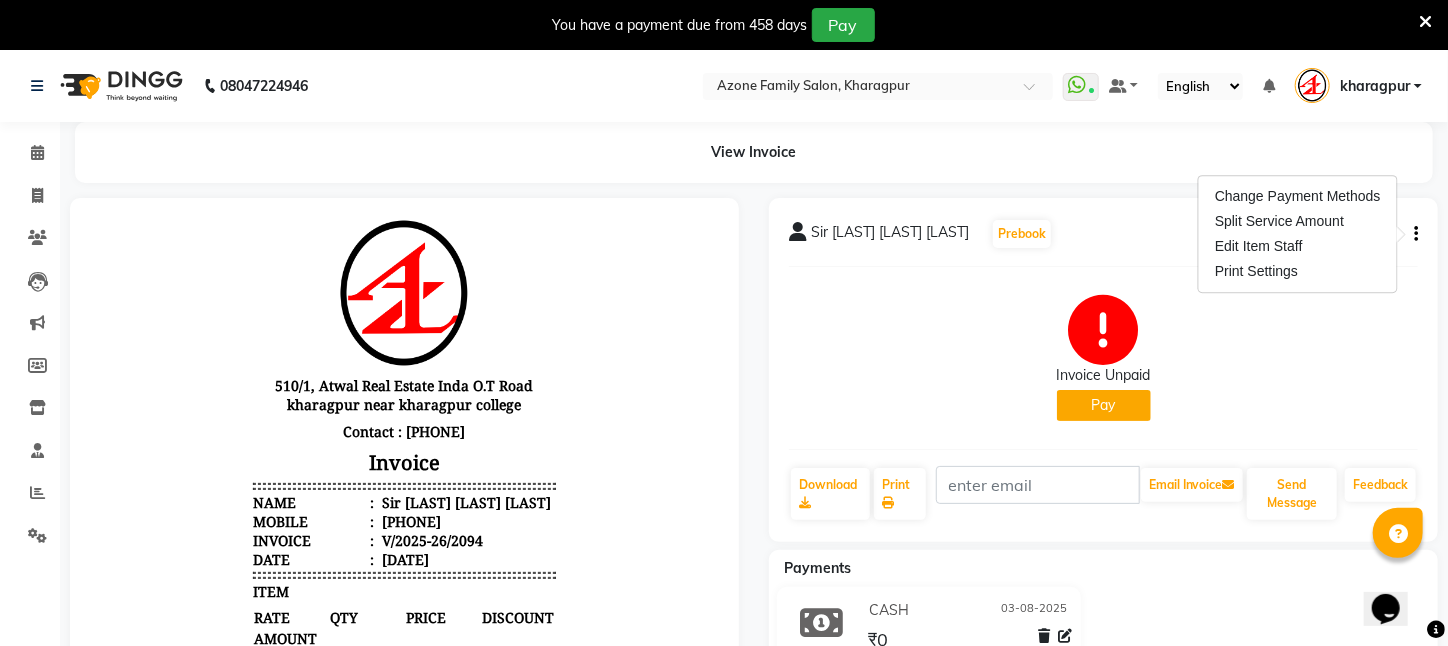 click on "Sir [LAST] [LAST] [LAST] Prebook   Invoice Unpaid   Pay  Download  Print   Email Invoice   Send Message Feedback" 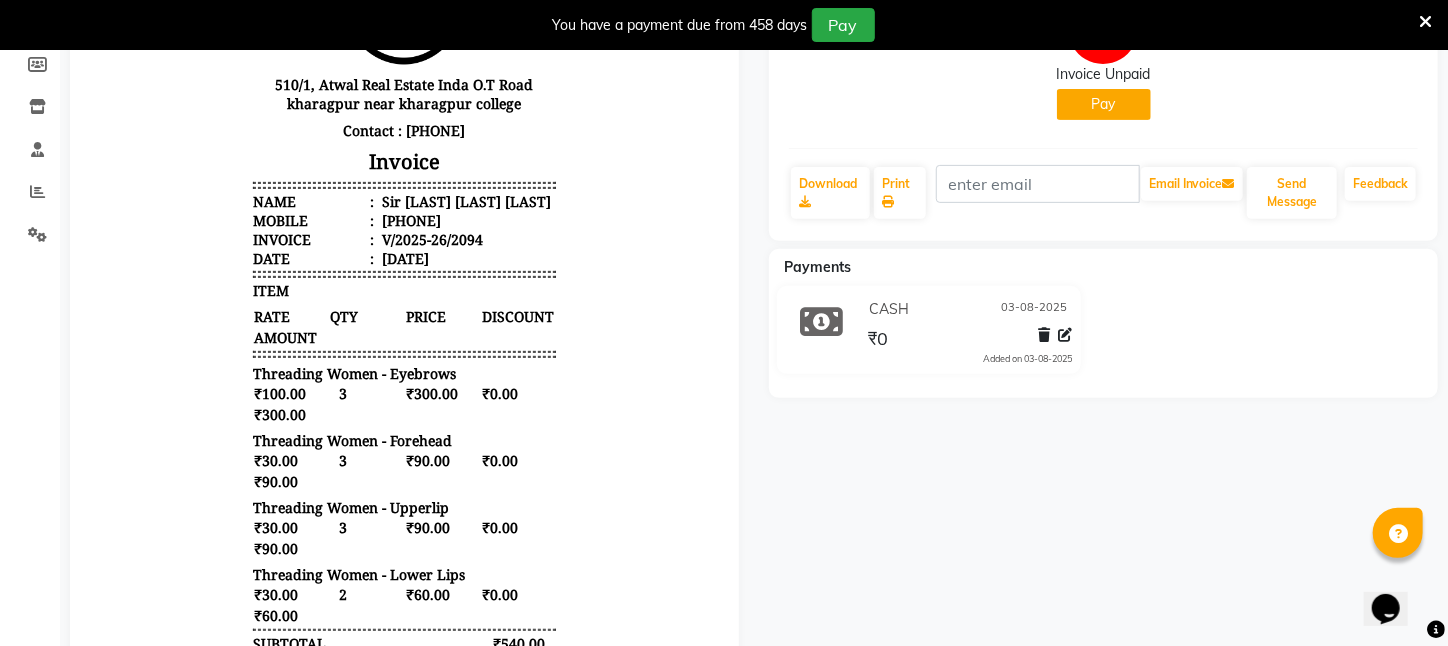 scroll, scrollTop: 0, scrollLeft: 0, axis: both 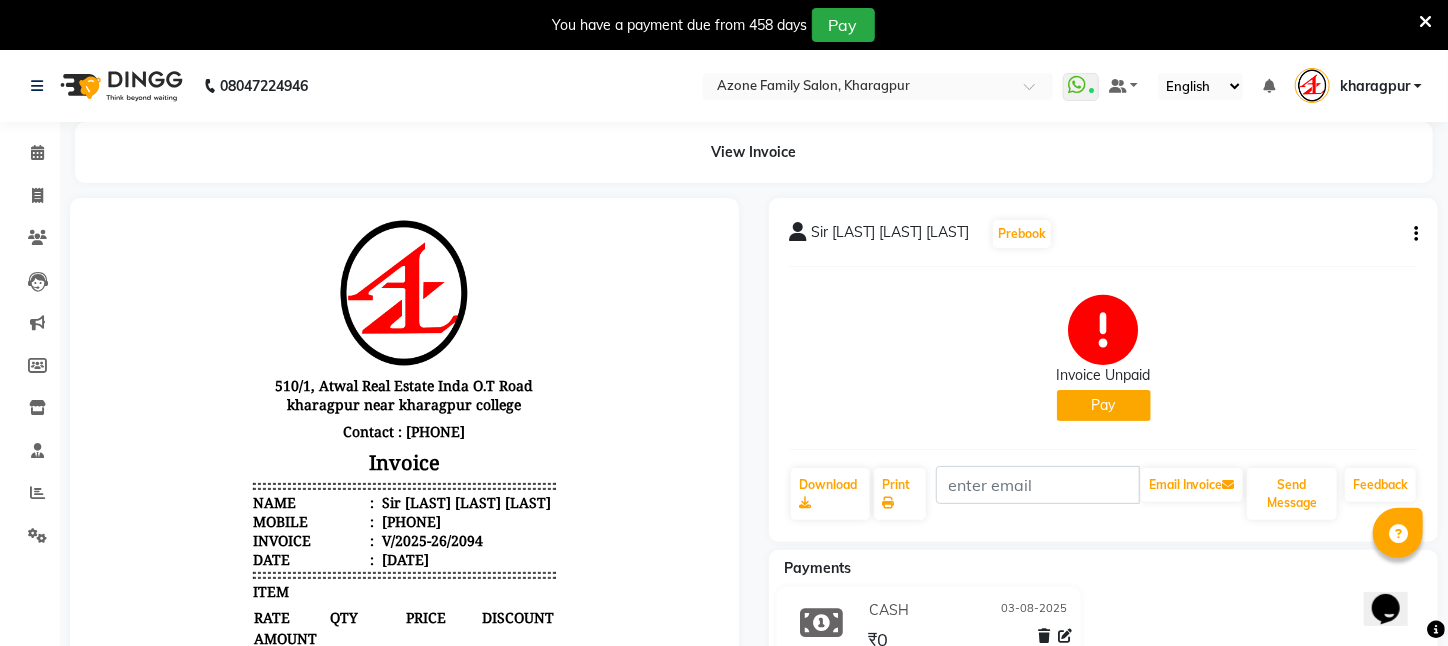 click 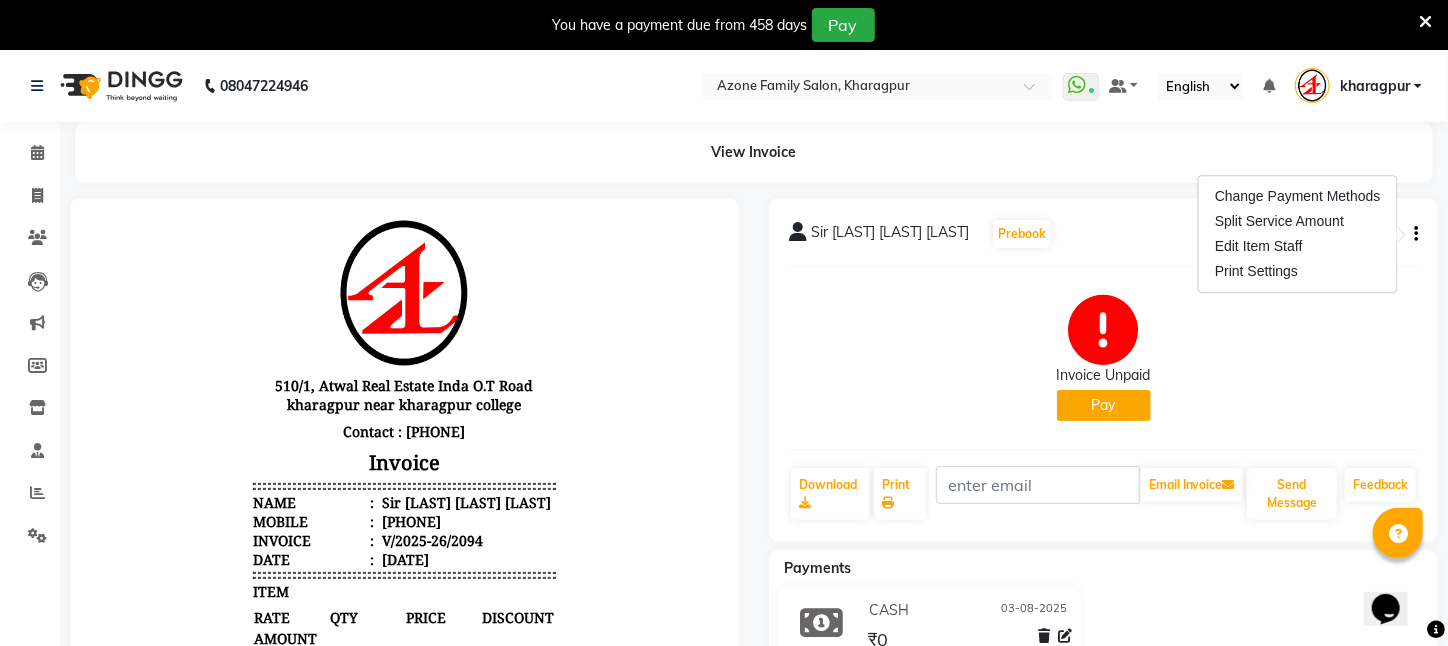 click on "Sir [LAST] Prebook" 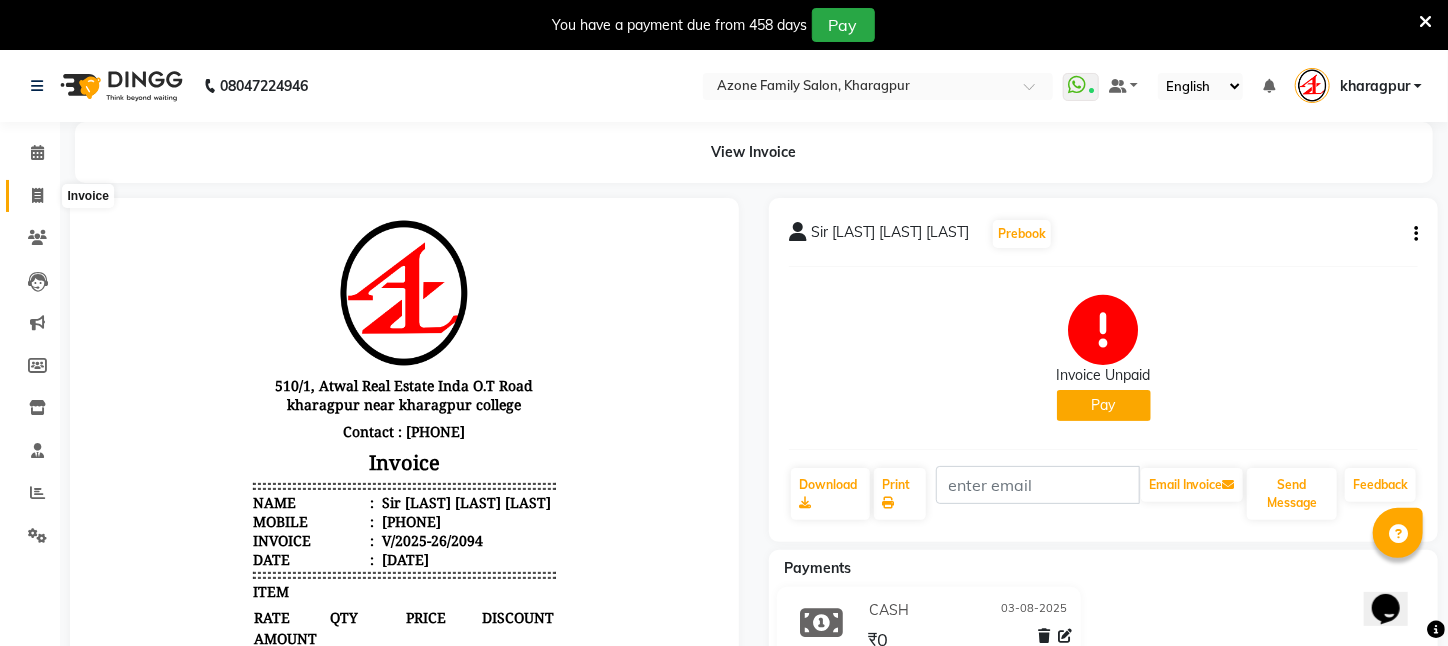 click 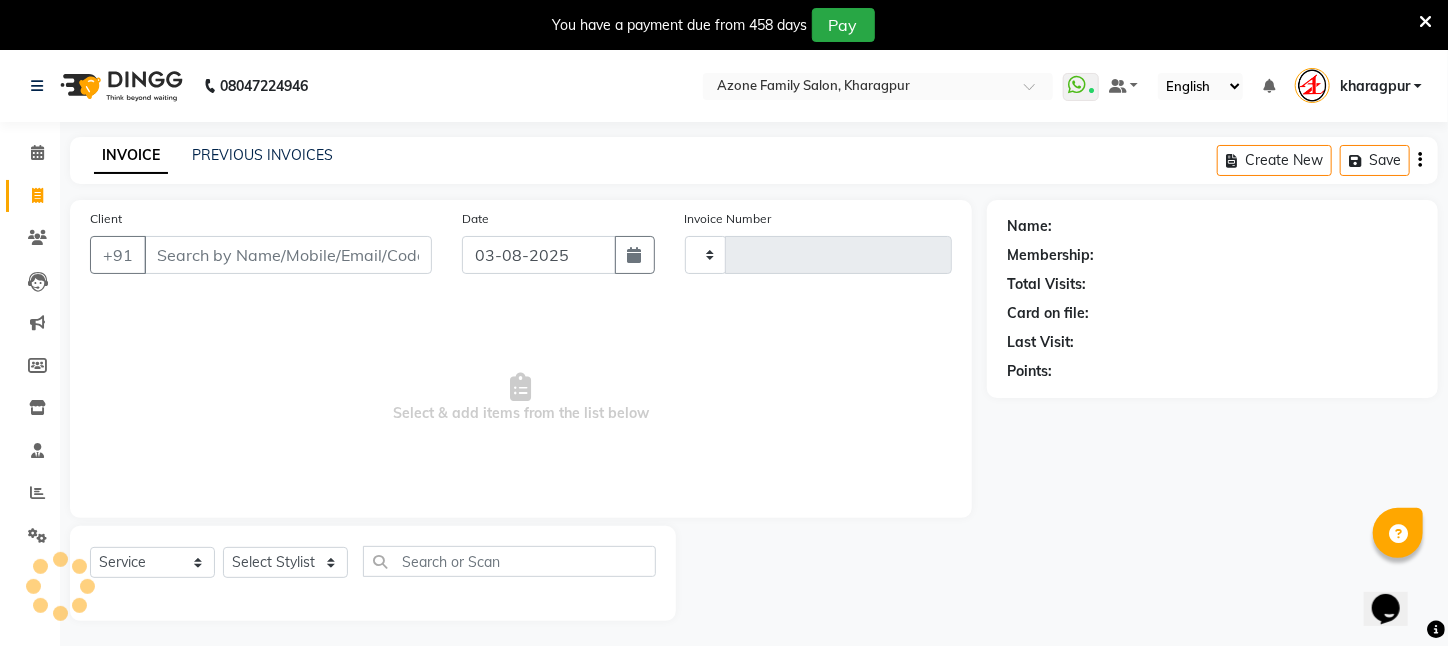 scroll, scrollTop: 50, scrollLeft: 0, axis: vertical 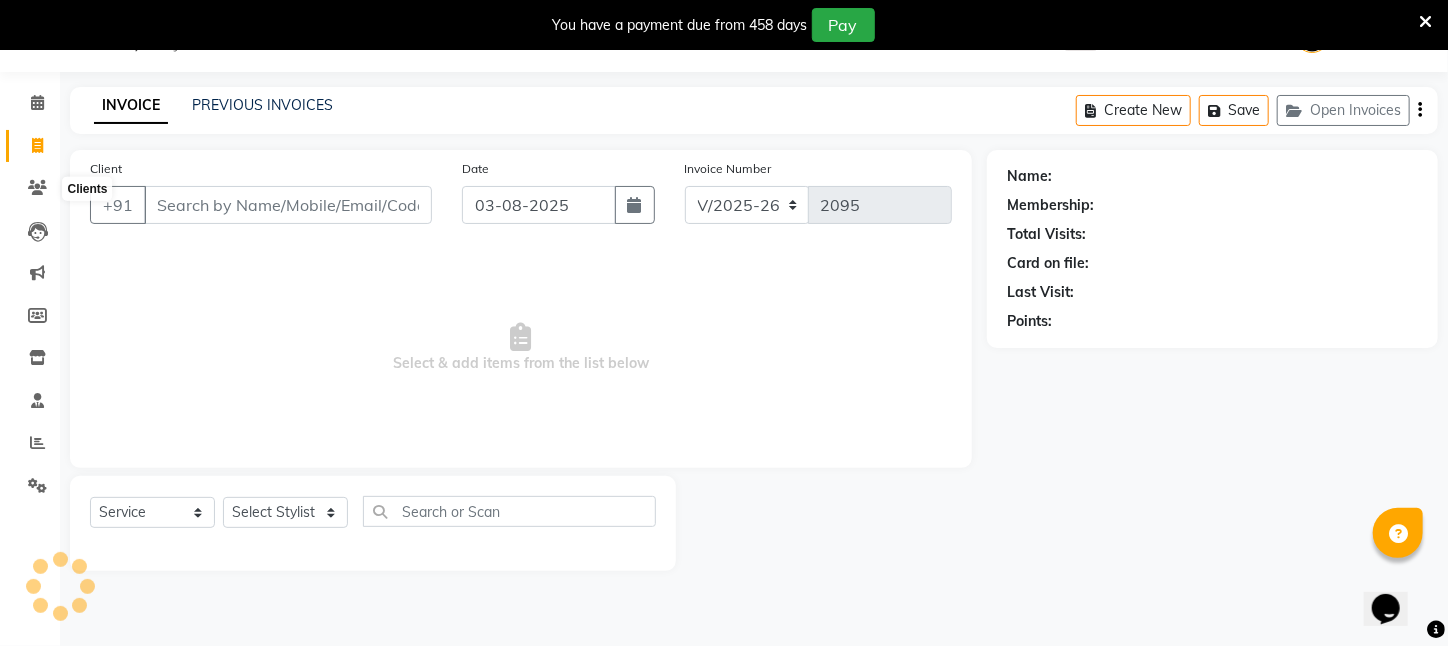 click on "INVOICE PREVIOUS INVOICES Create New   Save   Open Invoices" 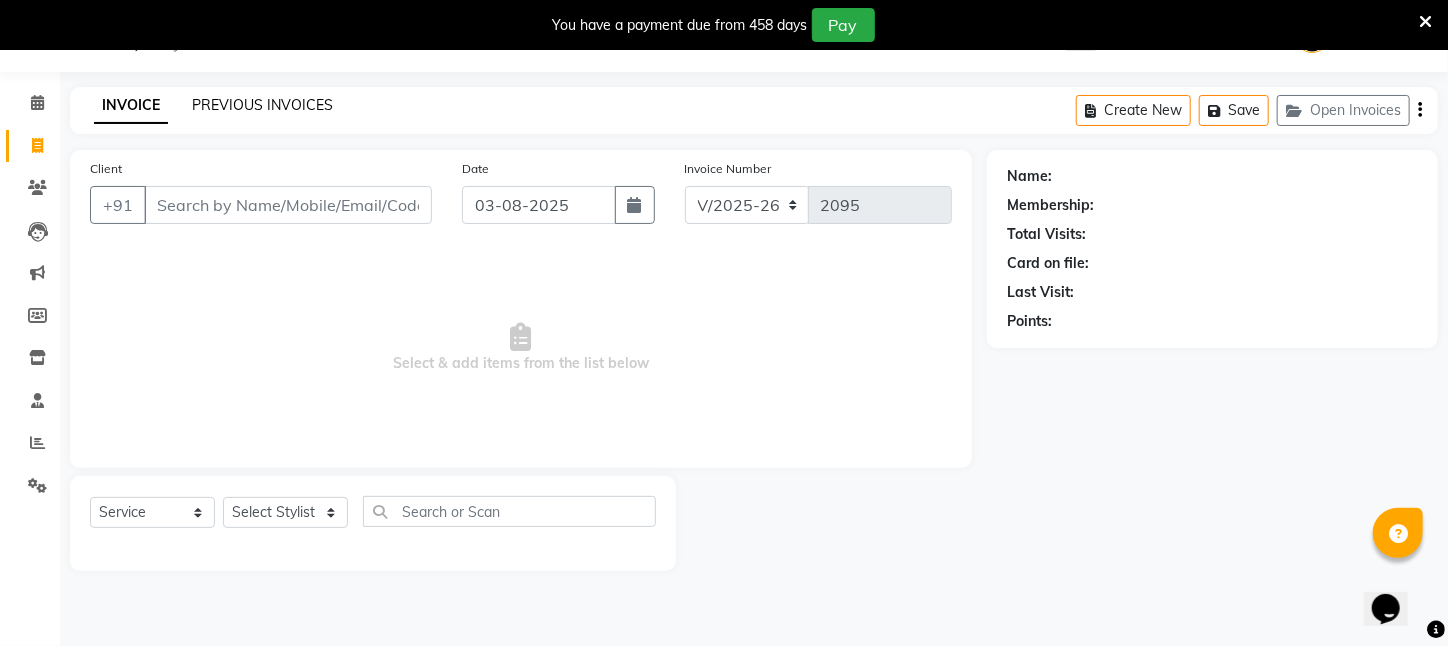 click on "PREVIOUS INVOICES" 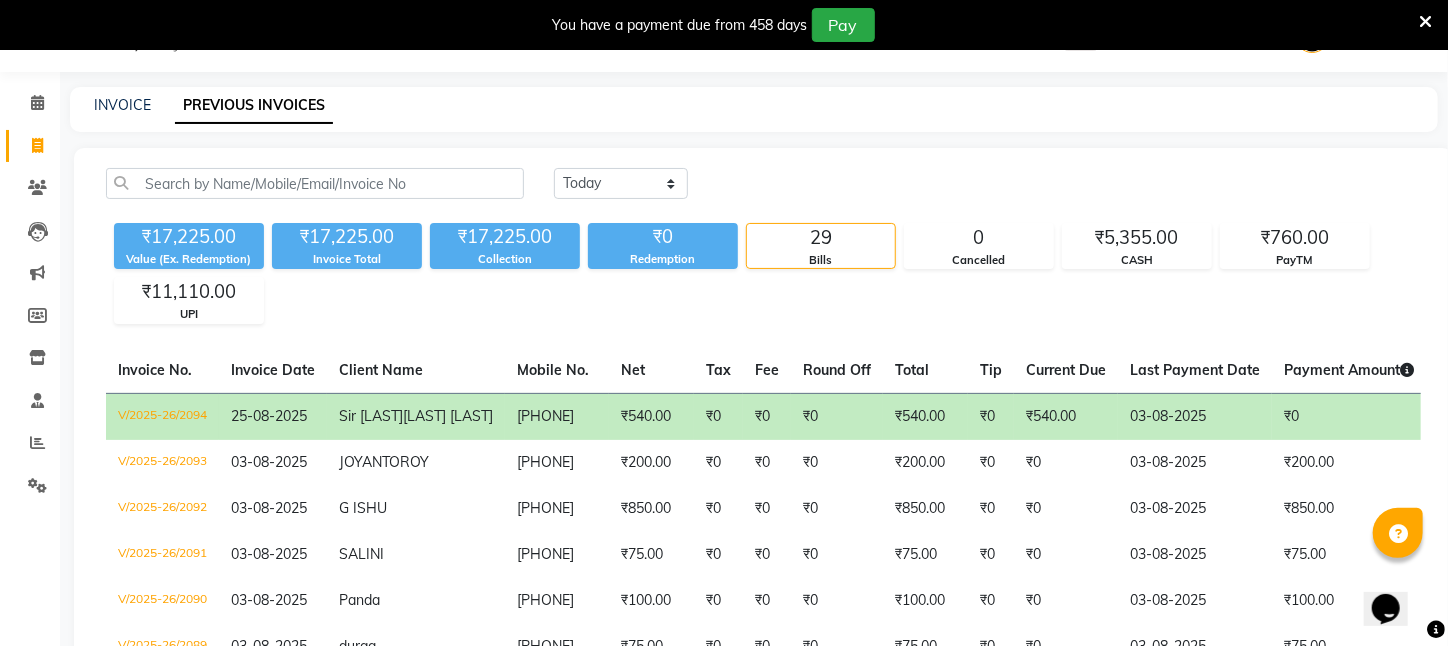 click on "₹540.00" 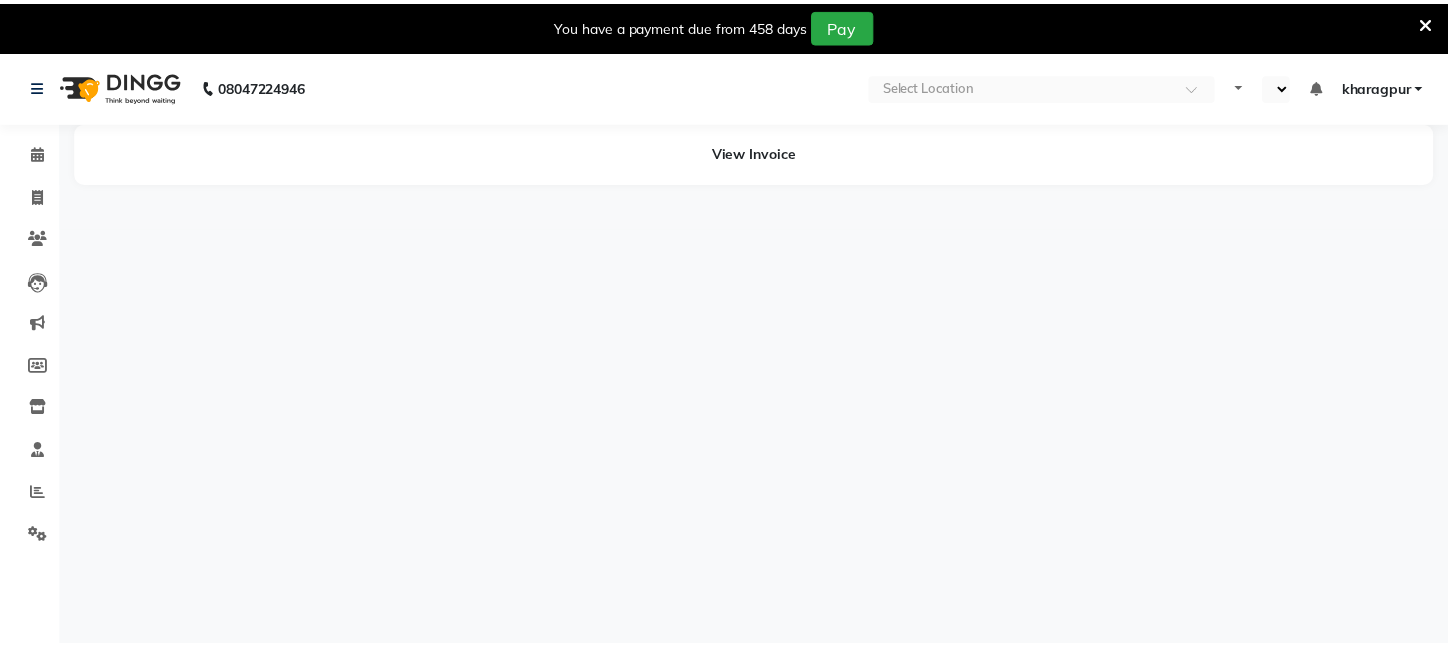 scroll, scrollTop: 0, scrollLeft: 0, axis: both 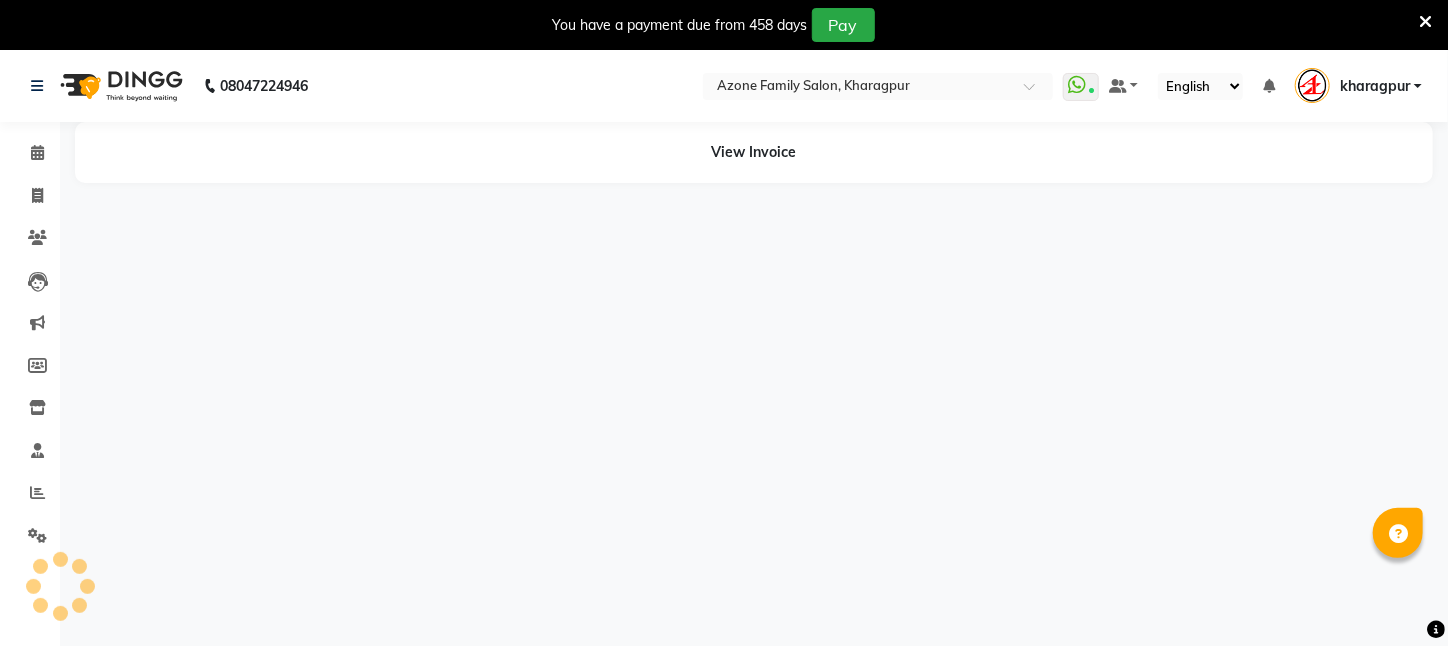 select on "en" 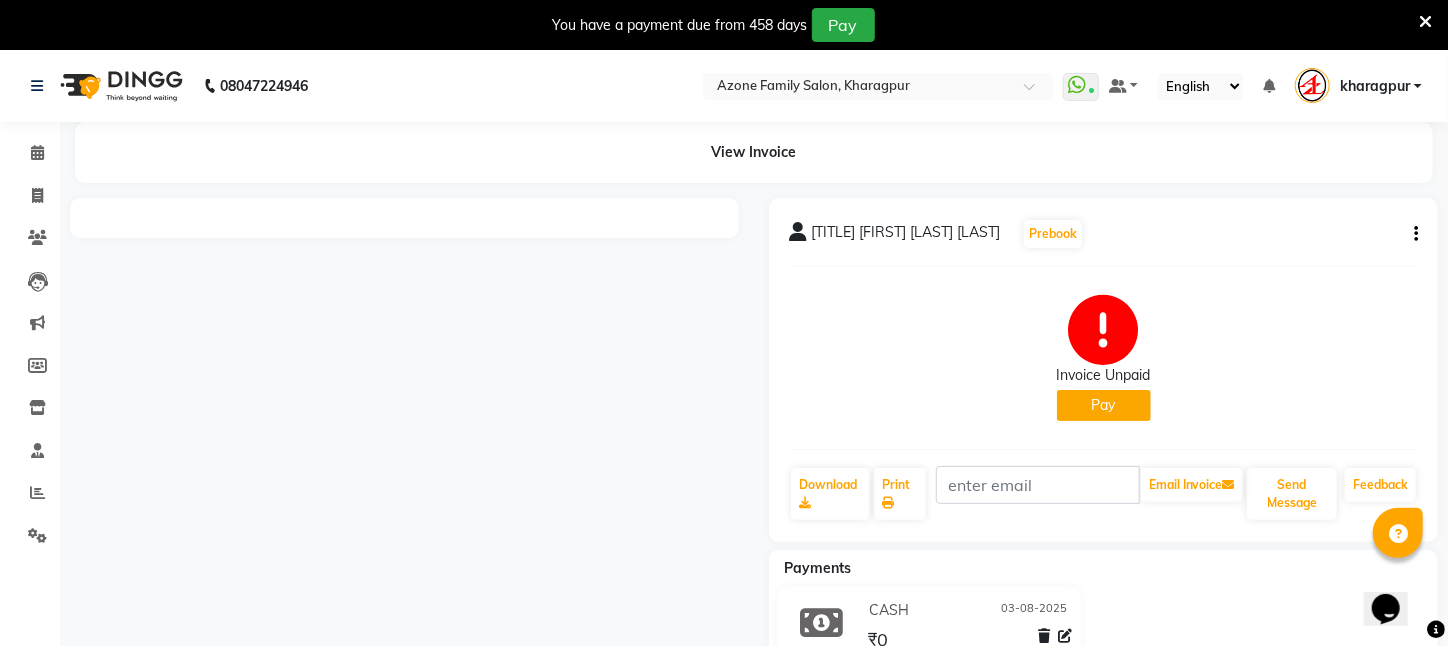 scroll, scrollTop: 0, scrollLeft: 0, axis: both 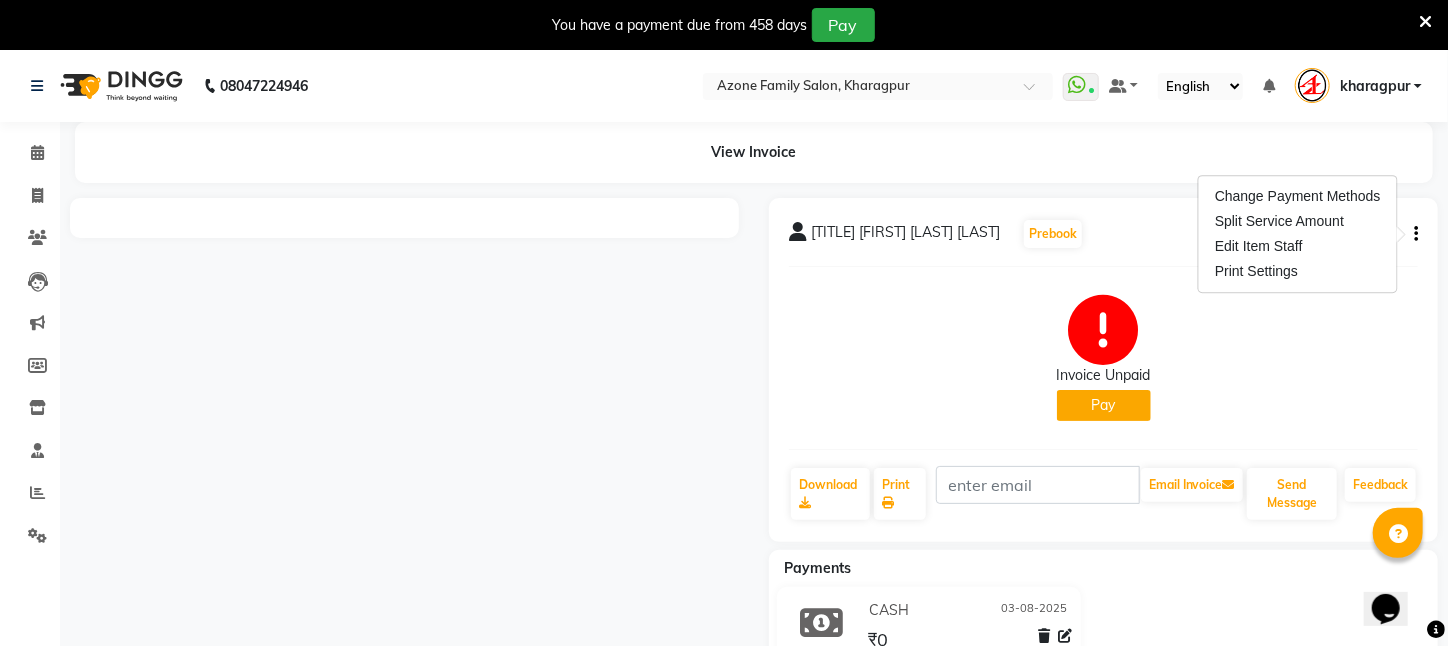 click on "Invoice Unpaid   Pay" 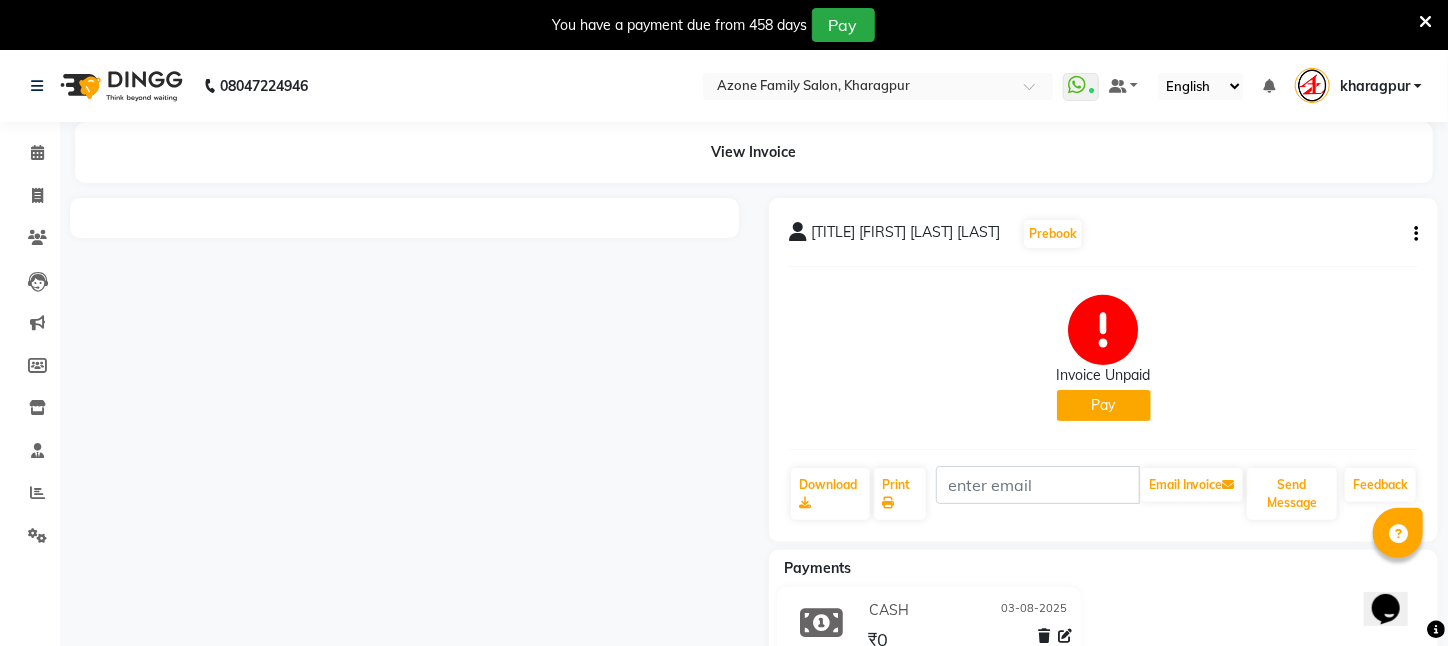 click on "Pay" 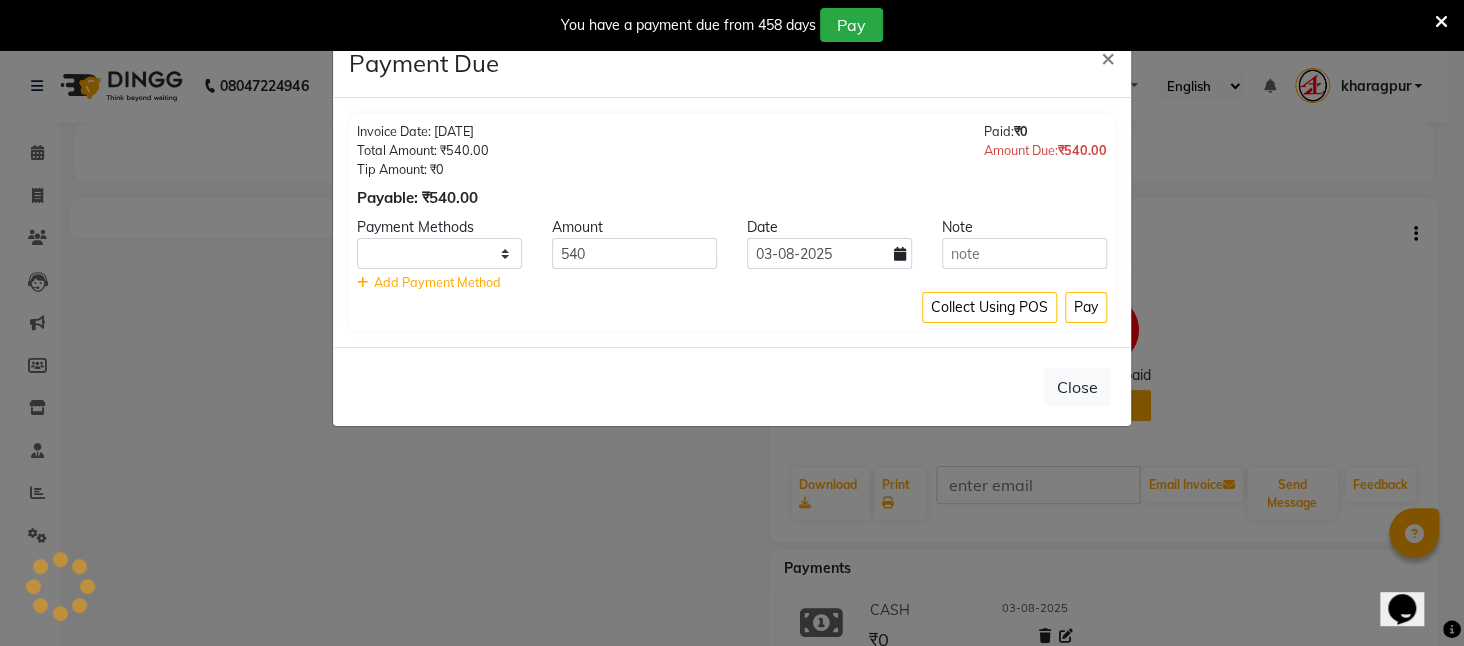 select on "1" 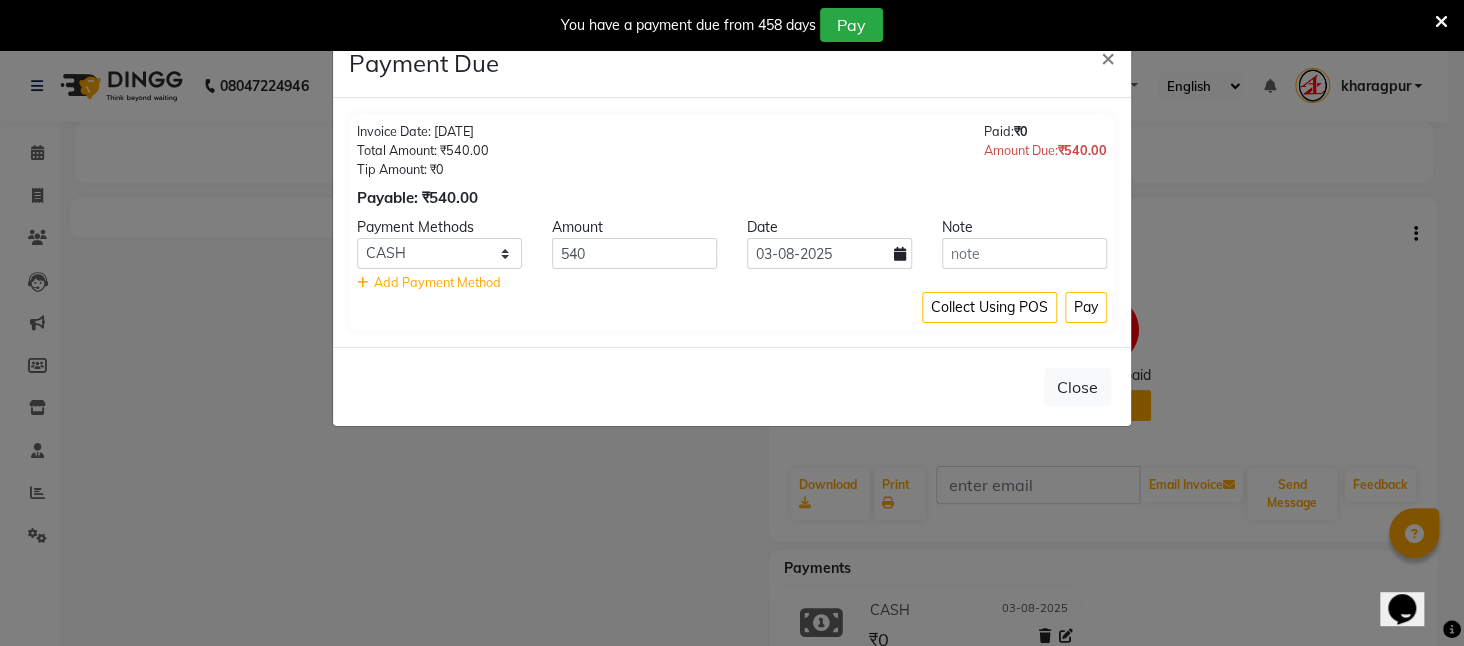 click 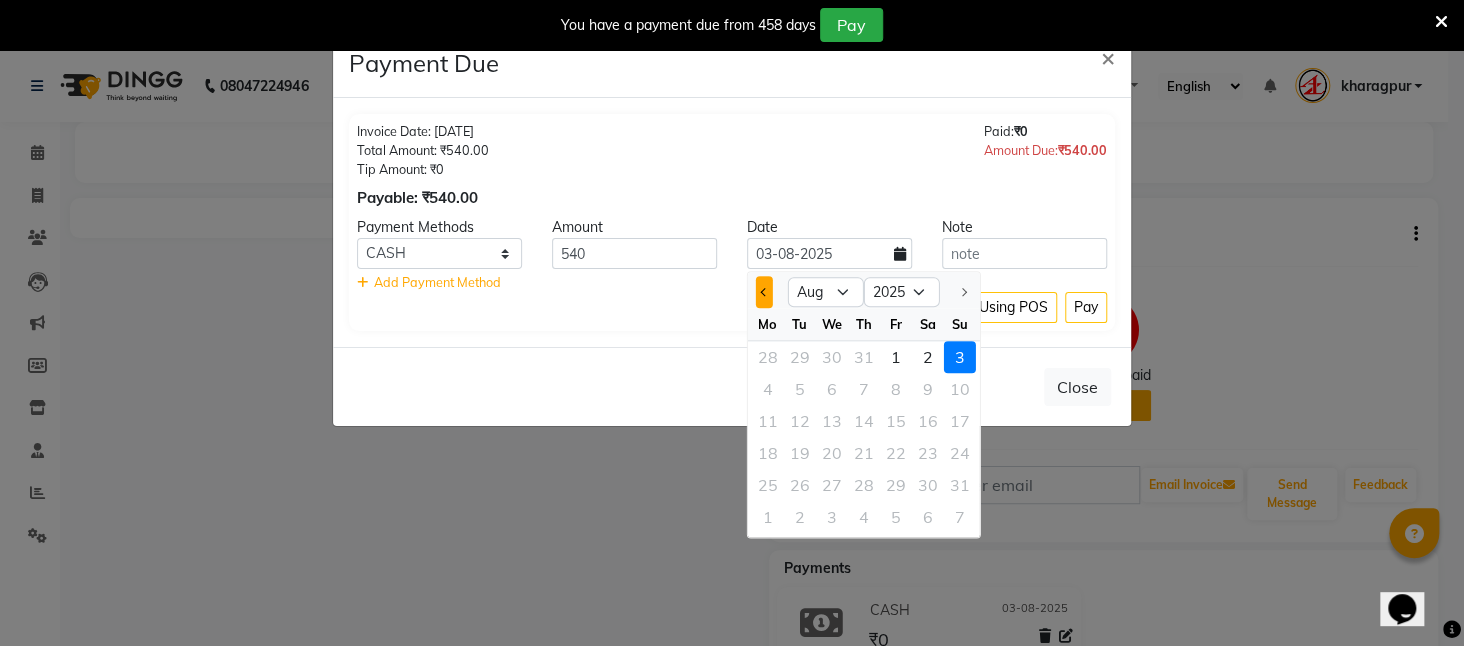 click 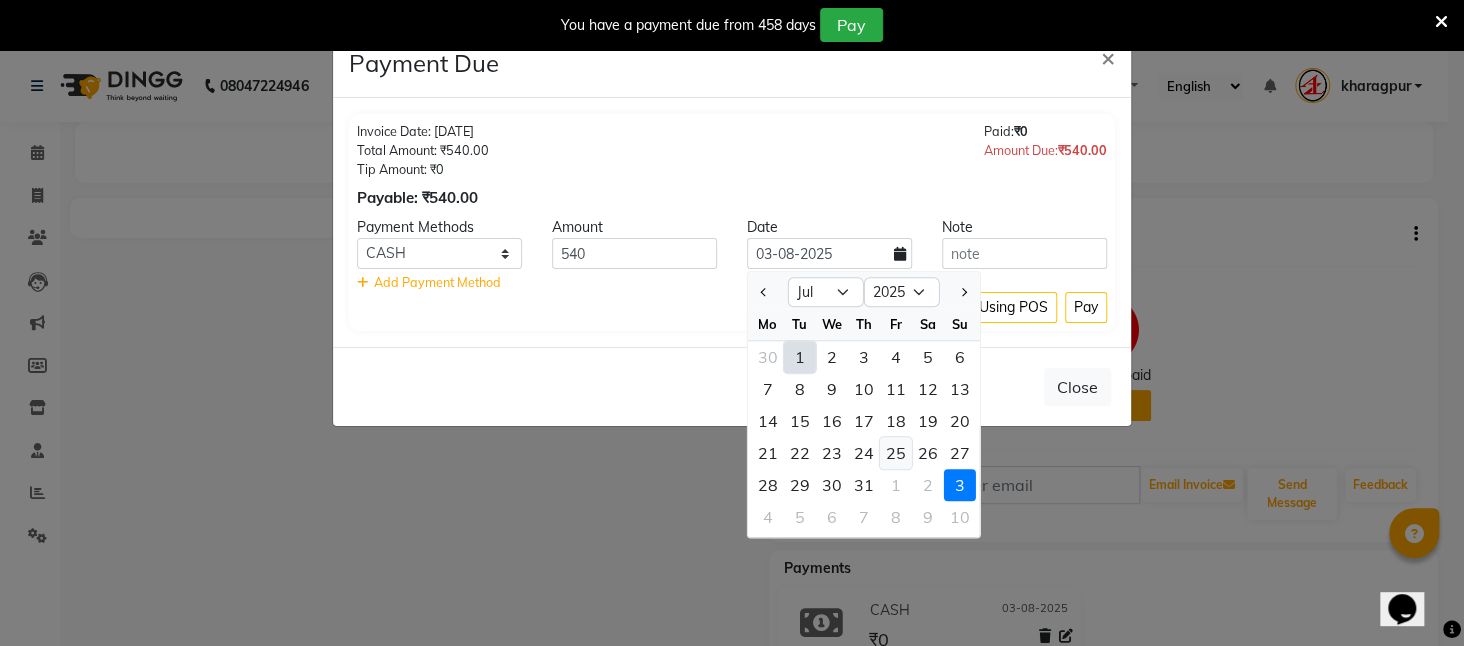 click on "25" 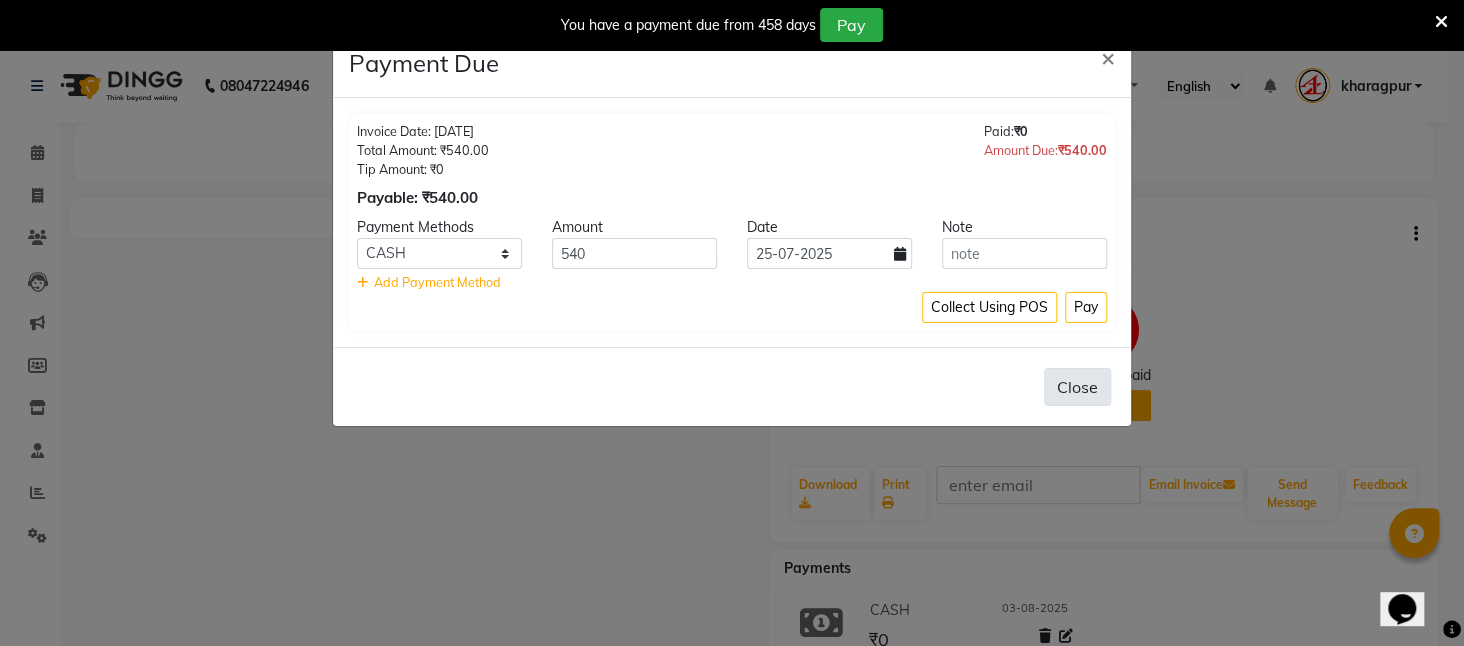 click on "Close" 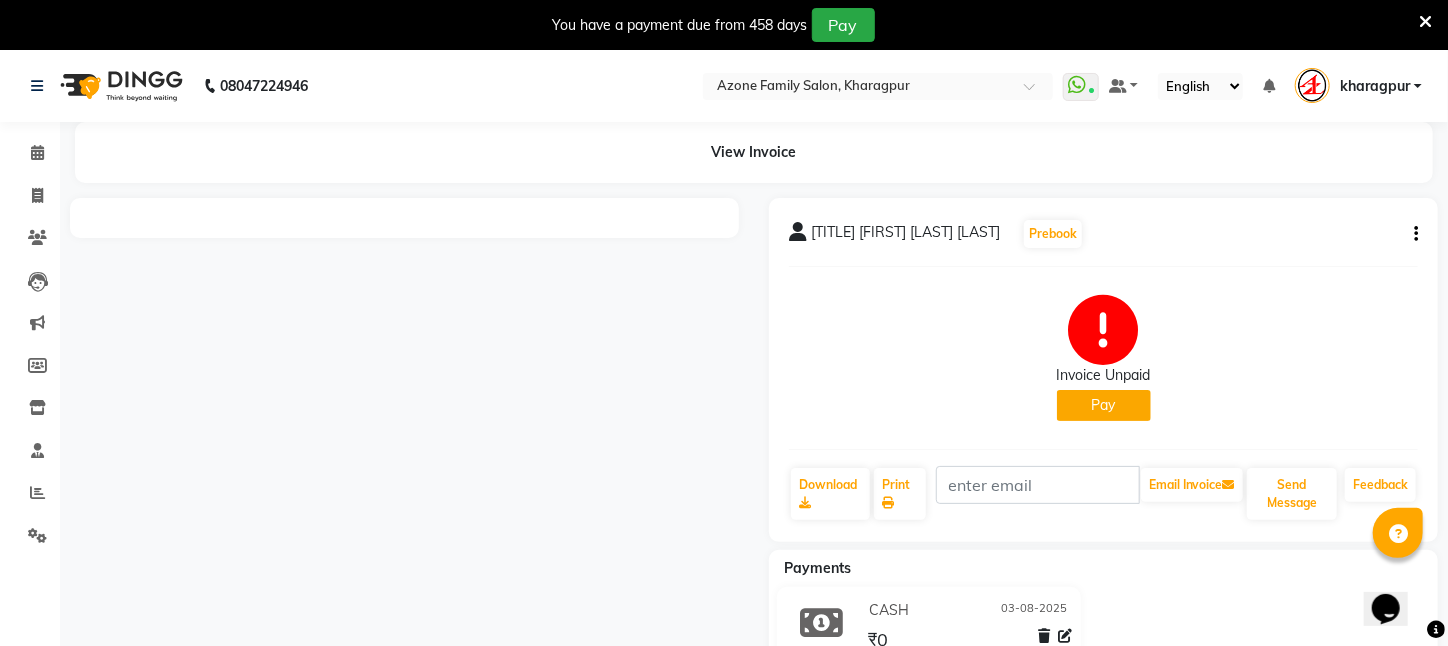 click 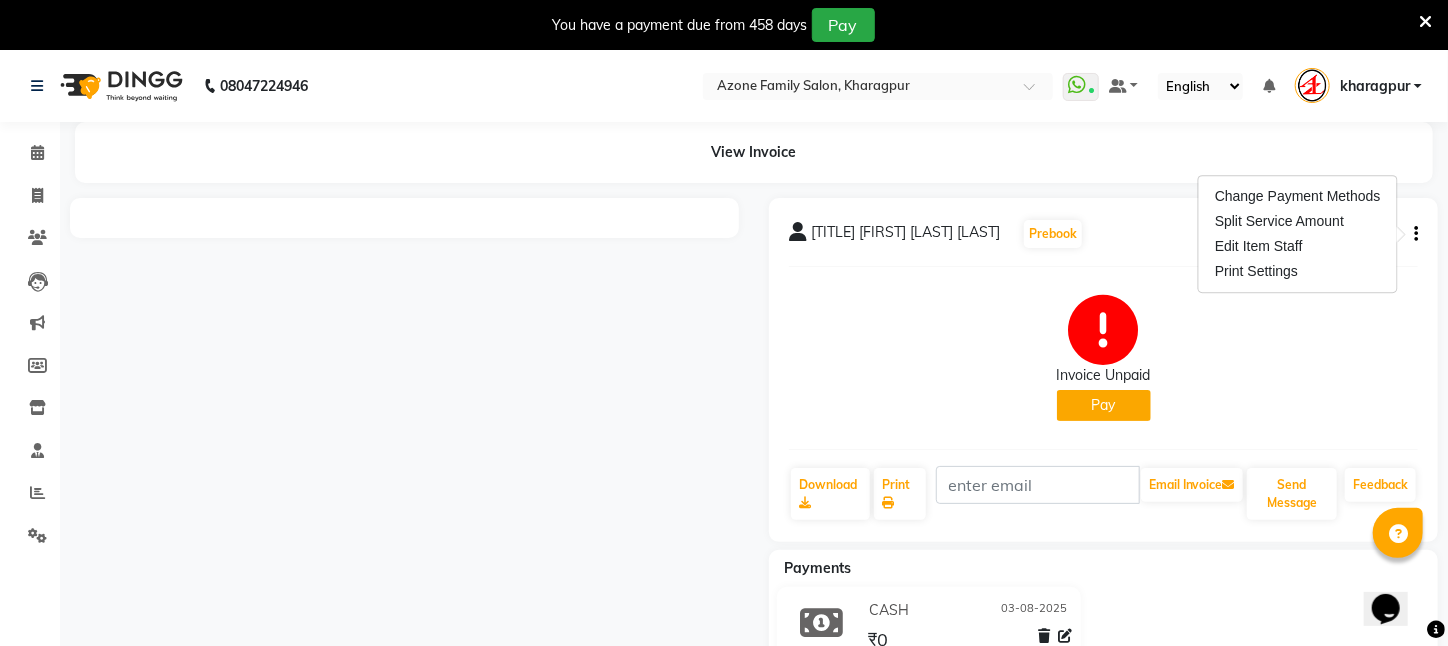 click on "Invoice Unpaid   Pay" 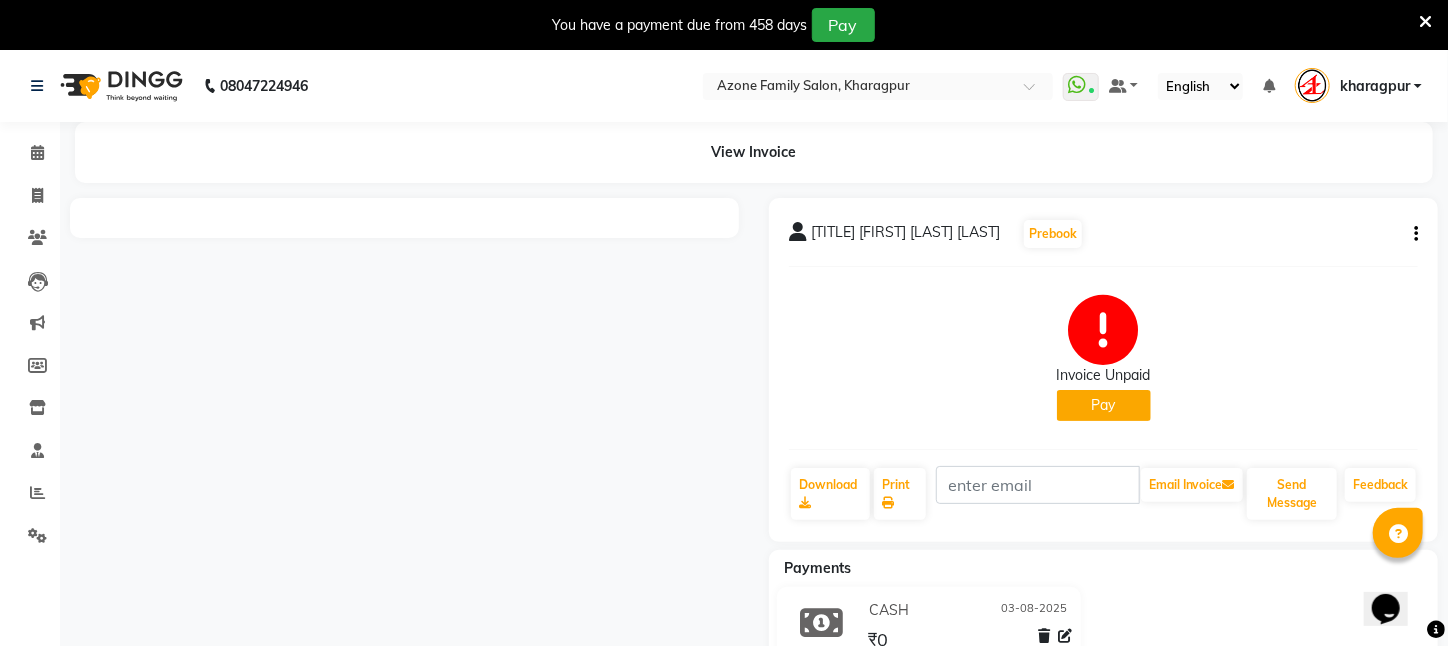 click on "Pay" 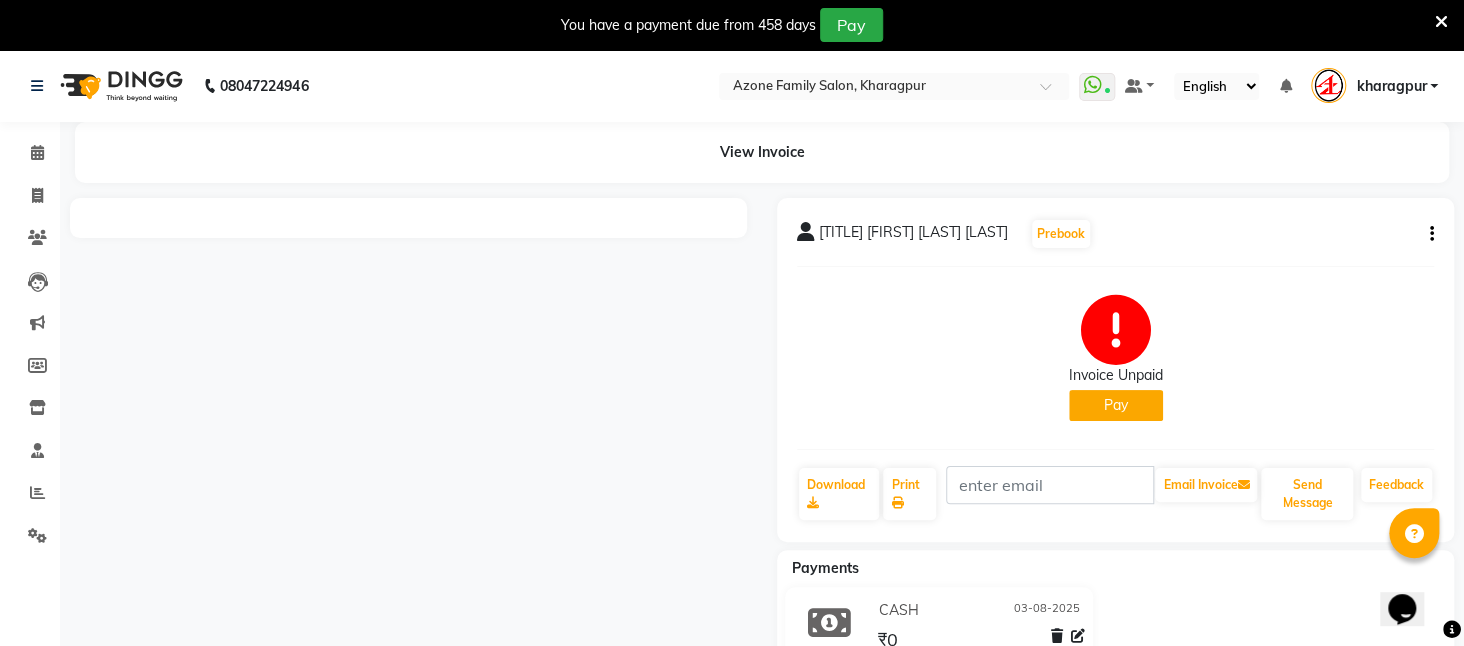 select on "1" 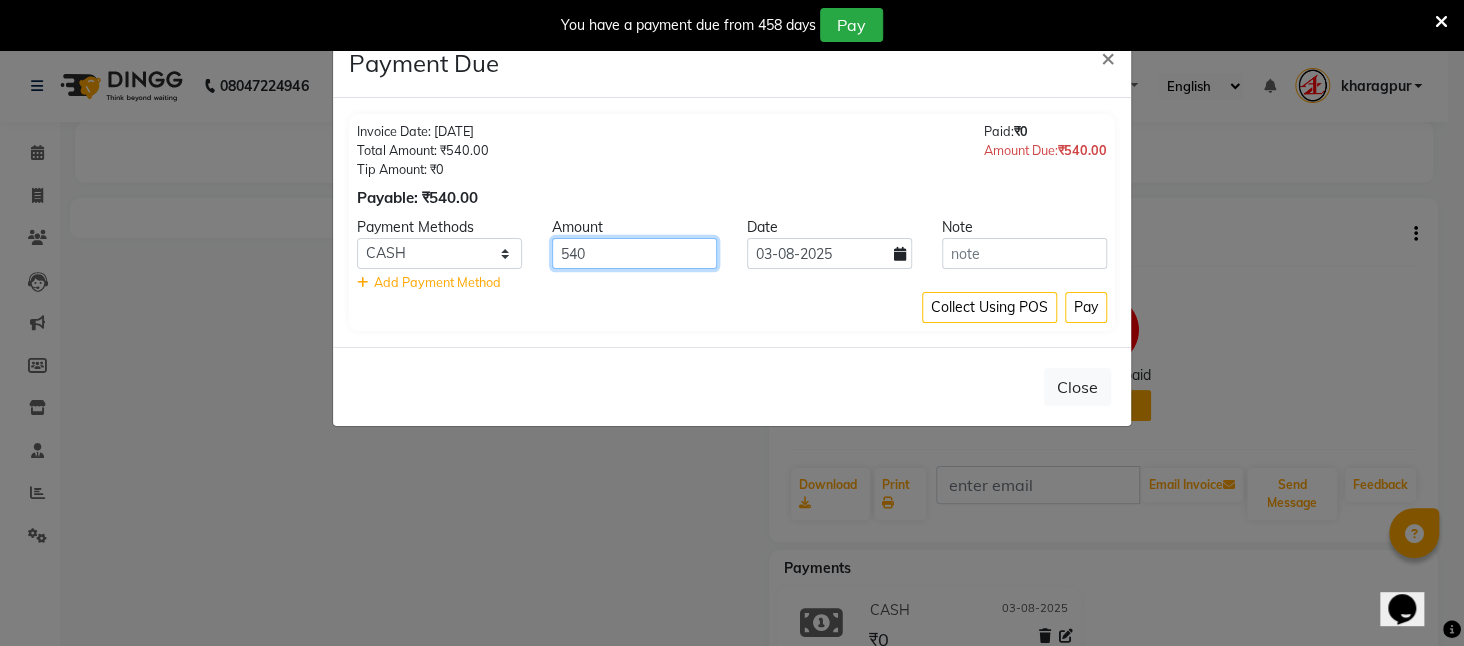 drag, startPoint x: 585, startPoint y: 248, endPoint x: 519, endPoint y: 250, distance: 66.0303 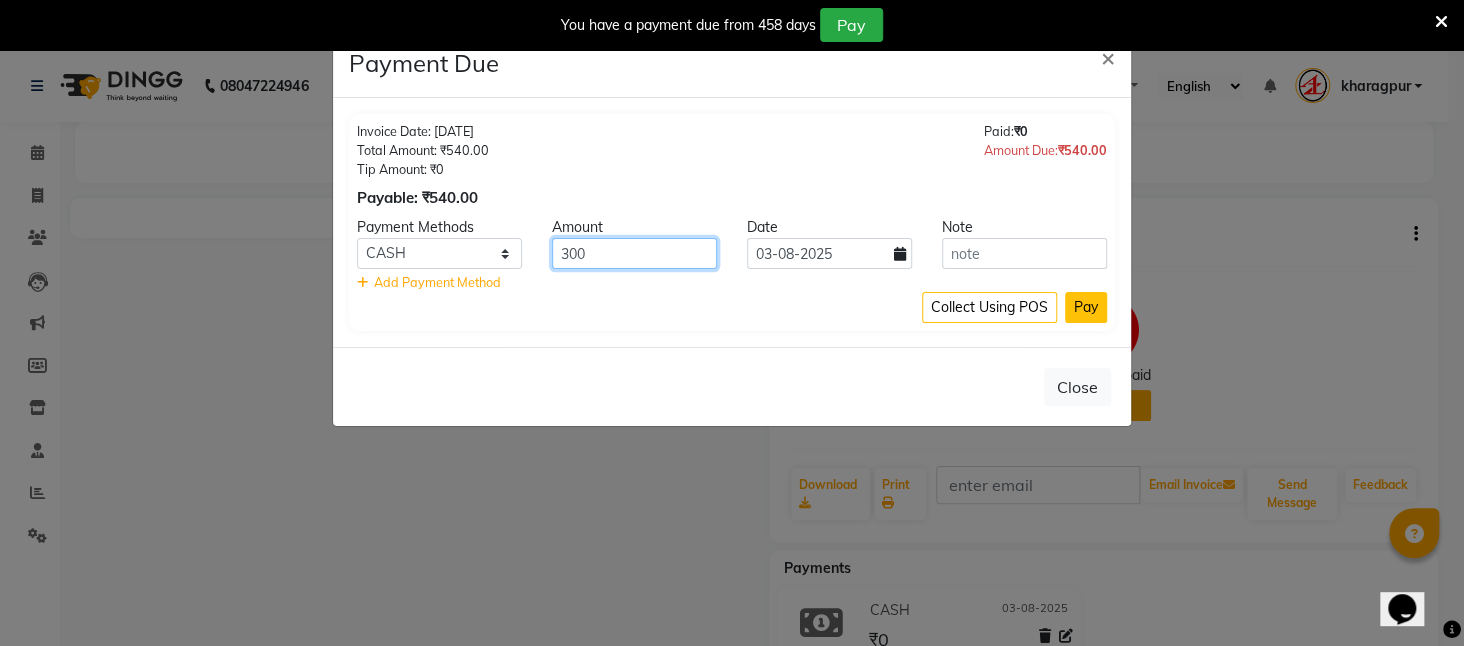 type on "300" 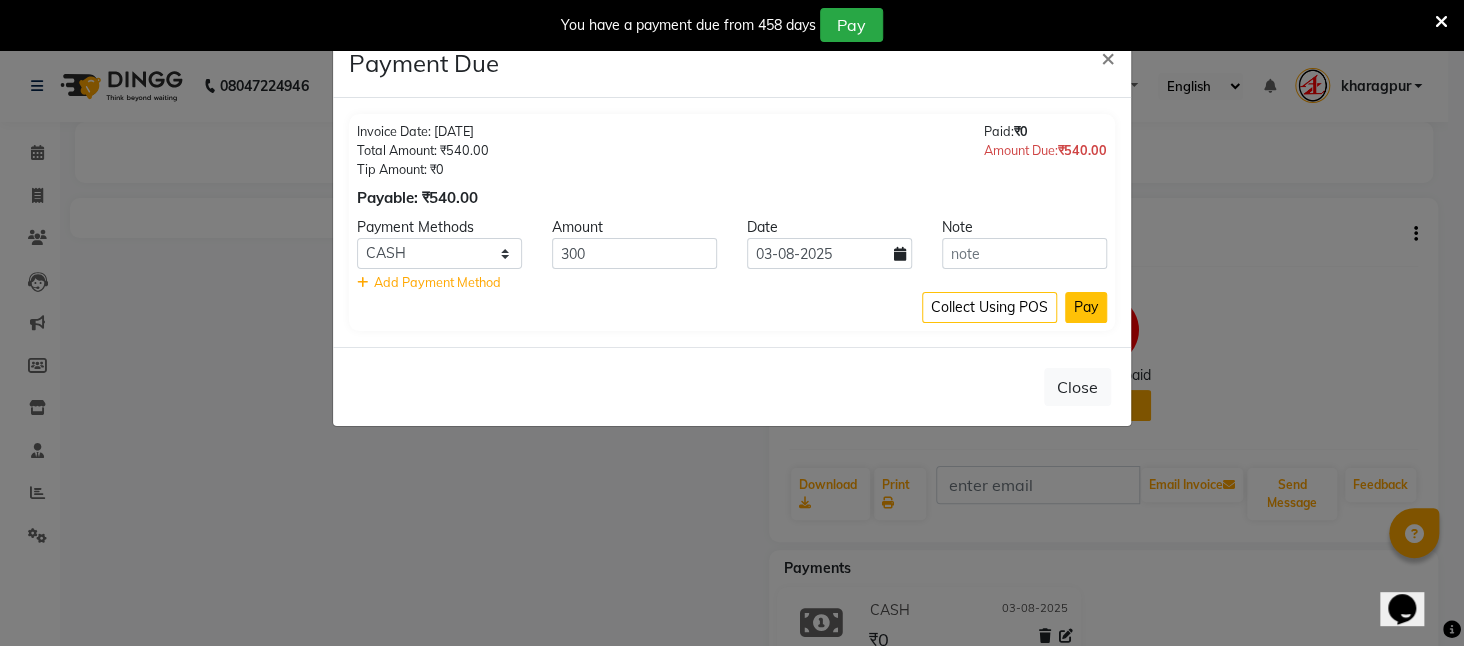 click on "Pay" 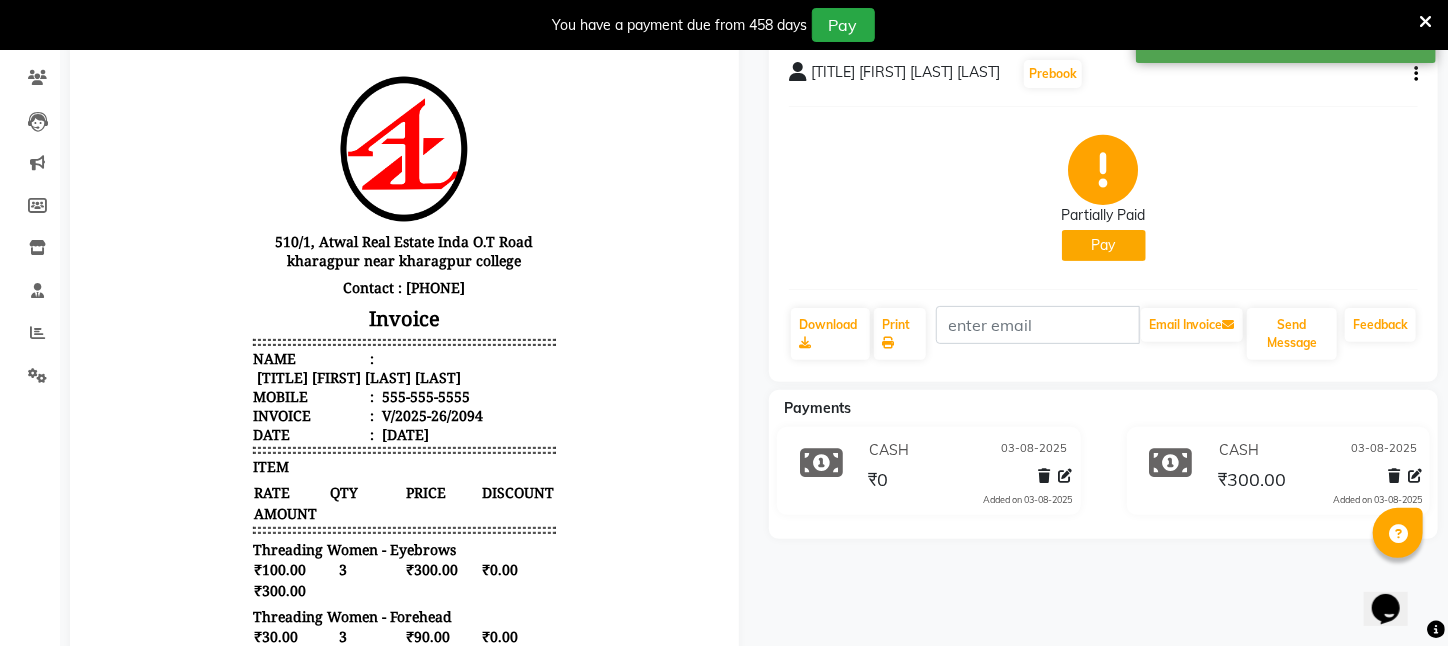 scroll, scrollTop: 0, scrollLeft: 0, axis: both 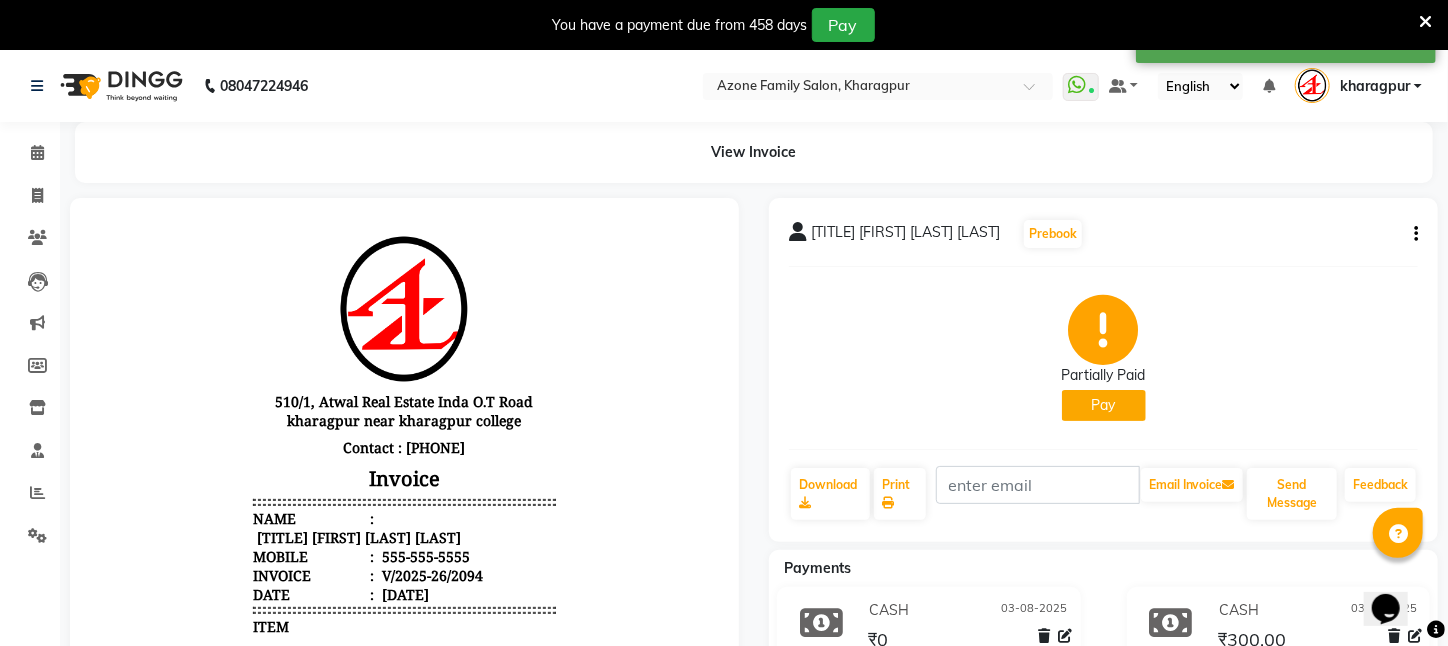 click on "Pay" 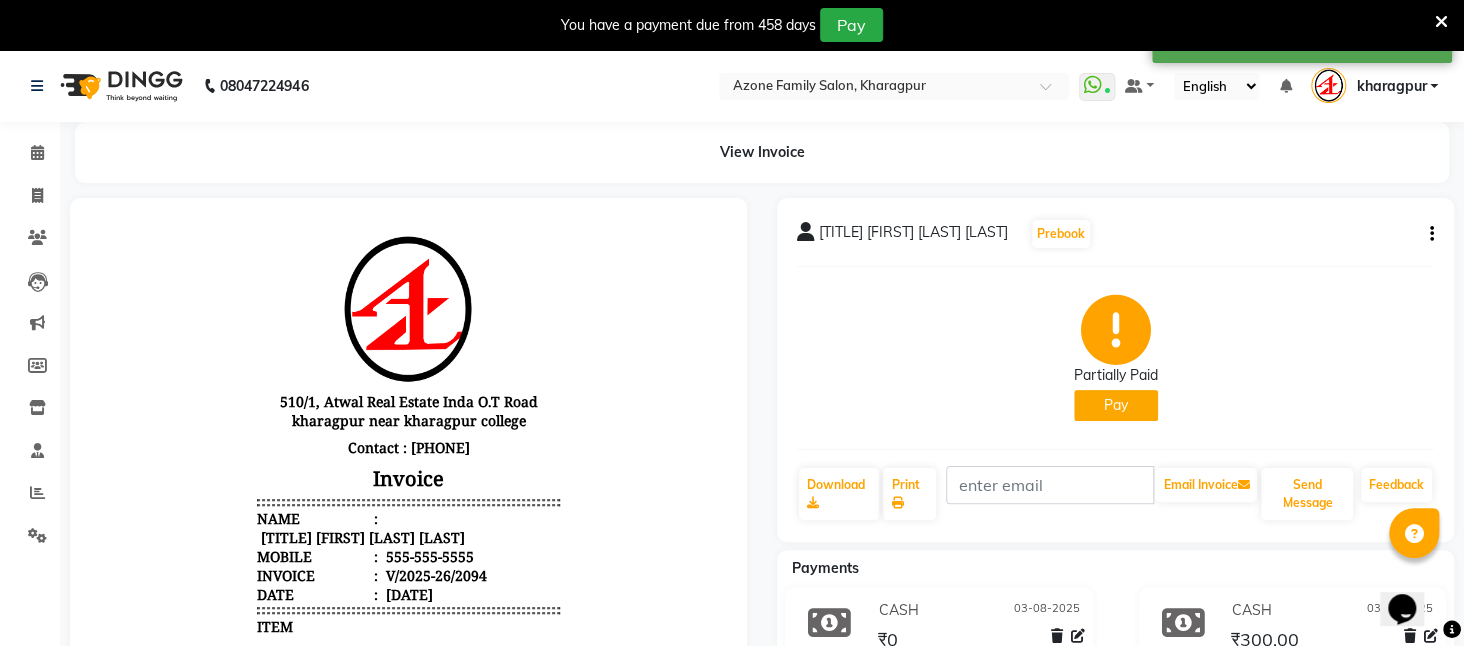 select on "1" 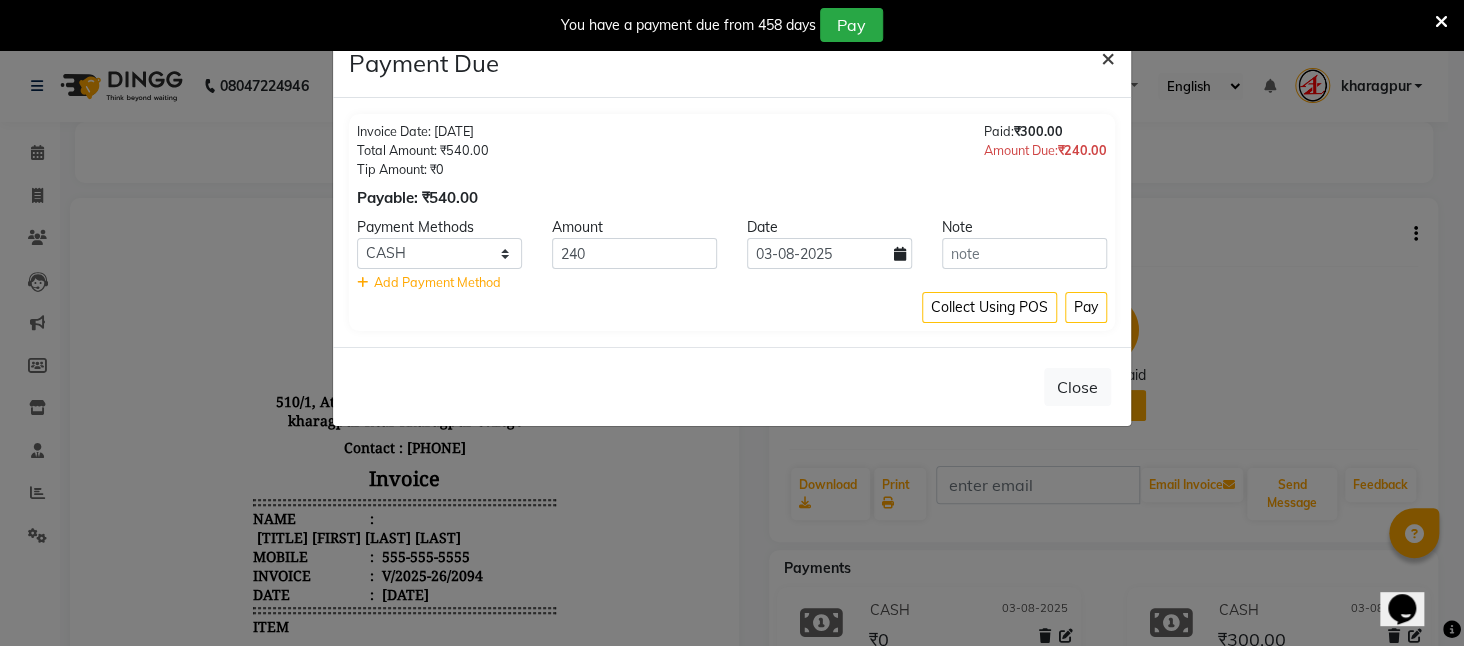 click on "×" 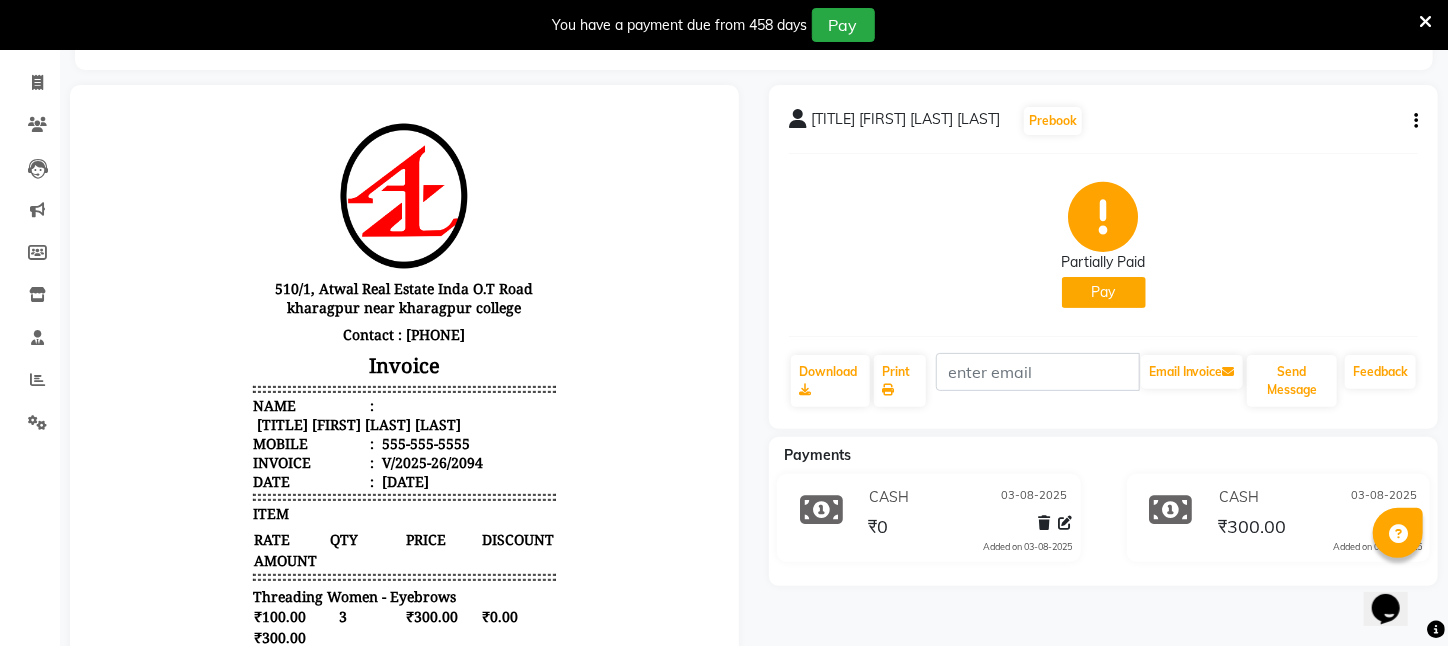 scroll, scrollTop: 0, scrollLeft: 0, axis: both 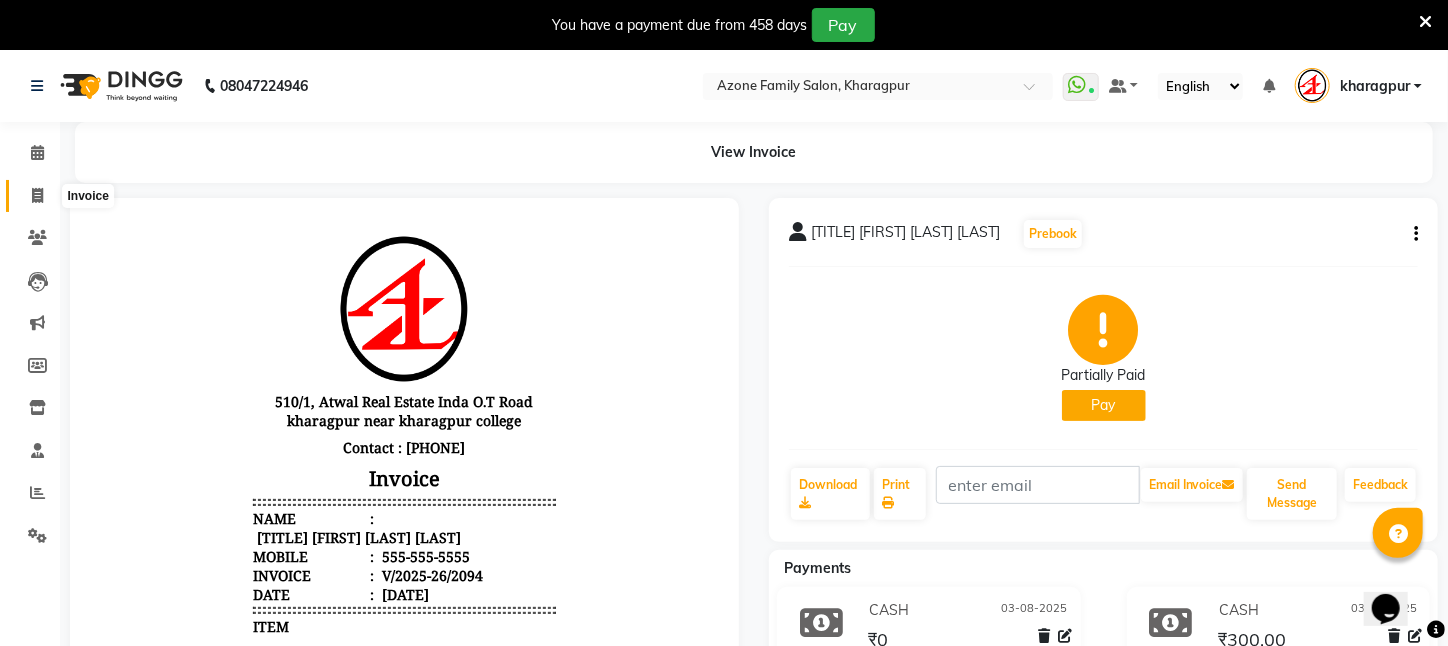 click 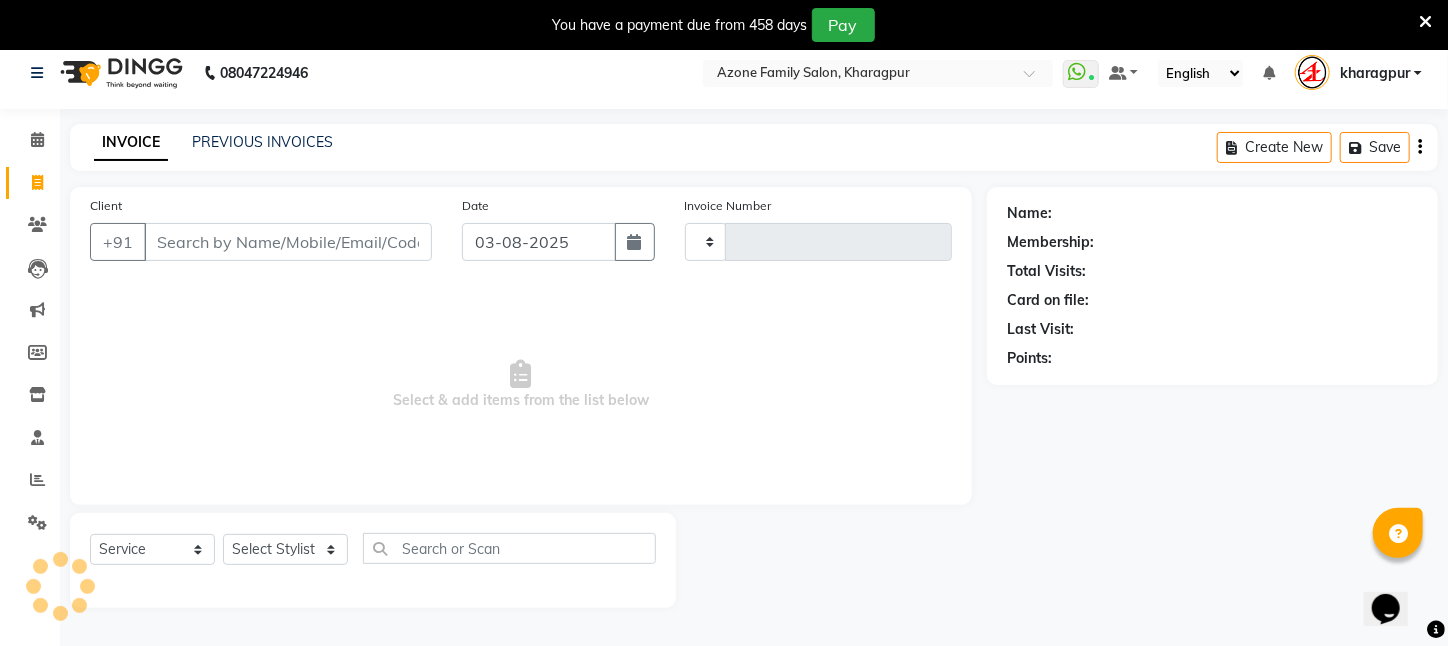 type on "2095" 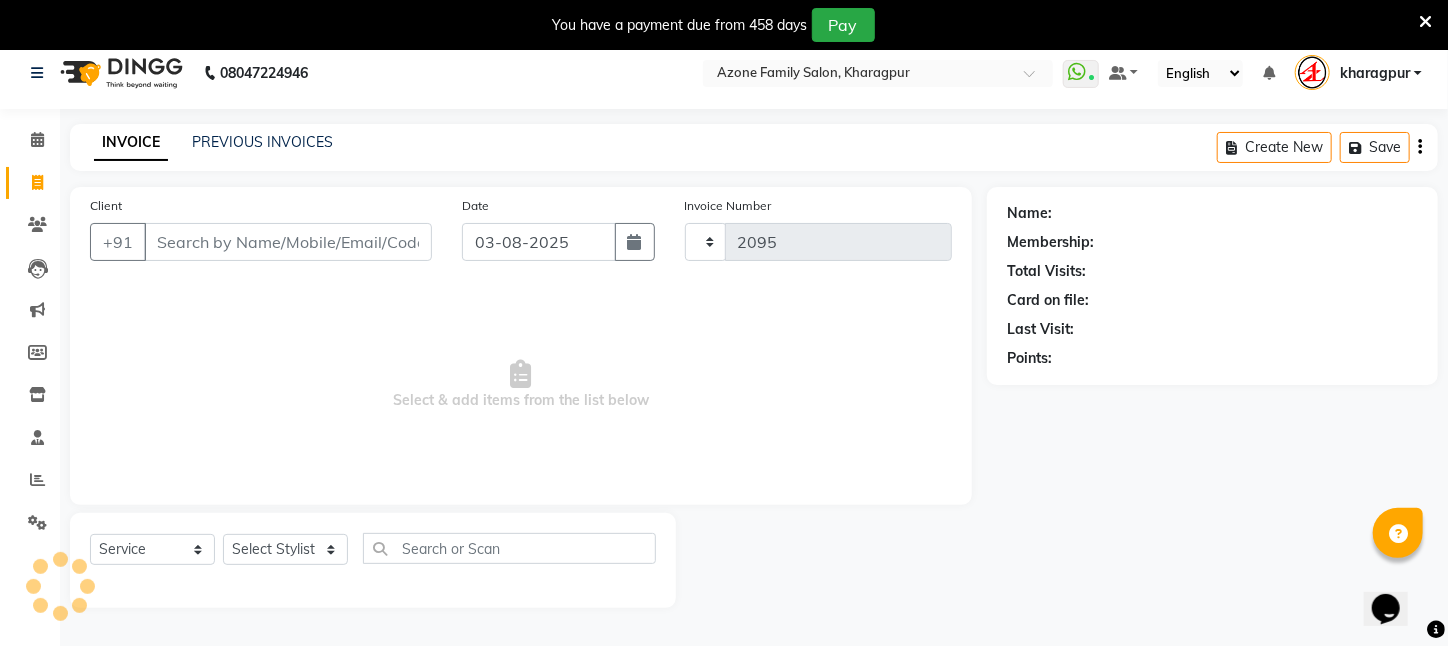 select on "4296" 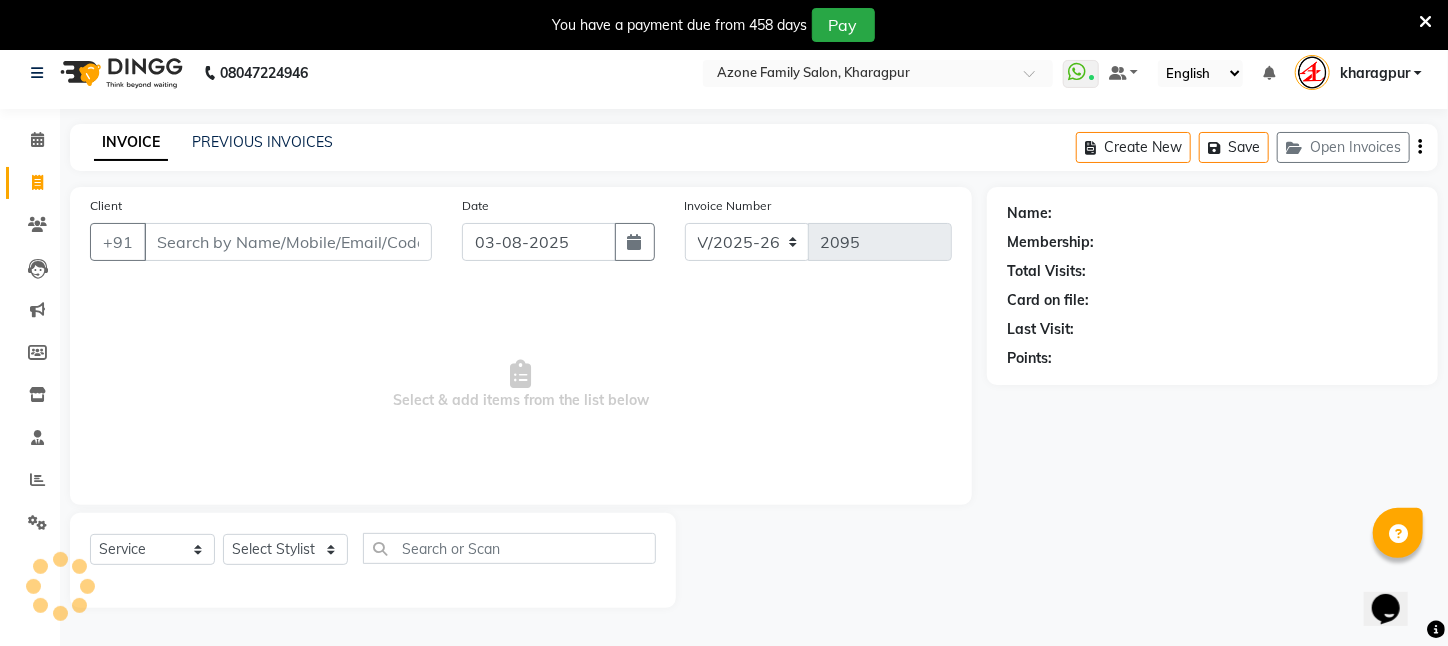 scroll, scrollTop: 50, scrollLeft: 0, axis: vertical 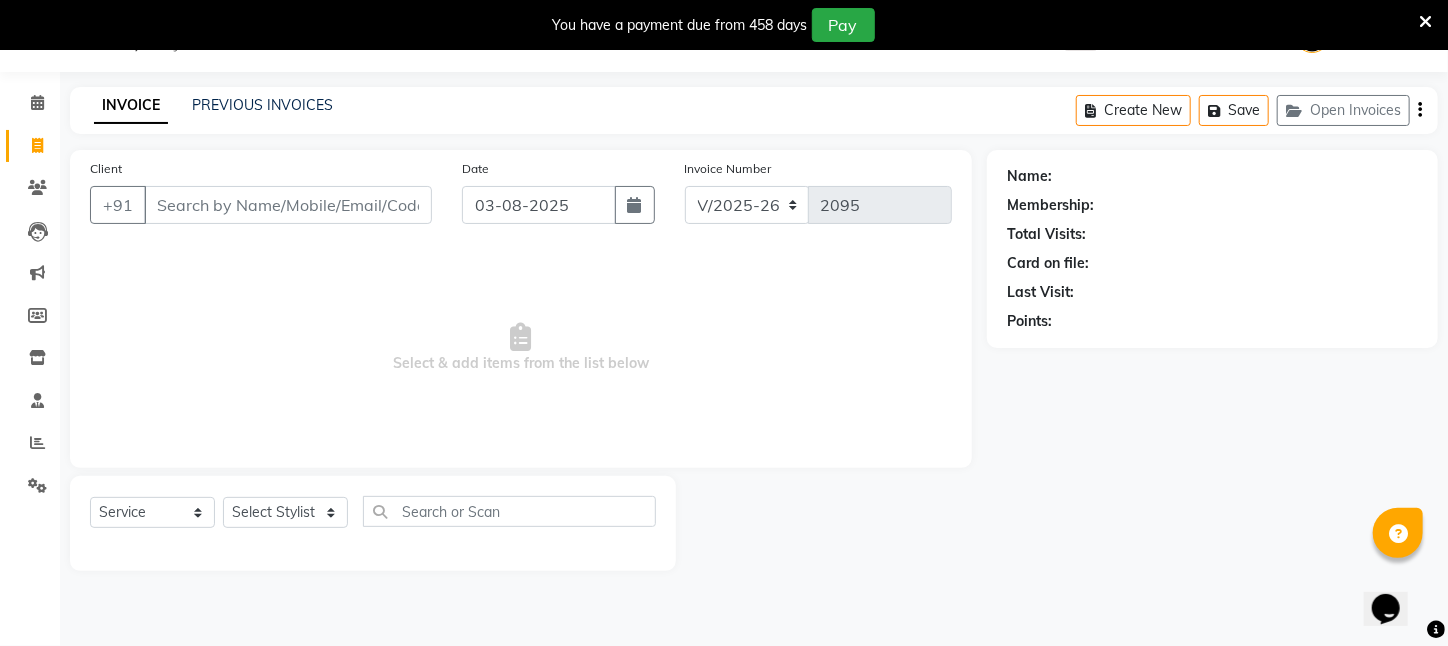 click on "INVOICE PREVIOUS INVOICES Create New   Save   Open Invoices" 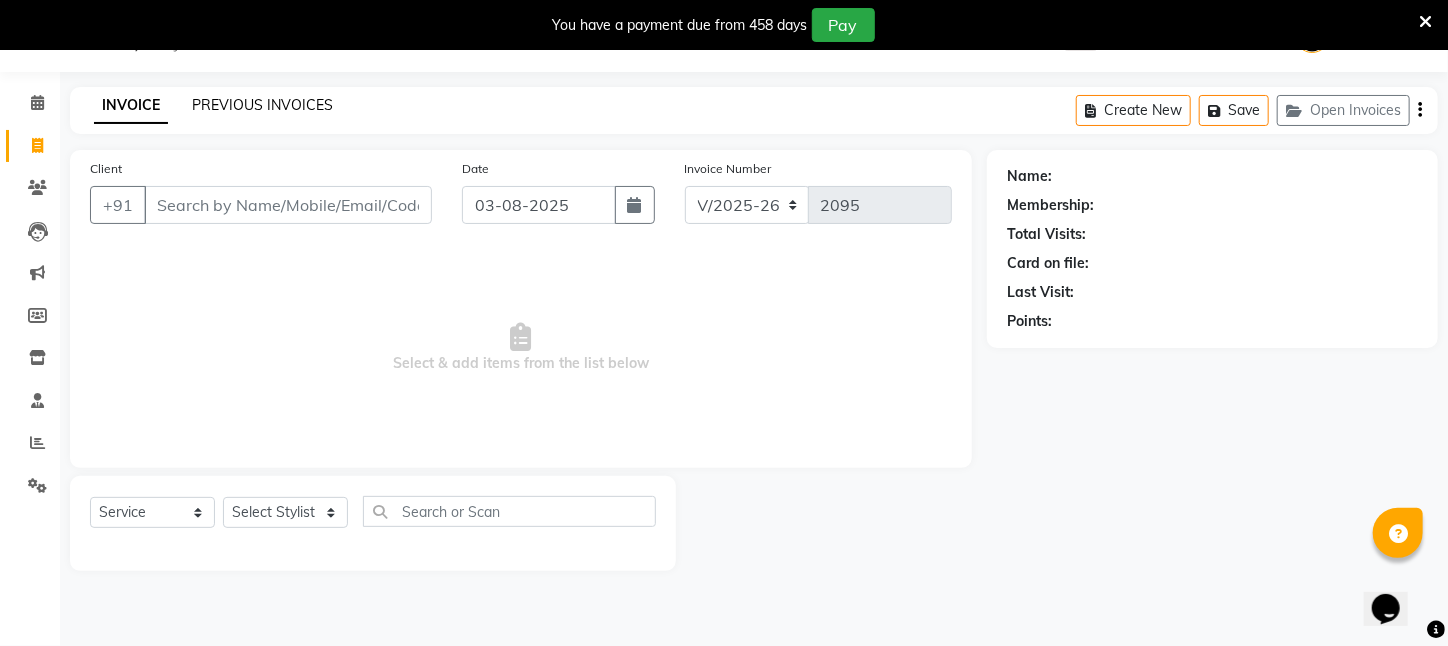 click on "PREVIOUS INVOICES" 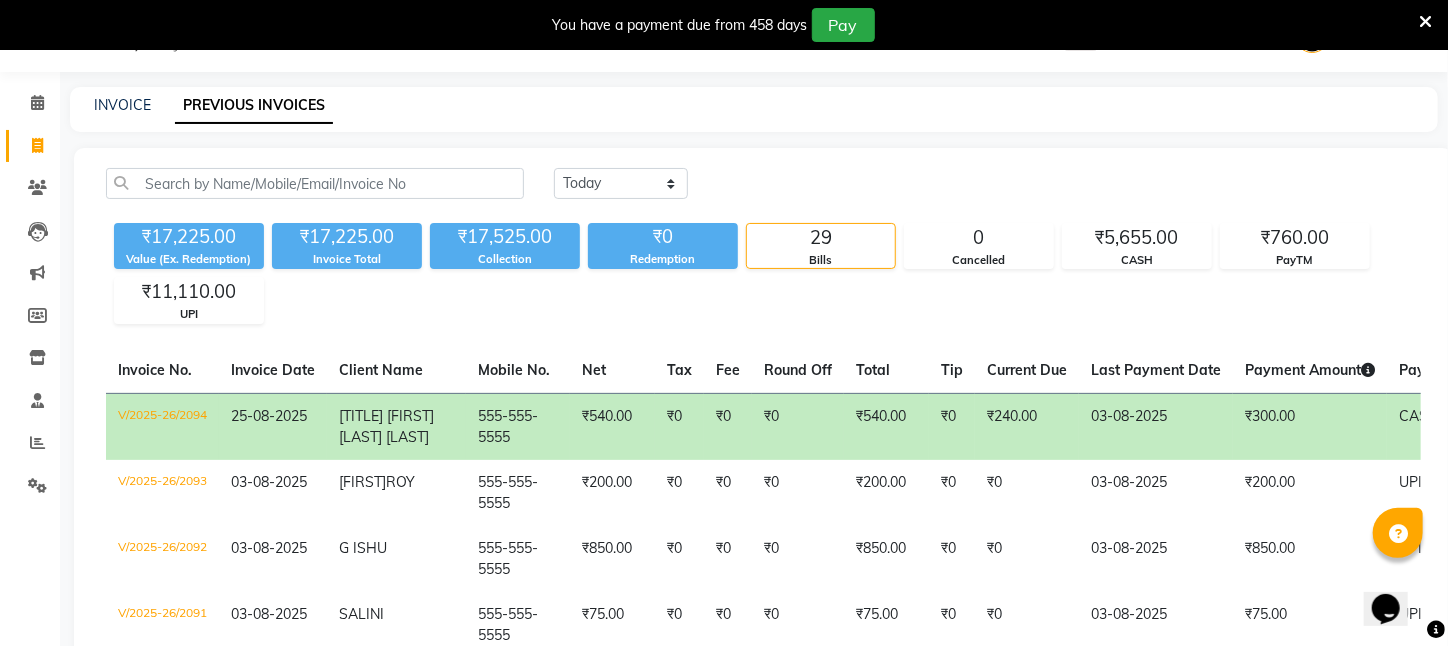 click on "[PHONE]" 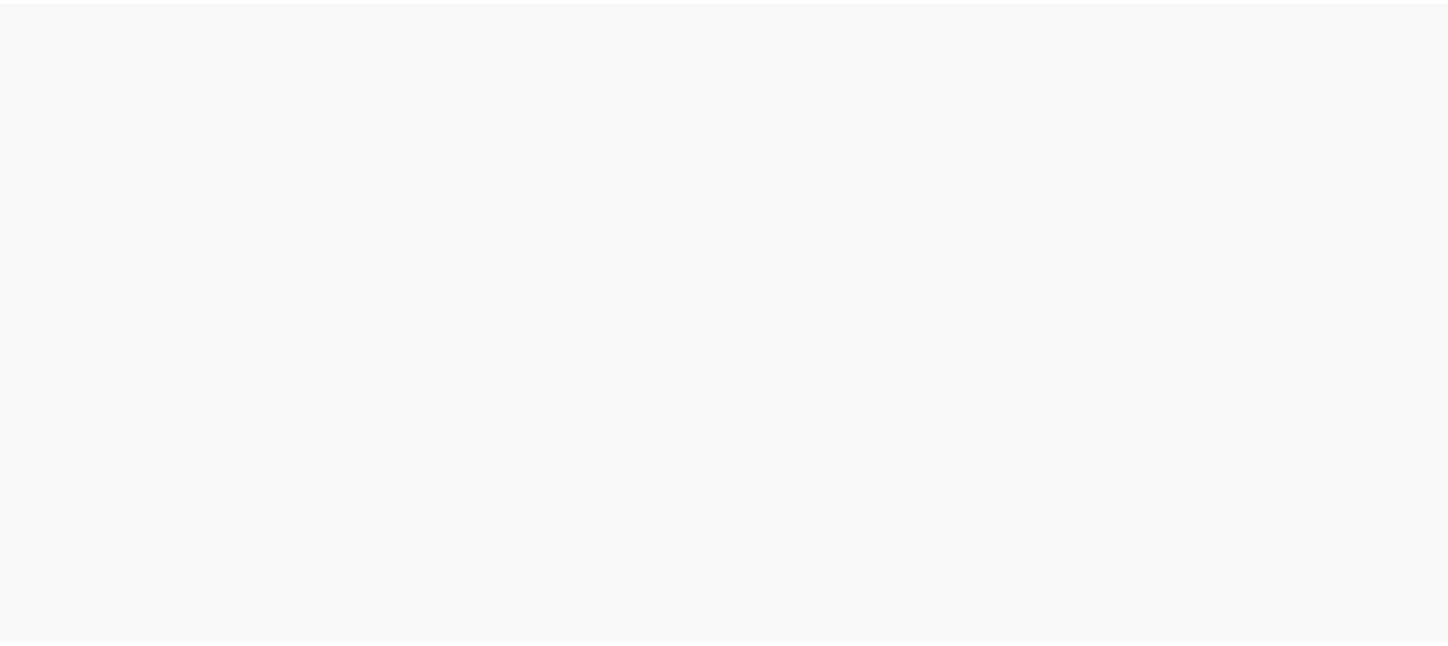 scroll, scrollTop: 0, scrollLeft: 0, axis: both 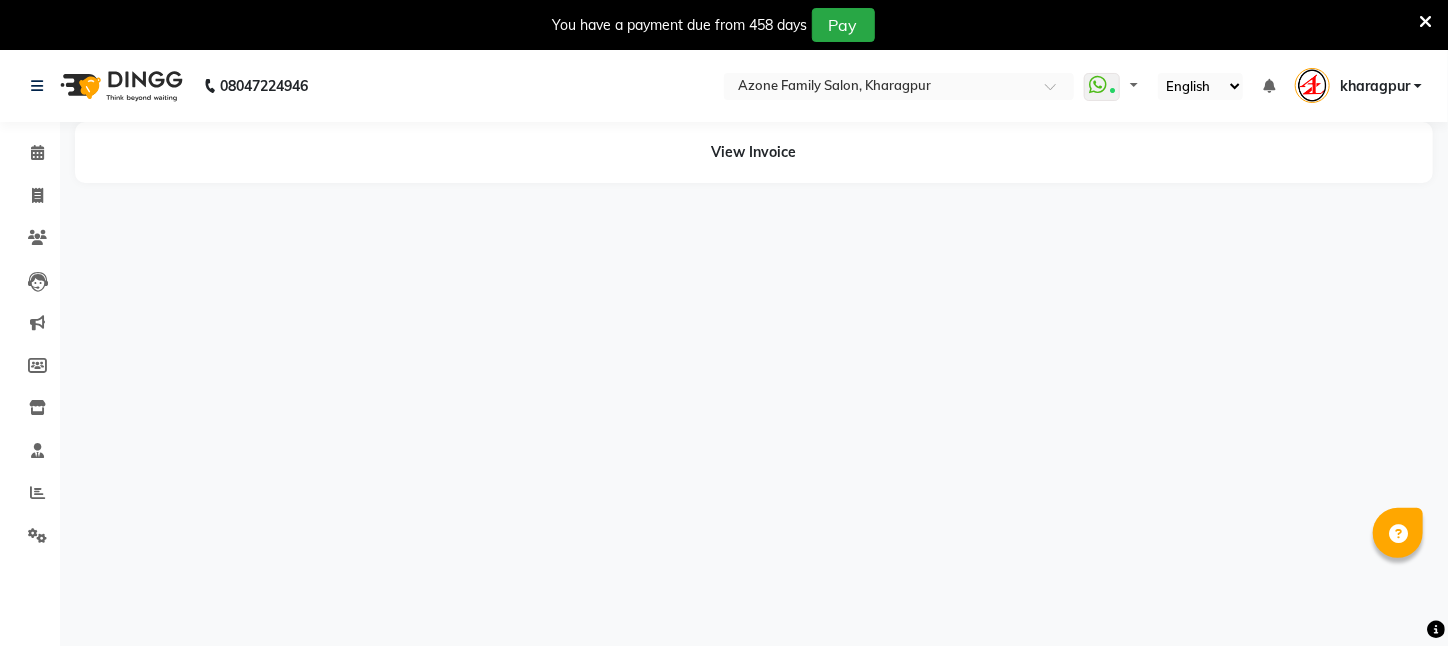 select on "en" 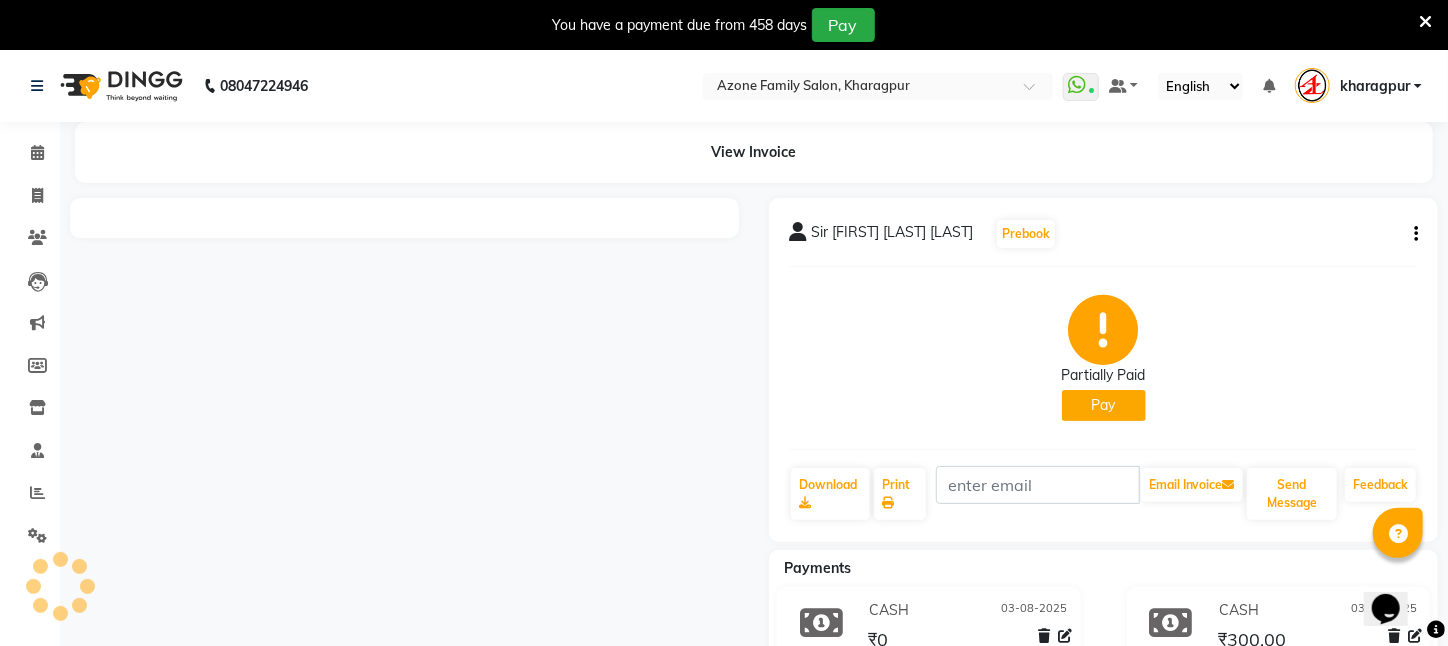 scroll, scrollTop: 0, scrollLeft: 0, axis: both 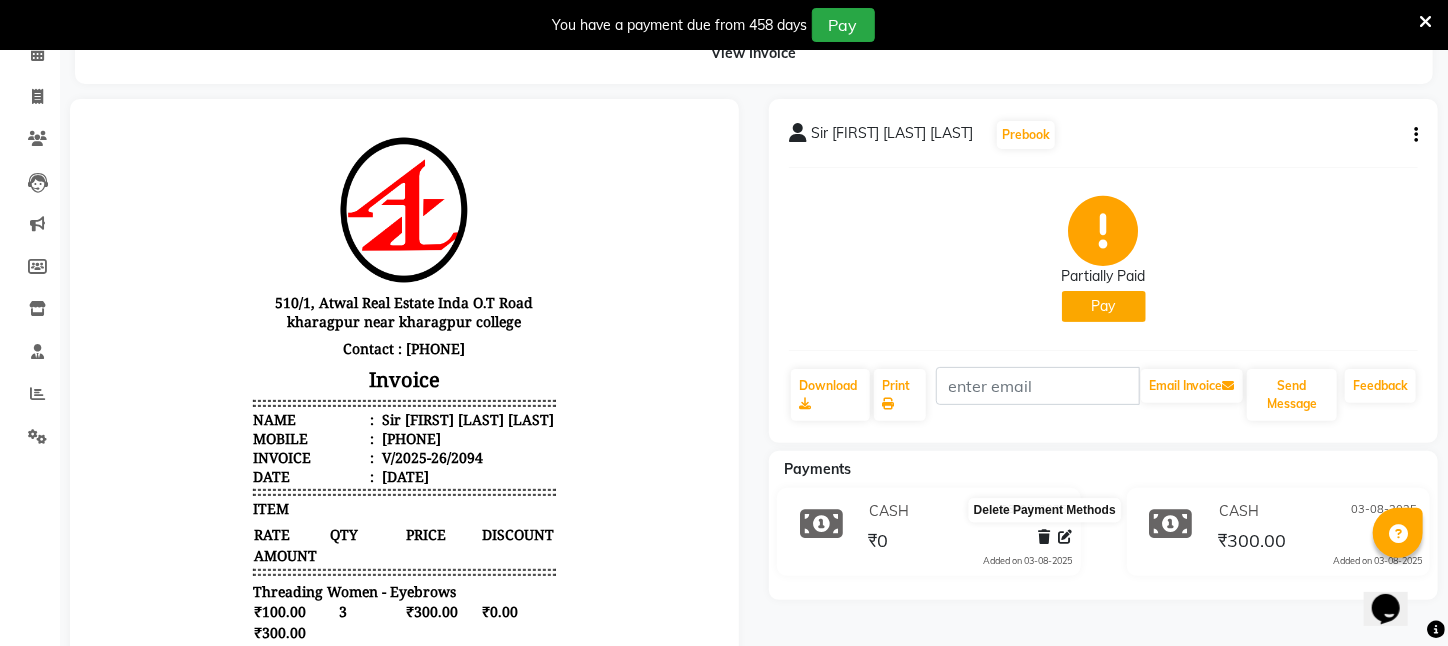 click 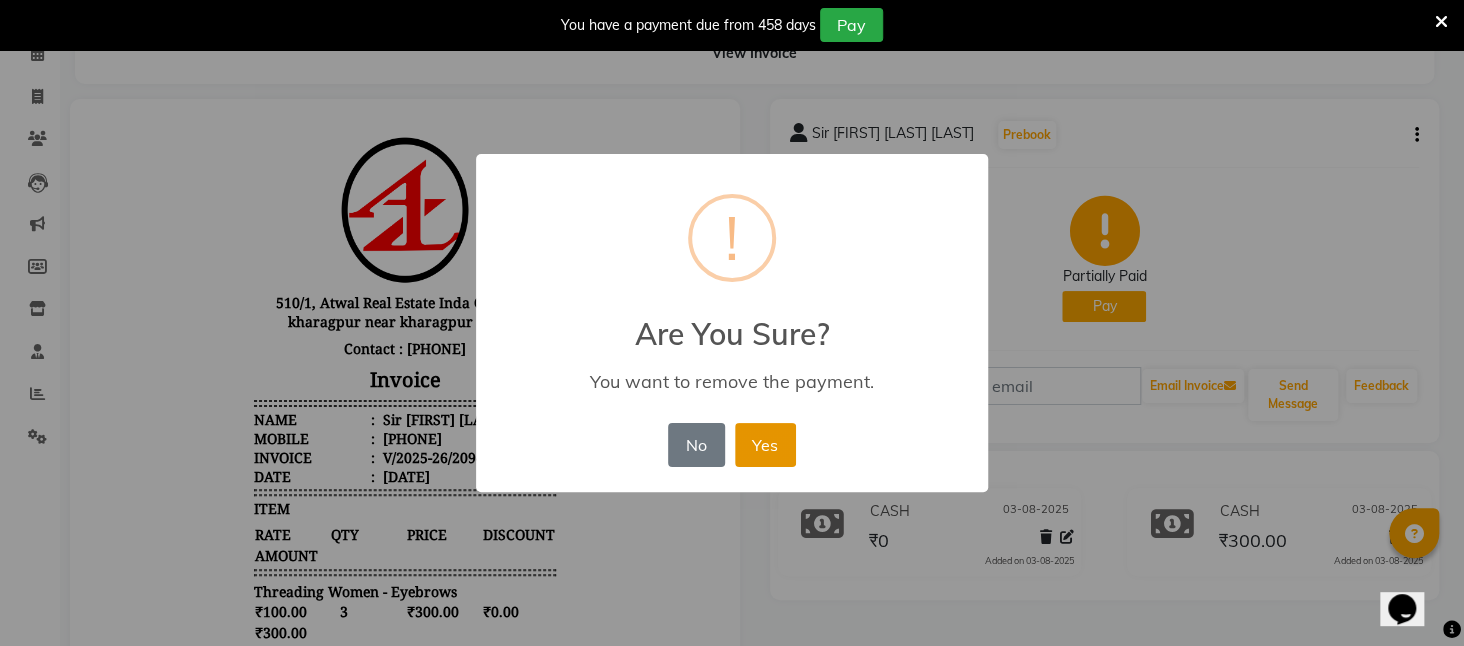 click on "Yes" at bounding box center (765, 445) 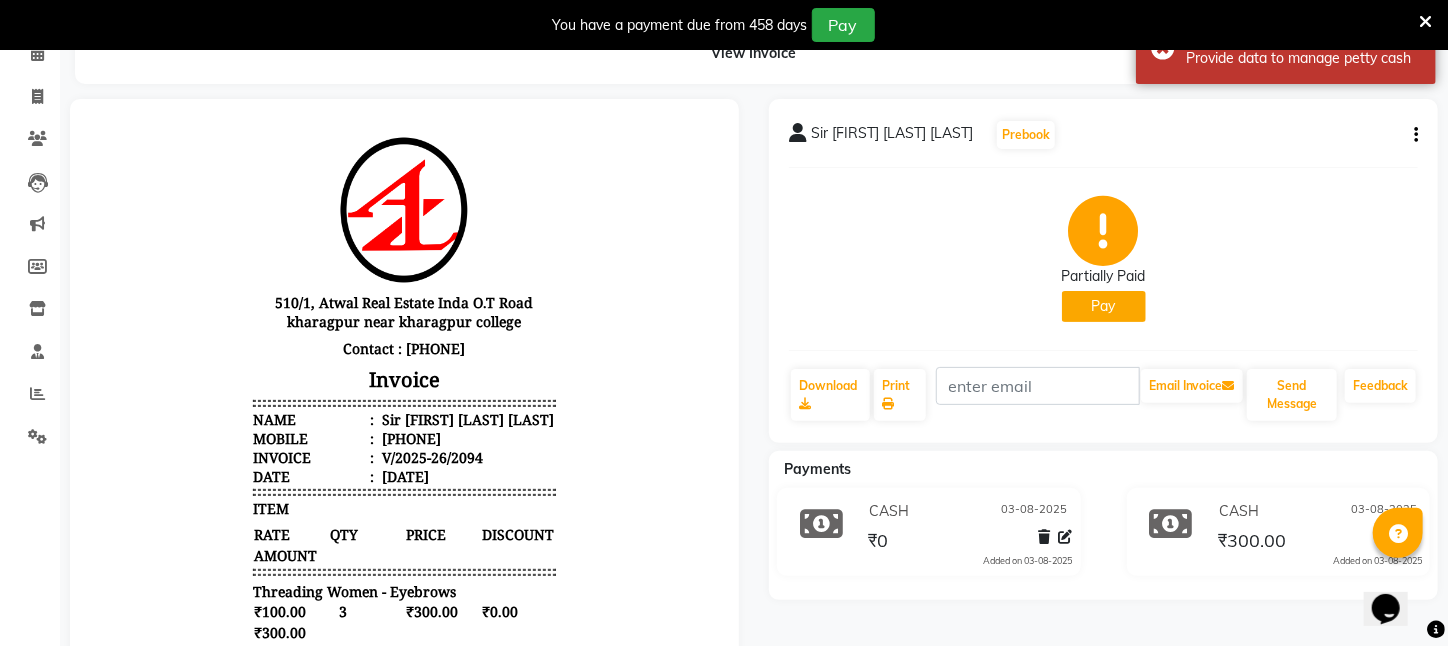 scroll, scrollTop: 0, scrollLeft: 0, axis: both 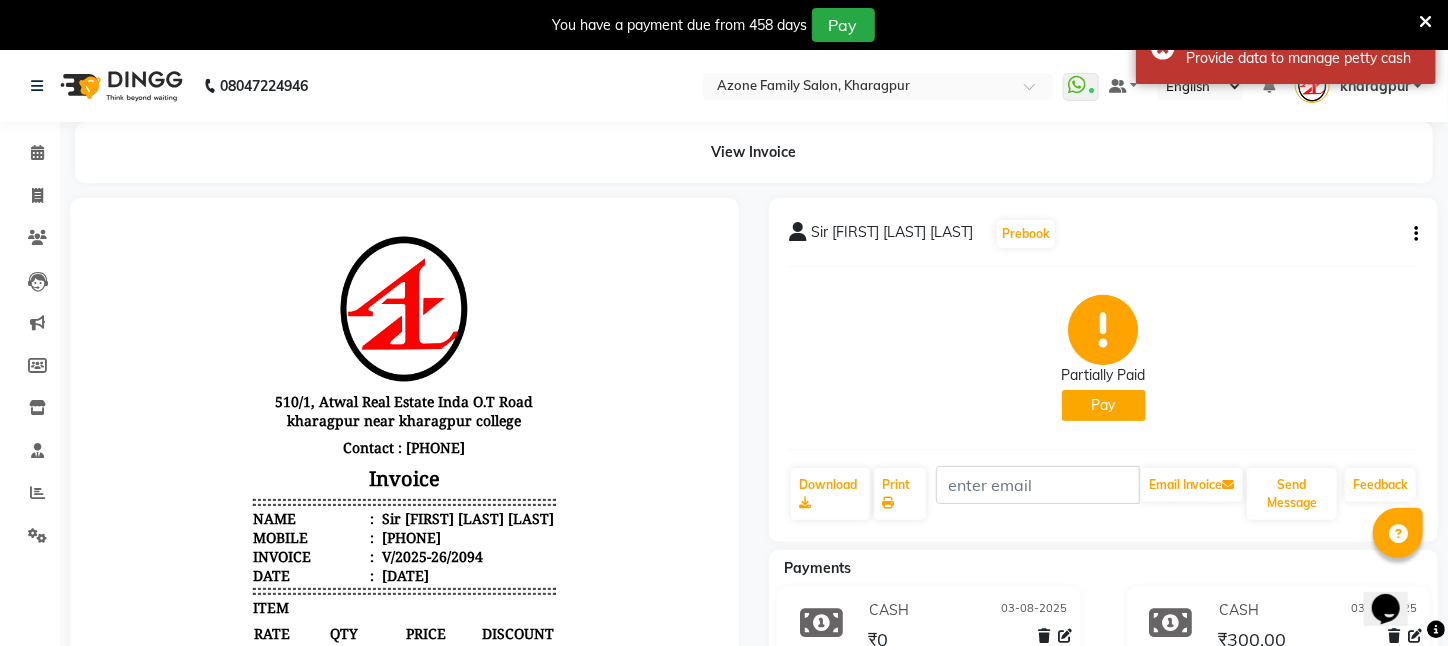 click on "Sir [FIRST] [LAST]  Prebook   Partially Paid   Pay  Download  Print   Email Invoice   Send Message Feedback" 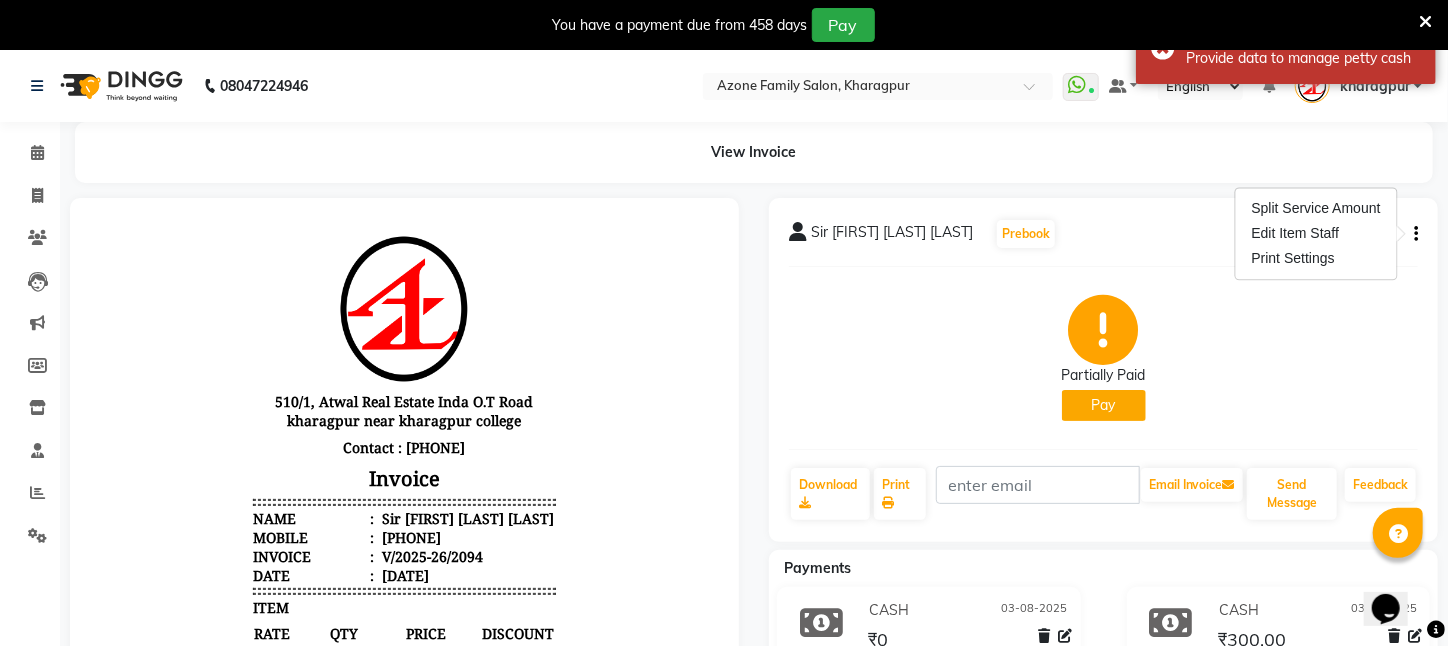 click on "Partially Paid   Pay" 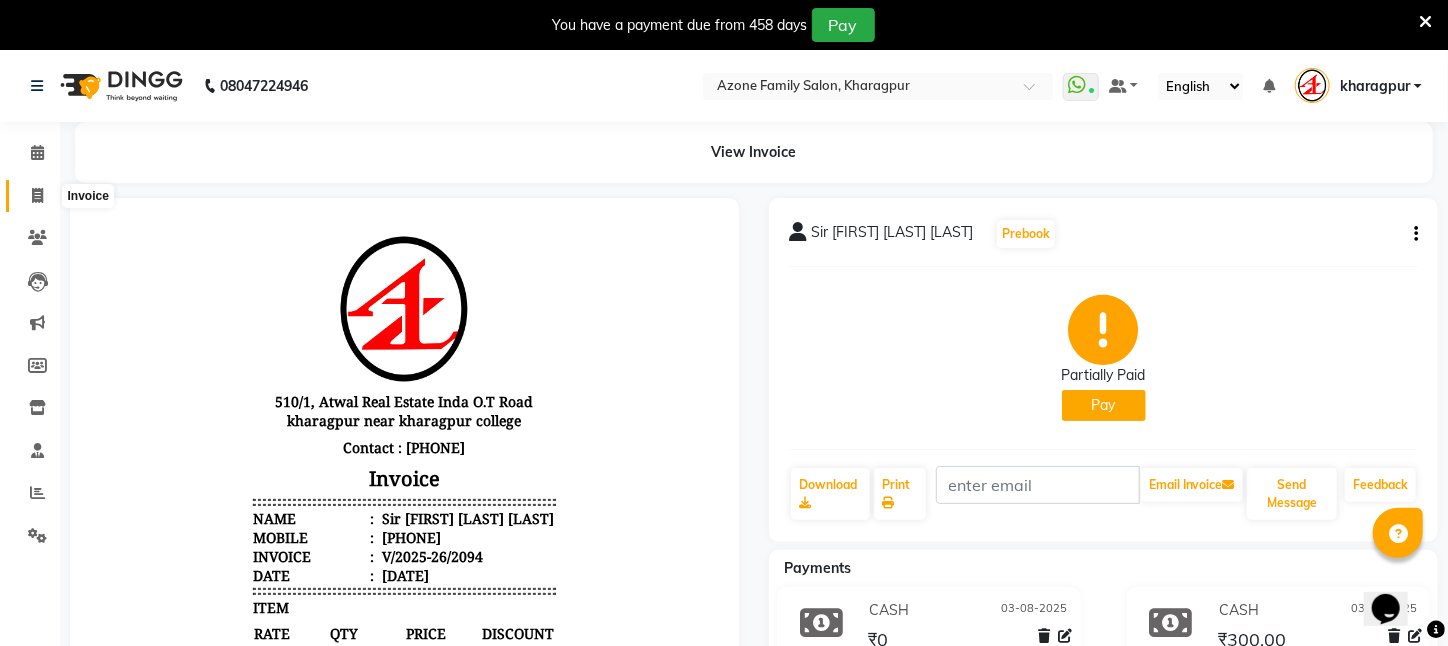 click 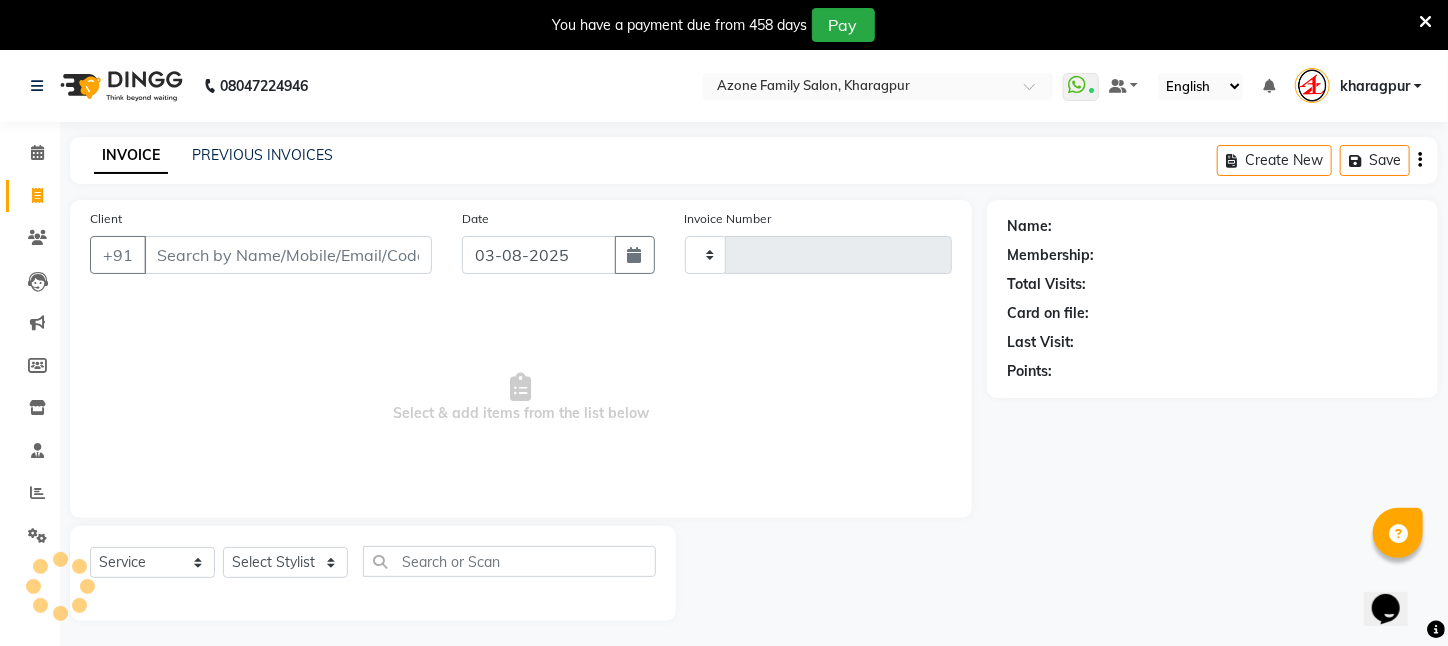 scroll, scrollTop: 50, scrollLeft: 0, axis: vertical 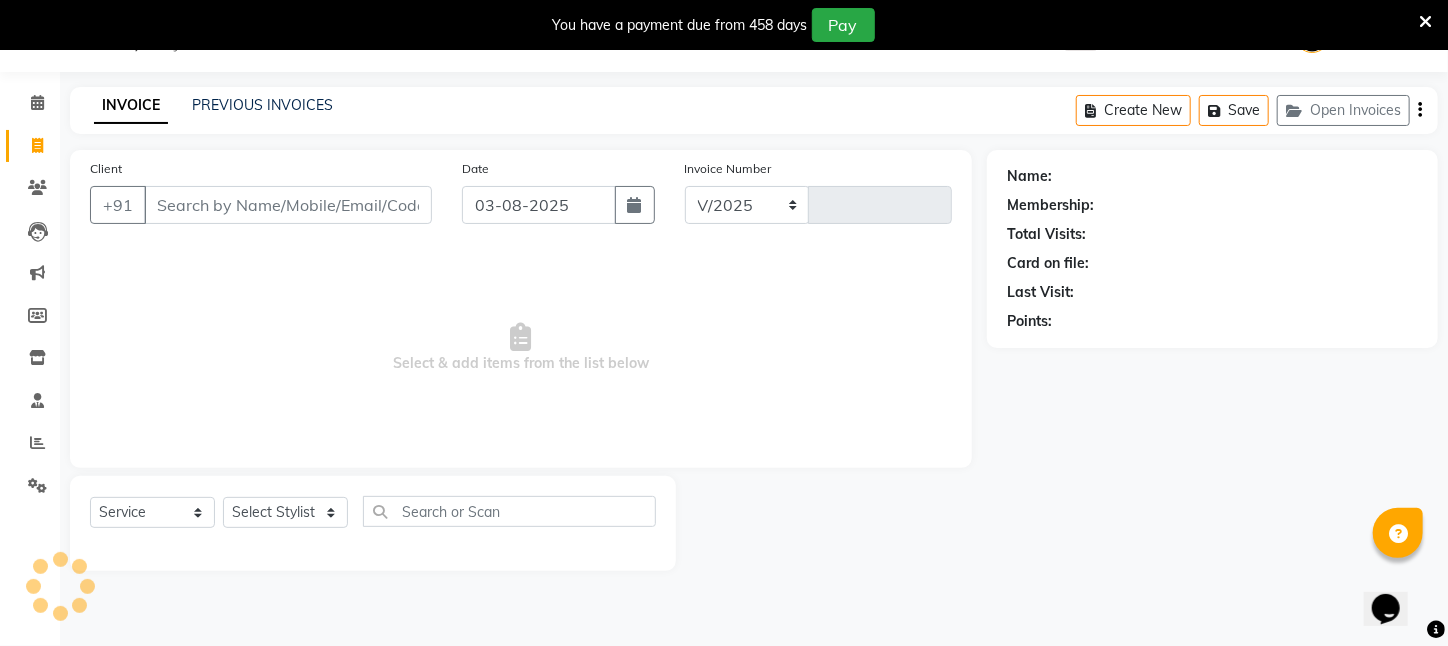select on "4296" 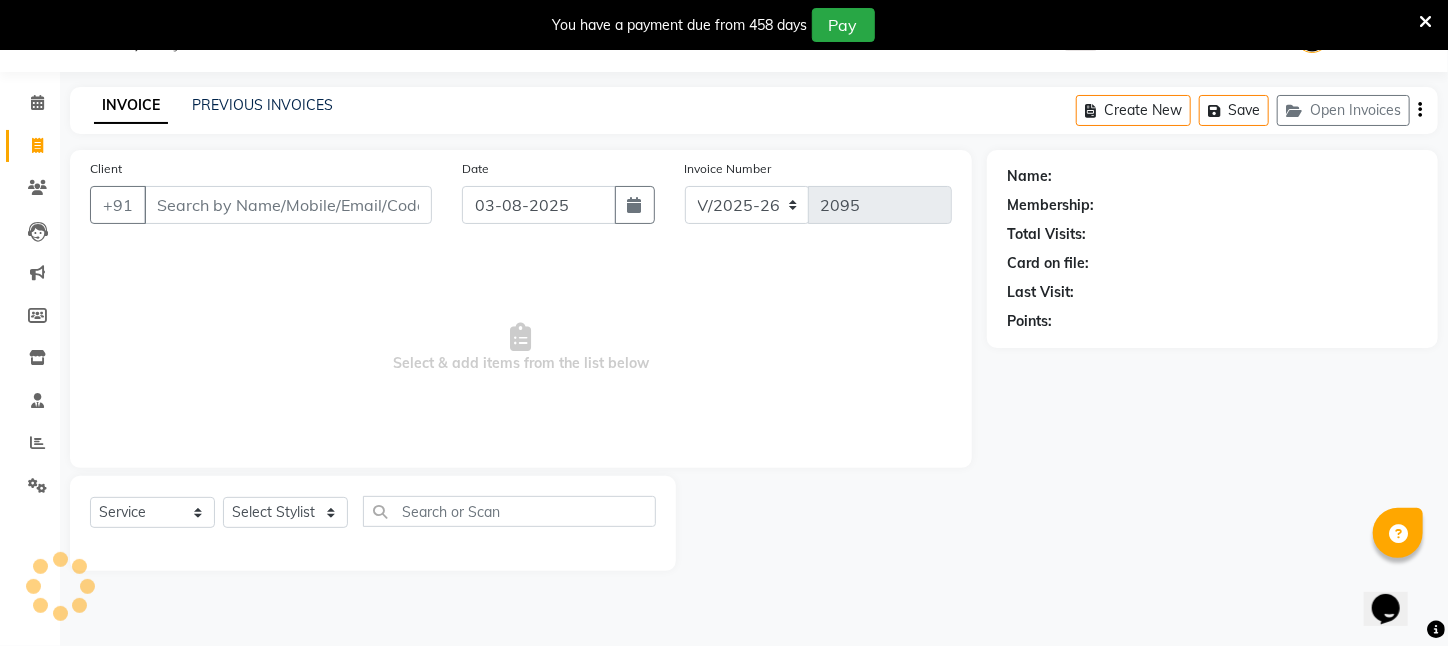 click on "Client" at bounding box center (288, 205) 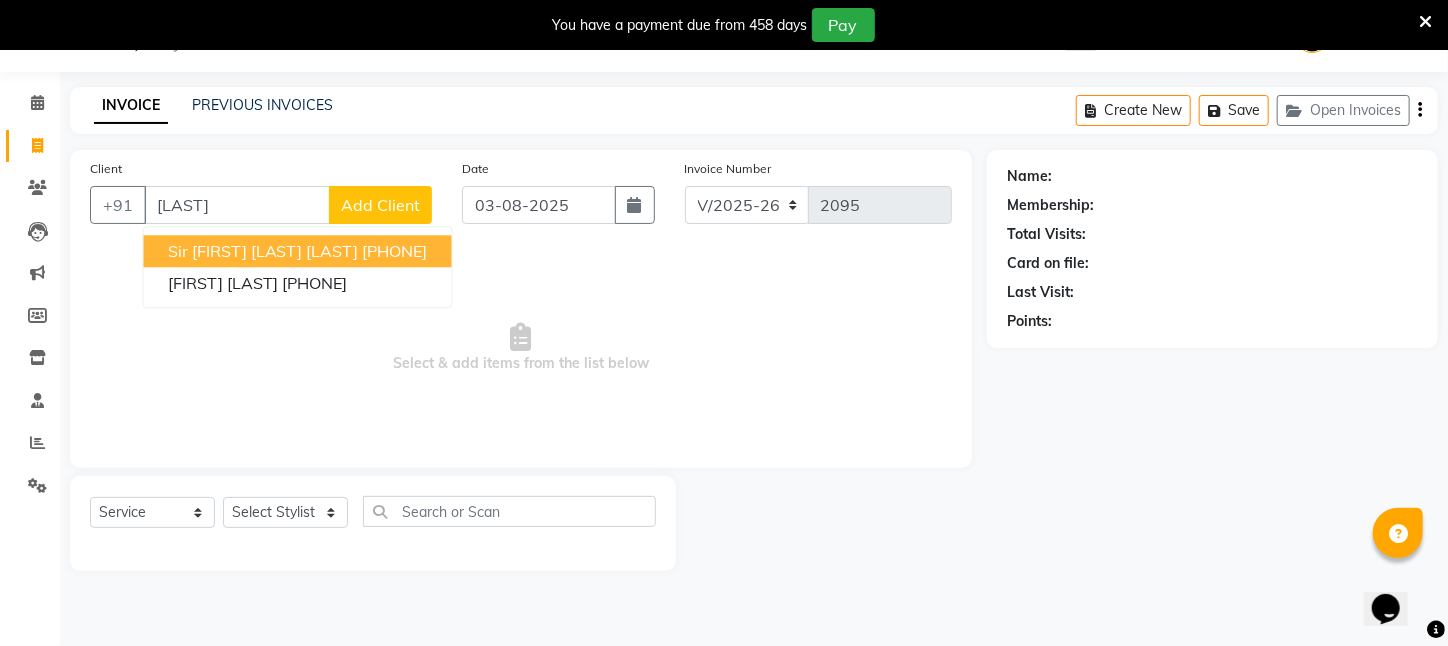 click on "Sir [FIRST] [LAST] [LAST]" at bounding box center [263, 251] 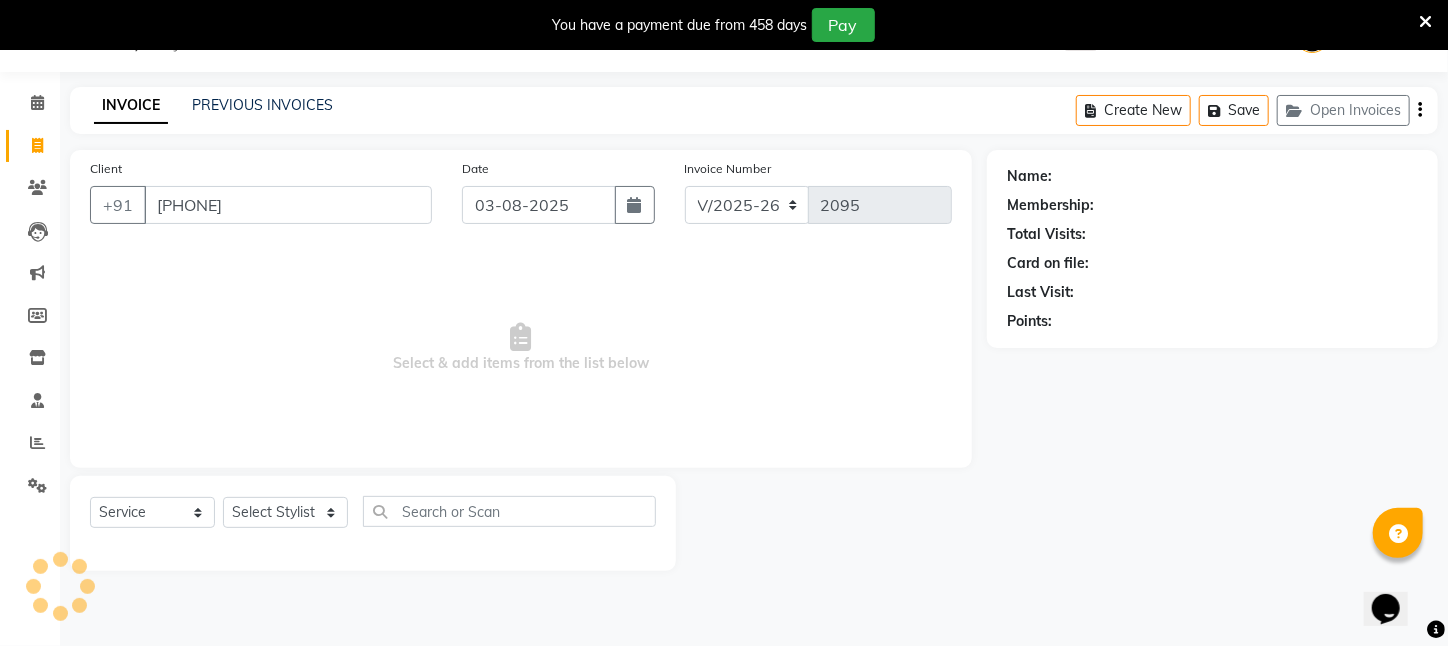 type on "[PHONE]" 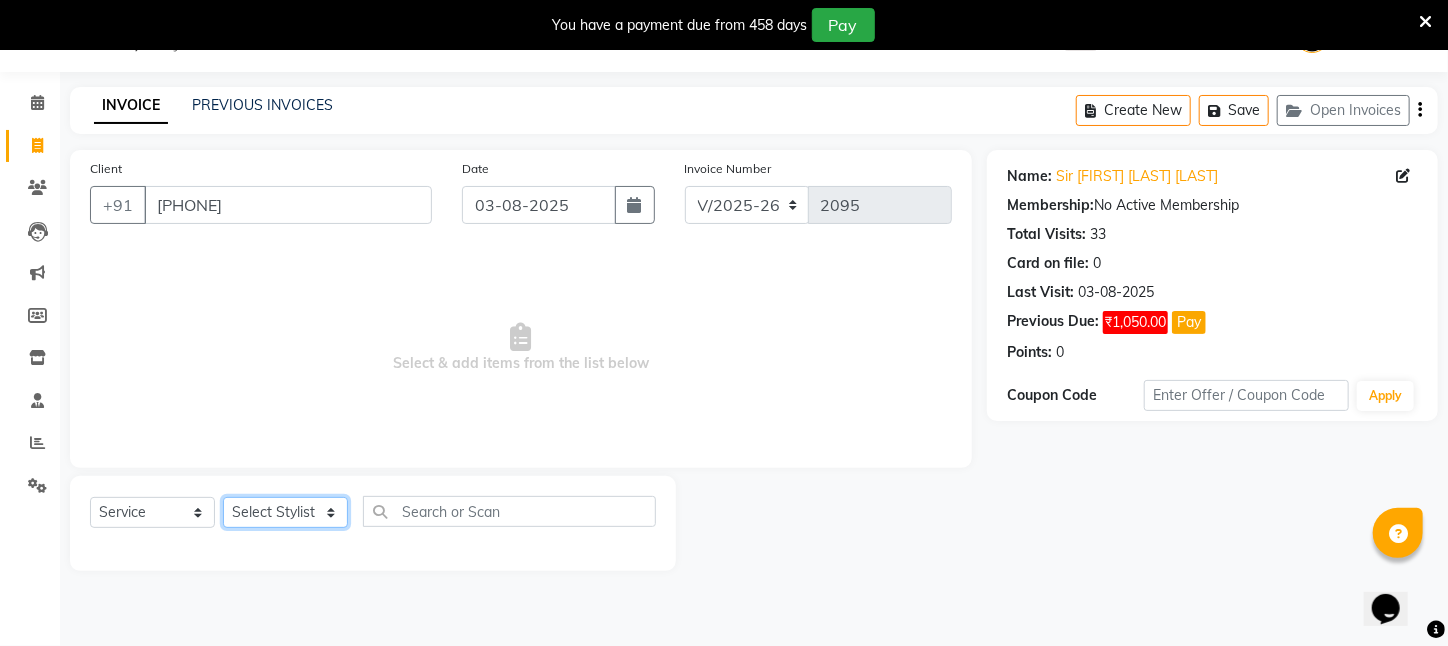 click on "Select Stylist [FIRST] [LAST]  [FIRST] [LAST] [FIRST] [LAST] [FIRST] [LAST] [FIRST] [LAST] [CITY] [FIRST] [LAST] [FIRST] [LAST] [FIRST] [LAST] [FIRST] [LAST] [FIRST] [LAST] [FIRST] [LAST] [FIRST] [LAST] [FIRST] [LAST] [FIRST] [LAST] [FIRST] [LAST] [FIRST] [LAST] [FIRST] [LAST] [FIRST] [LAST]" 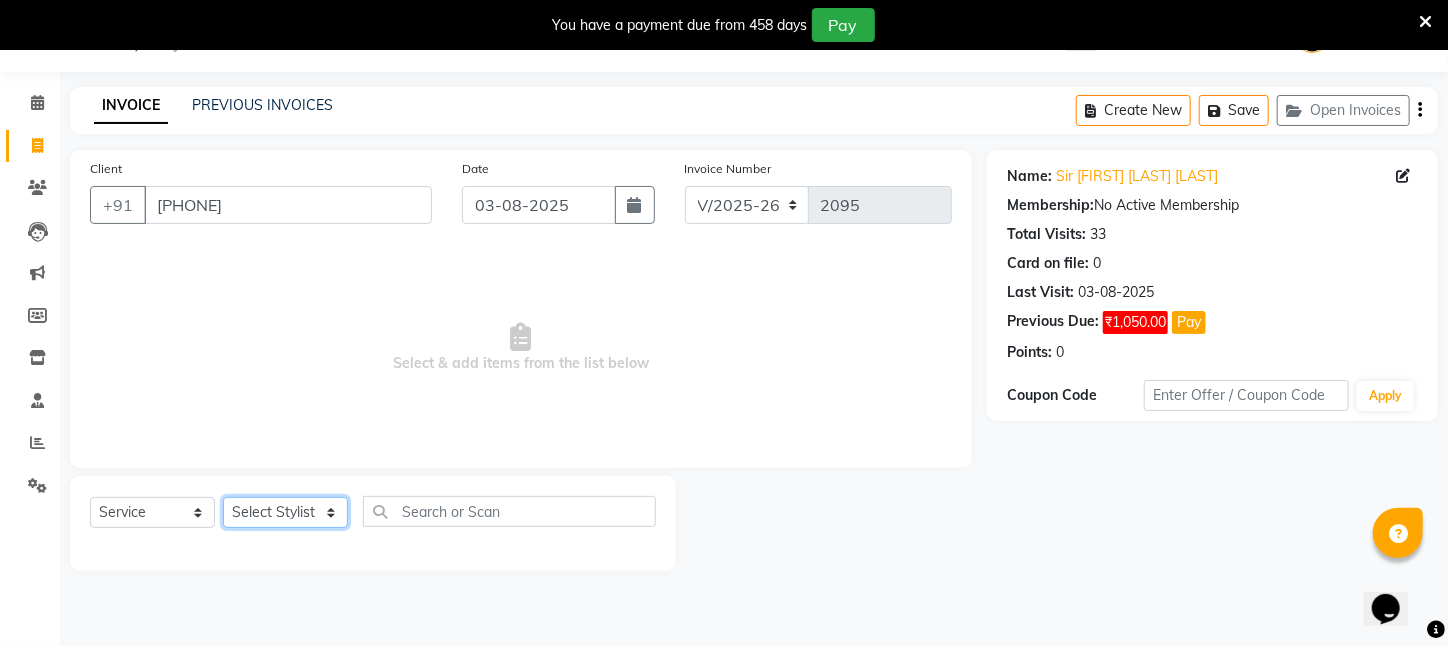 select on "23459" 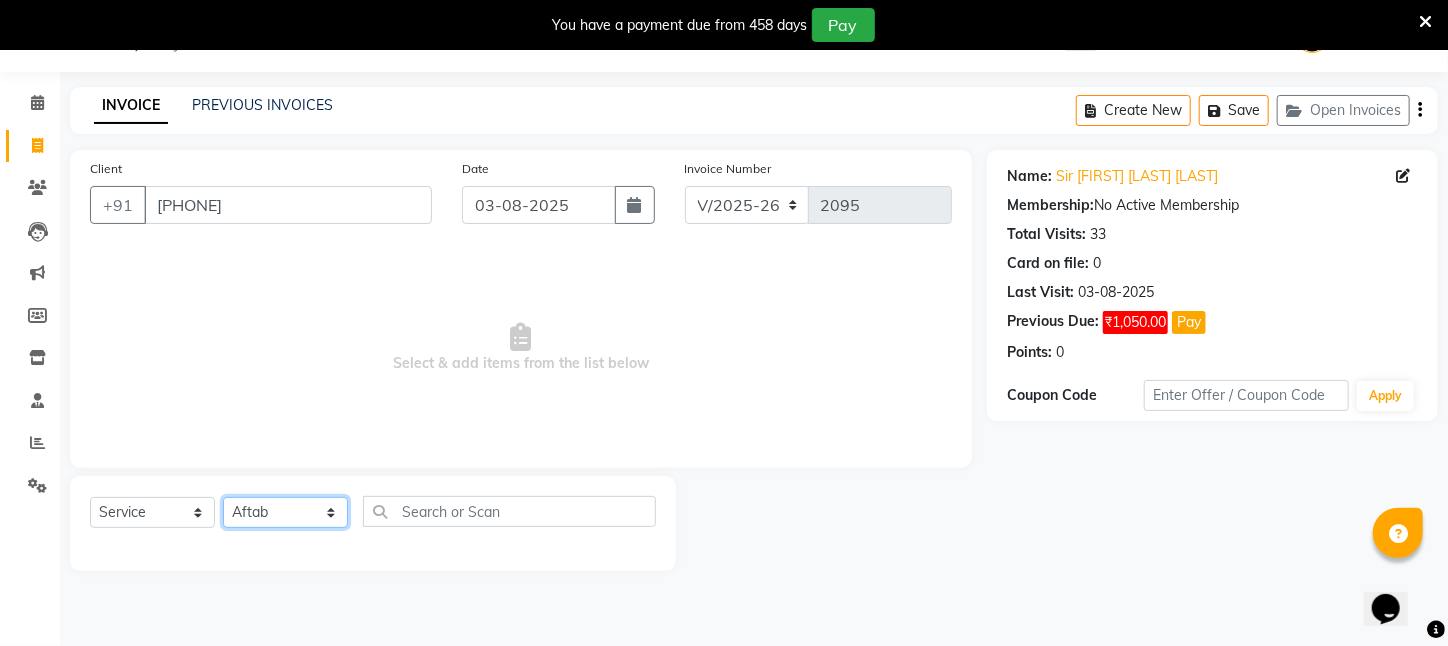 click on "Select Stylist [FIRST] [LAST]  [FIRST] [LAST] [FIRST] [LAST] [FIRST] [LAST] [FIRST] [LAST] [CITY] [FIRST] [LAST] [FIRST] [LAST] [FIRST] [LAST] [FIRST] [LAST] [FIRST] [LAST] [FIRST] [LAST] [FIRST] [LAST] [FIRST] [LAST] [FIRST] [LAST] [FIRST] [LAST] [FIRST] [LAST] [FIRST] [LAST] [FIRST] [LAST]" 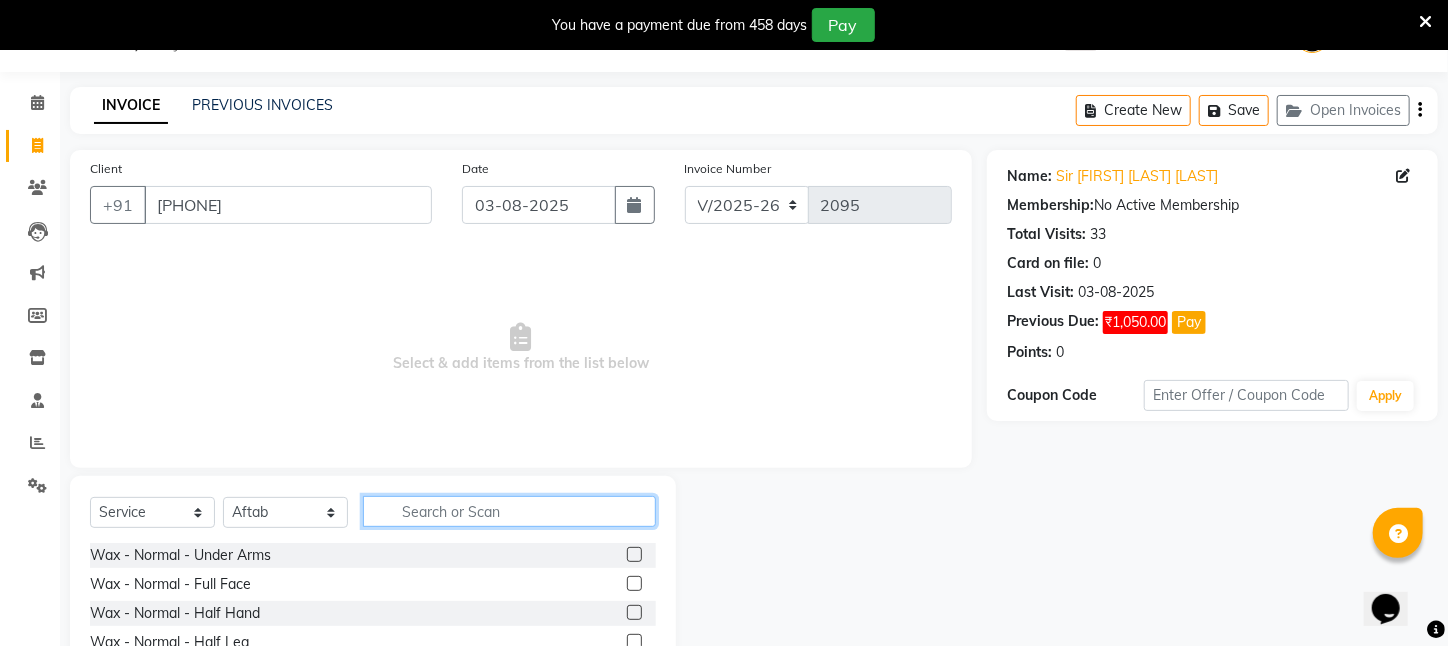 click 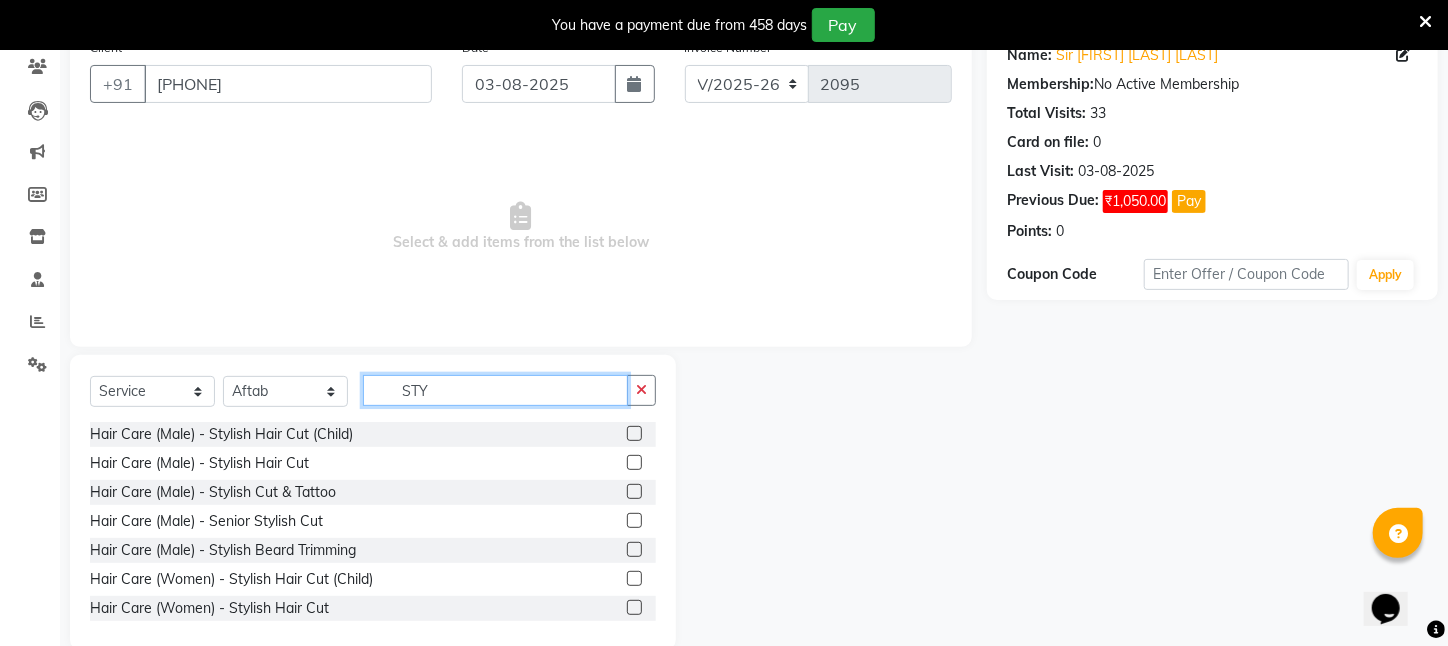 scroll, scrollTop: 204, scrollLeft: 0, axis: vertical 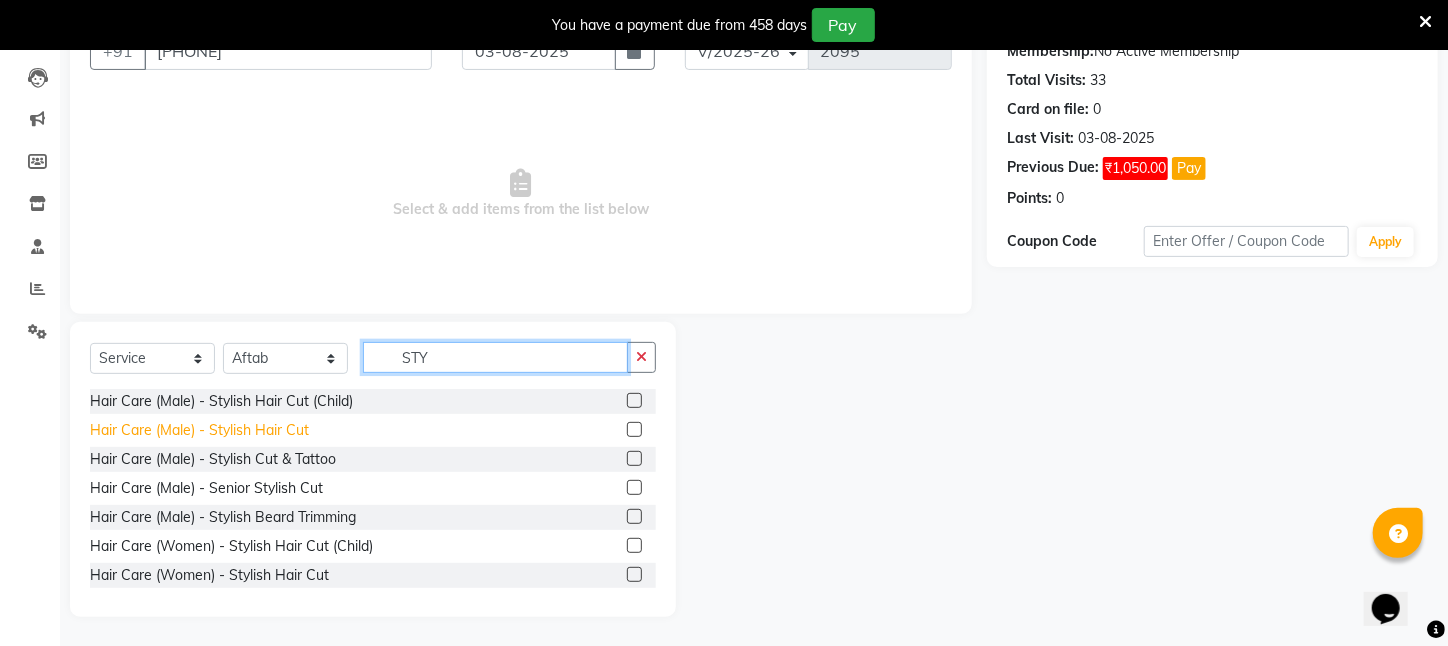 type on "STY" 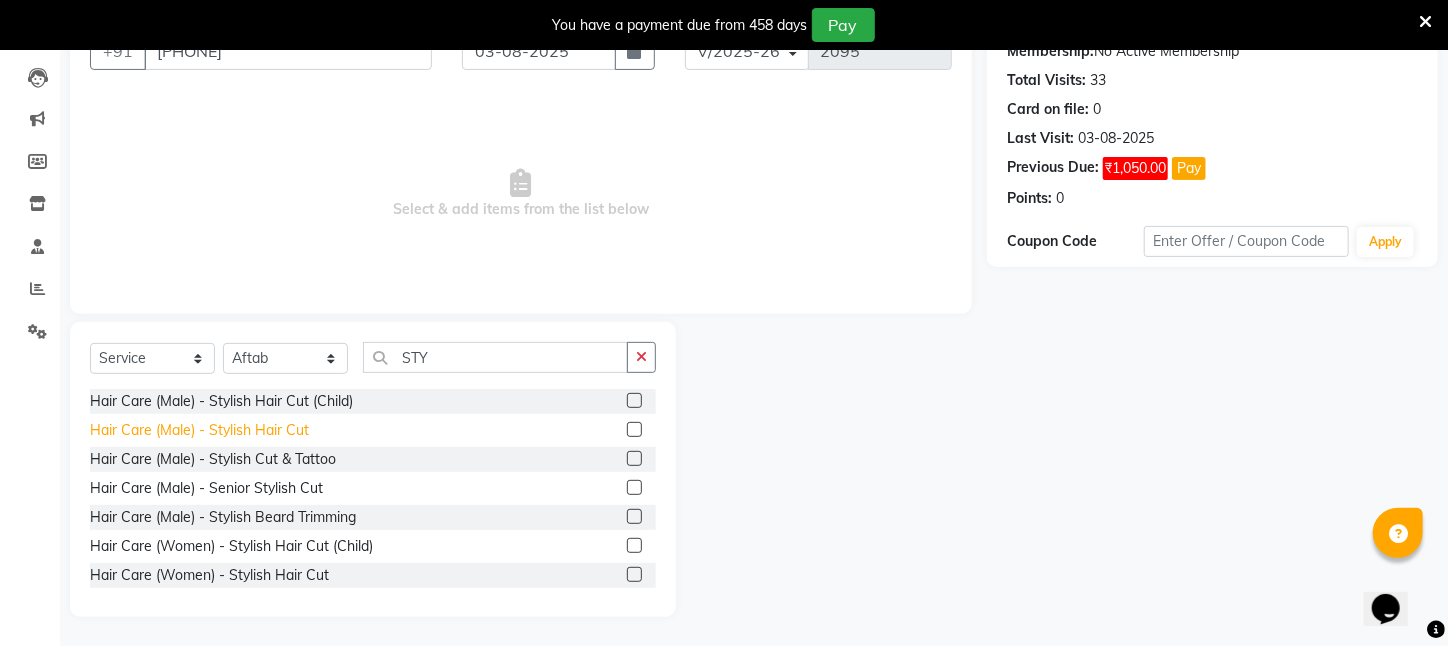 click on "Hair Care (Male)   -   Stylish Hair Cut" 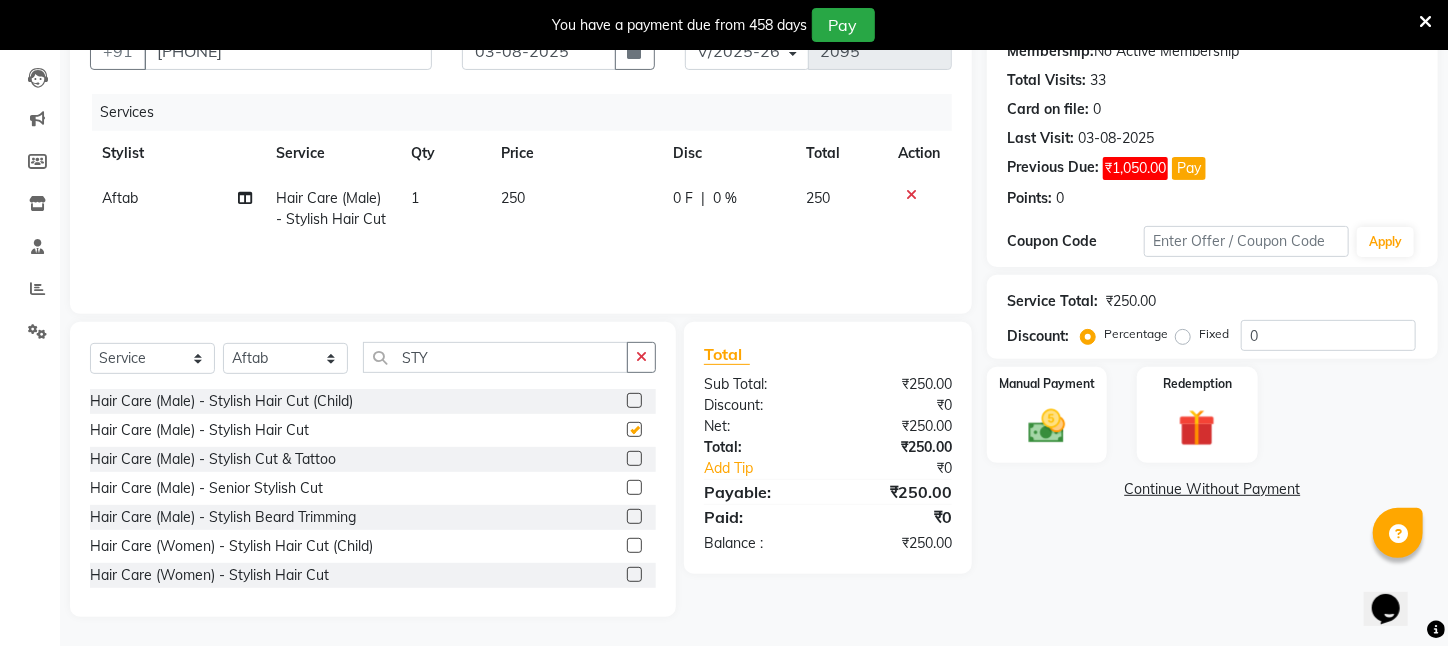 checkbox on "false" 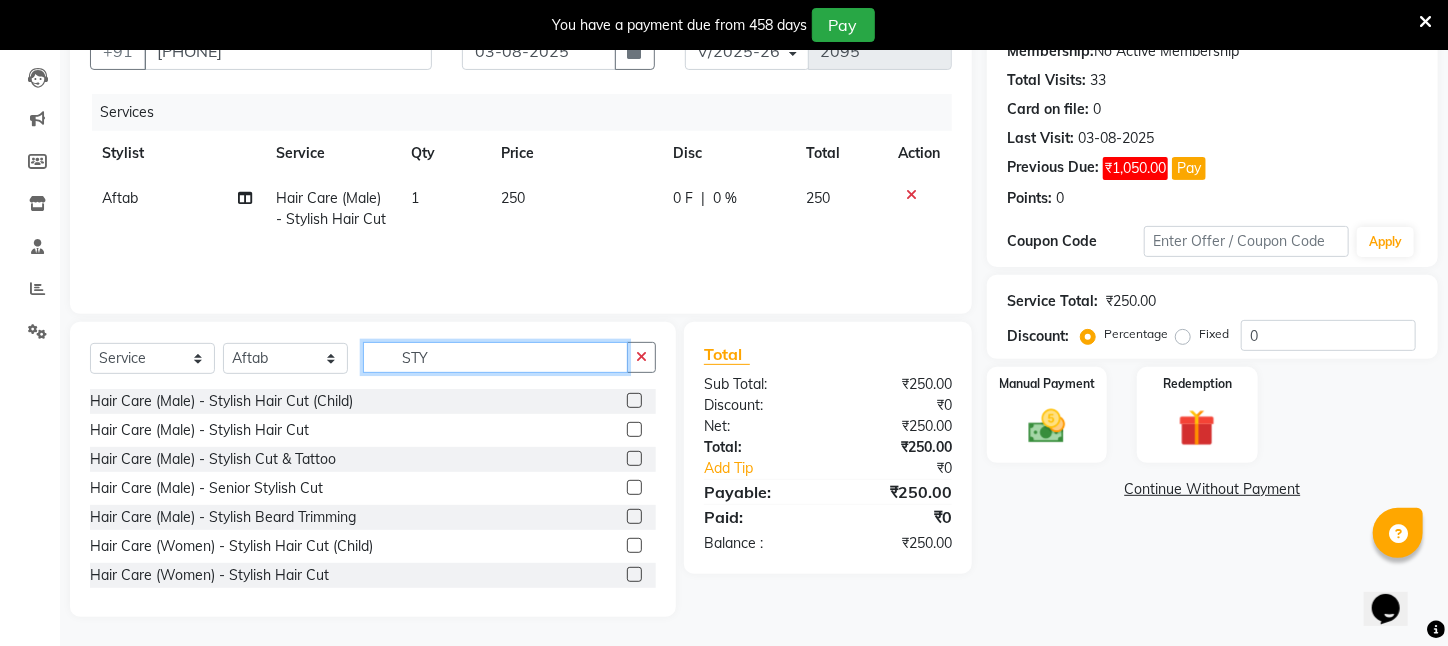 drag, startPoint x: 453, startPoint y: 348, endPoint x: 320, endPoint y: 353, distance: 133.09395 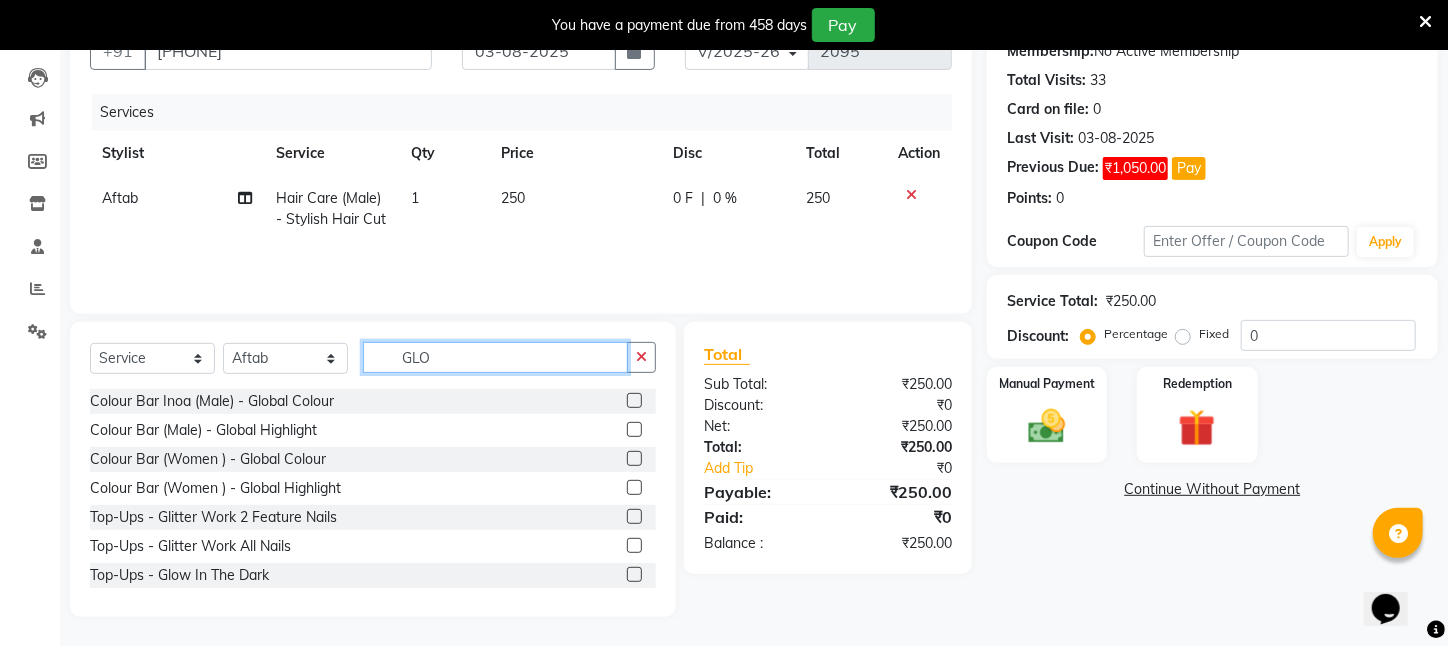 scroll, scrollTop: 161, scrollLeft: 0, axis: vertical 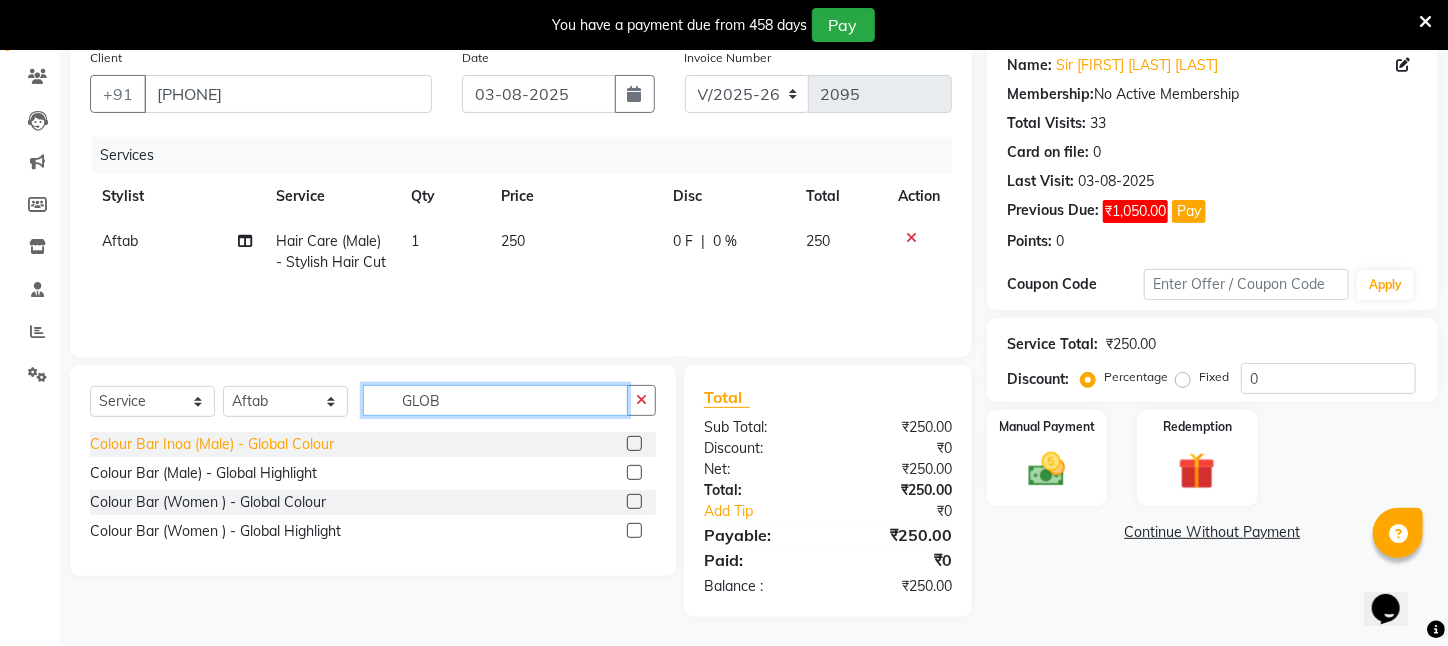 type on "GLOB" 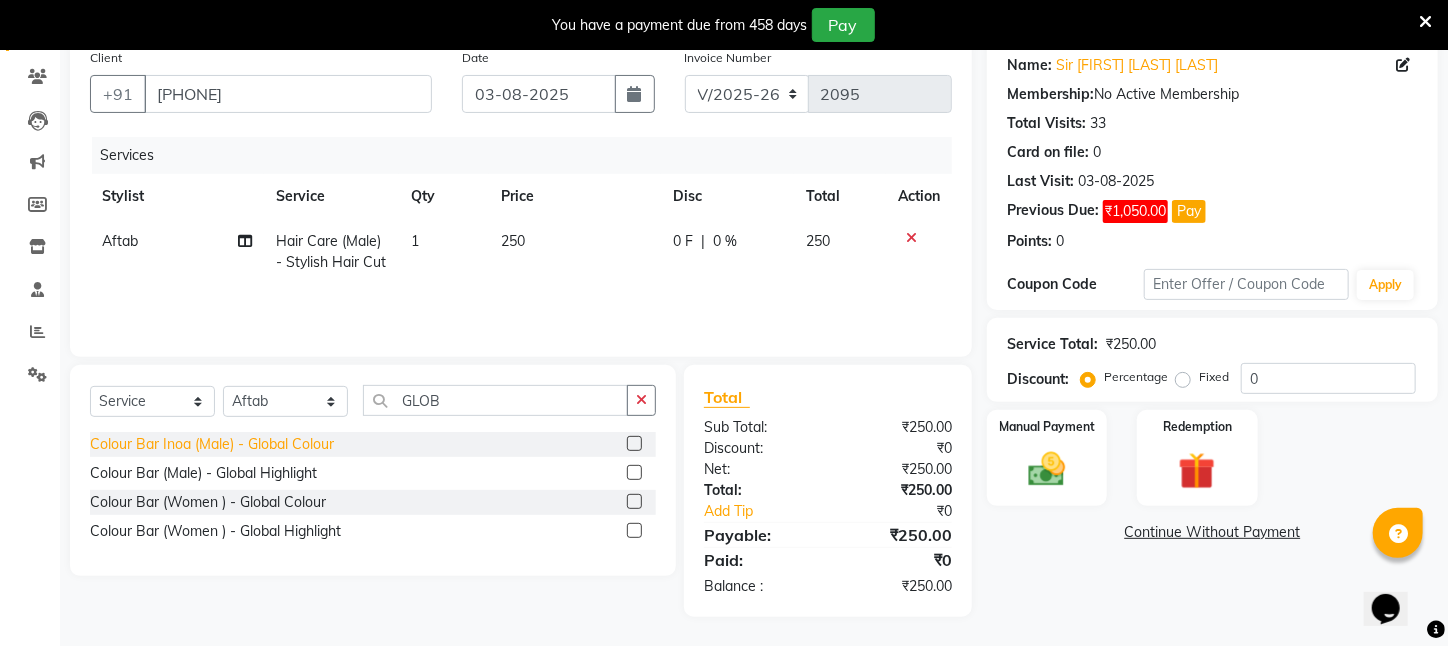 click on "Colour Bar Inoa (Male)   -   Global Colour" 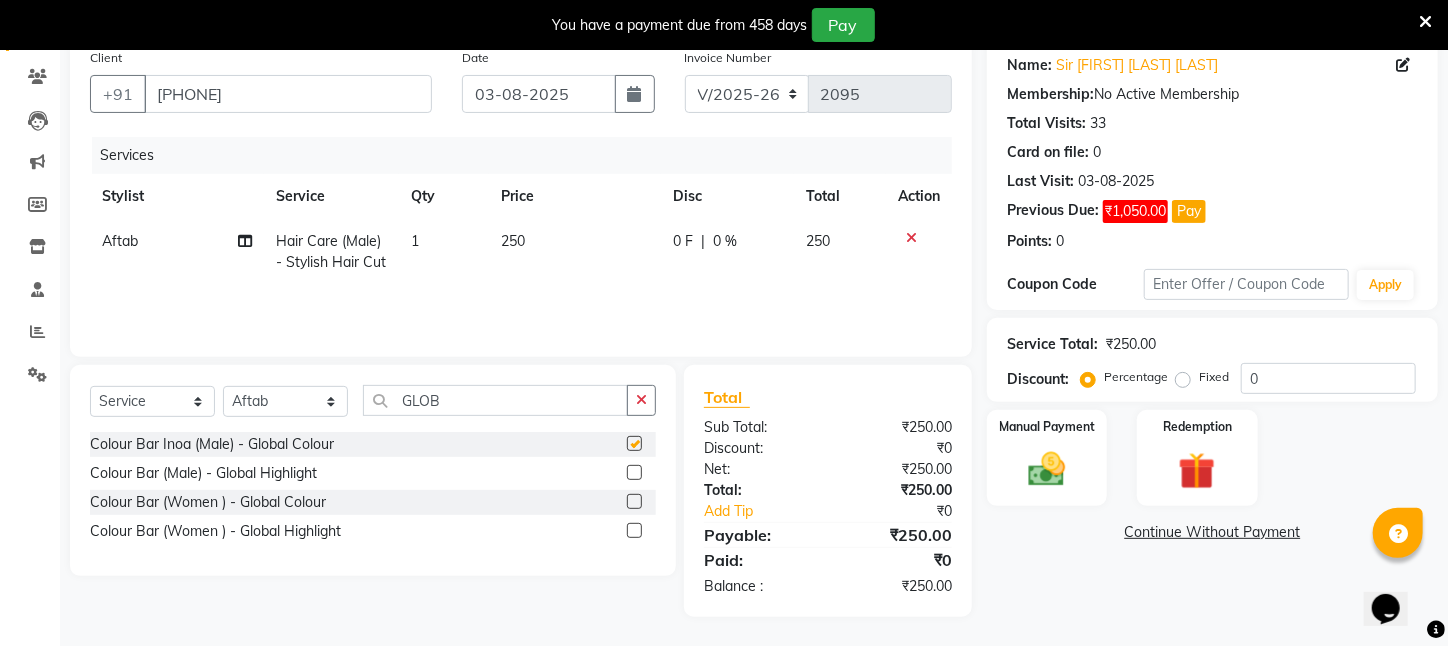checkbox on "false" 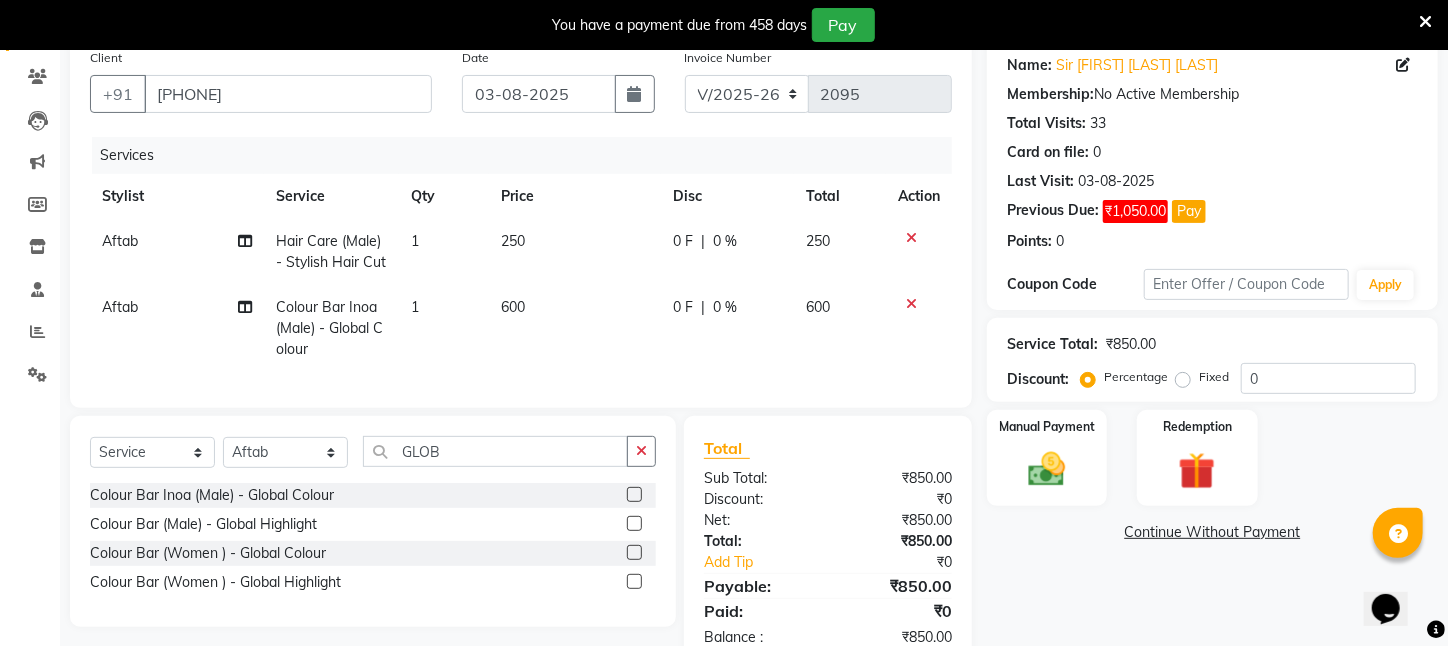 click on "600" 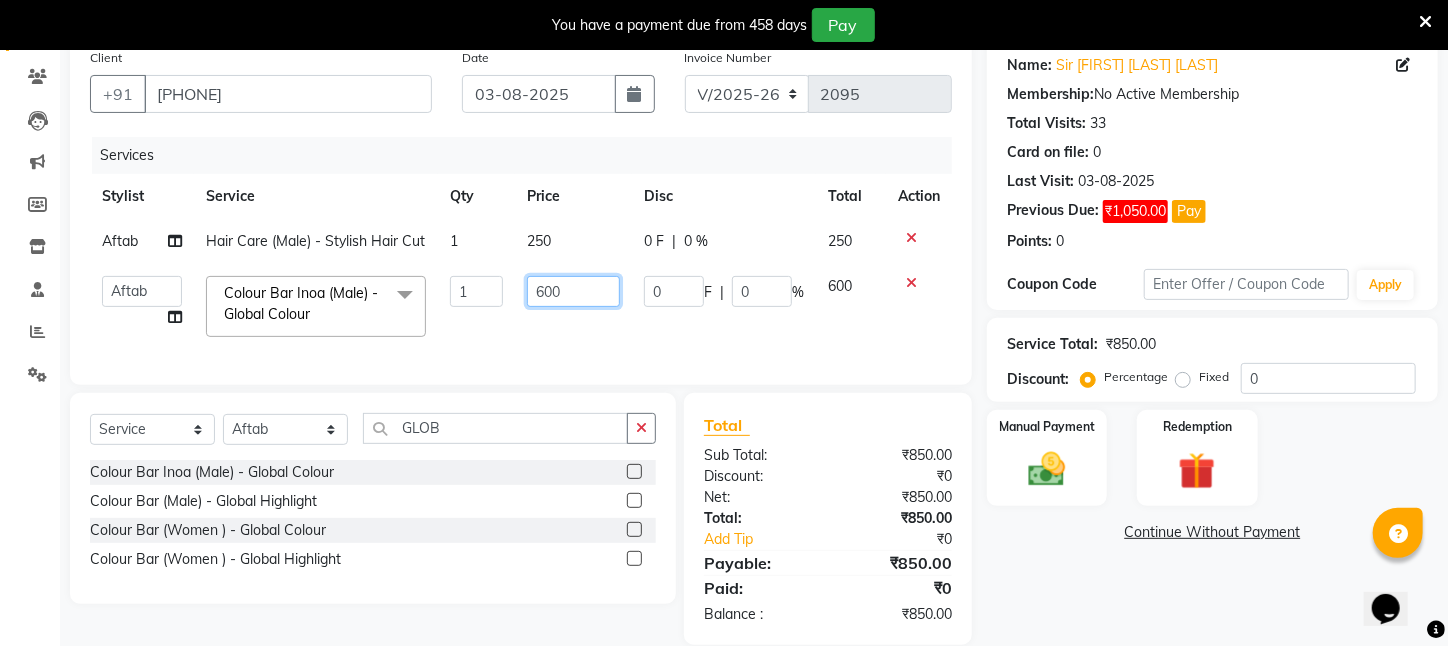 drag, startPoint x: 587, startPoint y: 289, endPoint x: 415, endPoint y: 277, distance: 172.41809 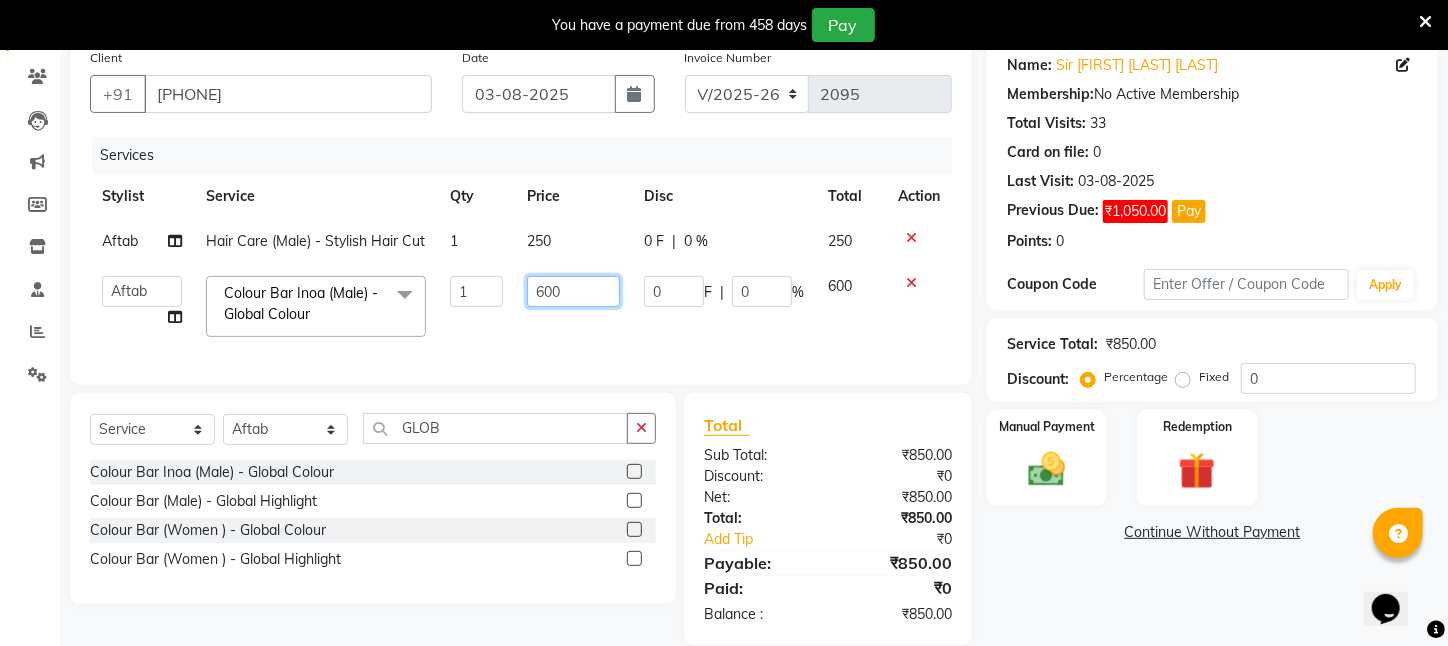click on "Aftab   Ansar    ARPITA   DEEPIKA   IMRAAN   Injamam   KESHAV   kharagpur   Mahadev Pal   Manisha   MOUMITA   NEHA   Rahim   Ruma   SAIMA   Shibani   Sujit   Suman   TINKU   Venu  Colour Bar Inoa (Male)   -   Global Colour  x Wax - Normal    -   Under Arms Wax - Normal    -   Full Face Wax - Normal    -   Half Hand Wax - Normal    -   Half Leg Wax - Normal    -   Front Stomach Wax - Normal    -   Back Side Wax - Normal    -   Full Hand Wax - Normal    -   Full Leg Wax - Normal    -   Brazilian Wax Wax - Normal    -   Full Body Wax Mole Remove HEAD MASSAGE  DERMA SAGE LOTUS FACIAL THRENDING MALE CHIN THREDING MALE CHIK SPELTEN HAIR CUT WOMEN ICE CREAM PADICURE  ICE CREAM MANICURE cv anti angine facial SEA BUTTER TREATMENT spelteen cut  CV PIGMENTATION BRIGHTENING FACIAL MALE FULL BODY TRIMING HAIR SPA COMBO OFFER FACIAL COMBO OFFER FACE MASSAGE COMBO OFFER CLEANUP OFFER CHIN WOMEN WAX Body hair remoVE HAIR WIG SERVICE CUTTING COMBO OFFER MALE HAIR CUT/SPA/DETAN/FACIAL/BREAD MALE HALF HAND DE TAN  NOSE WAX  1" 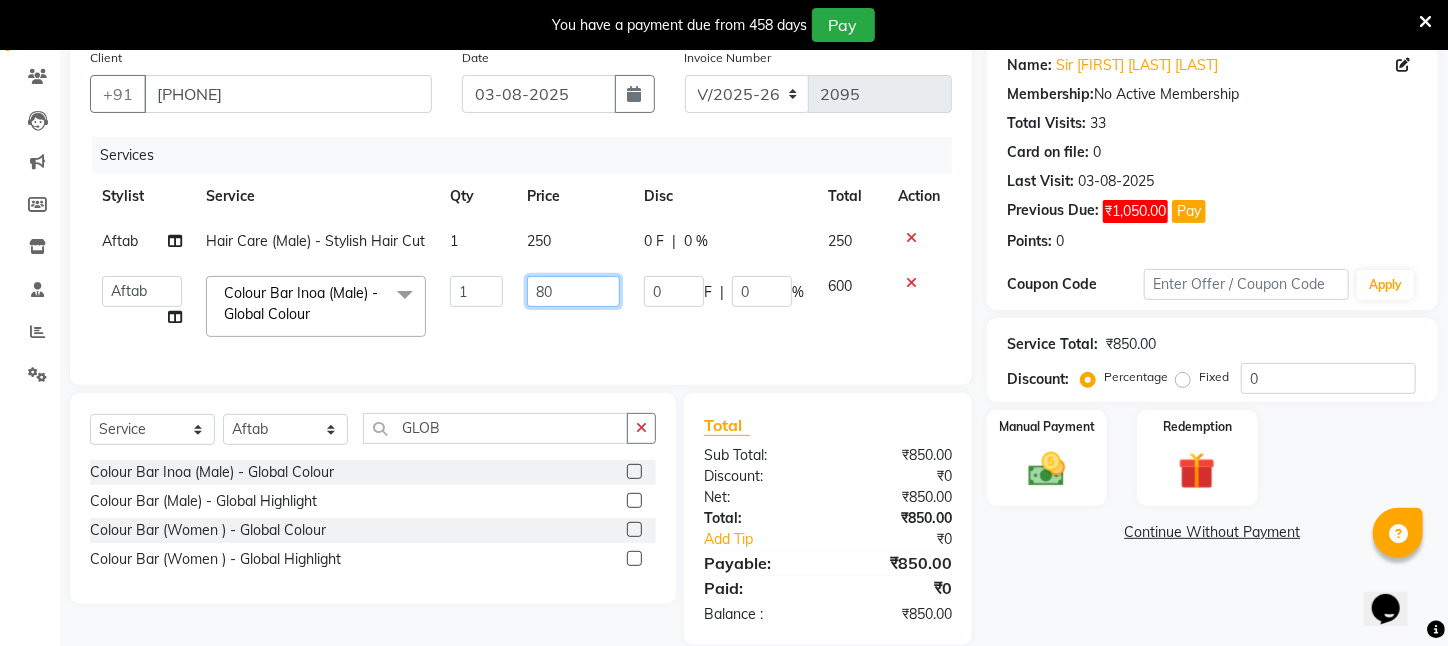 type on "800" 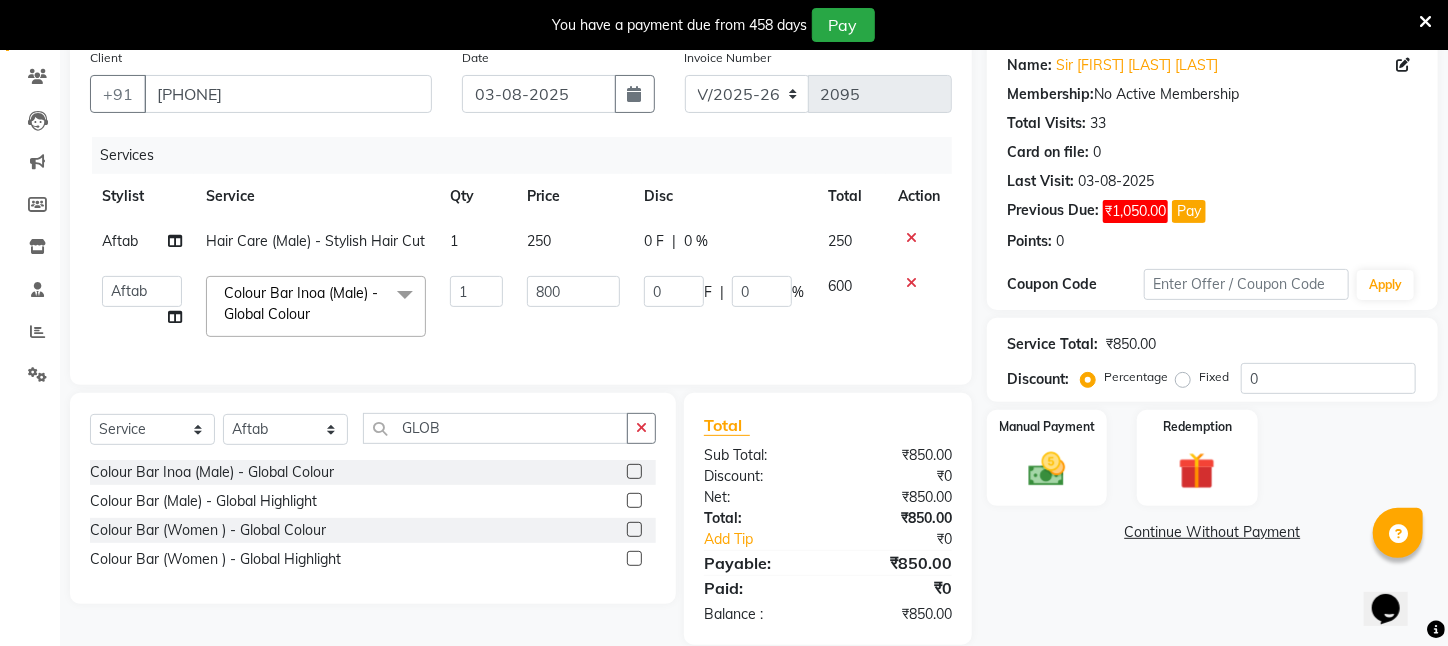 click on "Aftab   Ansar    ARPITA   DEEPIKA   IMRAAN   Injamam   KESHAV   kharagpur   Mahadev Pal   Manisha   MOUMITA   NEHA   Rahim   Ruma   SAIMA   Shibani   Sujit   Suman   TINKU   Venu  Colour Bar Inoa (Male)   -   Global Colour  x Wax - Normal    -   Under Arms Wax - Normal    -   Full Face Wax - Normal    -   Half Hand Wax - Normal    -   Half Leg Wax - Normal    -   Front Stomach Wax - Normal    -   Back Side Wax - Normal    -   Full Hand Wax - Normal    -   Full Leg Wax - Normal    -   Brazilian Wax Wax - Normal    -   Full Body Wax Mole Remove HEAD MASSAGE  DERMA SAGE LOTUS FACIAL THRENDING MALE CHIN THREDING MALE CHIK SPELTEN HAIR CUT WOMEN ICE CREAM PADICURE  ICE CREAM MANICURE cv anti angine facial SEA BUTTER TREATMENT spelteen cut  CV PIGMENTATION BRIGHTENING FACIAL MALE FULL BODY TRIMING HAIR SPA COMBO OFFER FACIAL COMBO OFFER FACE MASSAGE COMBO OFFER CLEANUP OFFER CHIN WOMEN WAX Body hair remoVE HAIR WIG SERVICE CUTTING COMBO OFFER MALE HAIR CUT/SPA/DETAN/FACIAL/BREAD MALE HALF HAND DE TAN  NOSE WAX  1" 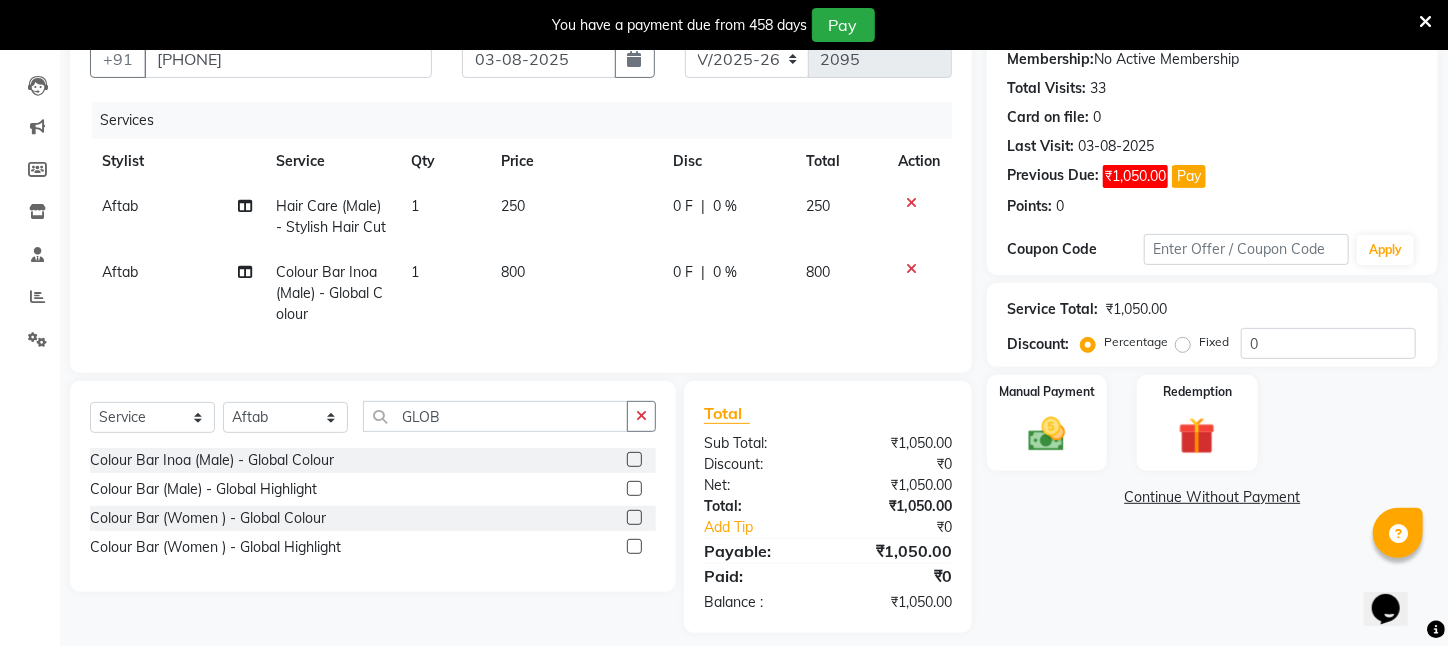 scroll, scrollTop: 227, scrollLeft: 0, axis: vertical 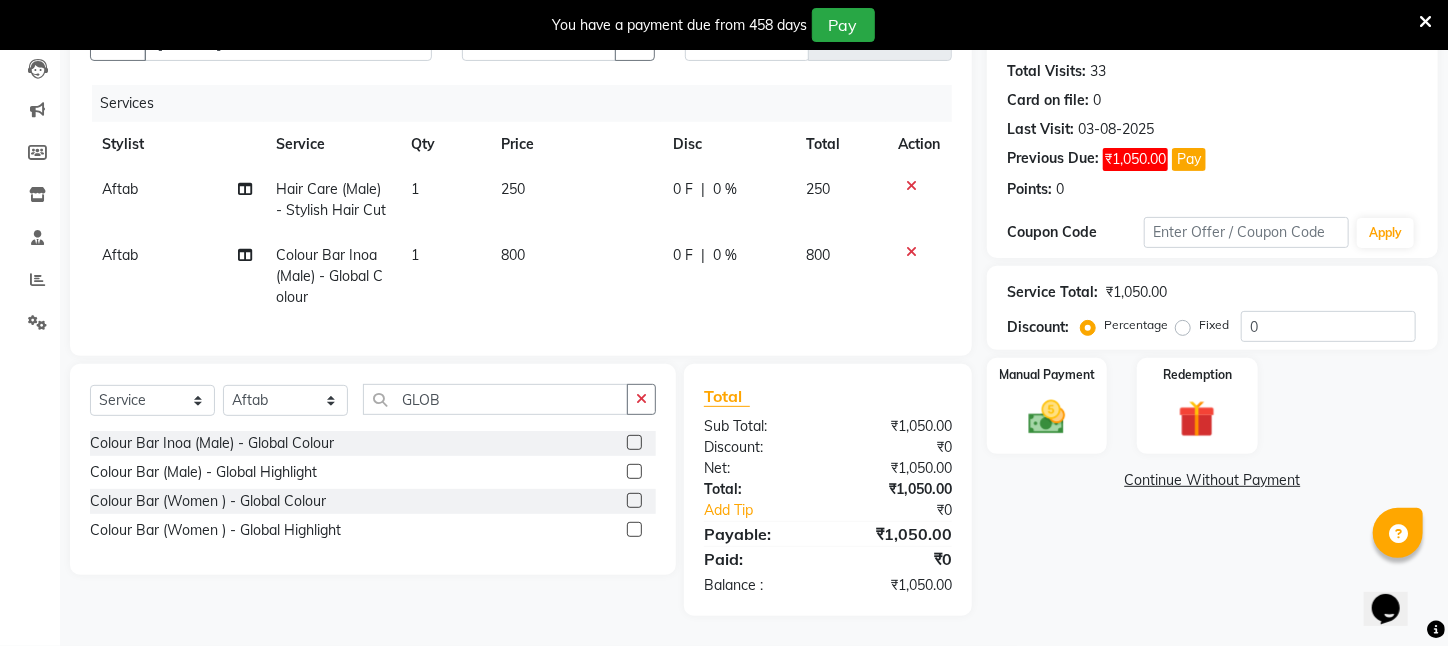 click on "Fixed" 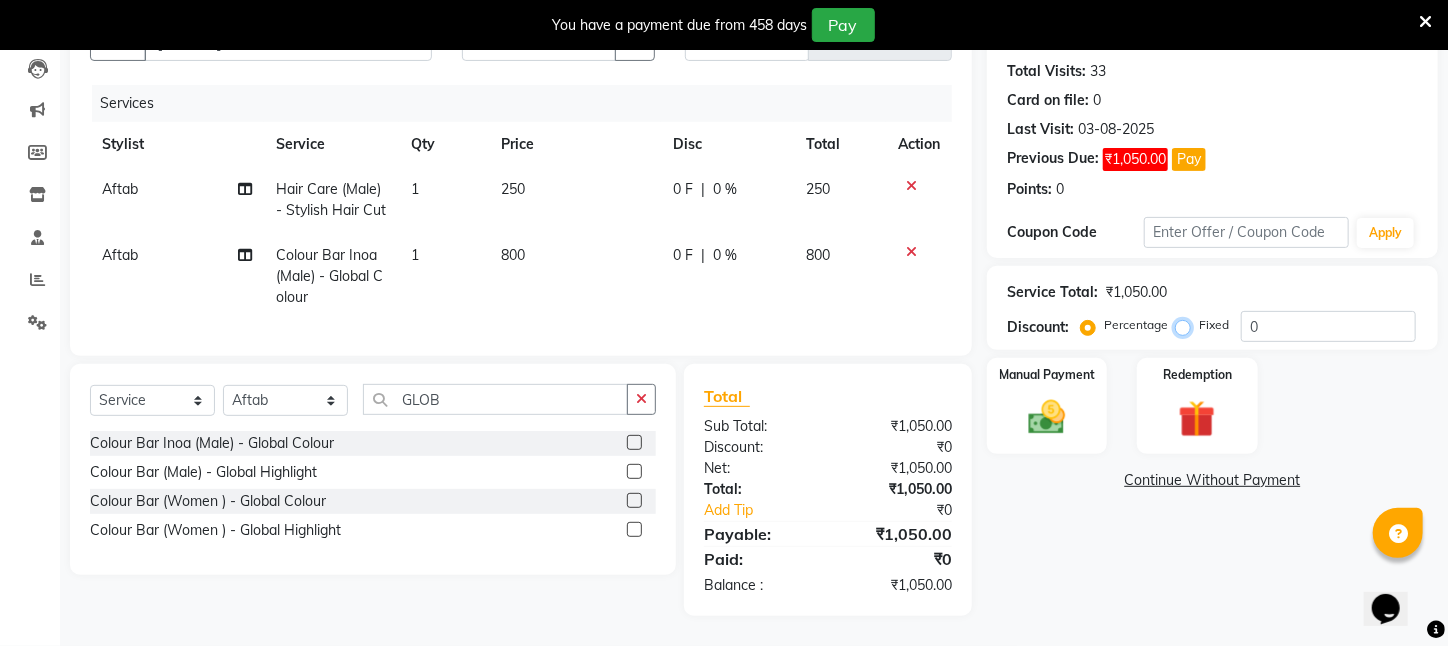 click on "Fixed" at bounding box center [1187, 325] 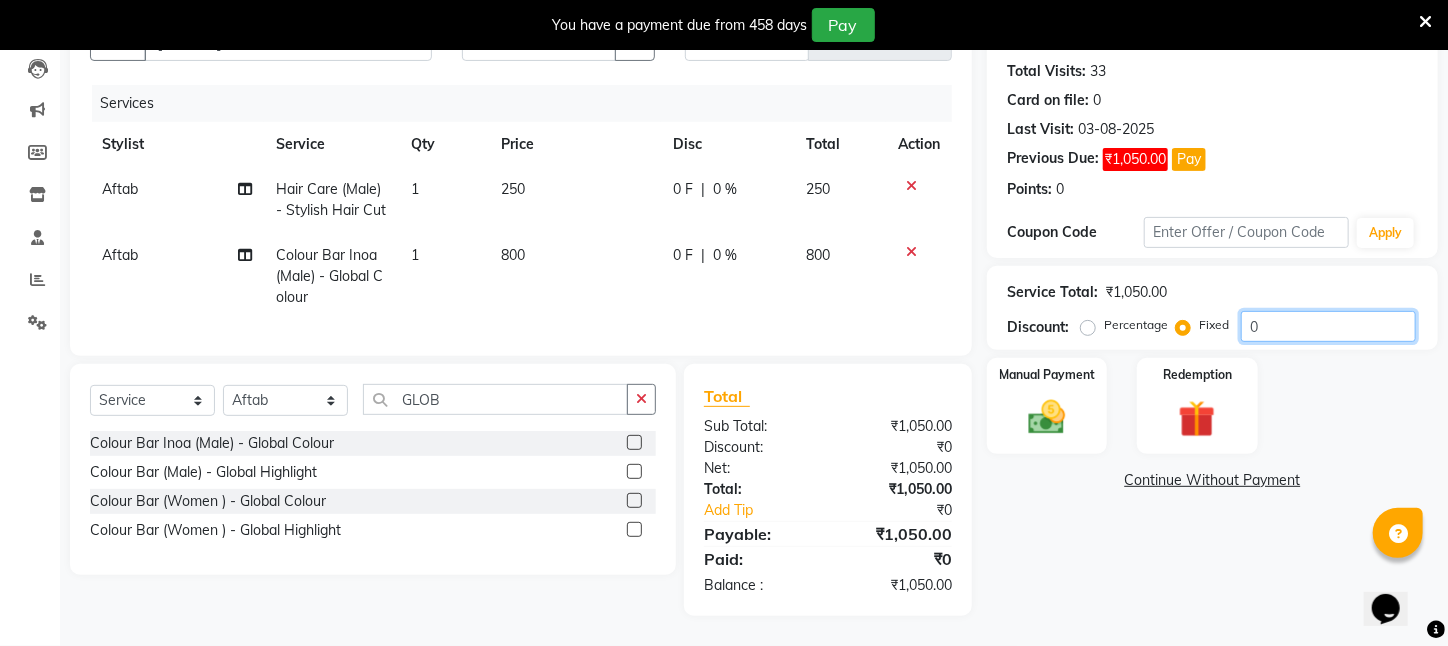 click on "0" 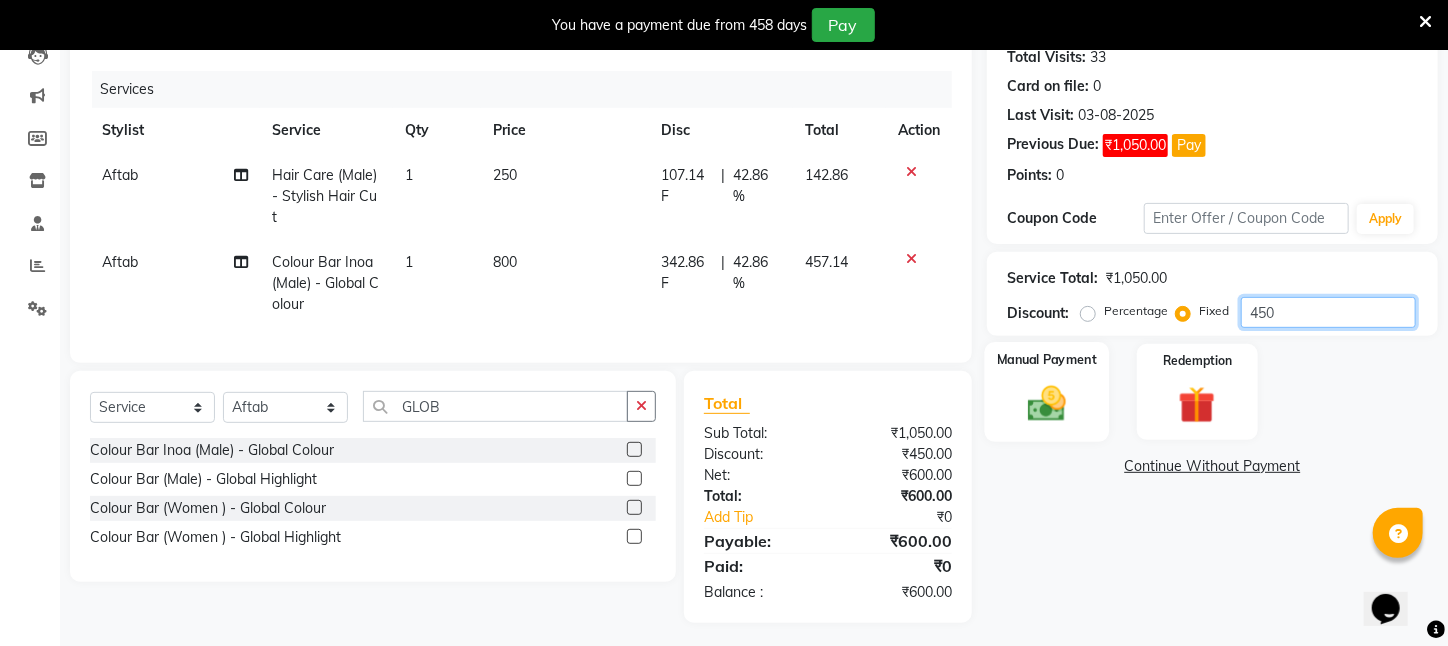 type on "450" 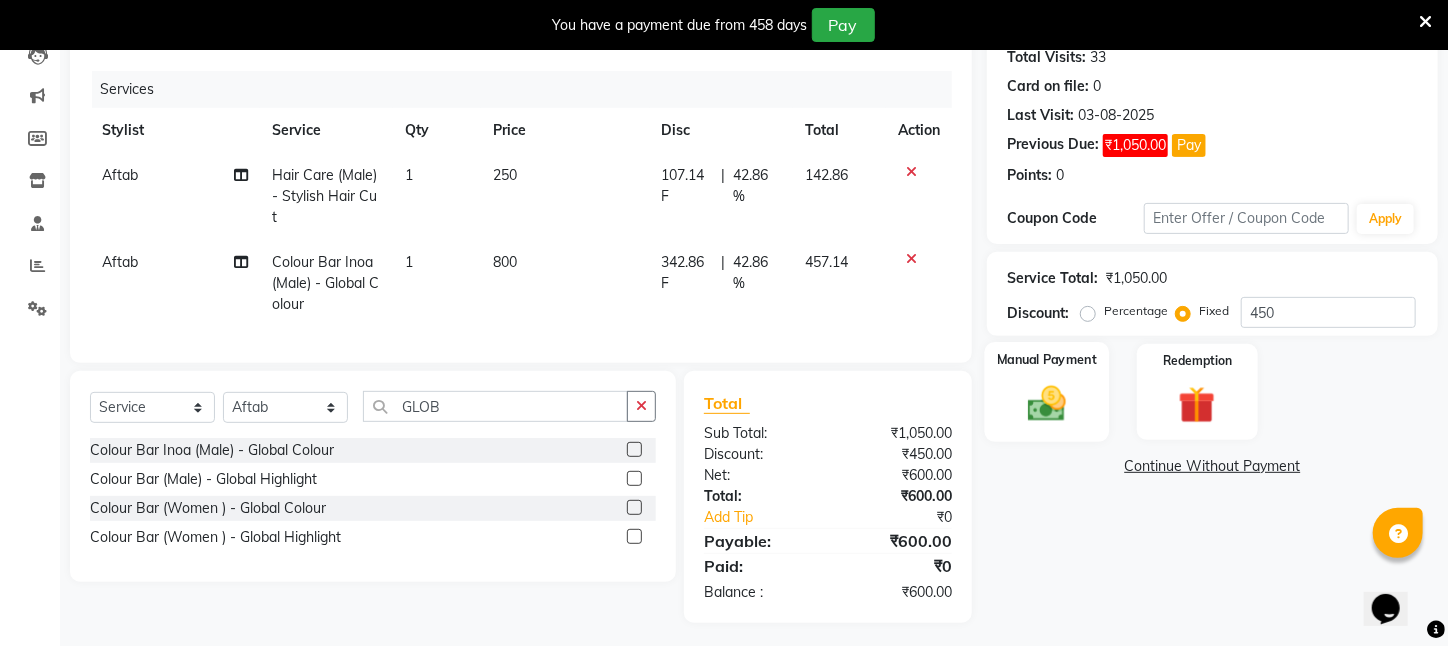 click 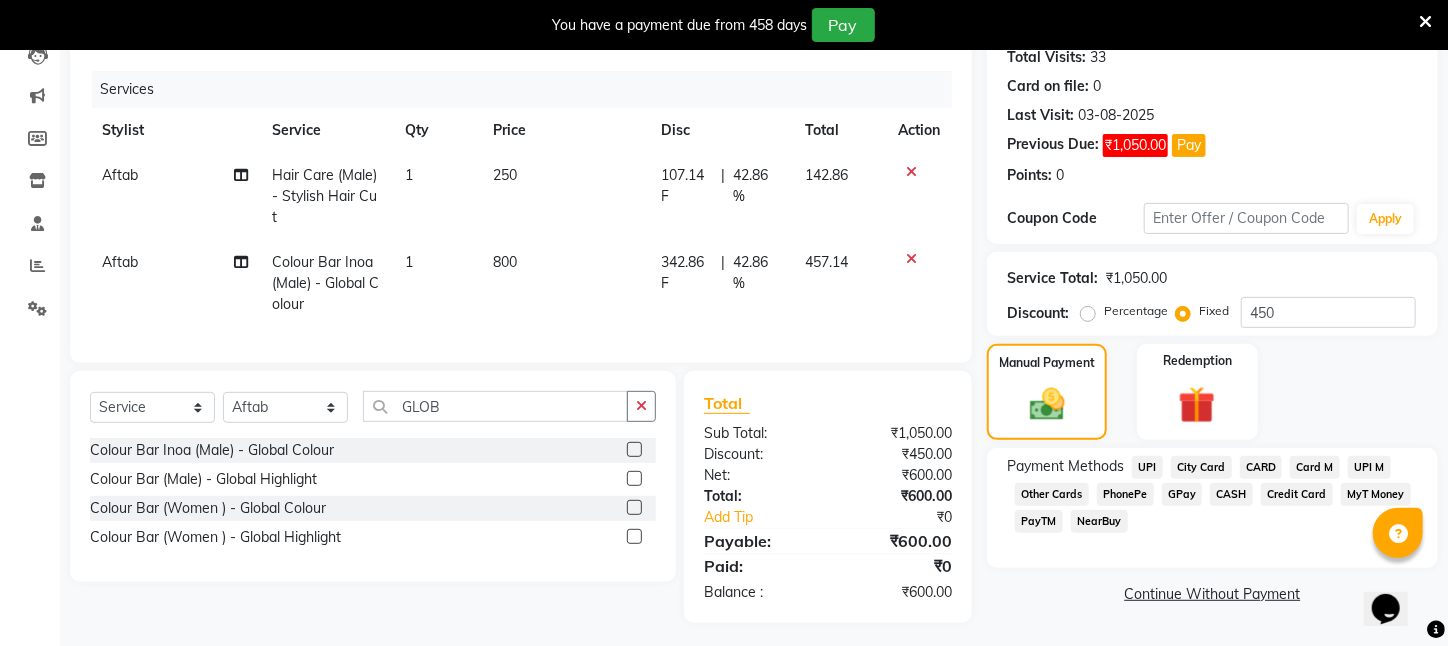 click on "CASH" 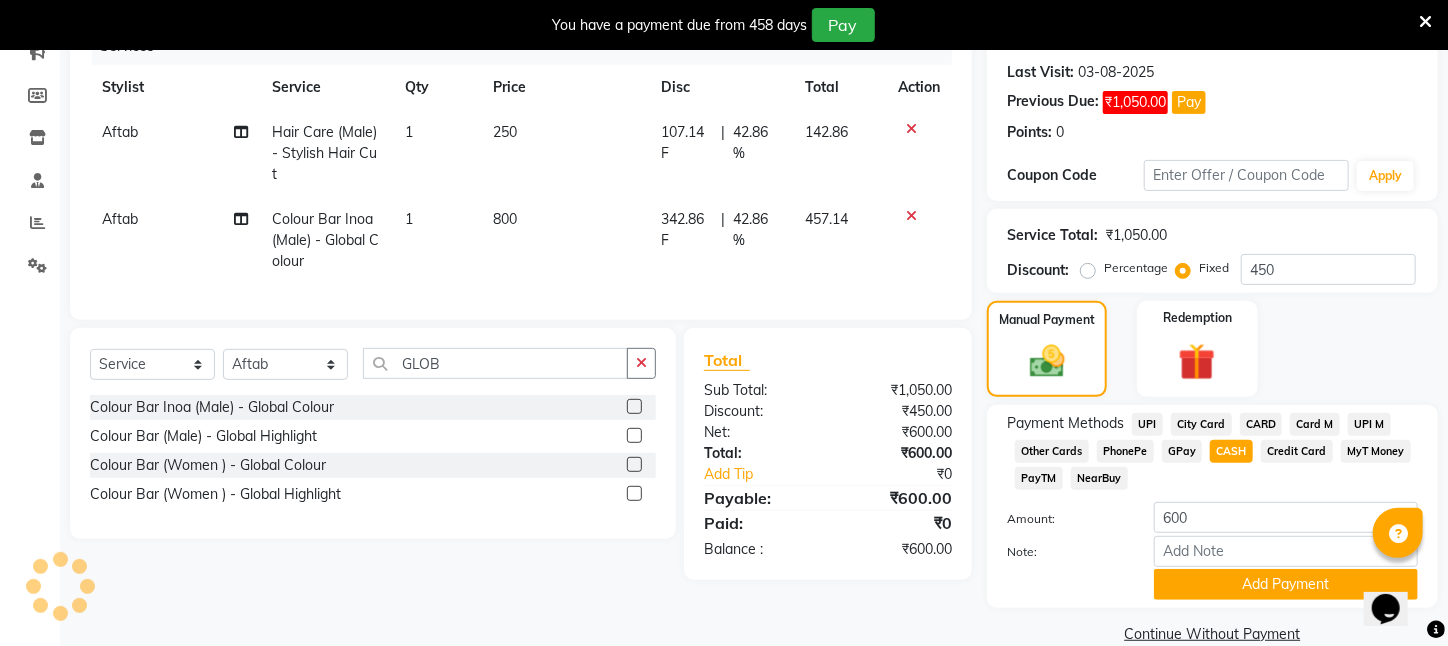 scroll, scrollTop: 324, scrollLeft: 0, axis: vertical 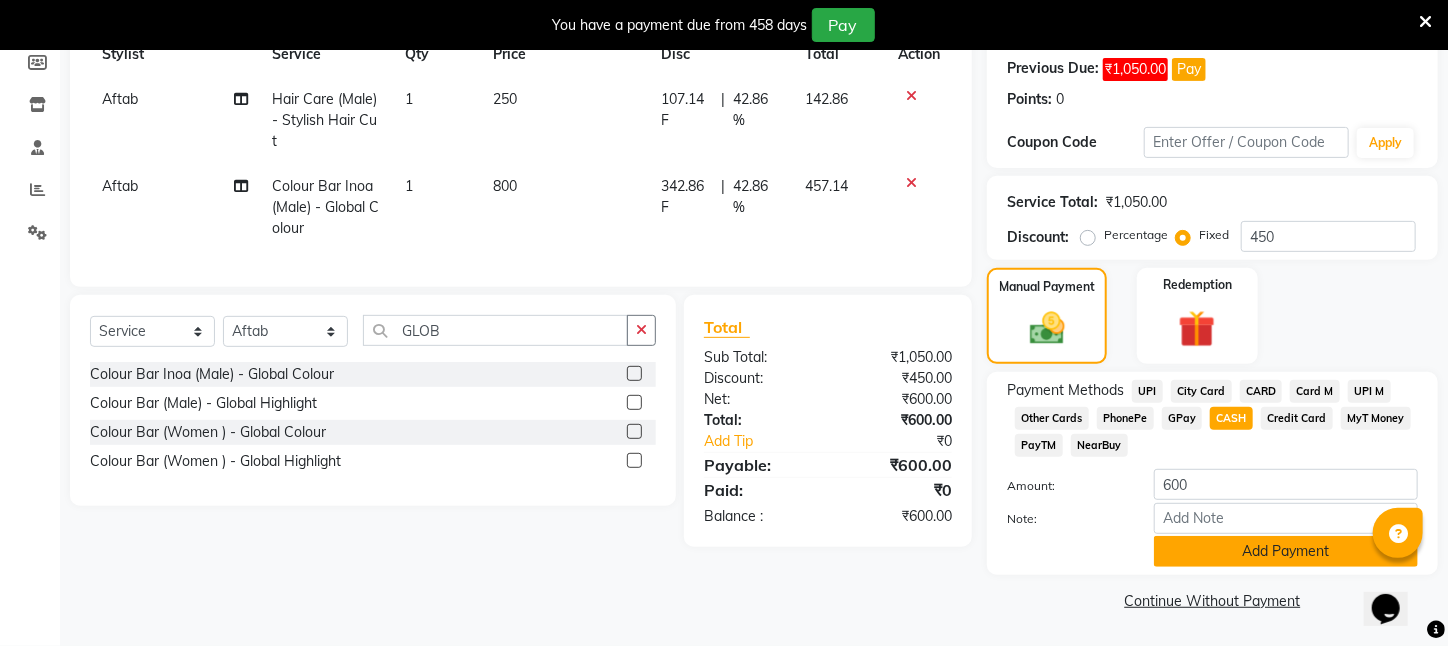 click on "Add Payment" 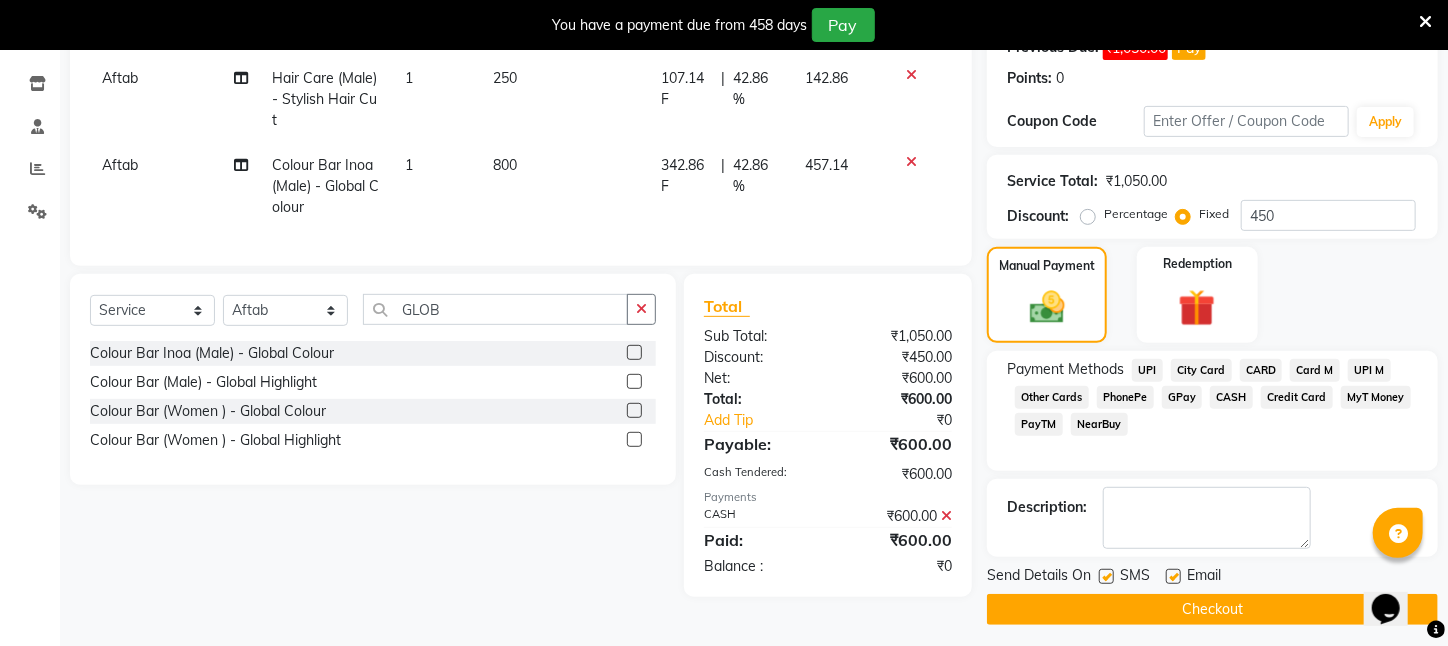 click on "Checkout" 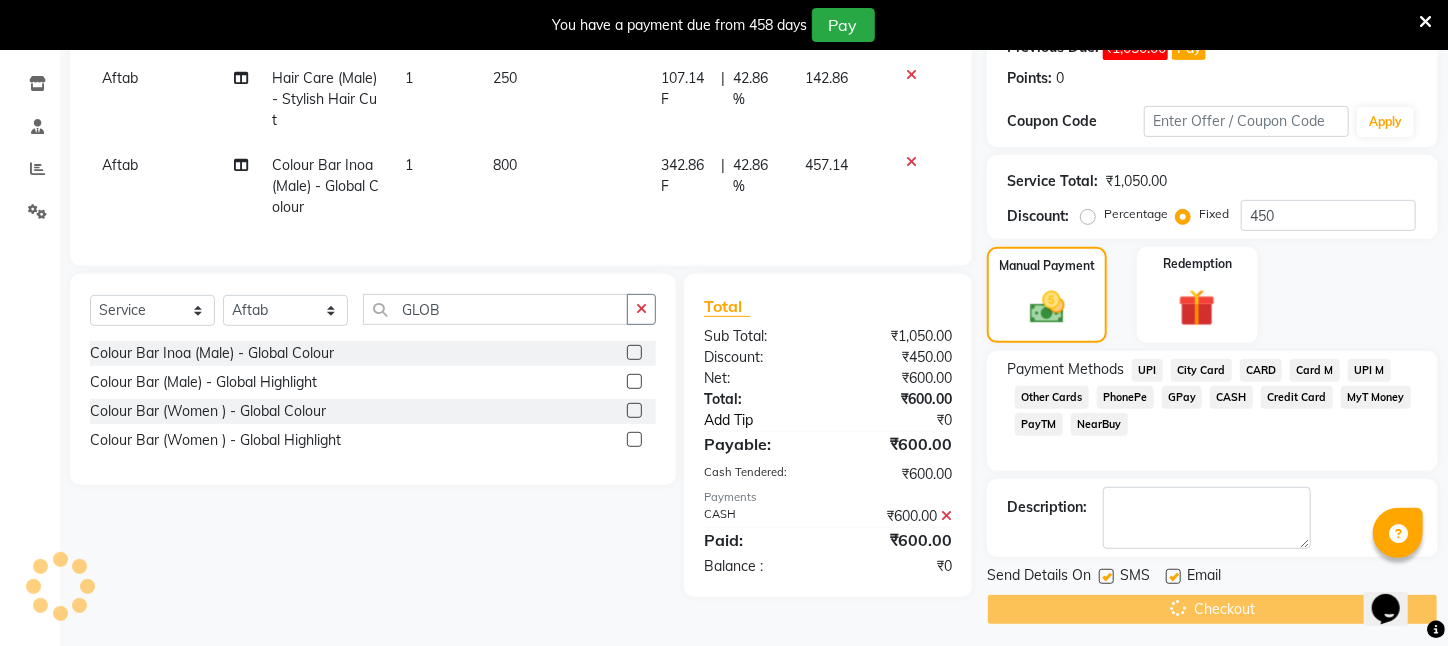 scroll, scrollTop: 121, scrollLeft: 0, axis: vertical 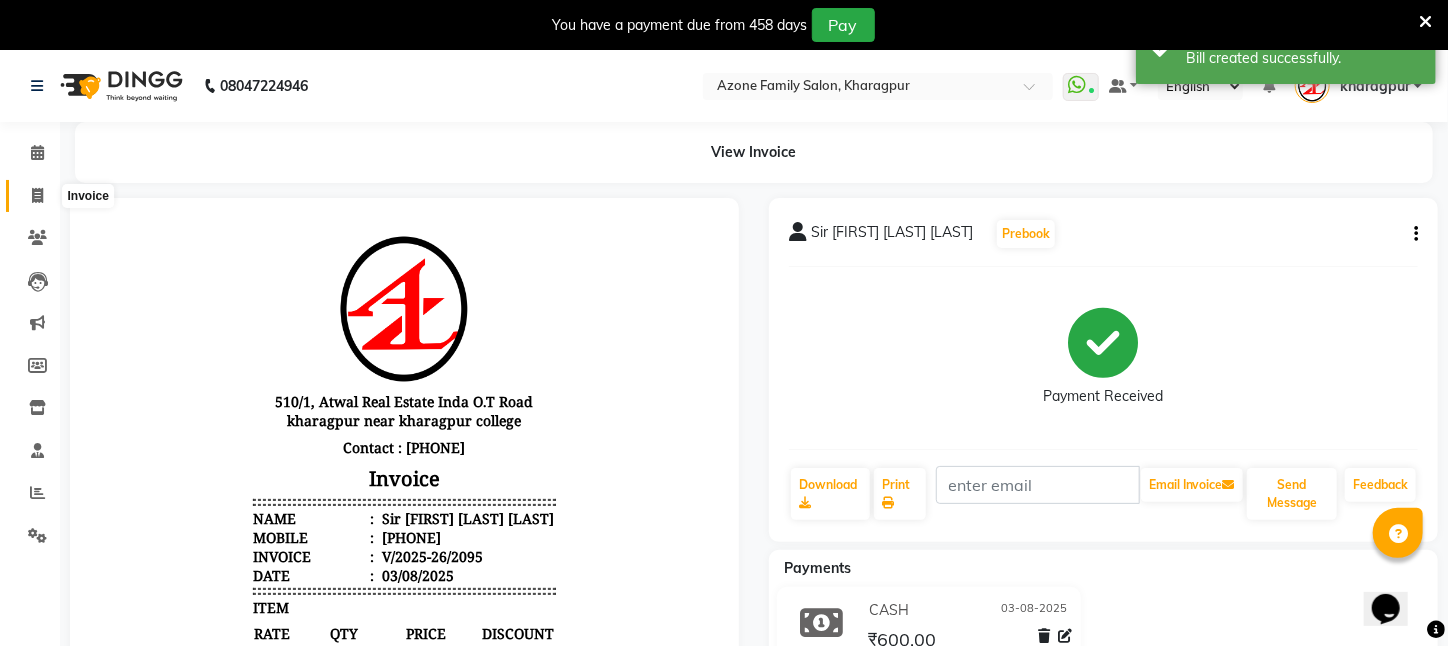 click 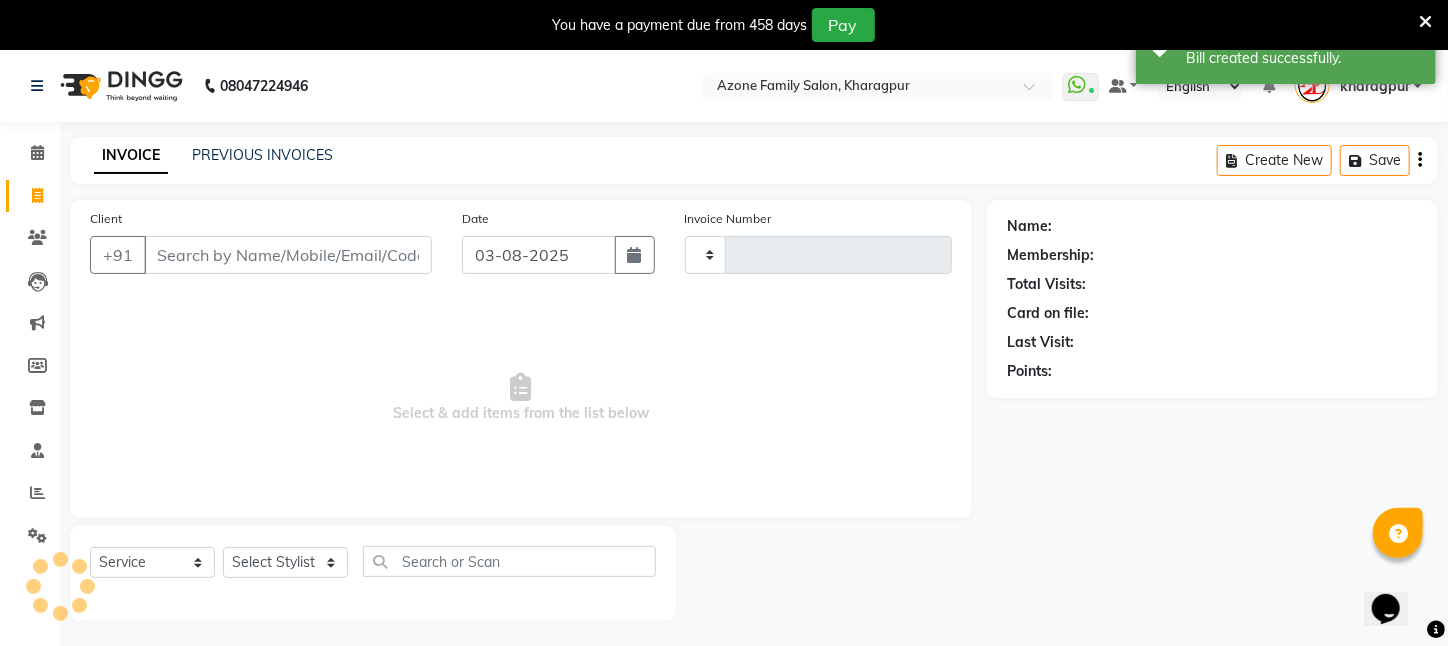 scroll, scrollTop: 50, scrollLeft: 0, axis: vertical 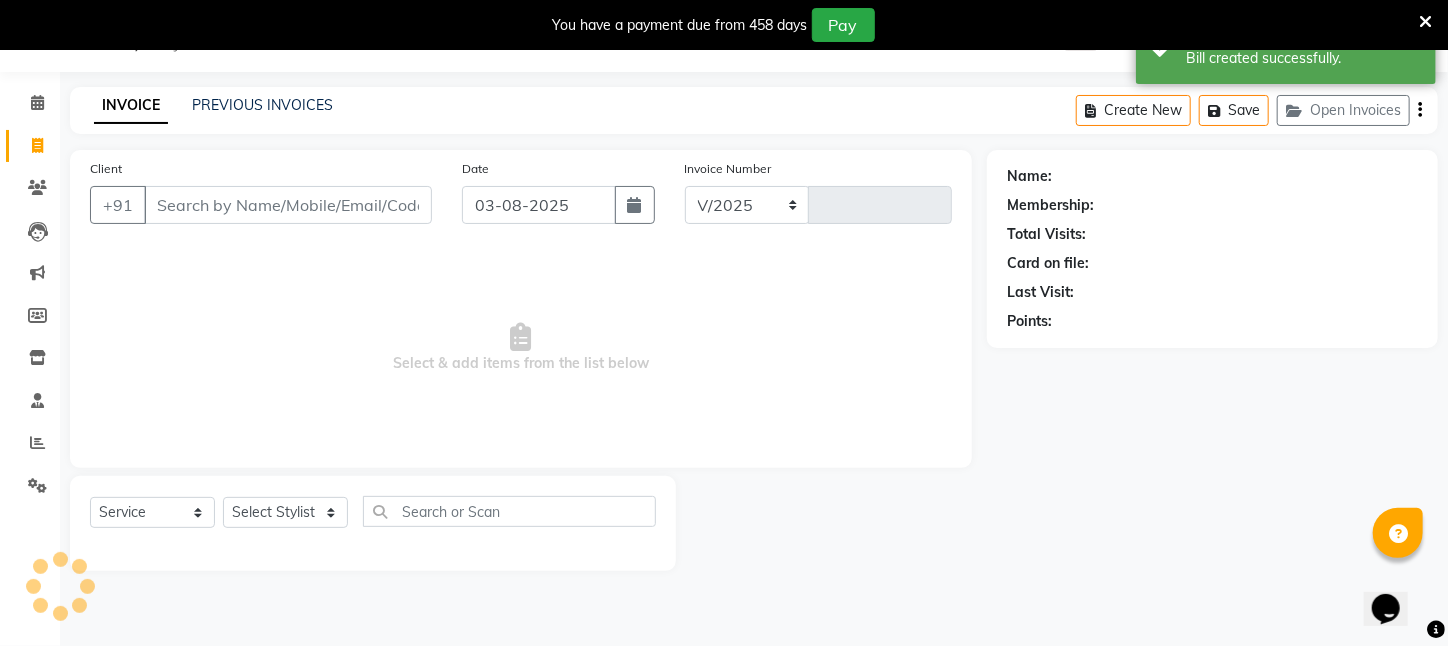 select on "4296" 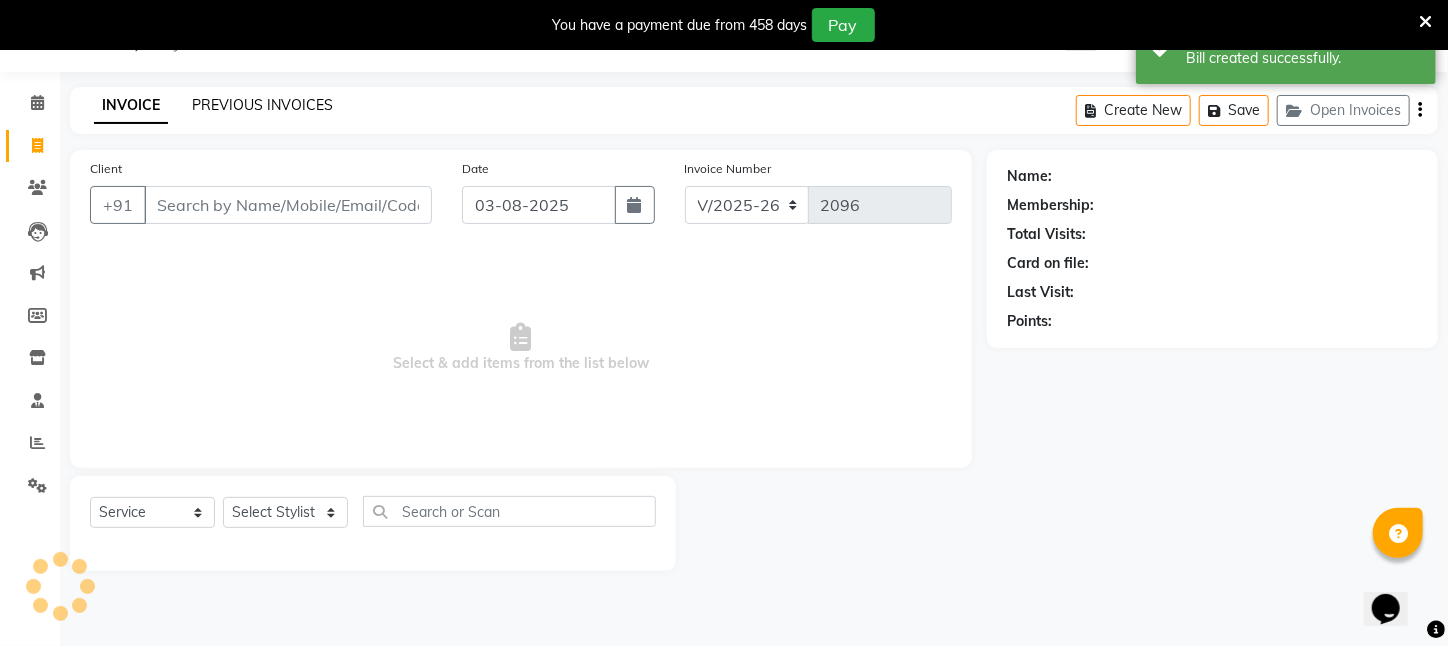 click on "PREVIOUS INVOICES" 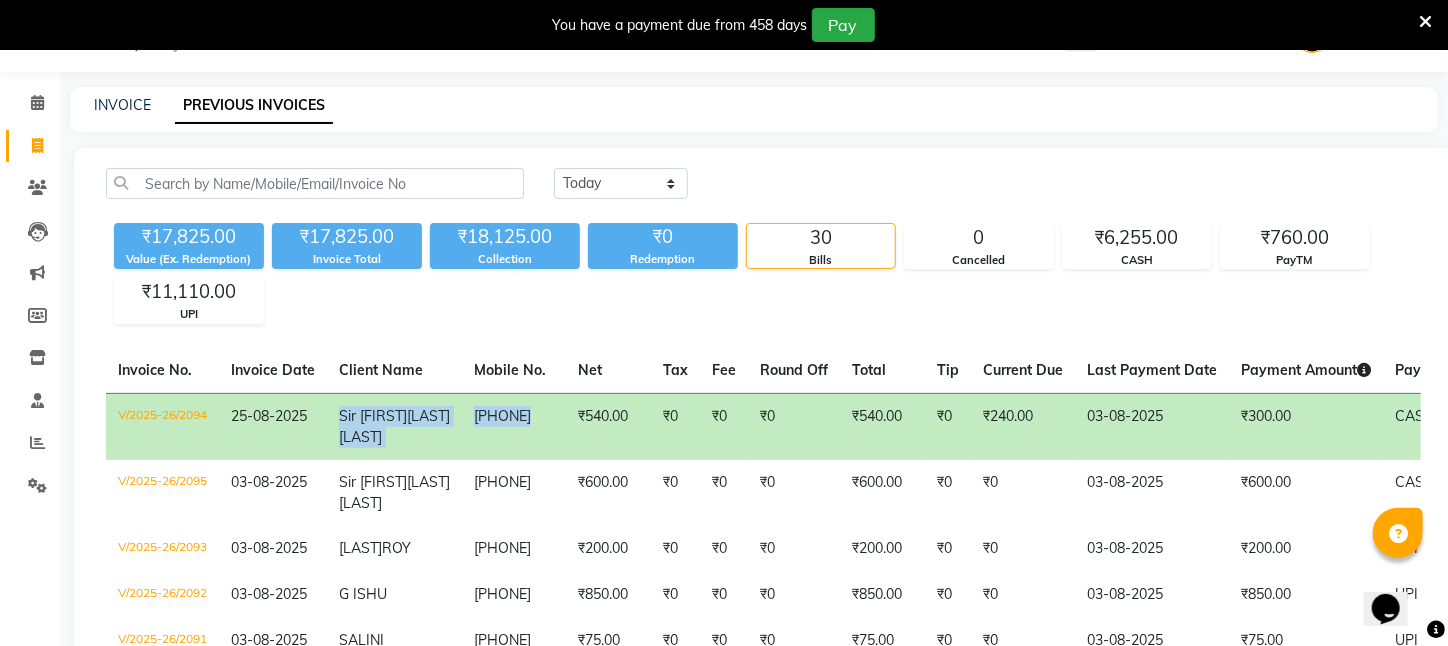 drag, startPoint x: 332, startPoint y: 413, endPoint x: 508, endPoint y: 406, distance: 176.13914 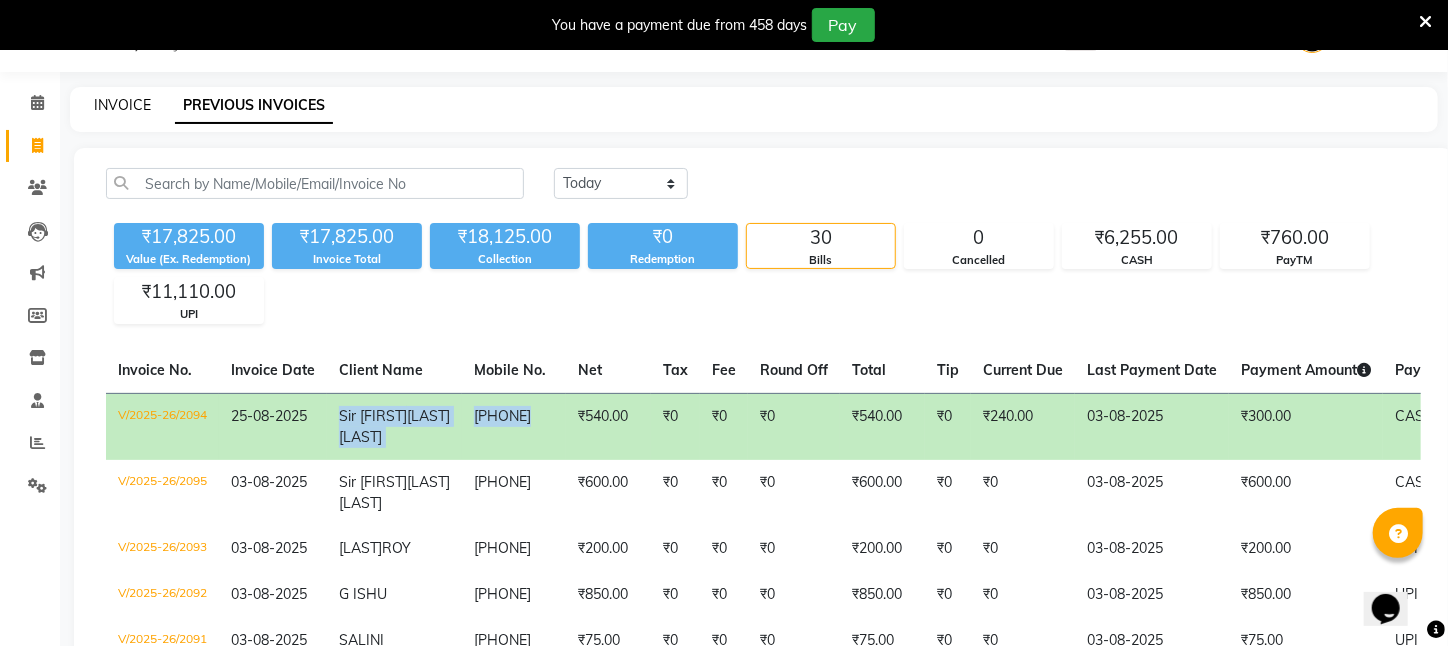 click on "INVOICE" 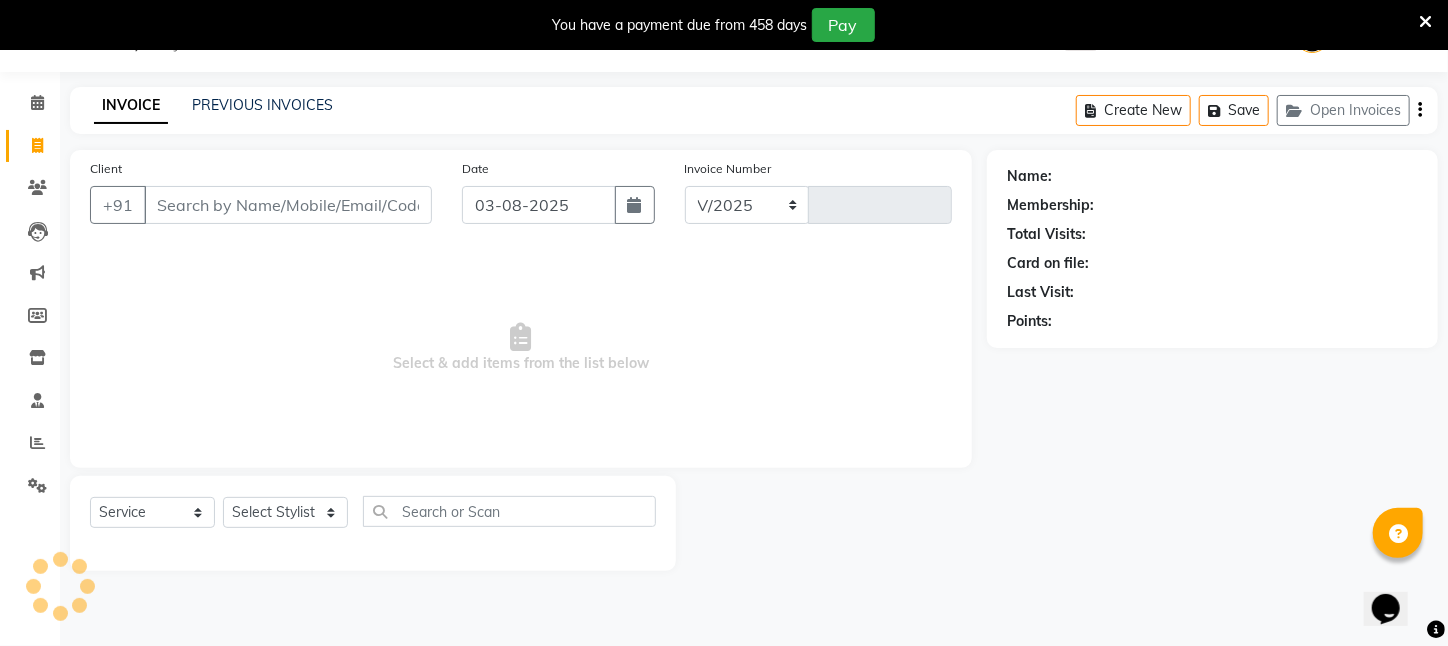 select on "4296" 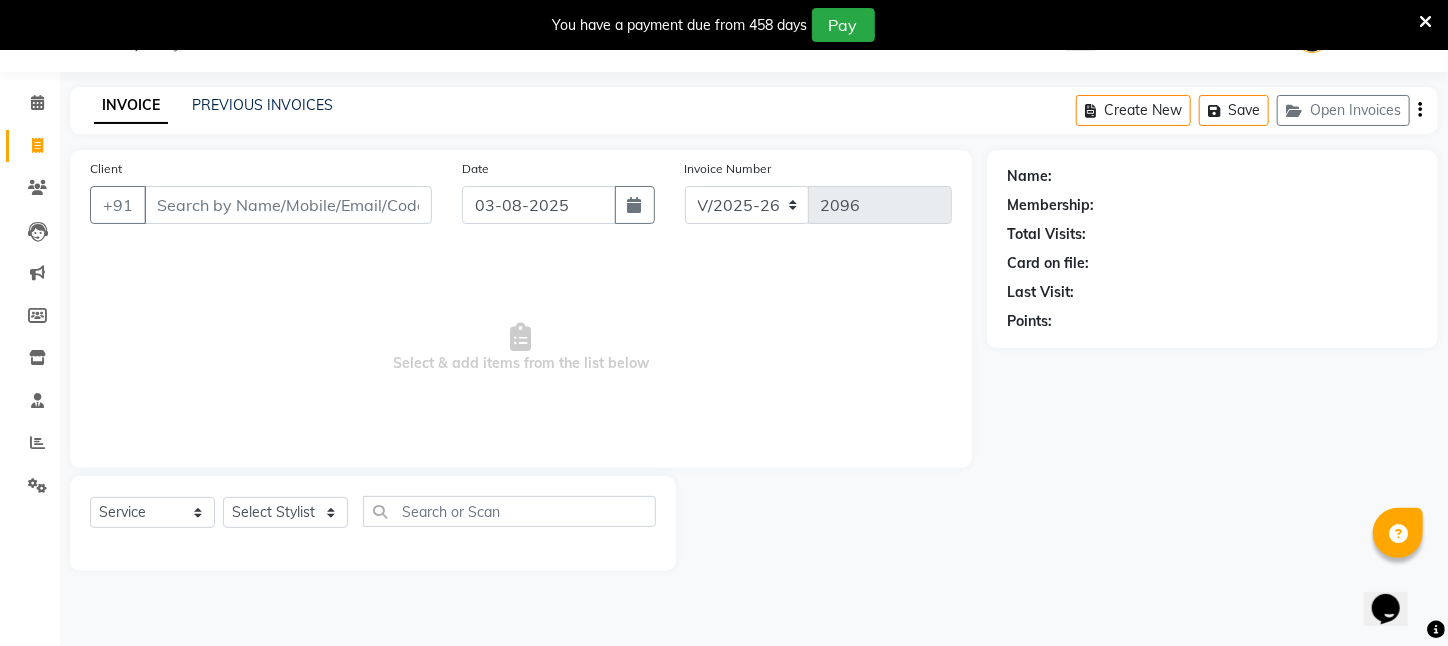 click on "Client" at bounding box center [288, 205] 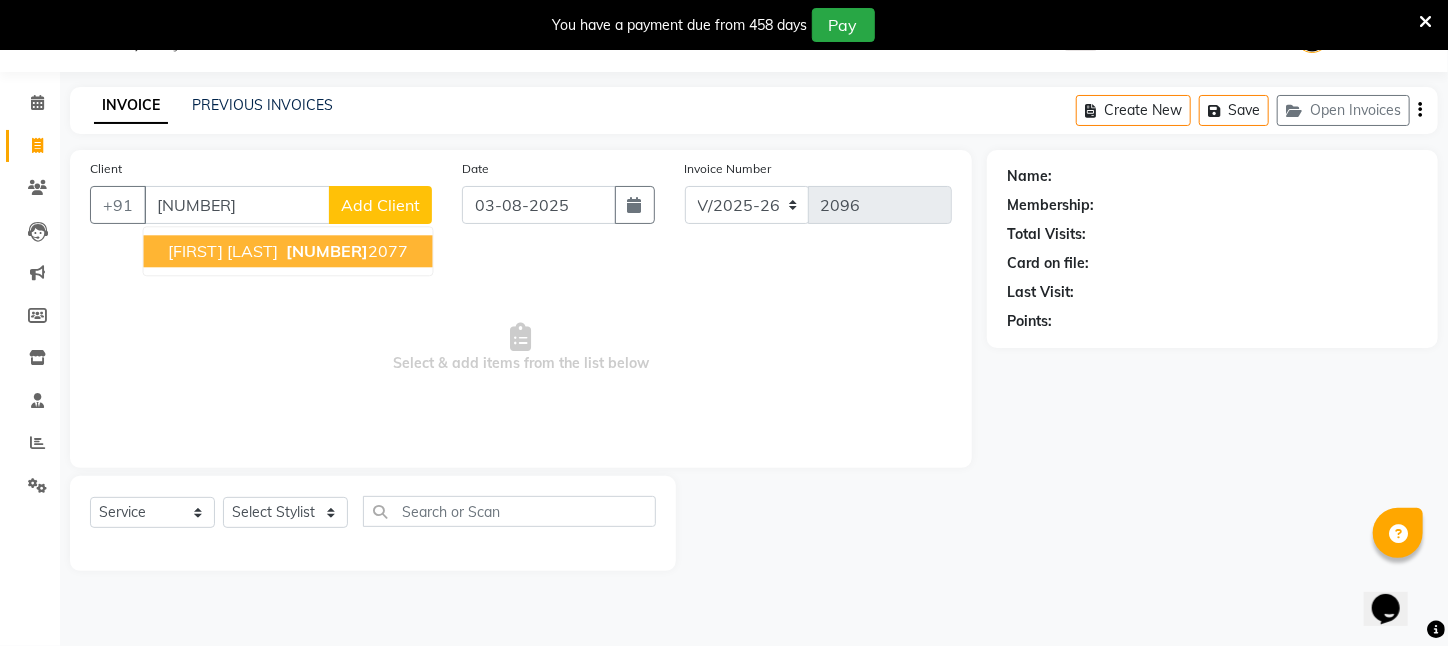 click on "963585" at bounding box center (328, 251) 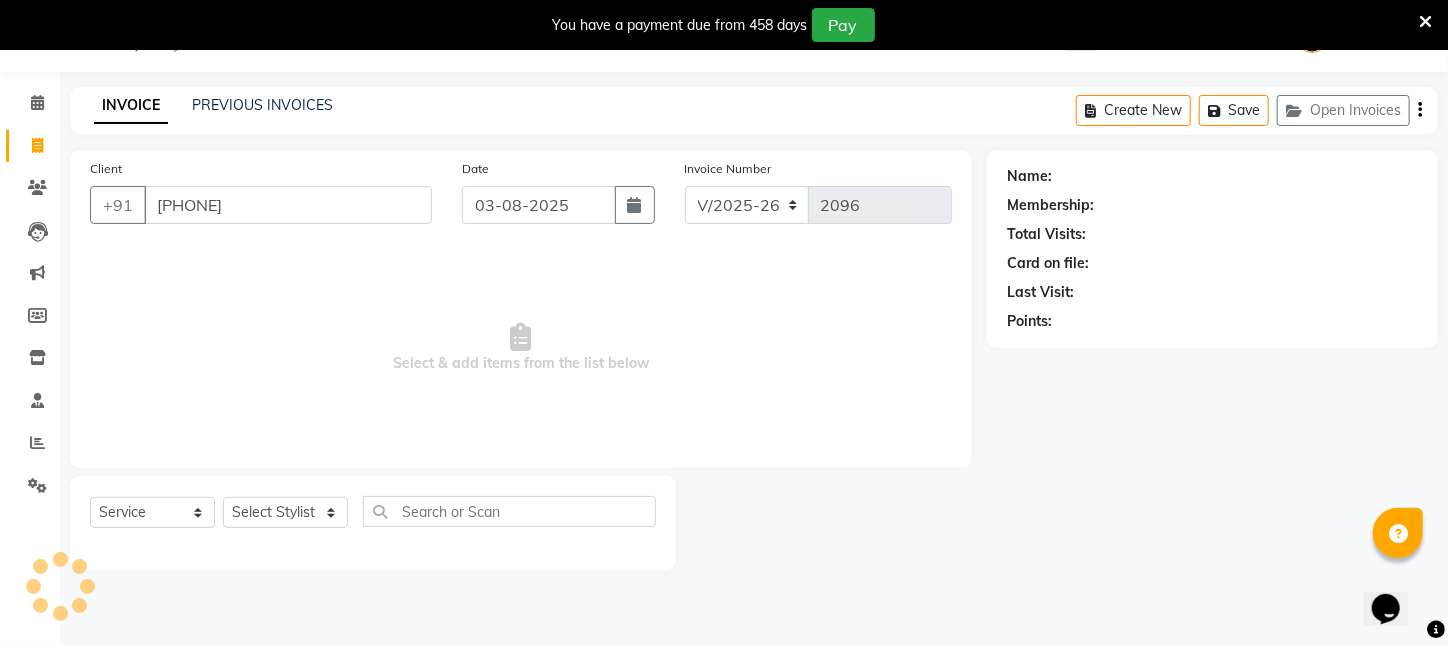 type on "9635852077" 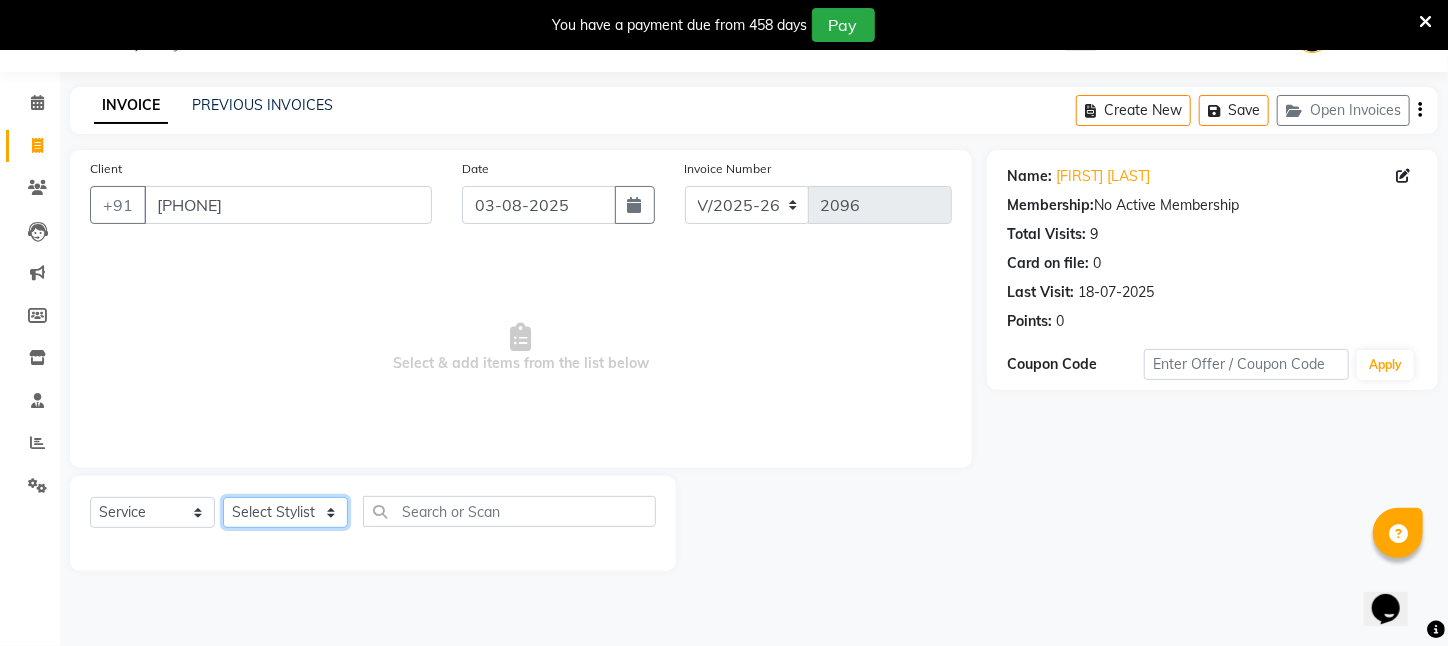 click on "Select Stylist Aftab Ansar  ARPITA DEEPIKA IMRAAN Injamam KESHAV kharagpur Mahadev Pal Manisha MOUMITA NEHA Rahim Ruma SAIMA Shibani Sujit Suman TINKU Venu" 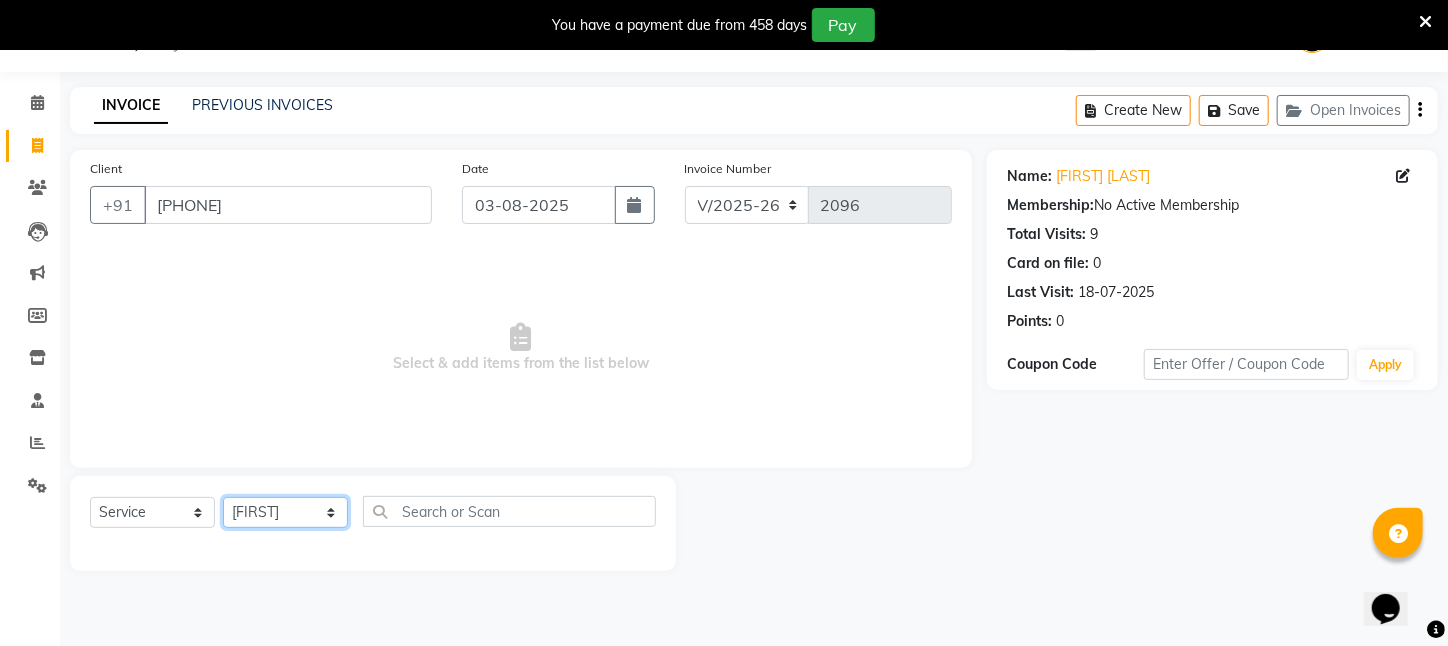click on "Select Stylist Aftab Ansar  ARPITA DEEPIKA IMRAAN Injamam KESHAV kharagpur Mahadev Pal Manisha MOUMITA NEHA Rahim Ruma SAIMA Shibani Sujit Suman TINKU Venu" 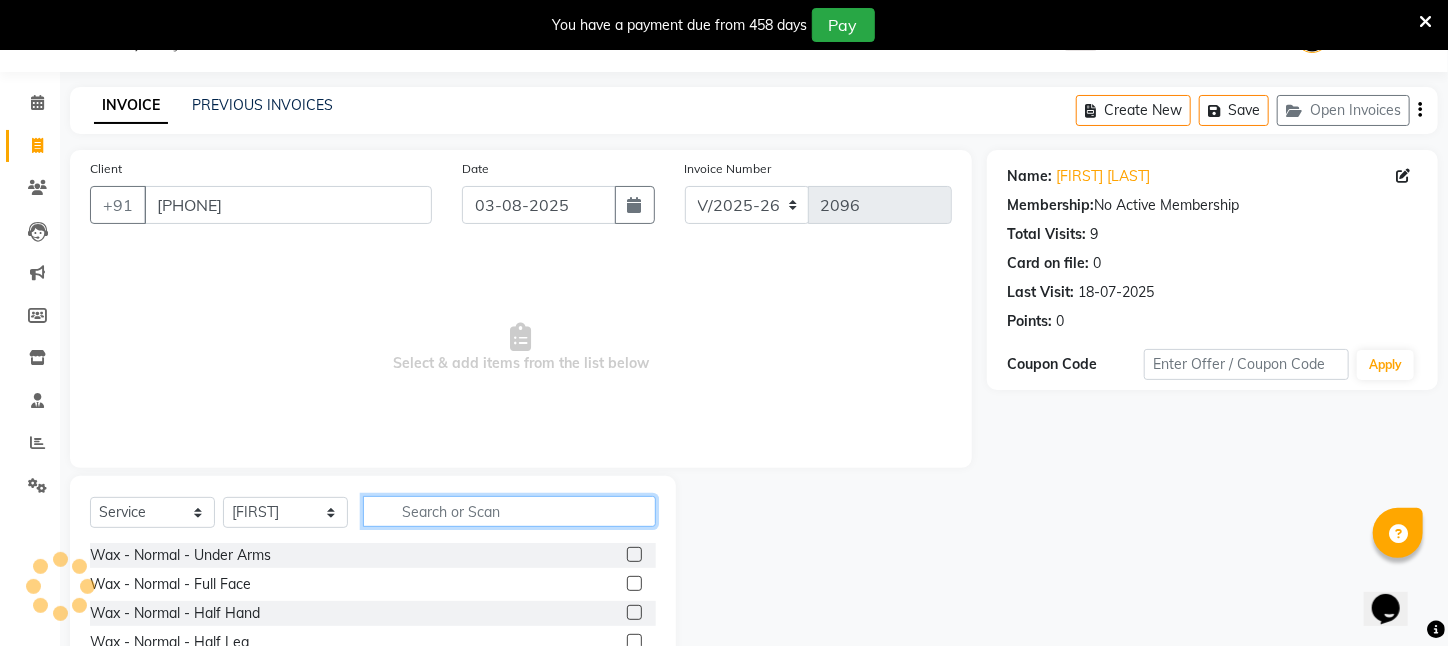 click 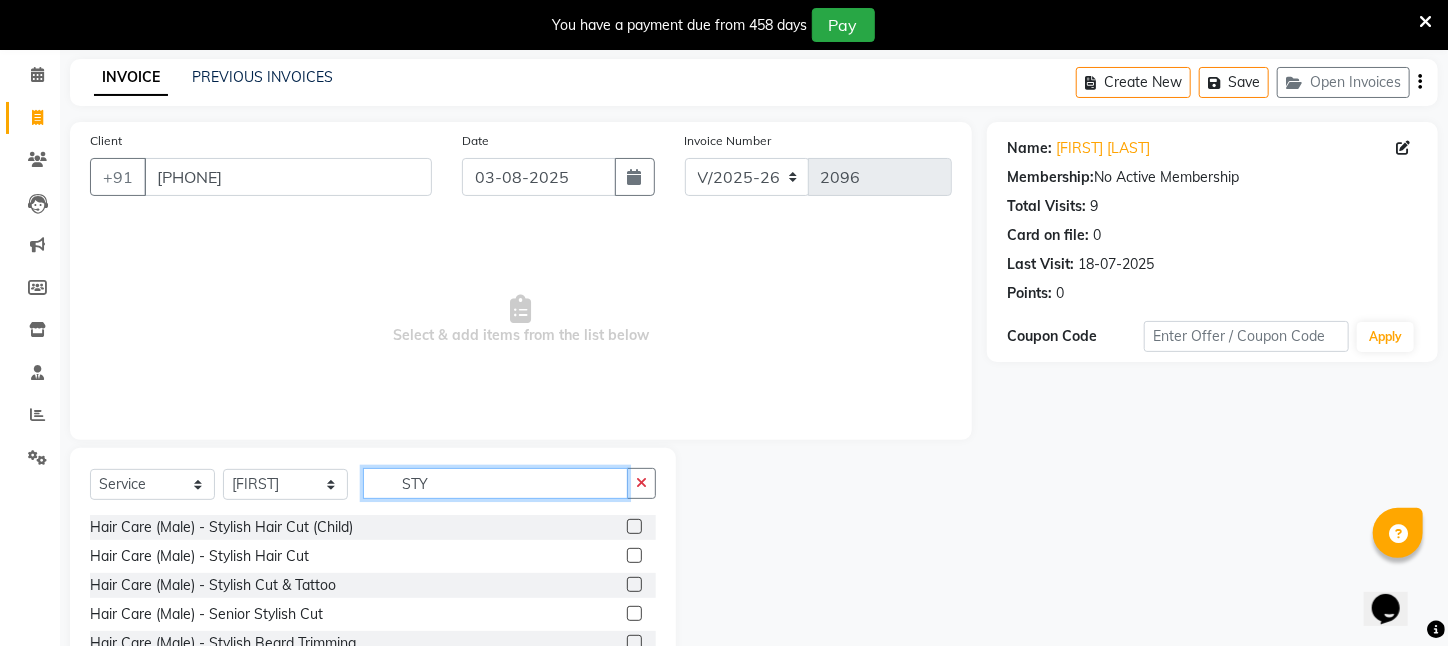 scroll, scrollTop: 204, scrollLeft: 0, axis: vertical 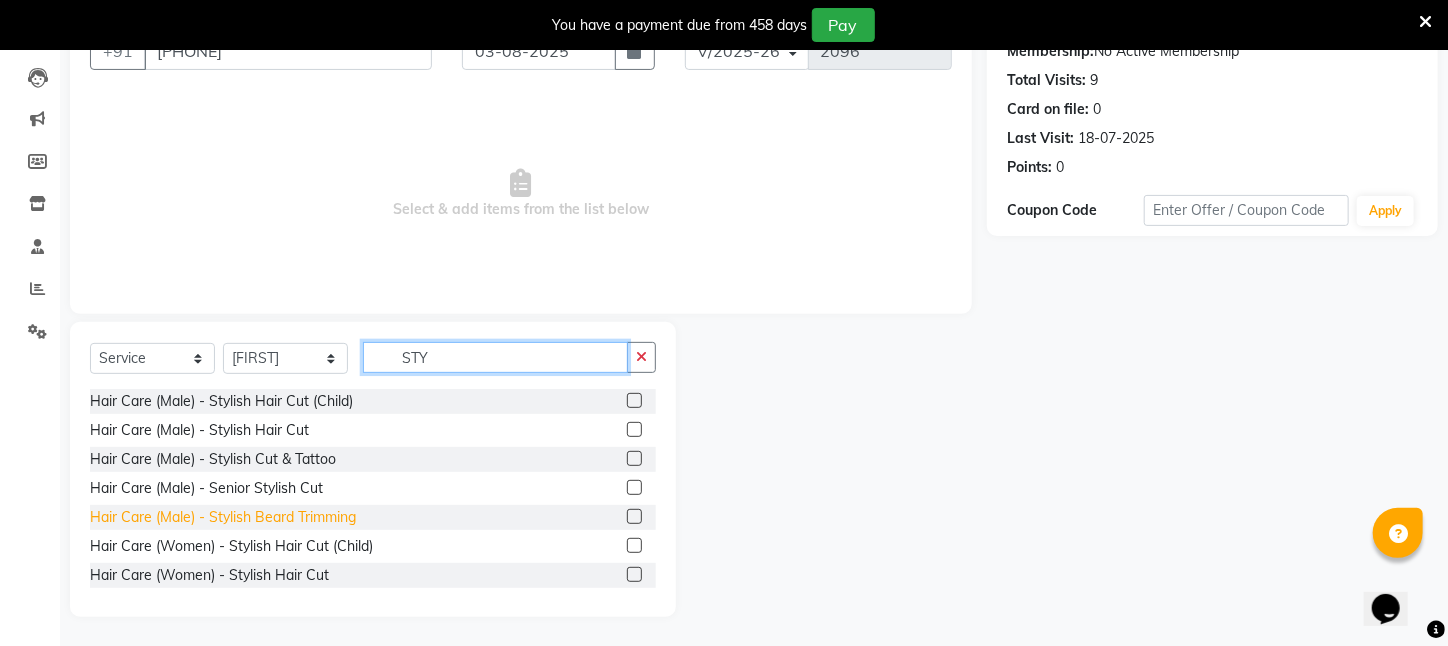 type on "STY" 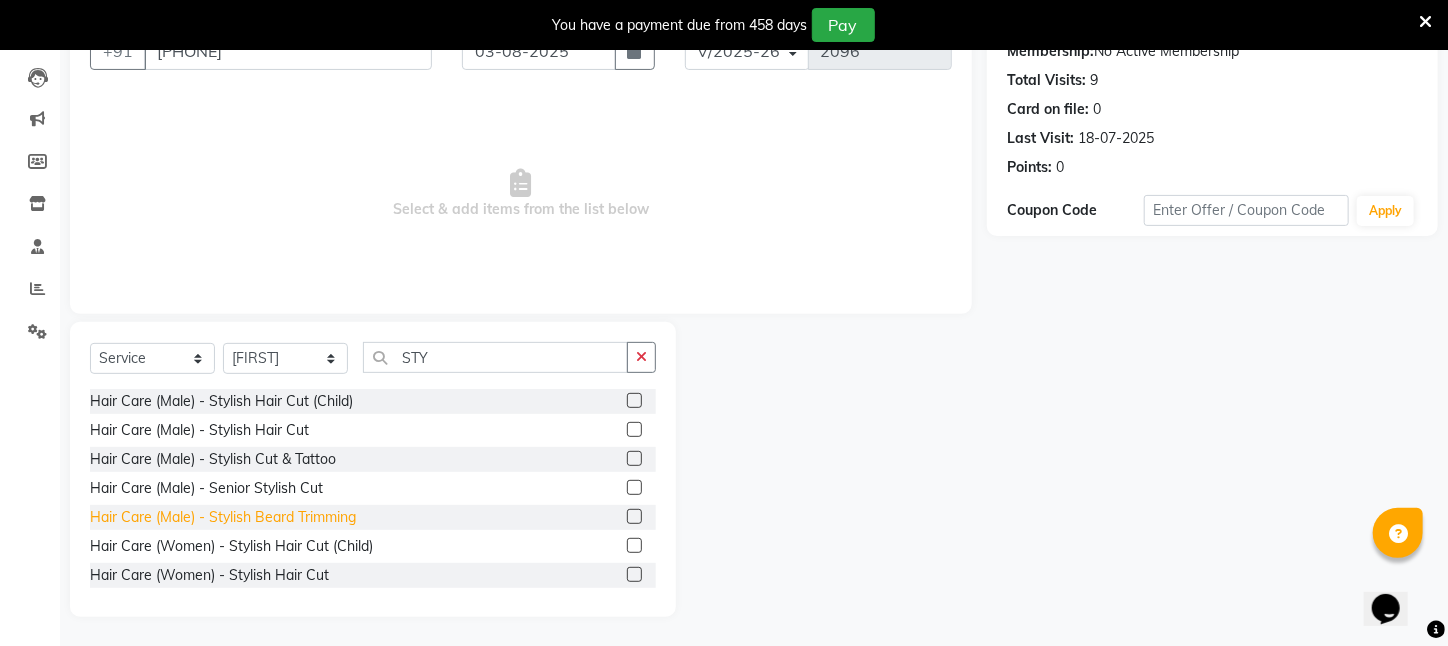 click on "Hair Care (Male)   -   Stylish Beard Trimming" 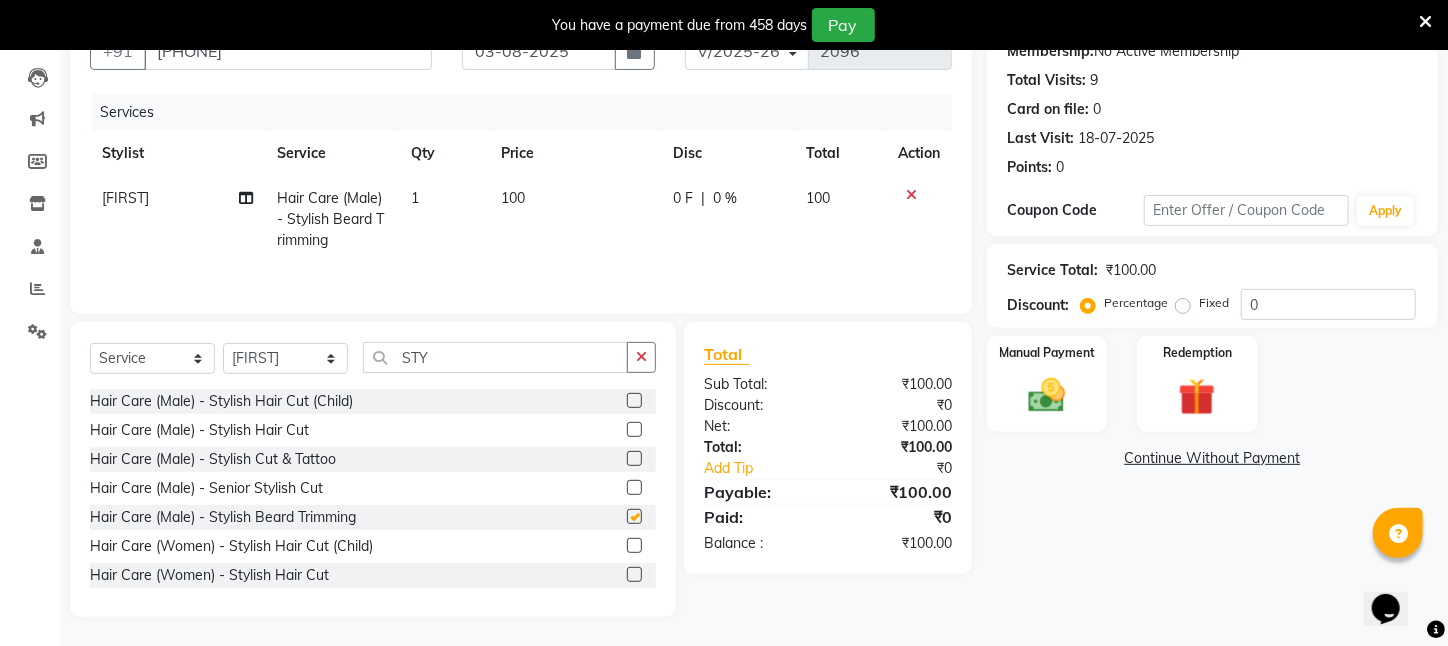checkbox on "false" 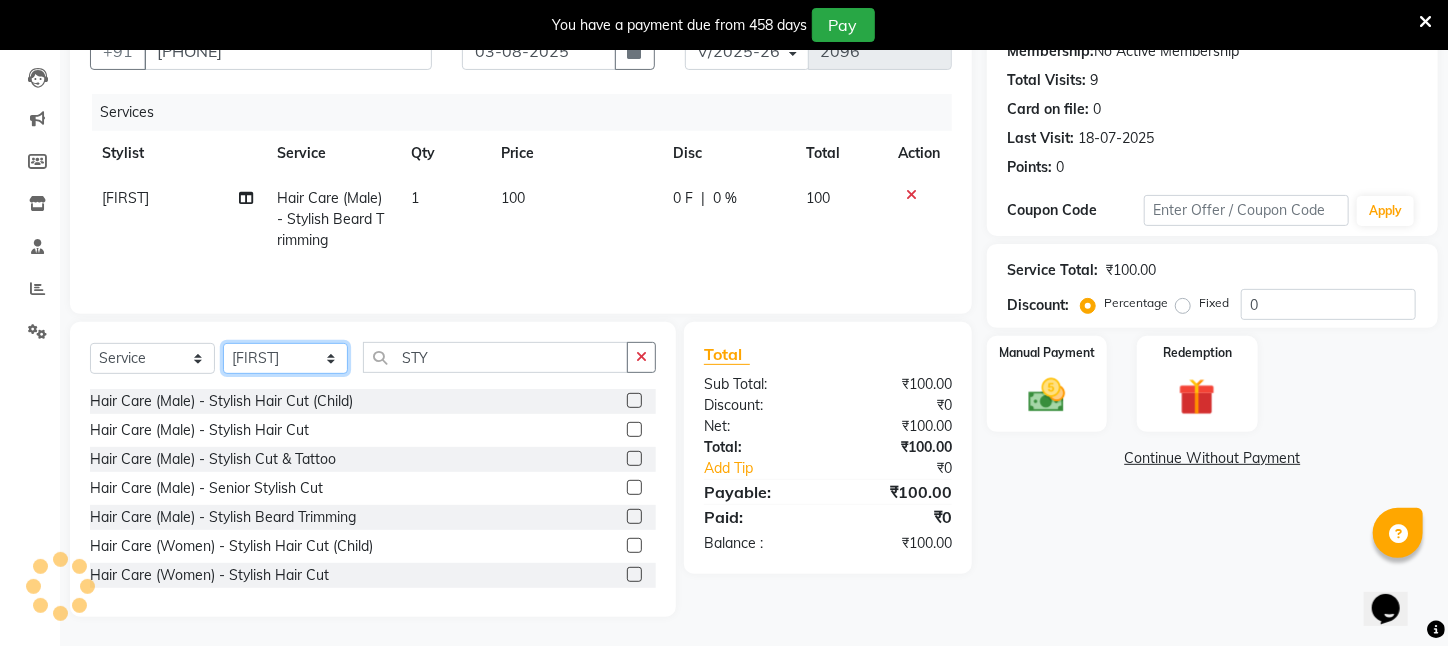 click on "Select Stylist Aftab Ansar  ARPITA DEEPIKA IMRAAN Injamam KESHAV kharagpur Mahadev Pal Manisha MOUMITA NEHA Rahim Ruma SAIMA Shibani Sujit Suman TINKU Venu" 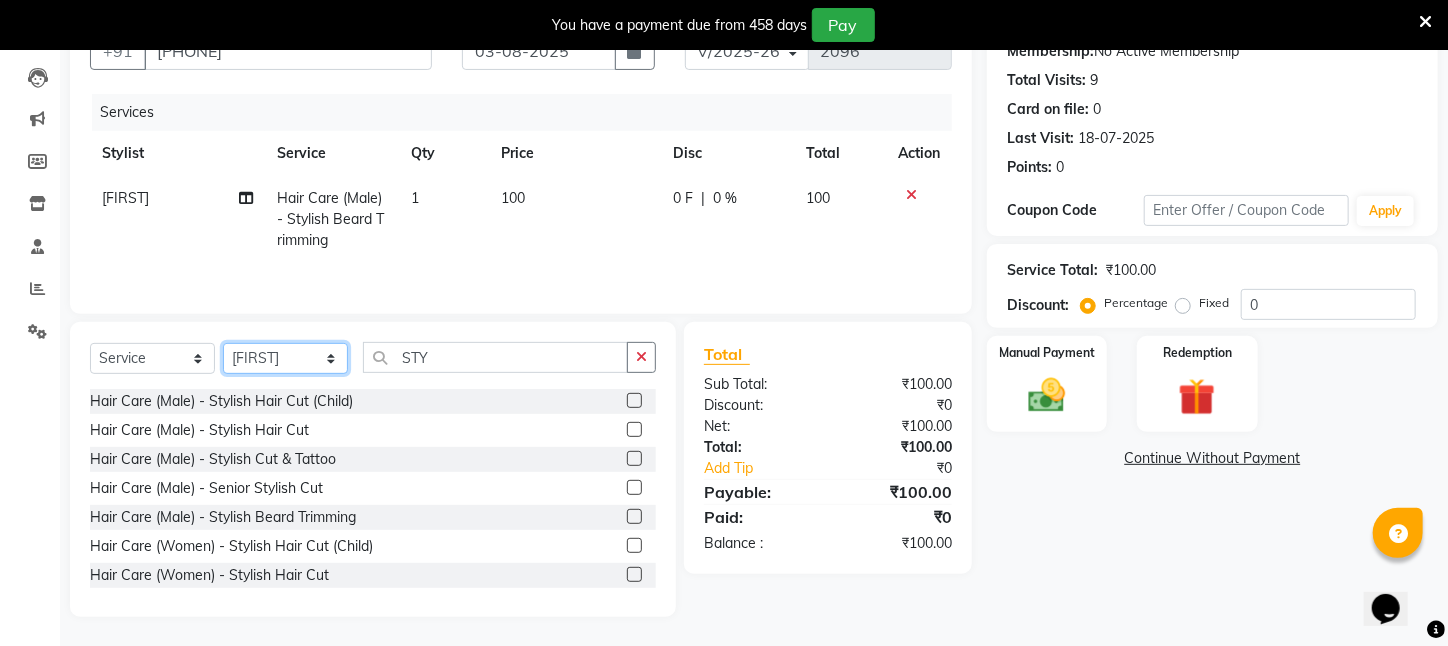 select on "28698" 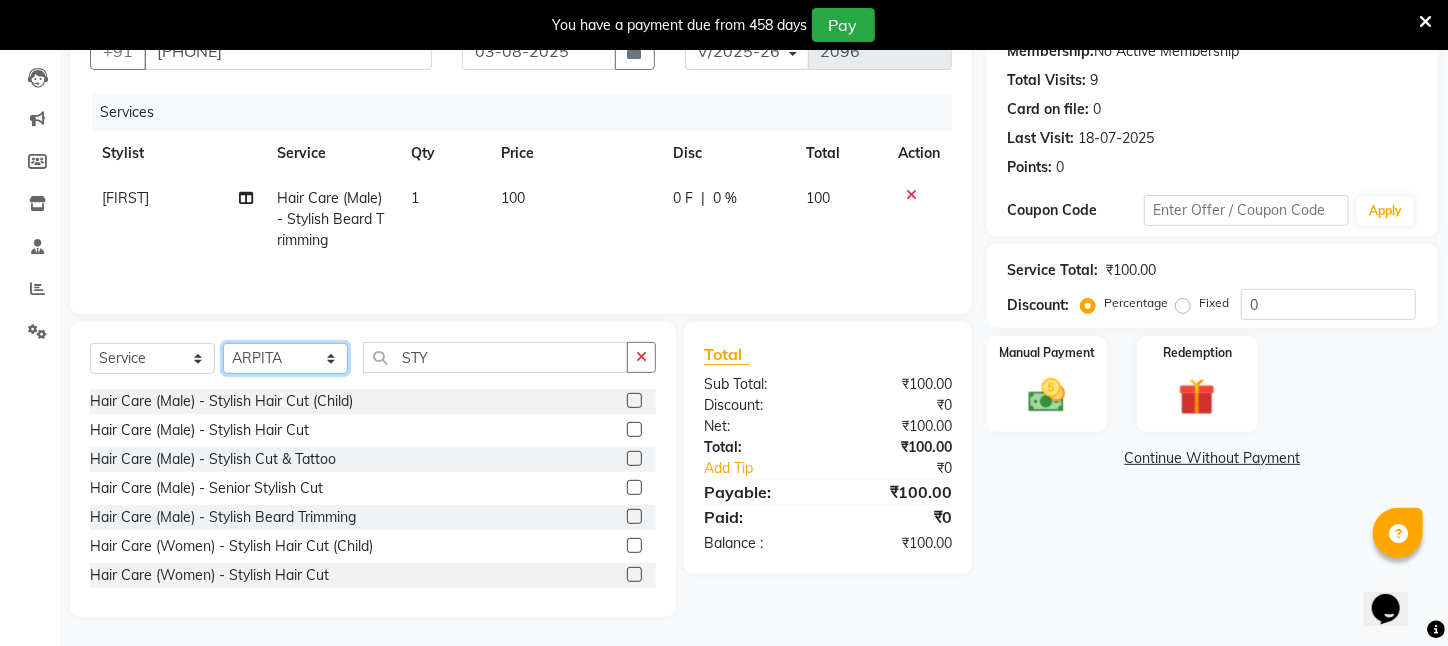 click on "Select Stylist Aftab Ansar  ARPITA DEEPIKA IMRAAN Injamam KESHAV kharagpur Mahadev Pal Manisha MOUMITA NEHA Rahim Ruma SAIMA Shibani Sujit Suman TINKU Venu" 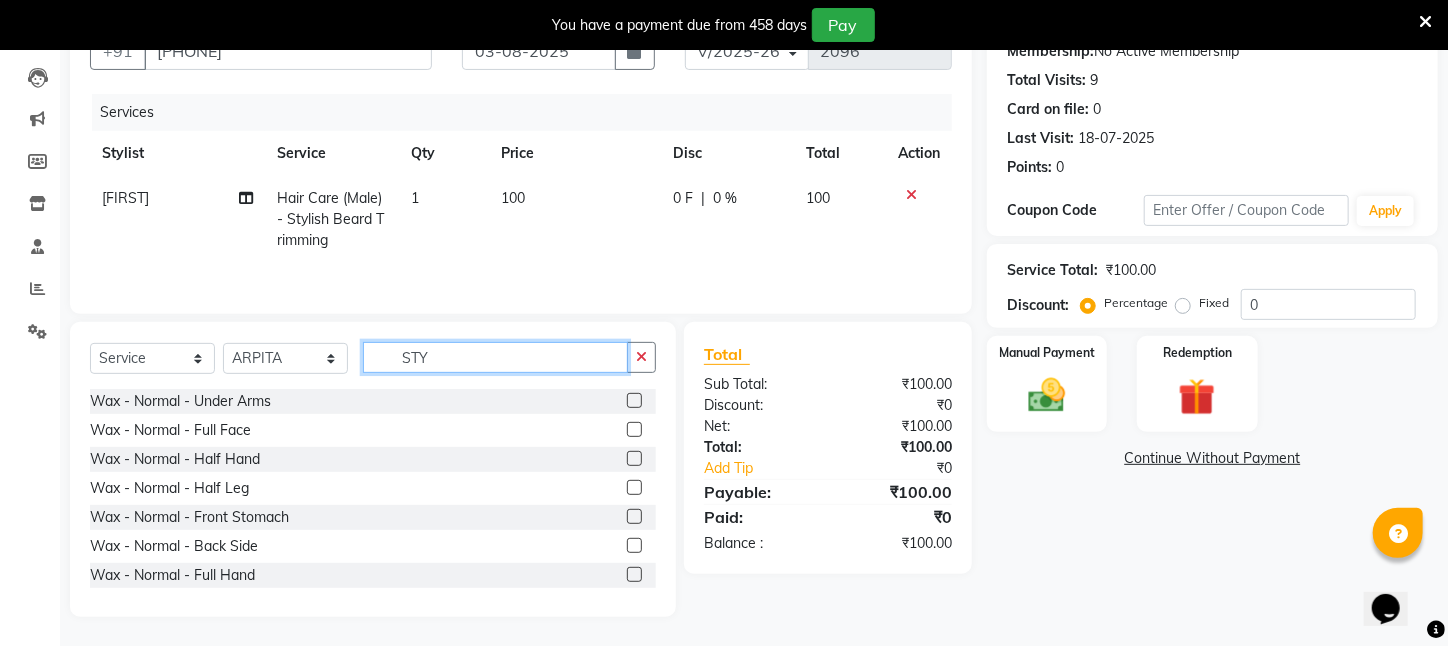 drag, startPoint x: 477, startPoint y: 362, endPoint x: 320, endPoint y: 367, distance: 157.0796 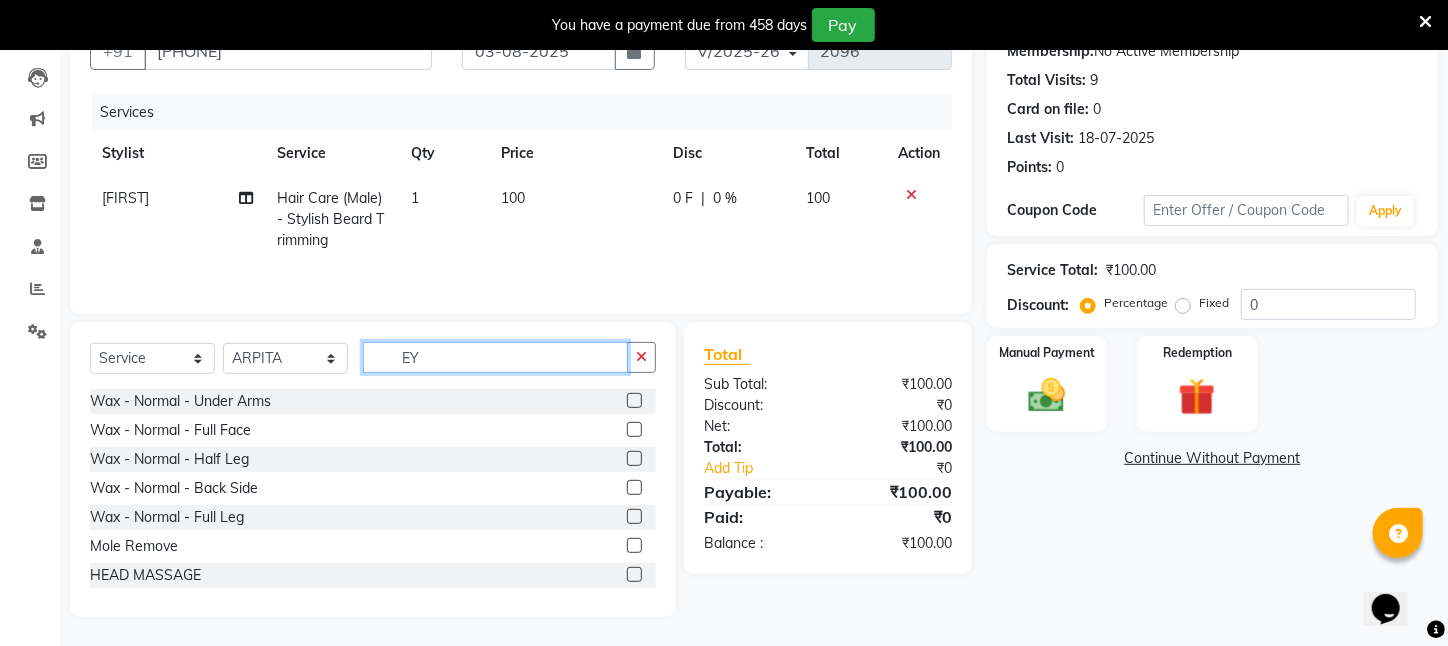 scroll, scrollTop: 161, scrollLeft: 0, axis: vertical 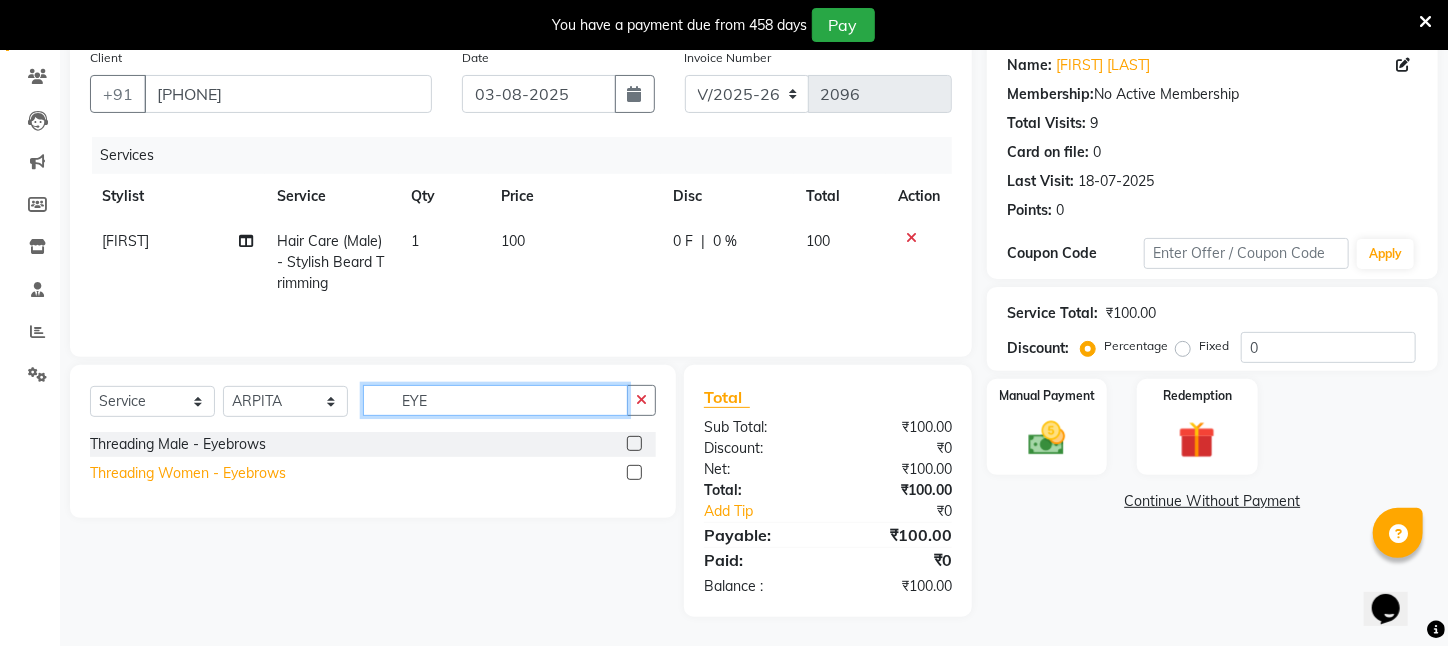 type on "EYE" 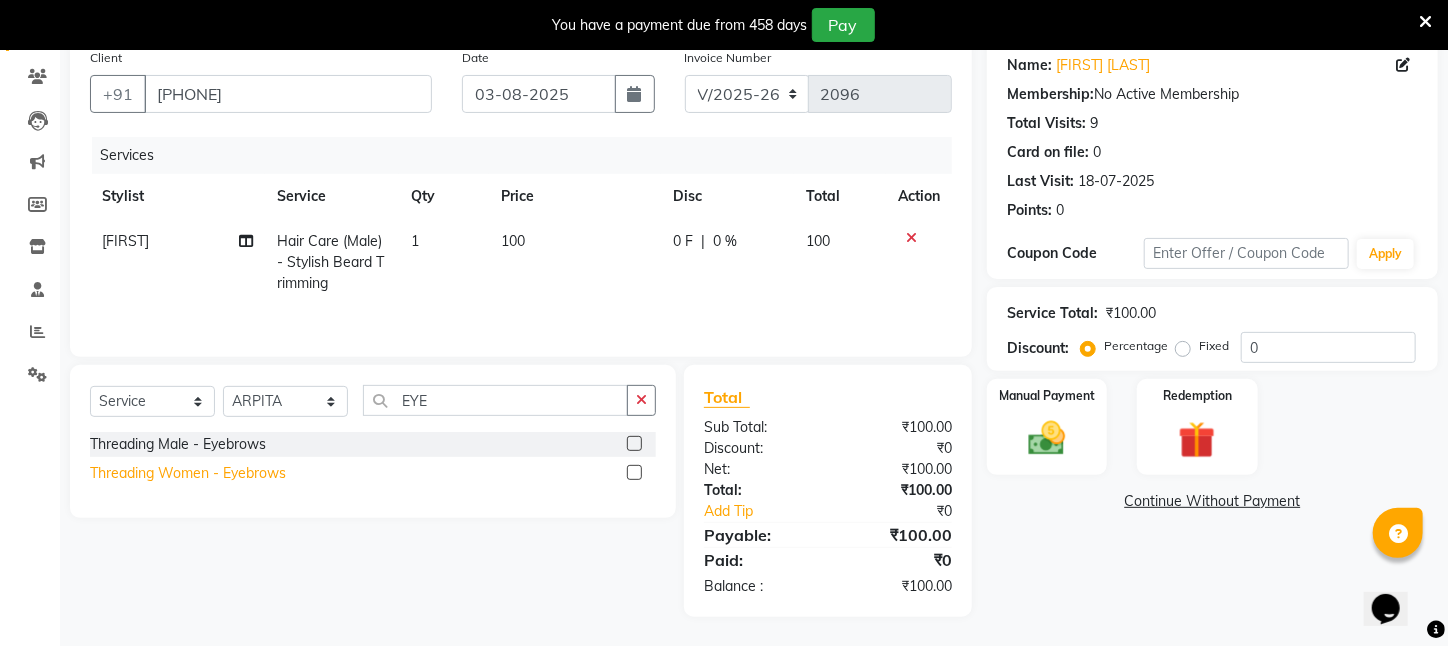 click on "Threading Women    -   Eyebrows" 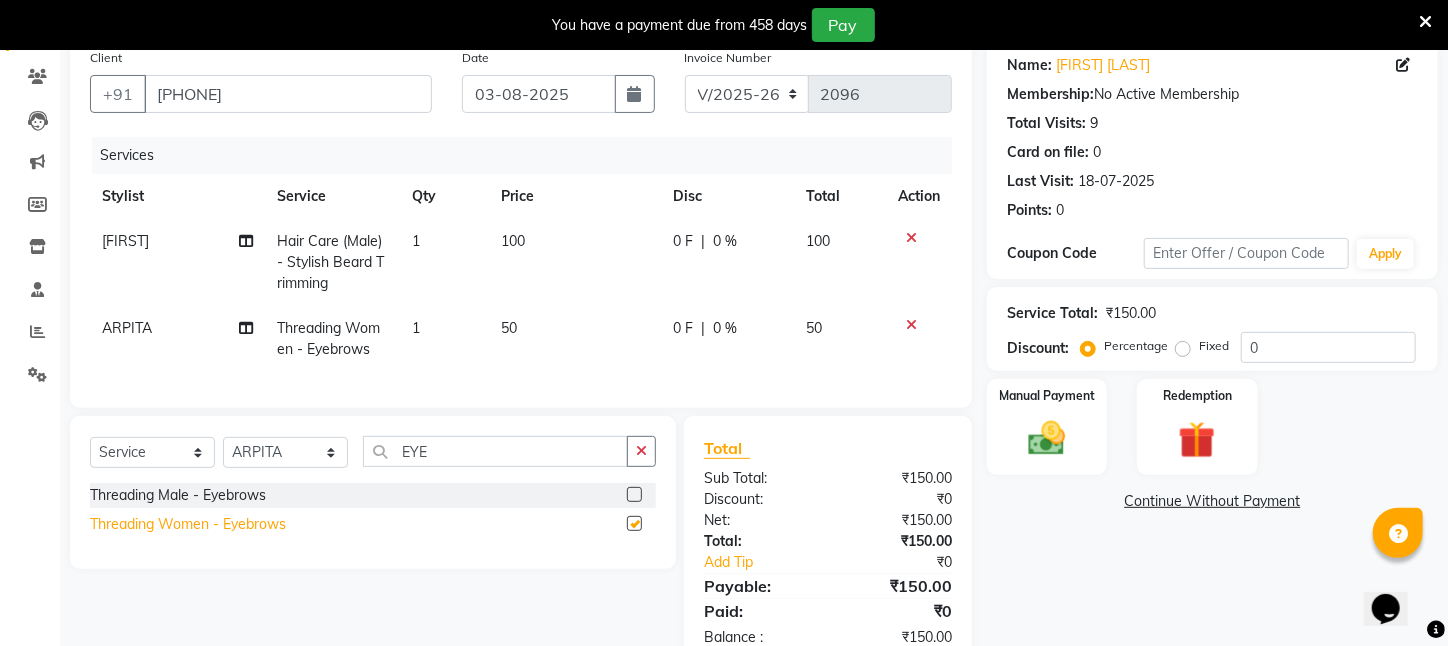 checkbox on "false" 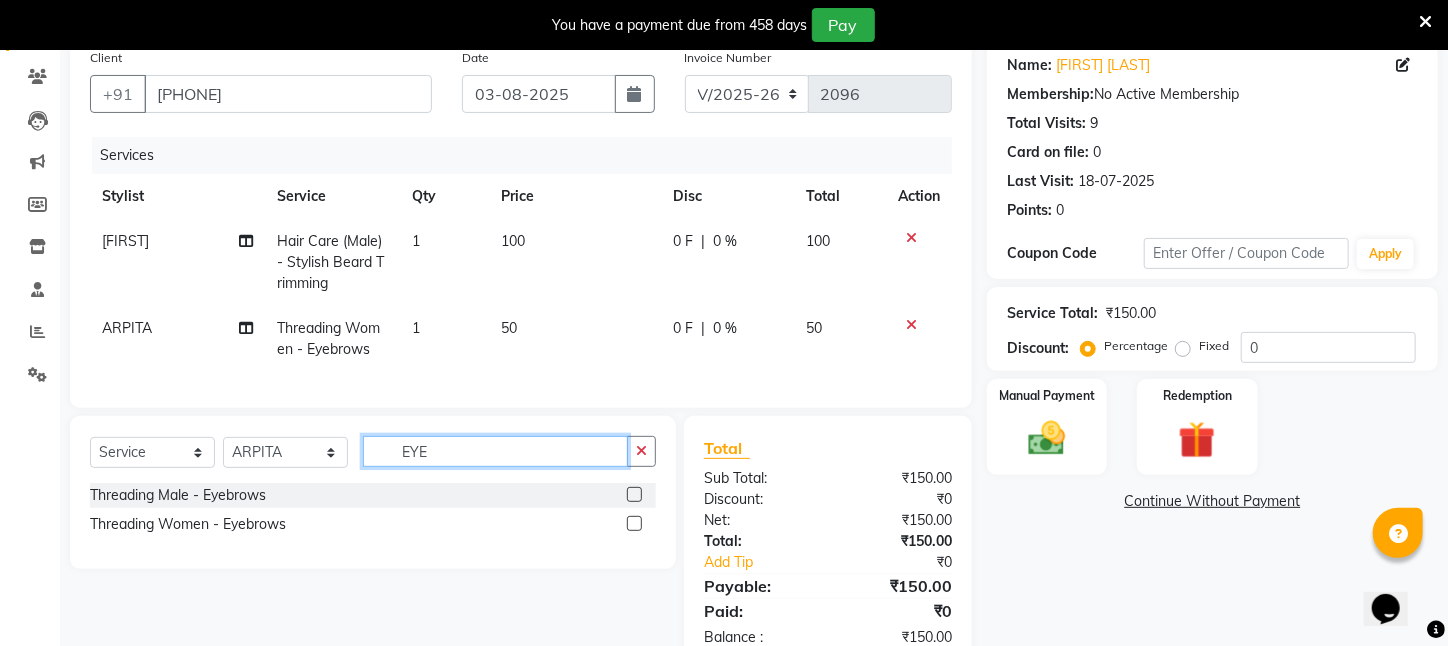 drag, startPoint x: 460, startPoint y: 454, endPoint x: 182, endPoint y: 471, distance: 278.5193 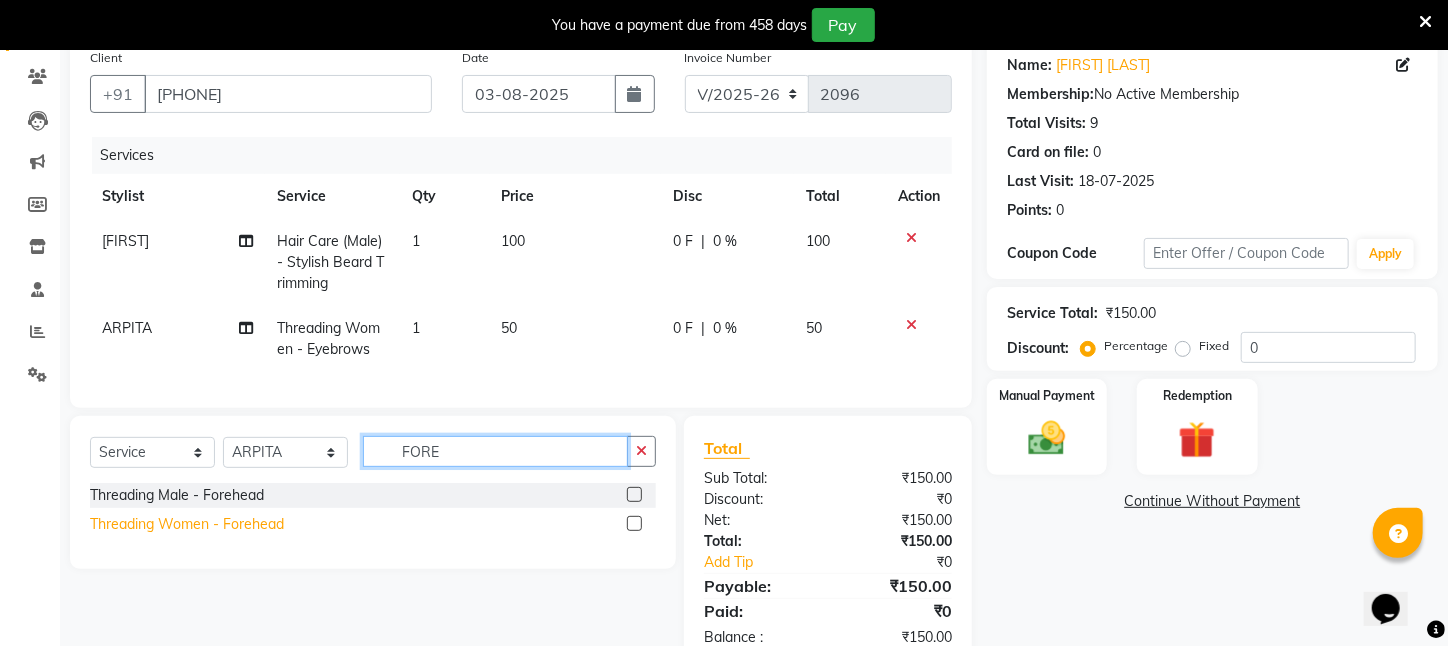 type on "FORE" 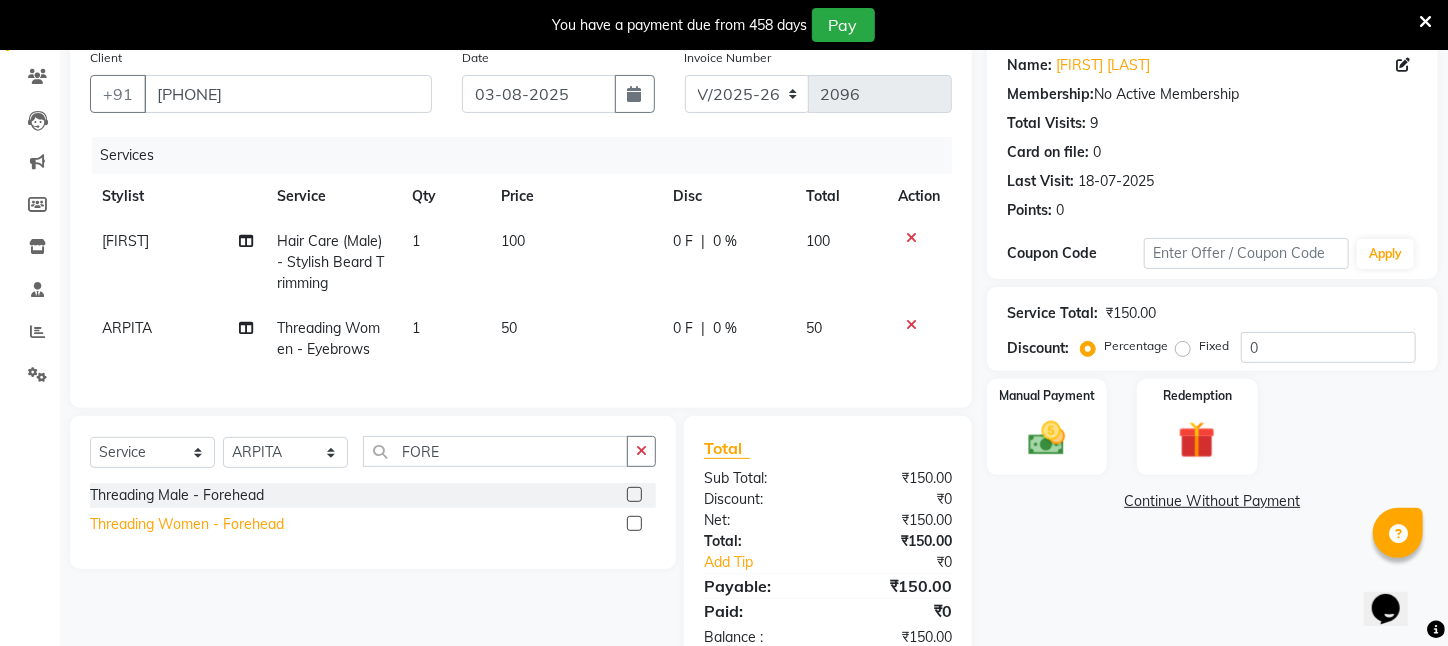 click on "Threading Women    -   Forehead" 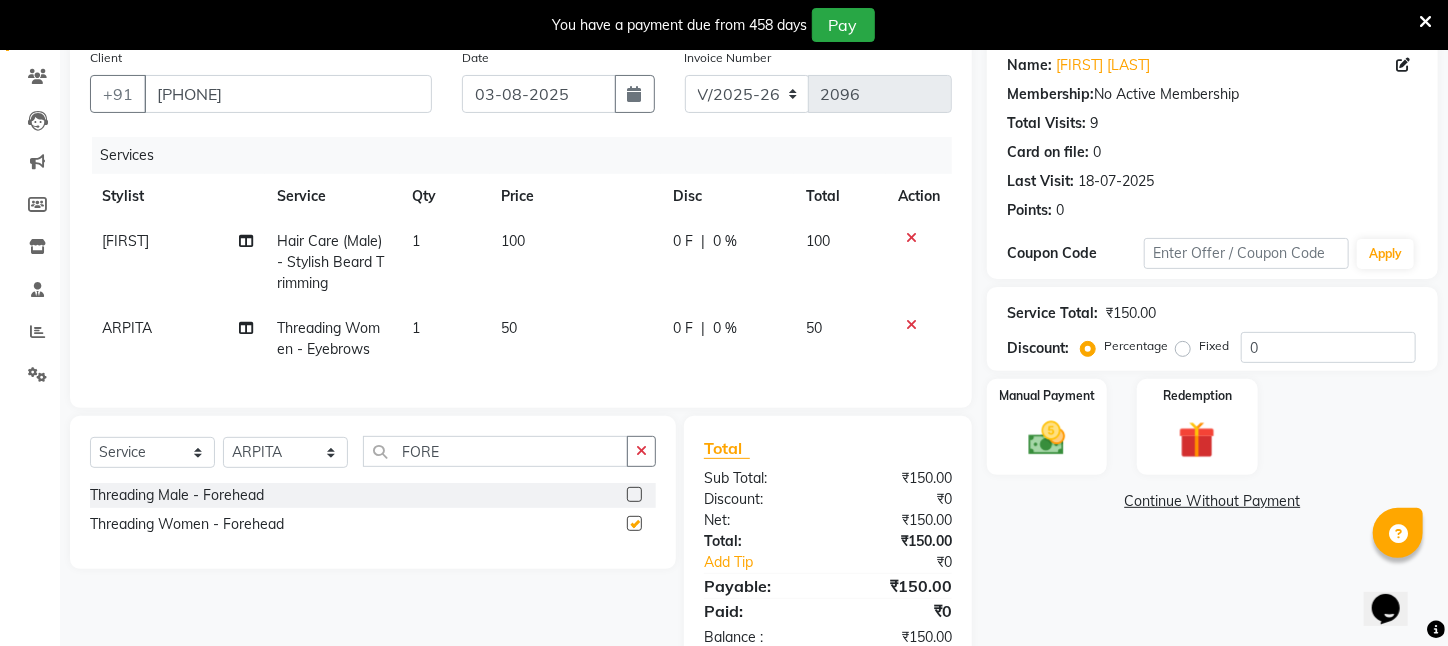checkbox on "false" 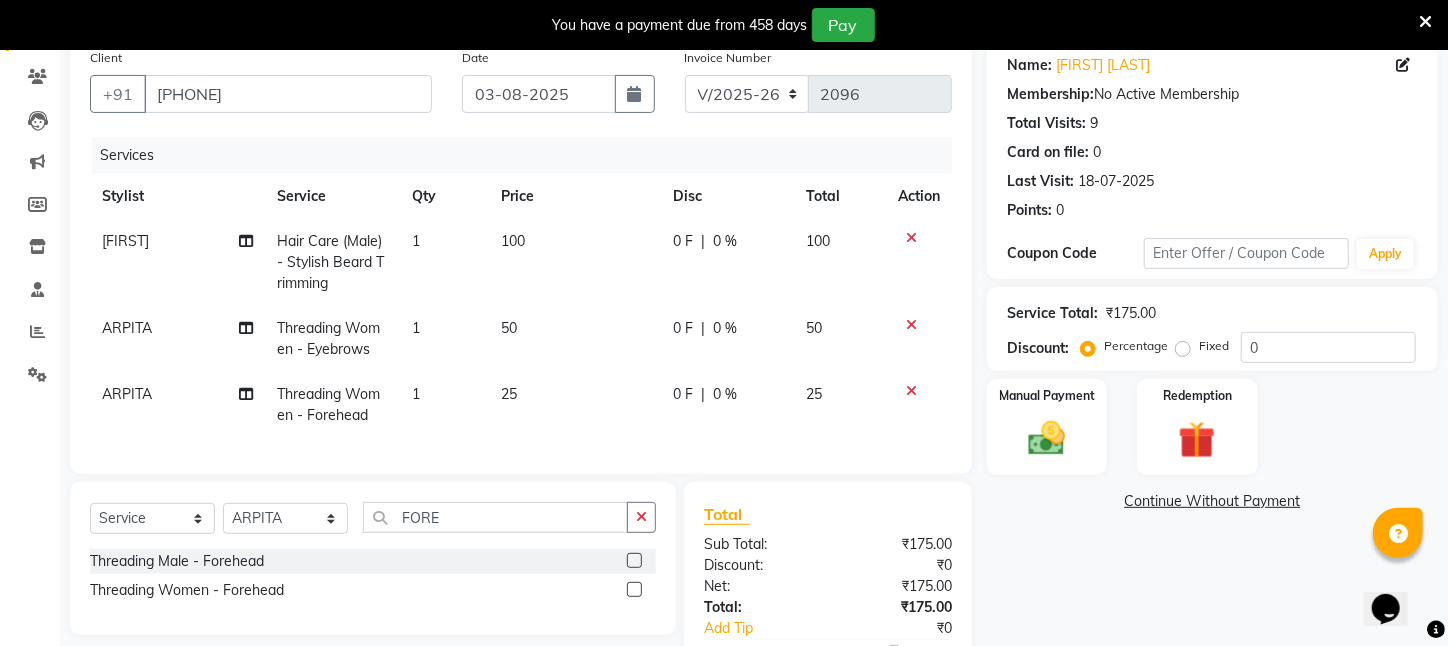 scroll, scrollTop: 193, scrollLeft: 0, axis: vertical 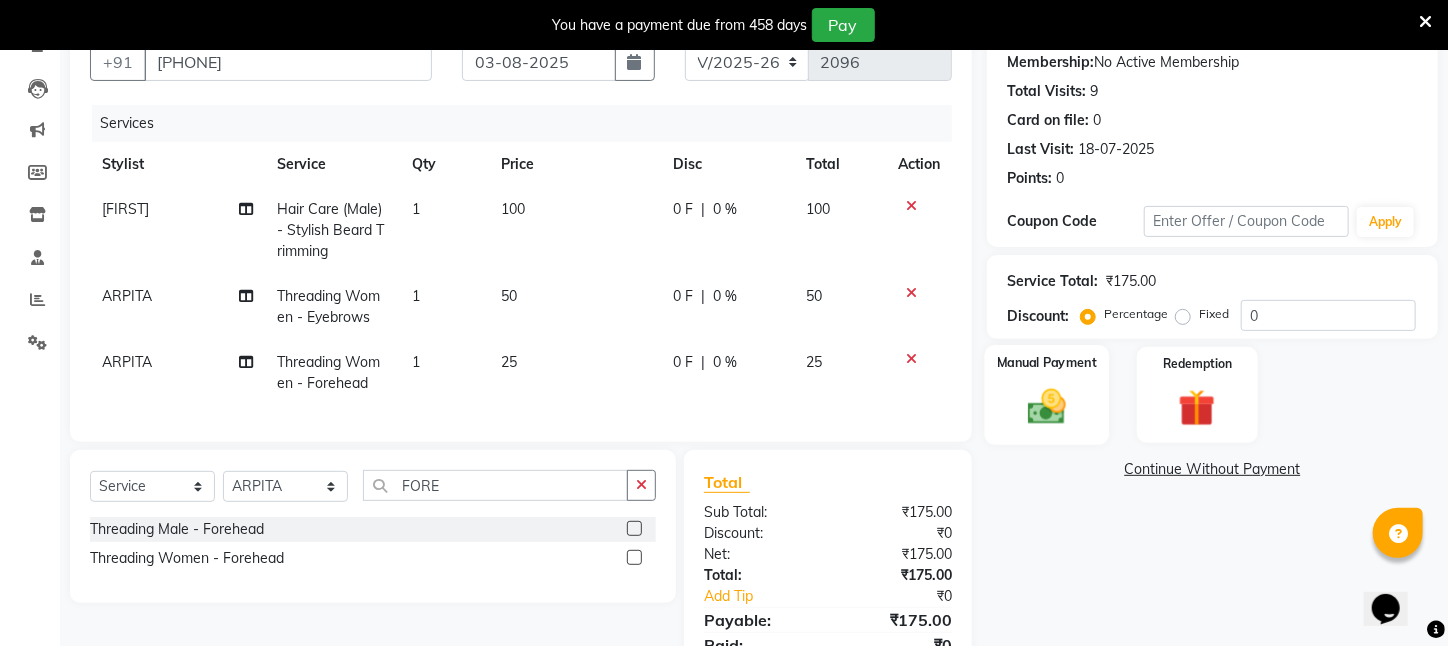click 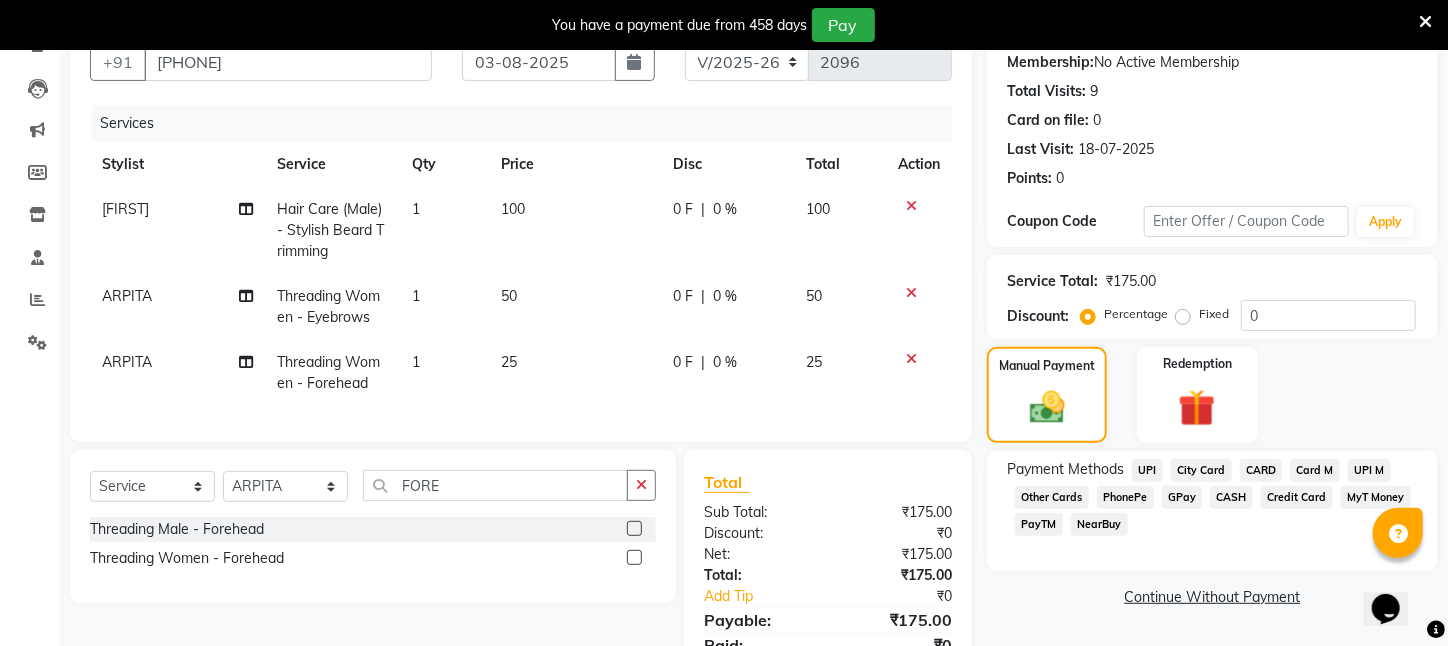 click on "UPI" 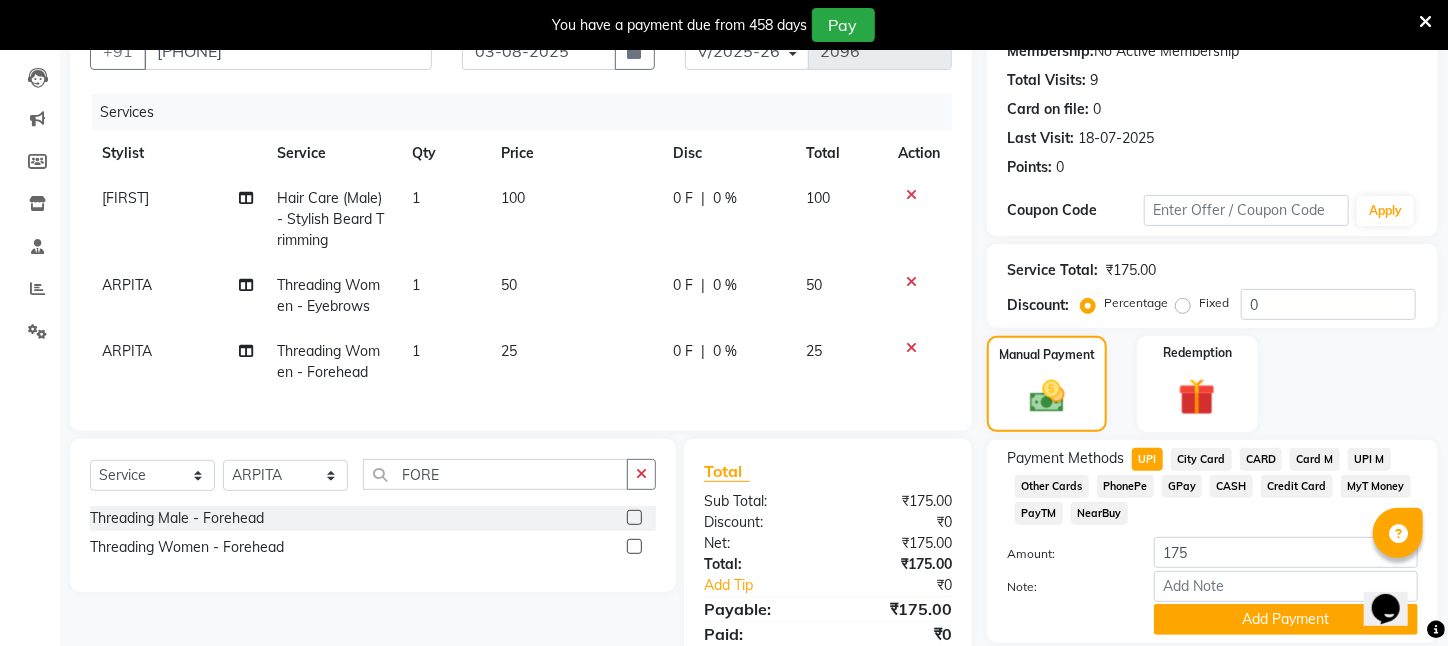 scroll, scrollTop: 293, scrollLeft: 0, axis: vertical 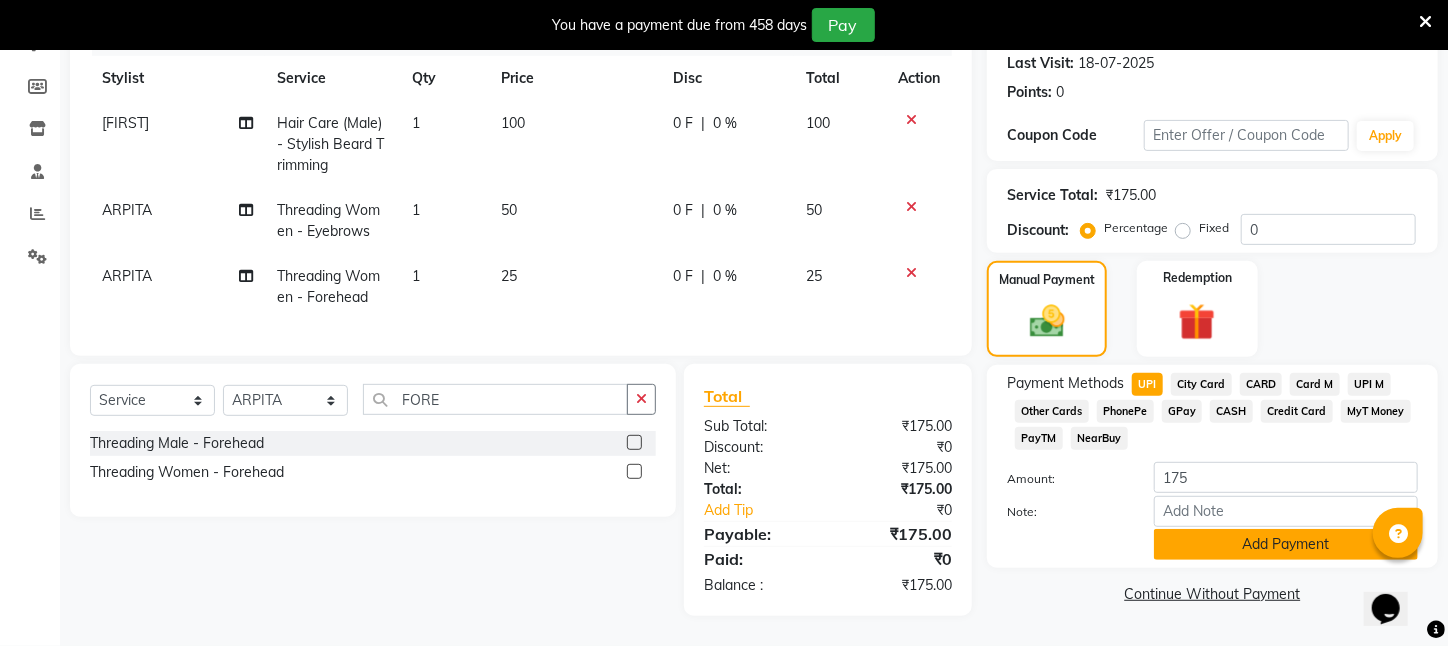 click on "Add Payment" 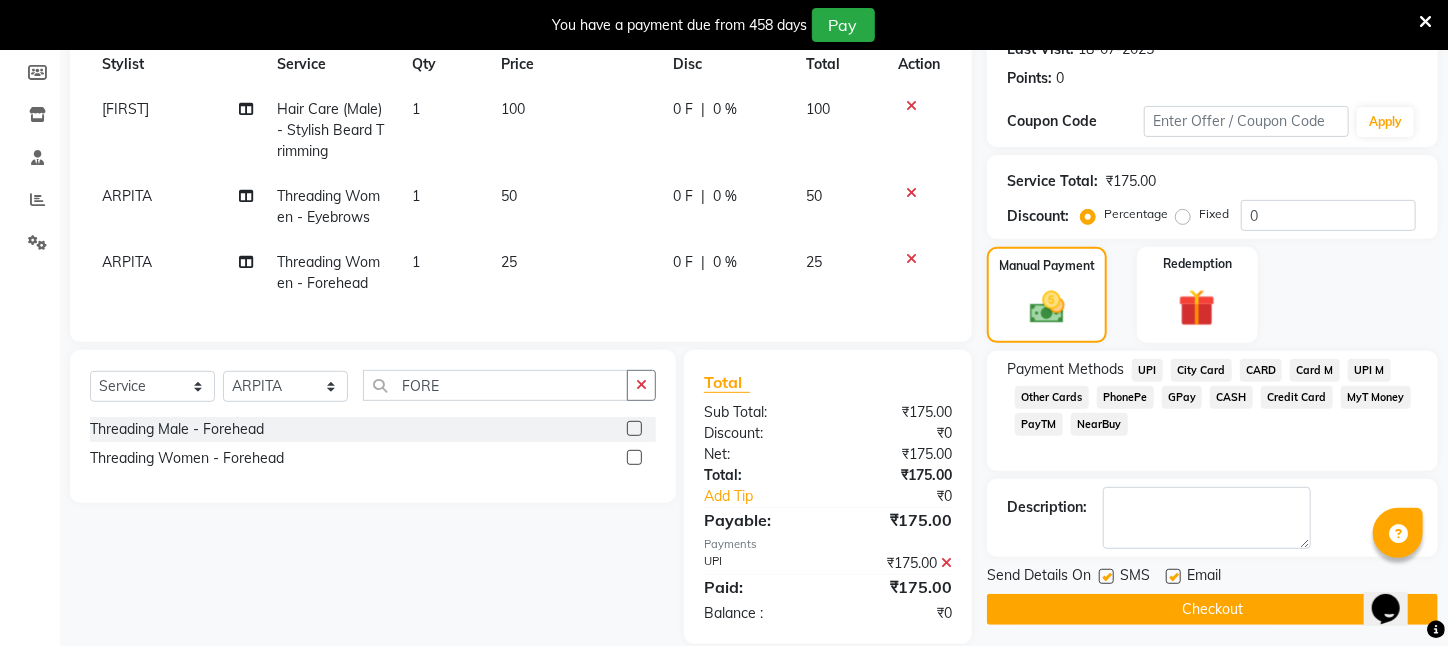 click on "Checkout" 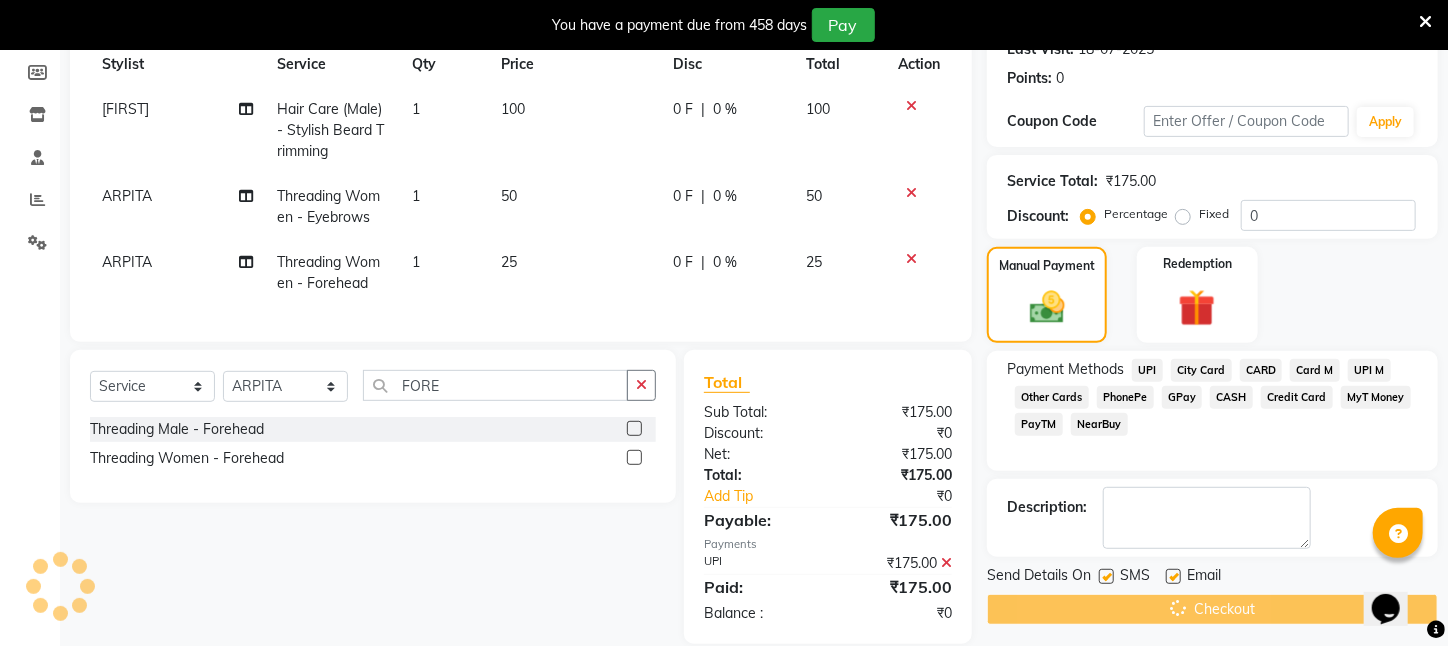 scroll, scrollTop: 0, scrollLeft: 0, axis: both 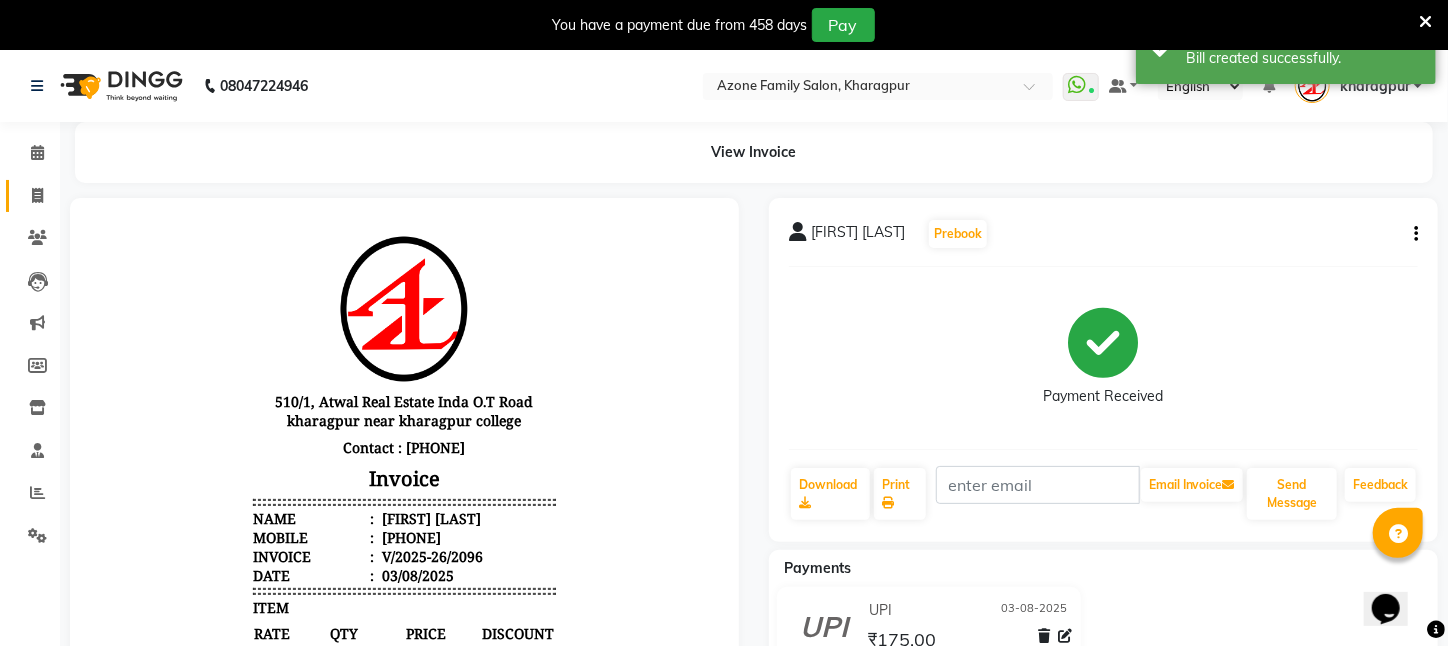 click 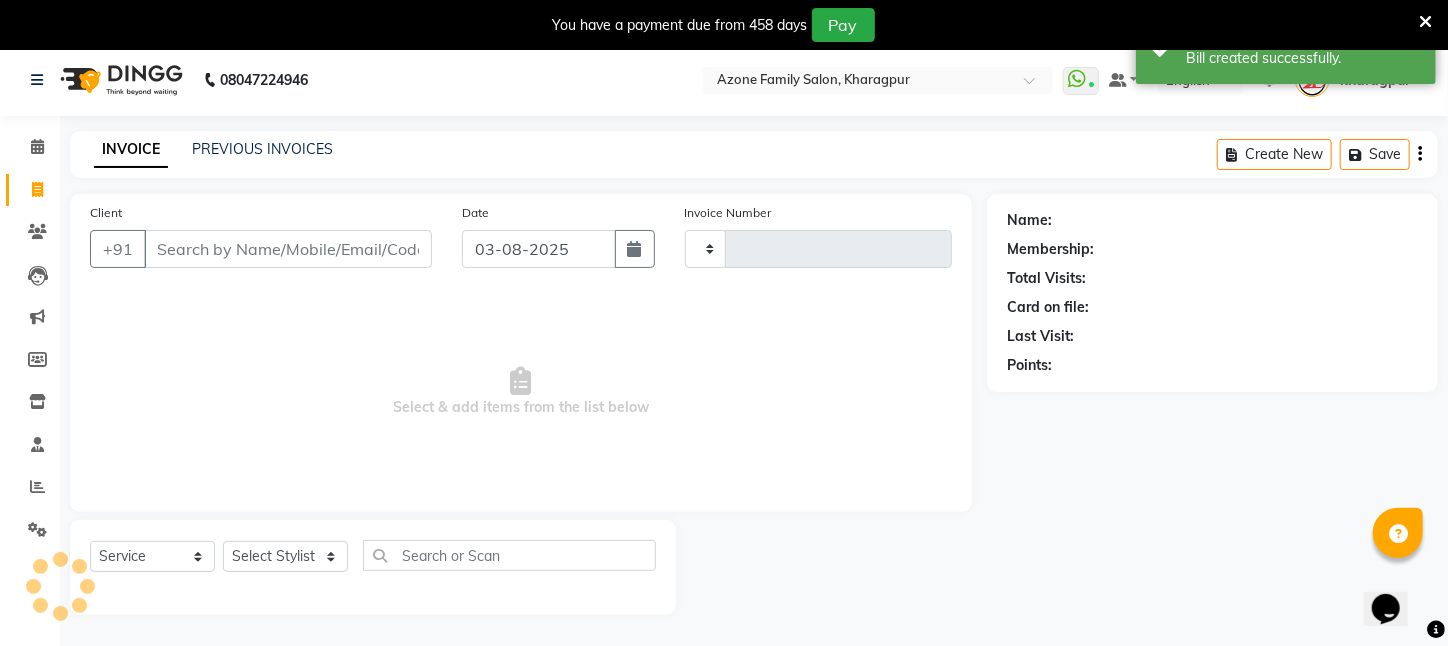 scroll, scrollTop: 50, scrollLeft: 0, axis: vertical 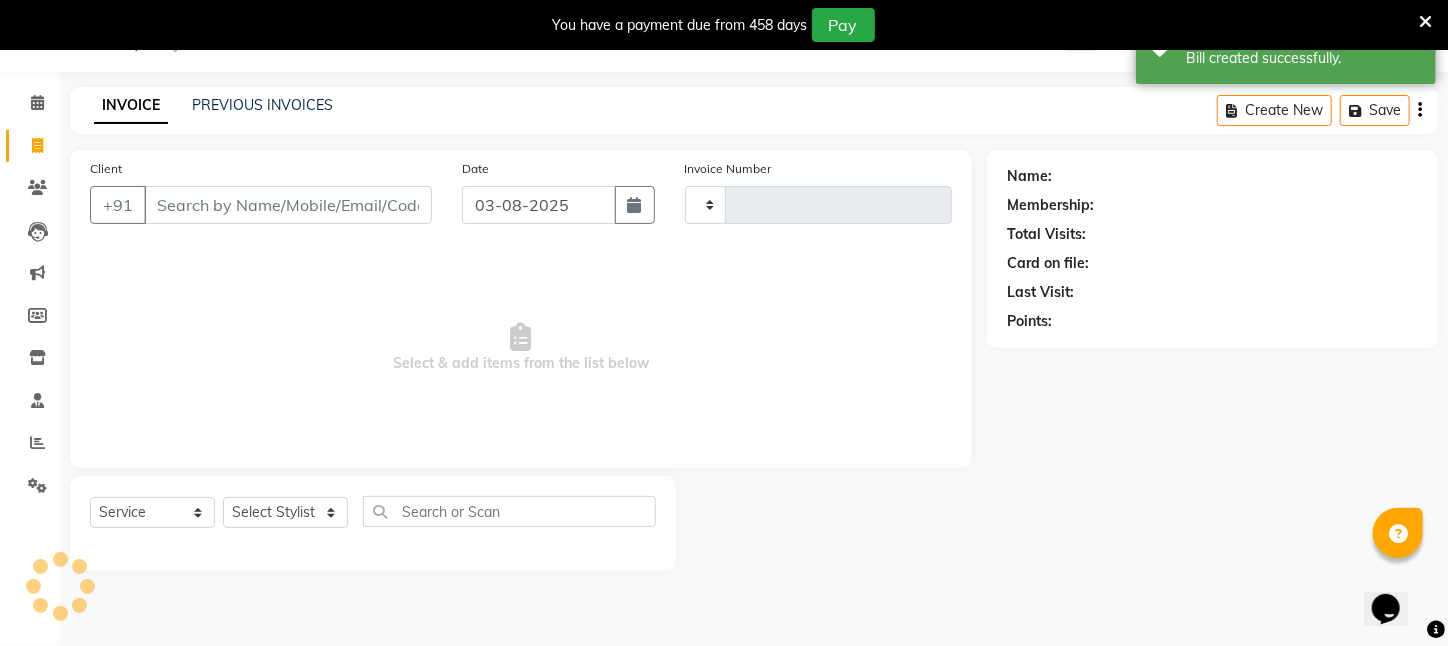 type on "2097" 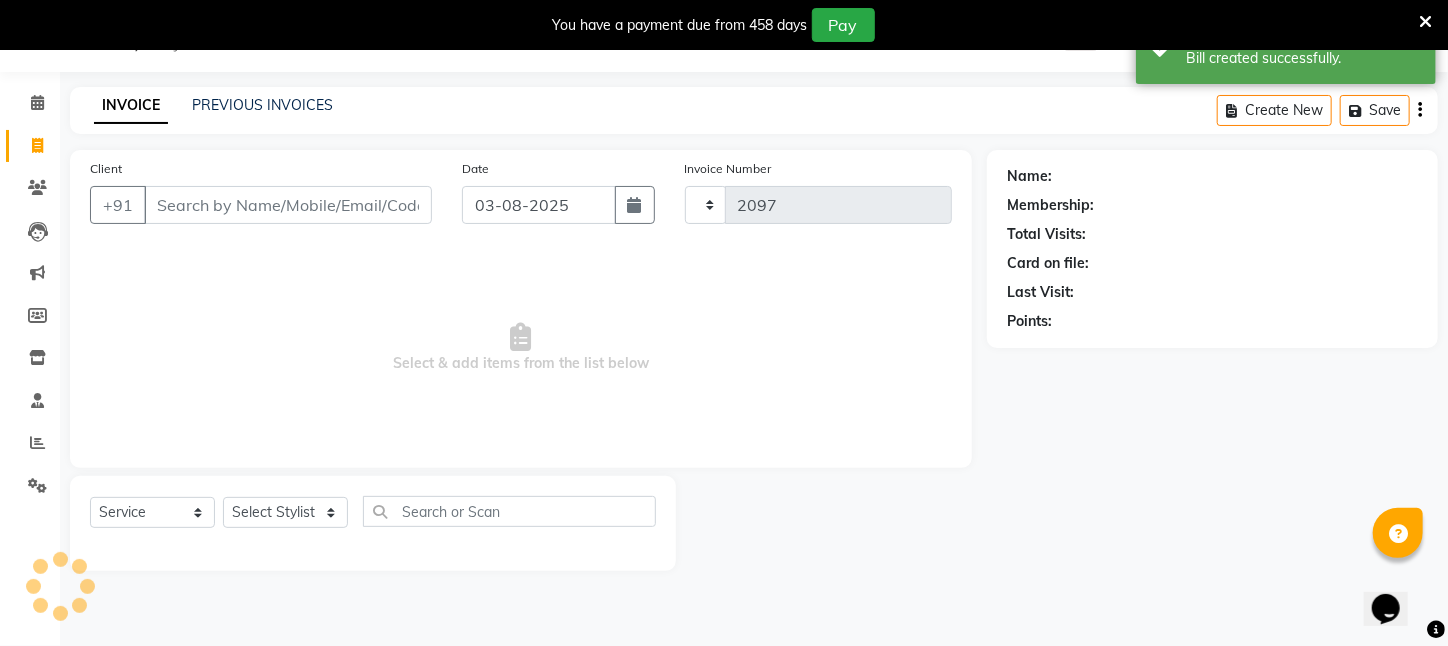 select on "4296" 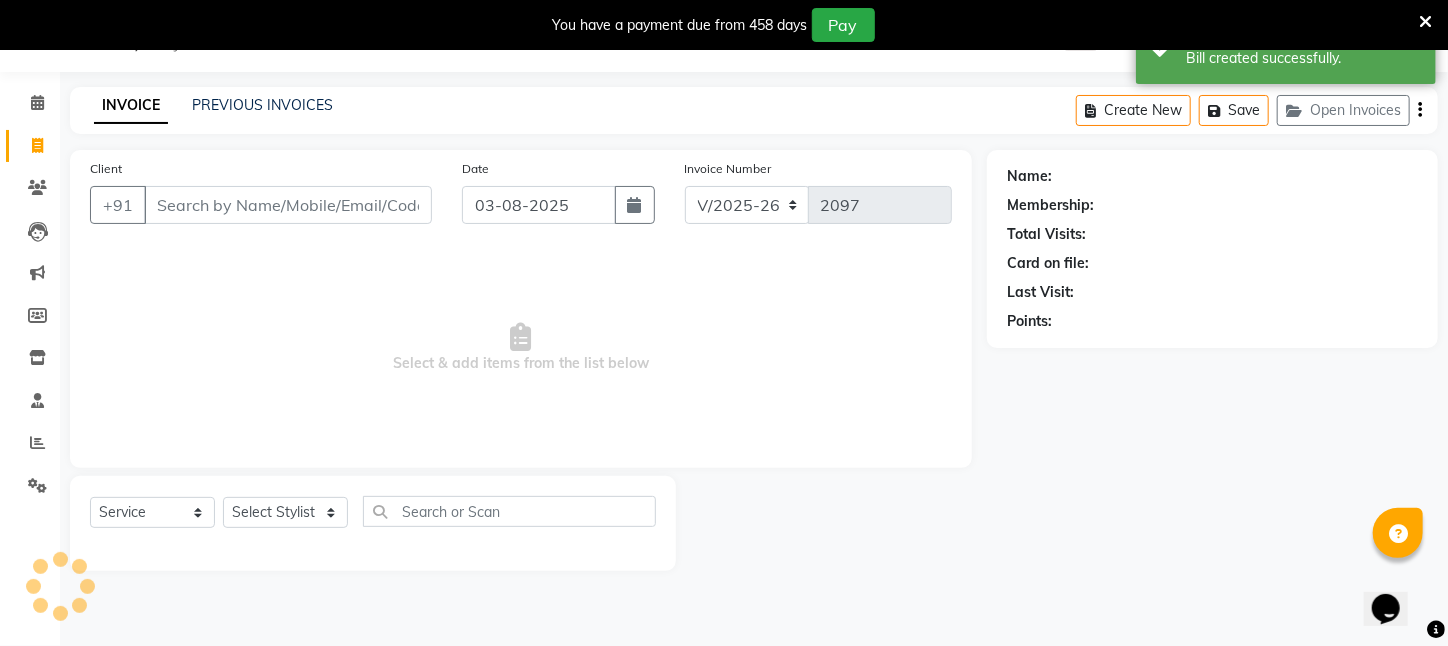 click on "Client" at bounding box center (288, 205) 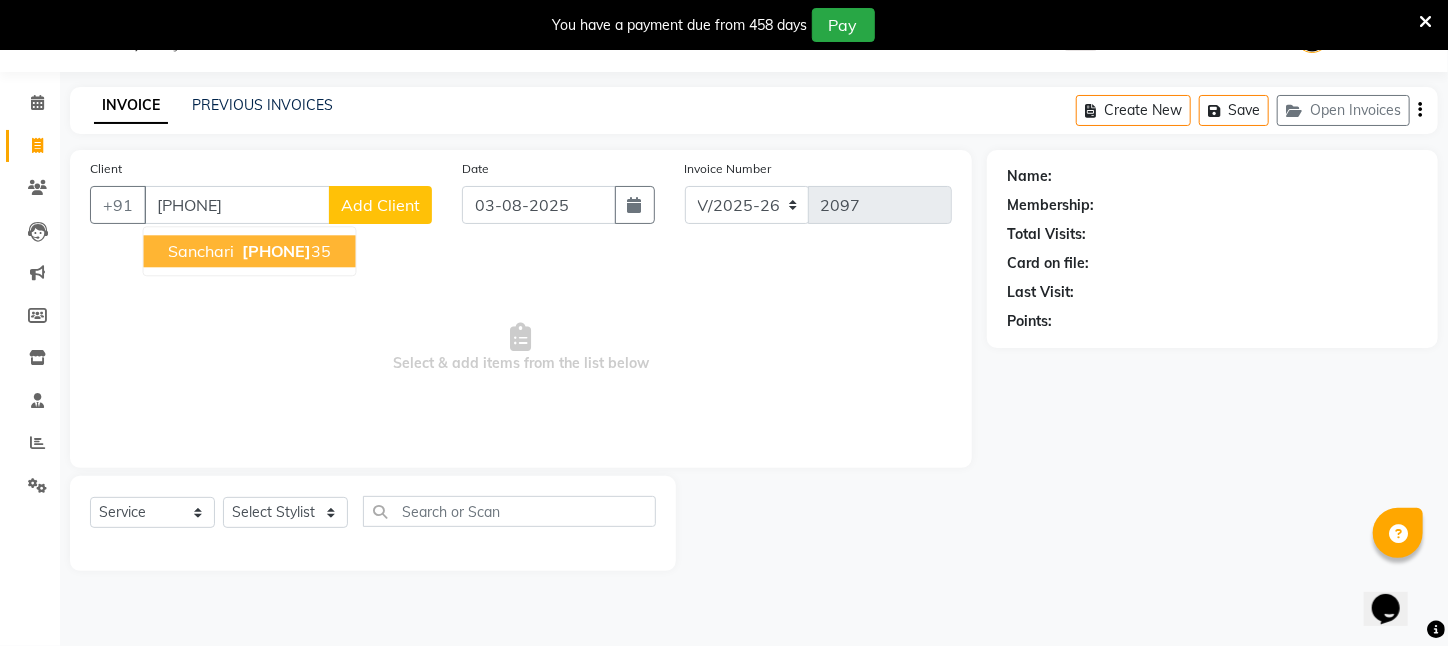click on "90648444" at bounding box center (277, 251) 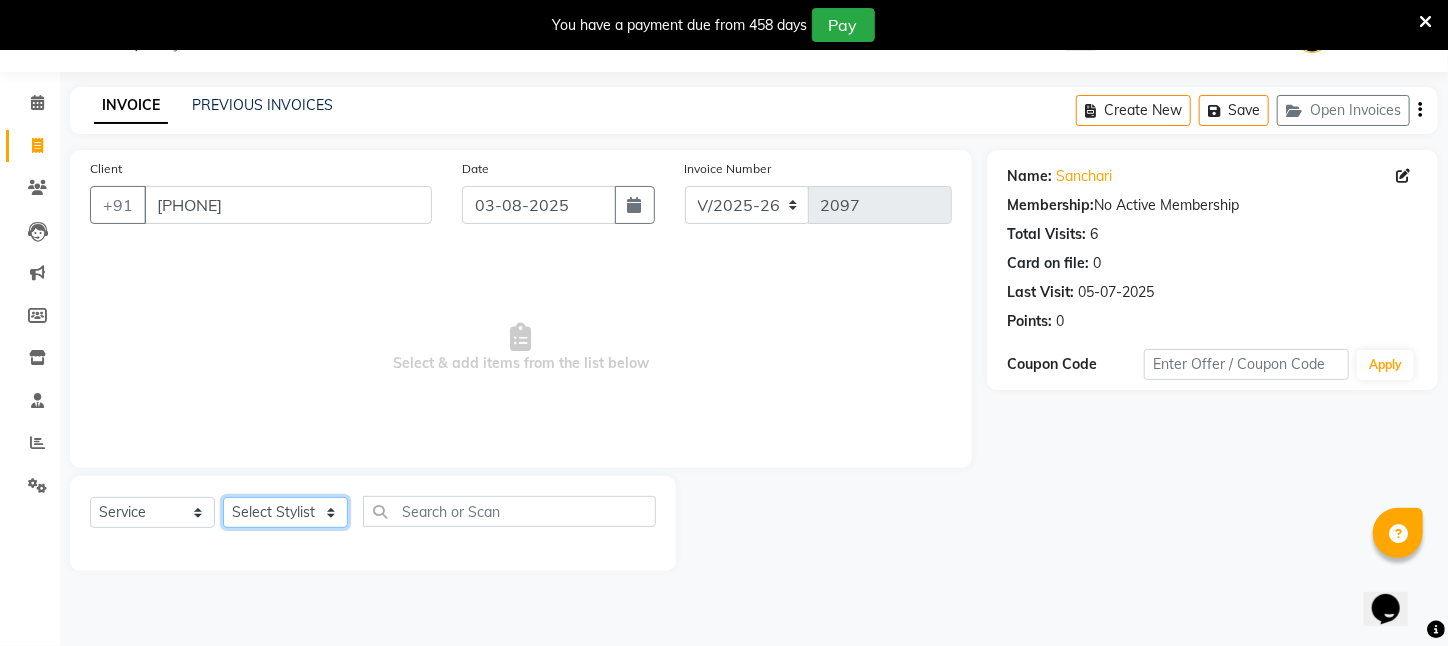 click on "Select Stylist Aftab Ansar  ARPITA DEEPIKA IMRAAN Injamam KESHAV kharagpur Mahadev Pal Manisha MOUMITA NEHA Rahim Ruma SAIMA Shibani Sujit Suman TINKU Venu" 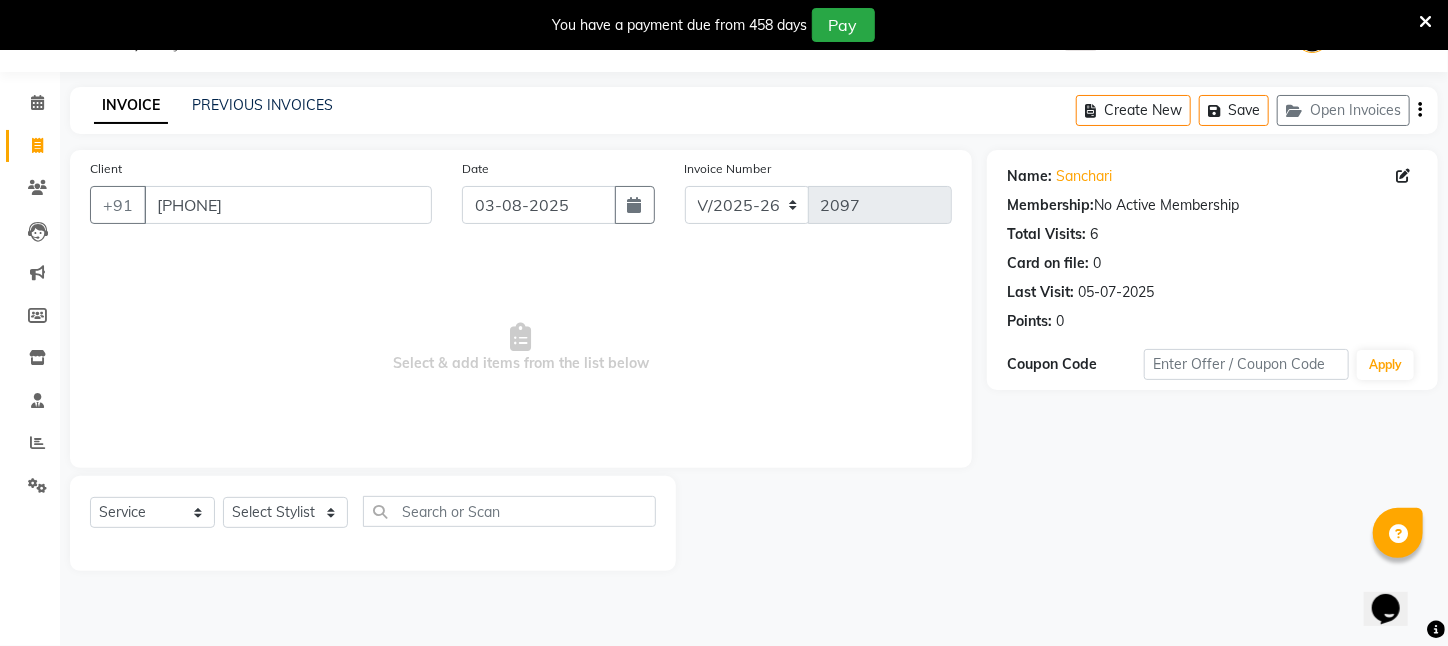 click on "Select & add items from the list below" at bounding box center [521, 348] 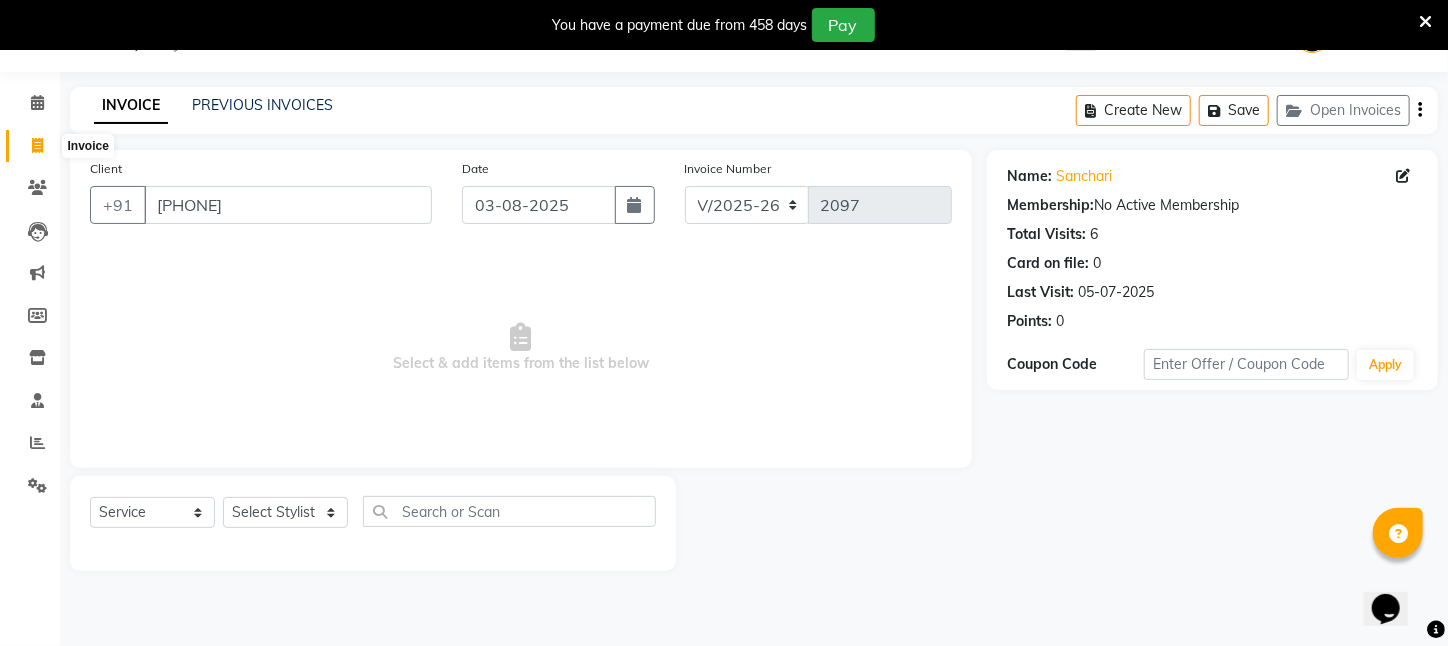 click 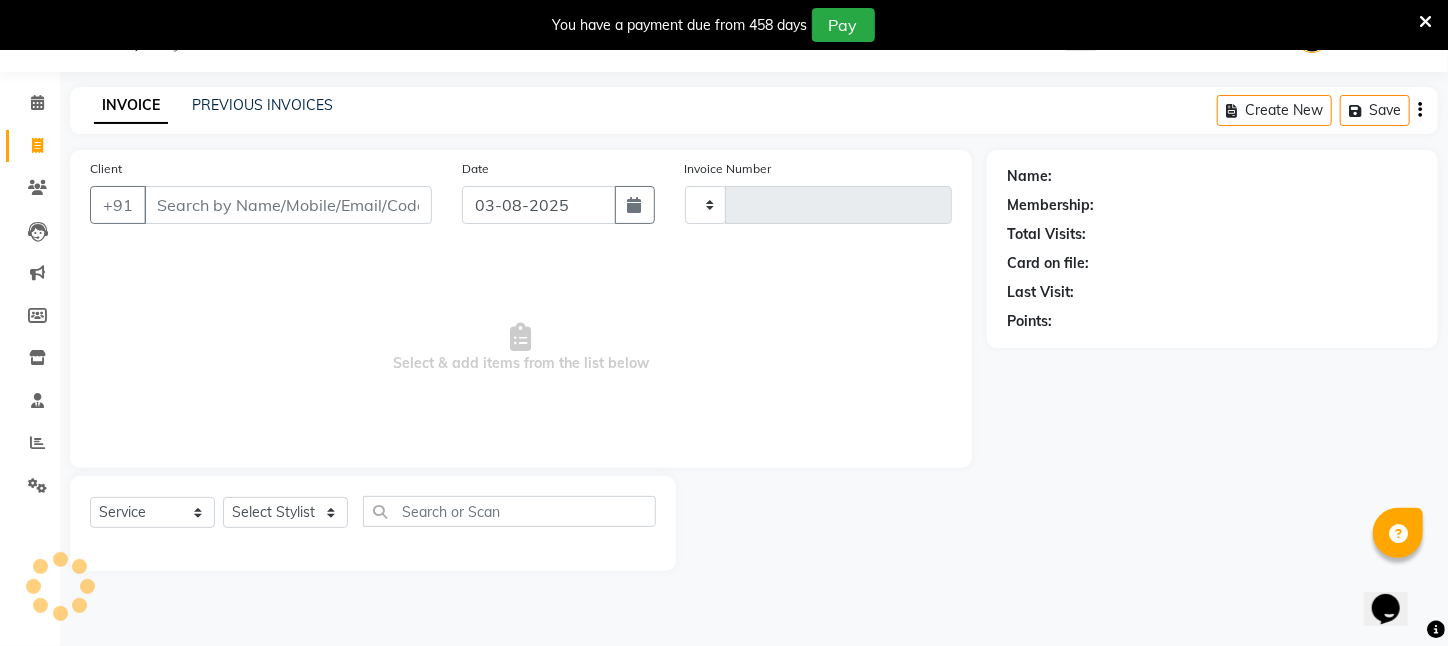type on "2097" 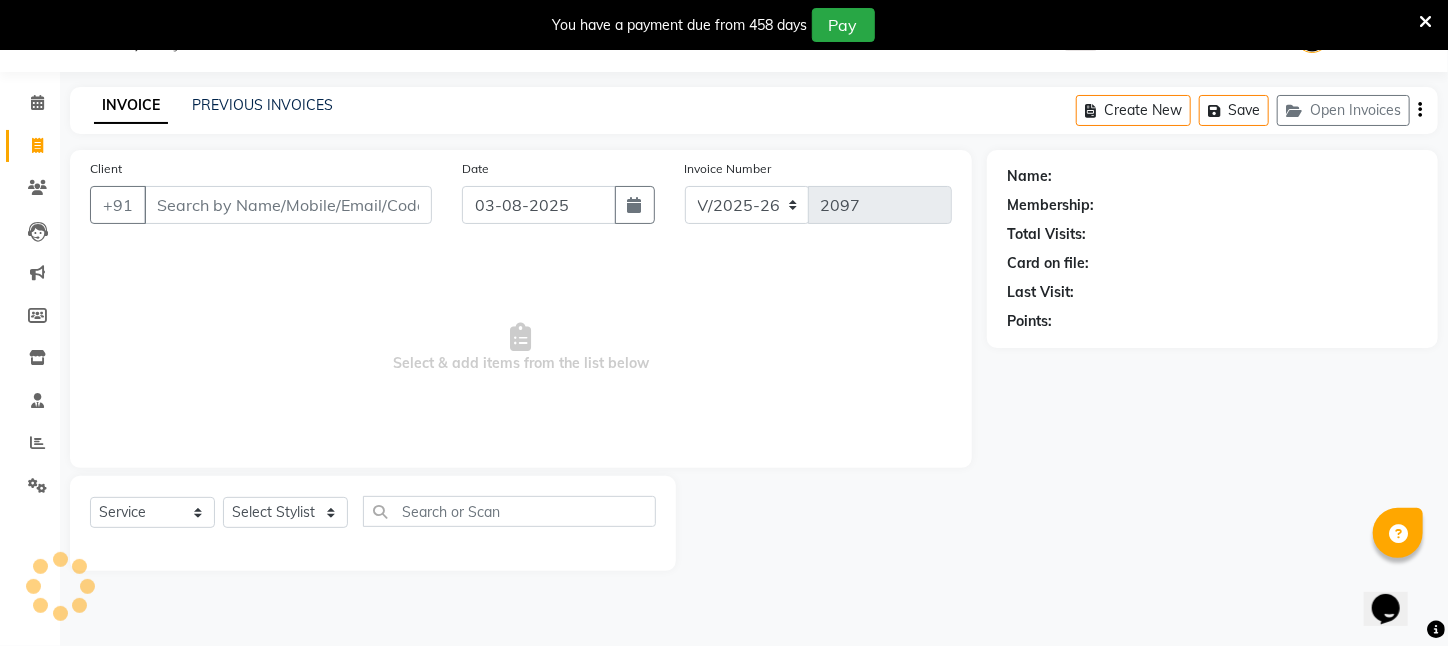 click on "Client" at bounding box center [288, 205] 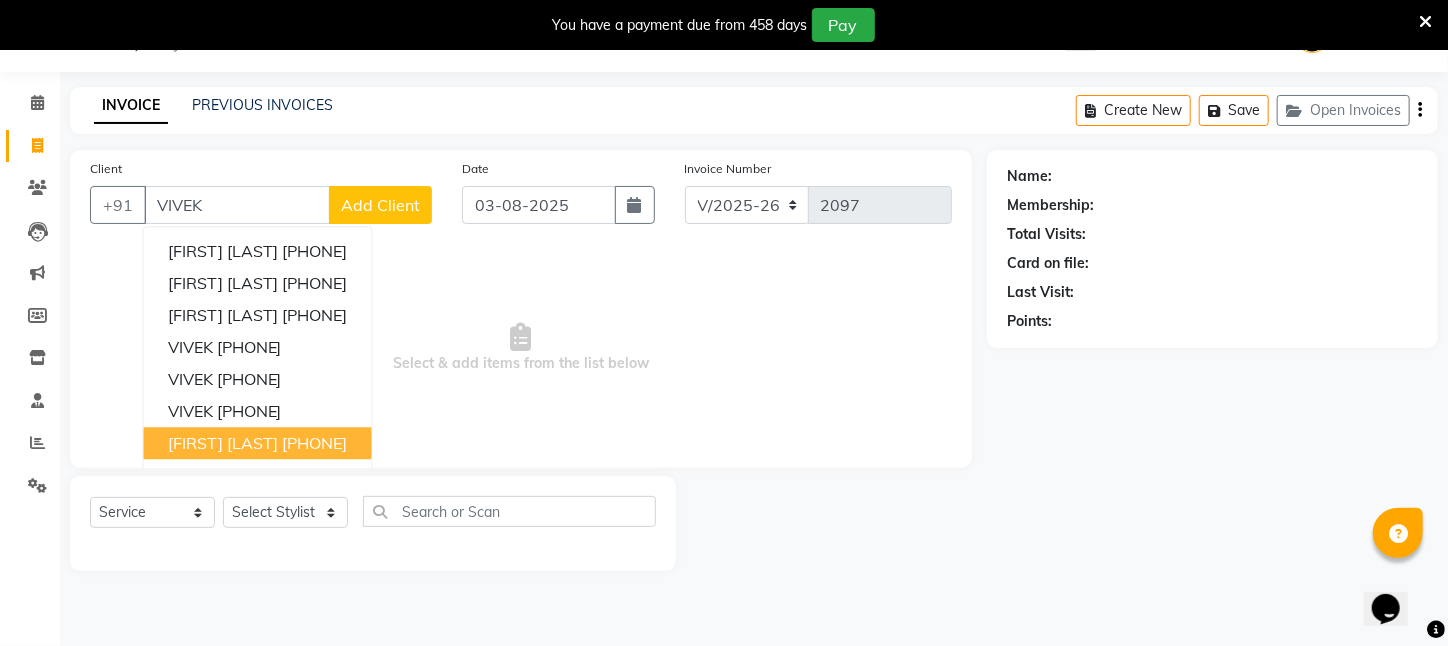 click on "Vivek Baderia" at bounding box center (223, 443) 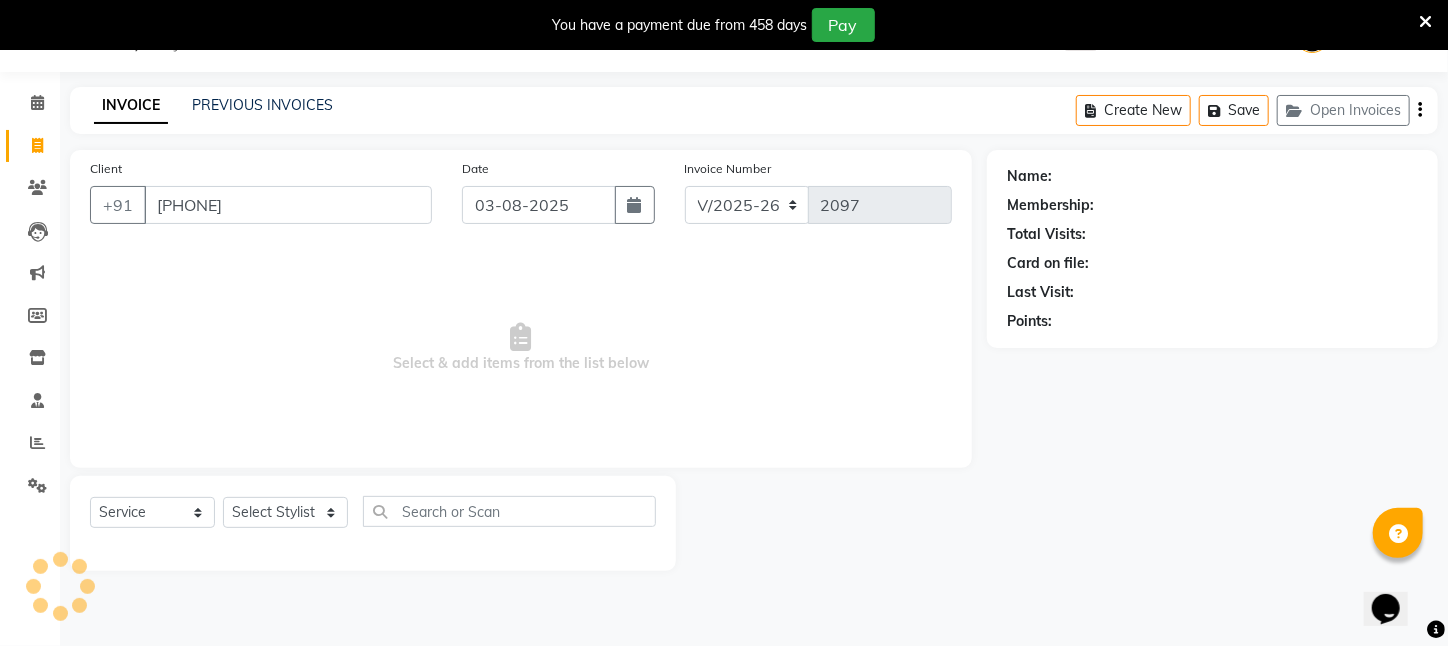 type on "9434017664" 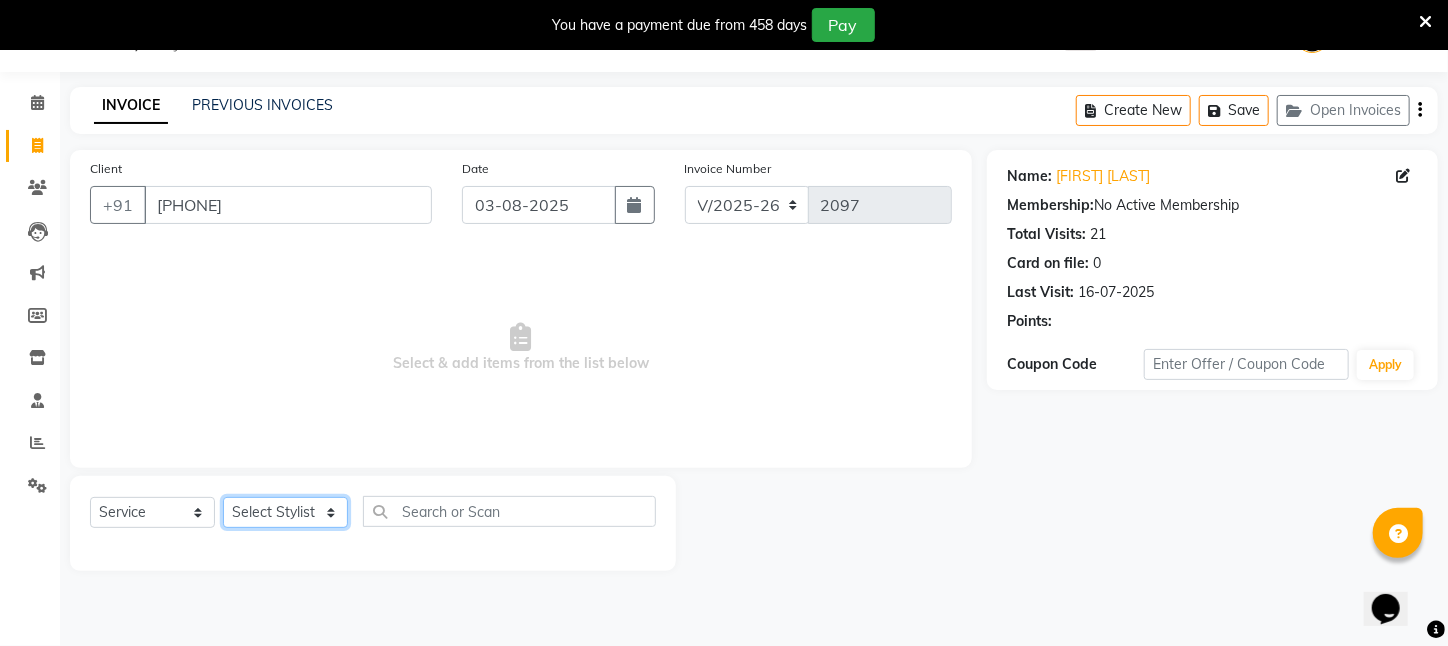 drag, startPoint x: 326, startPoint y: 507, endPoint x: 302, endPoint y: 497, distance: 26 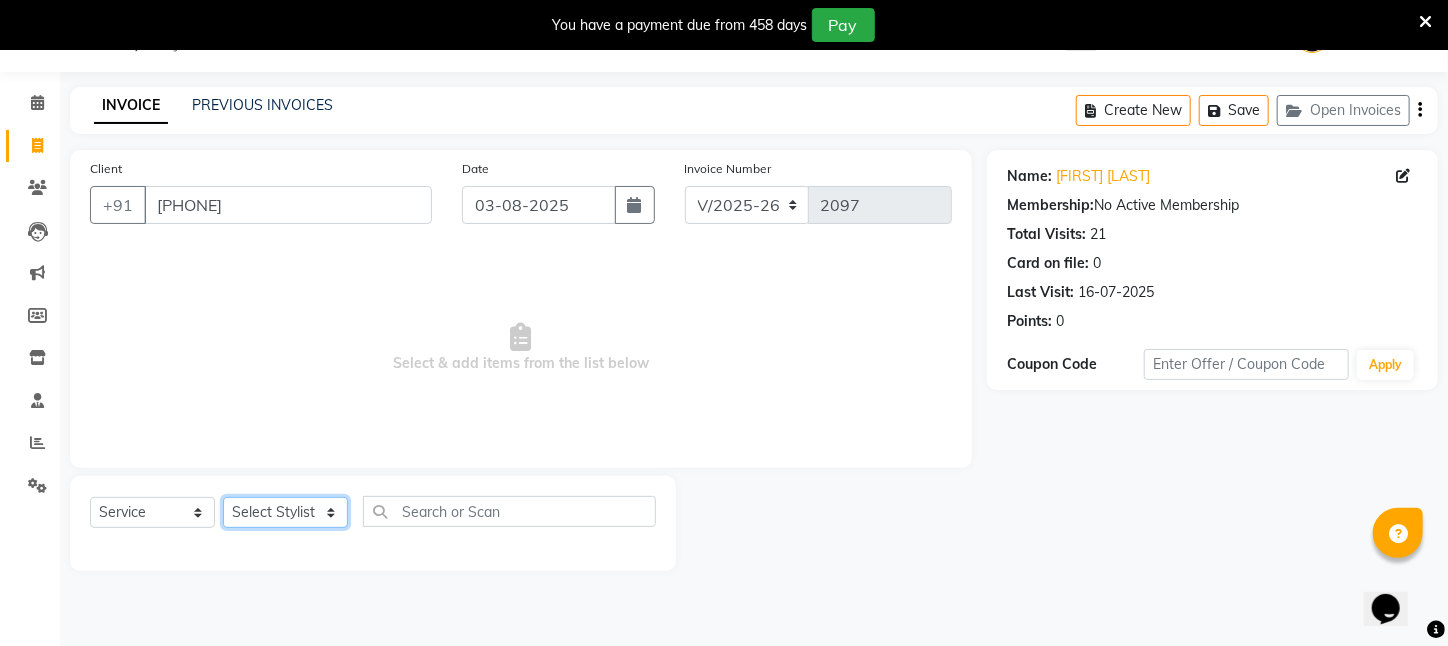 select on "23459" 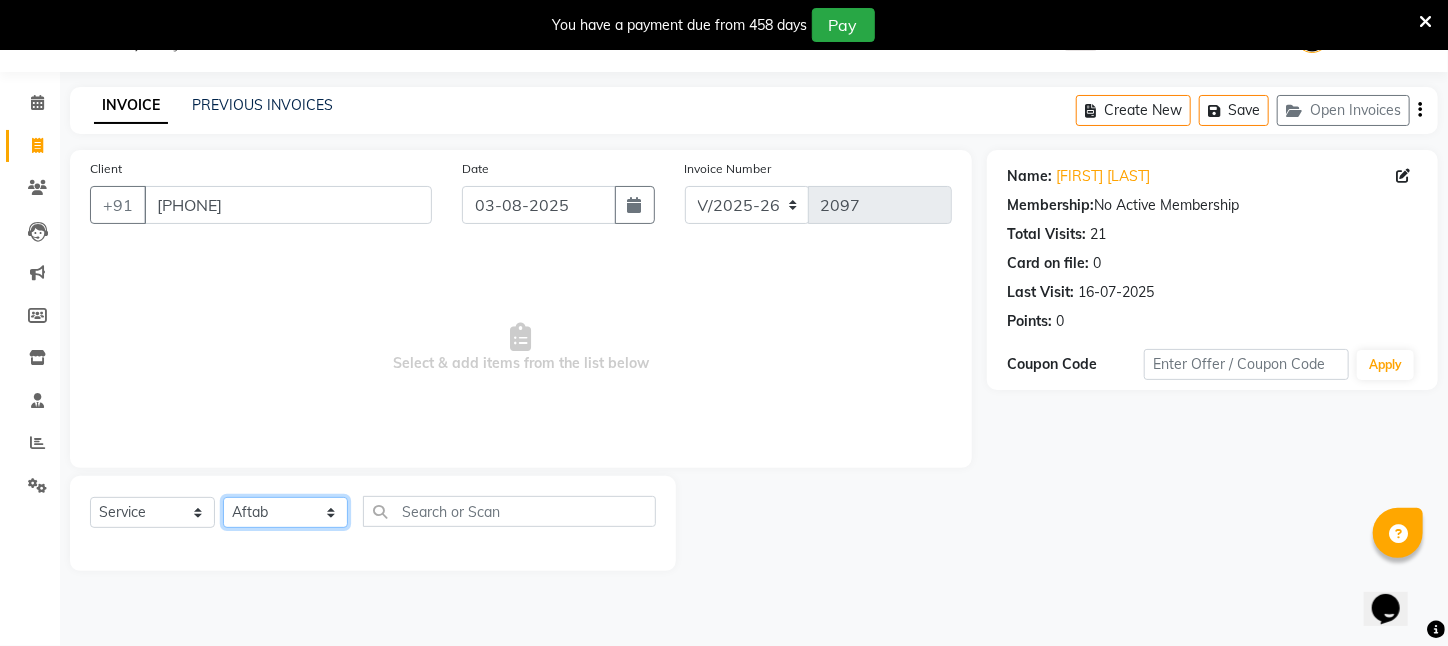 click on "Select Stylist Aftab Ansar  ARPITA DEEPIKA IMRAAN Injamam KESHAV kharagpur Mahadev Pal Manisha MOUMITA NEHA Rahim Ruma SAIMA Shibani Sujit Suman TINKU Venu" 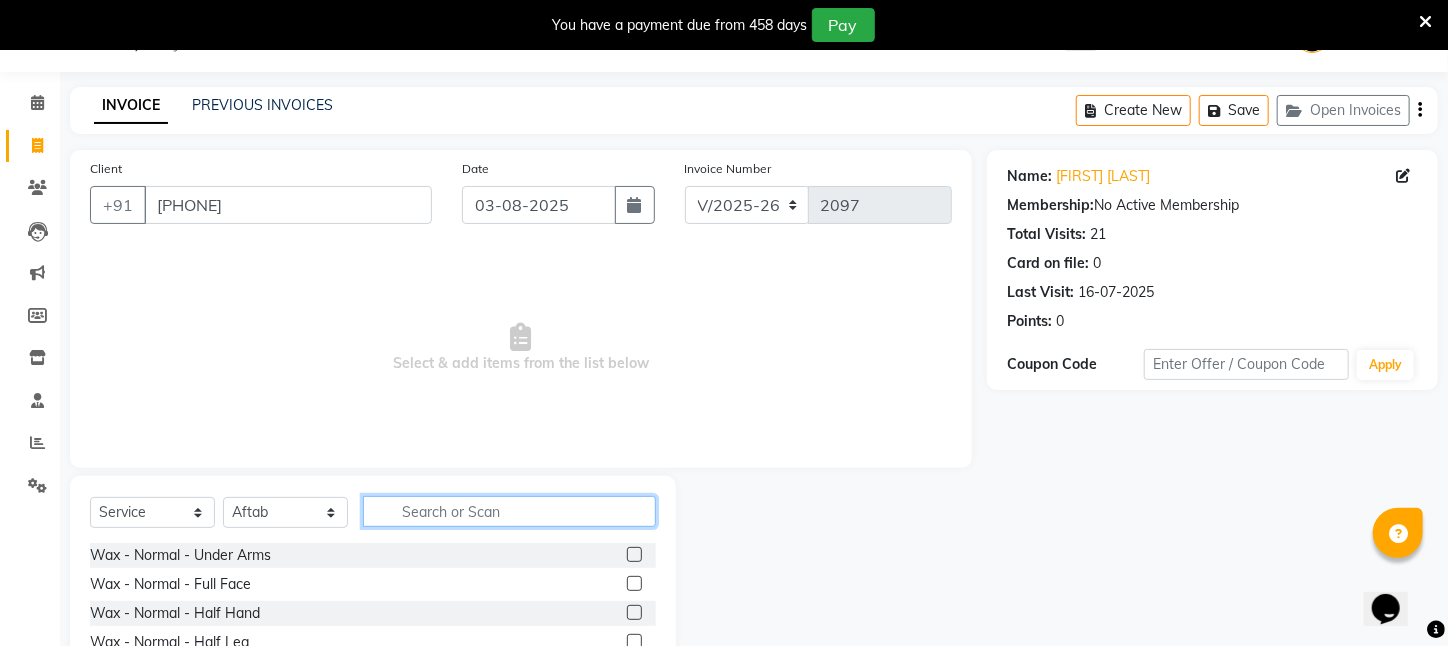 click 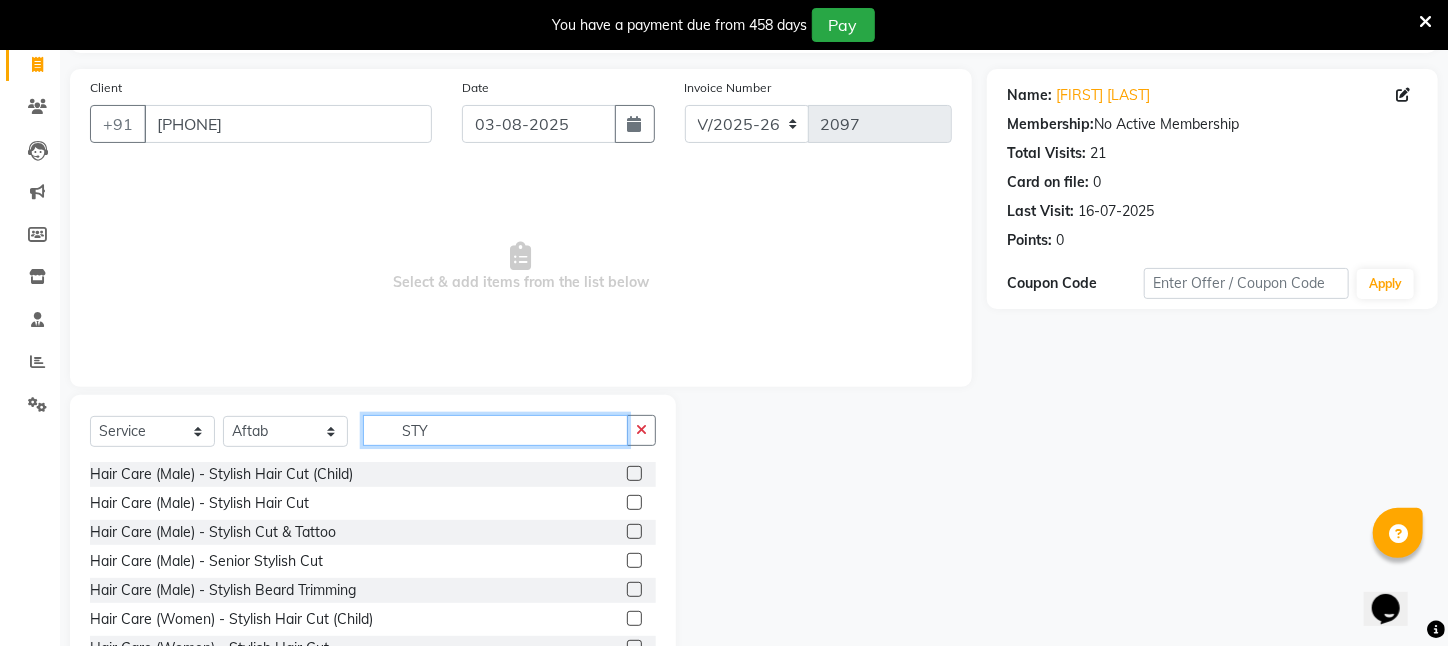 scroll, scrollTop: 204, scrollLeft: 0, axis: vertical 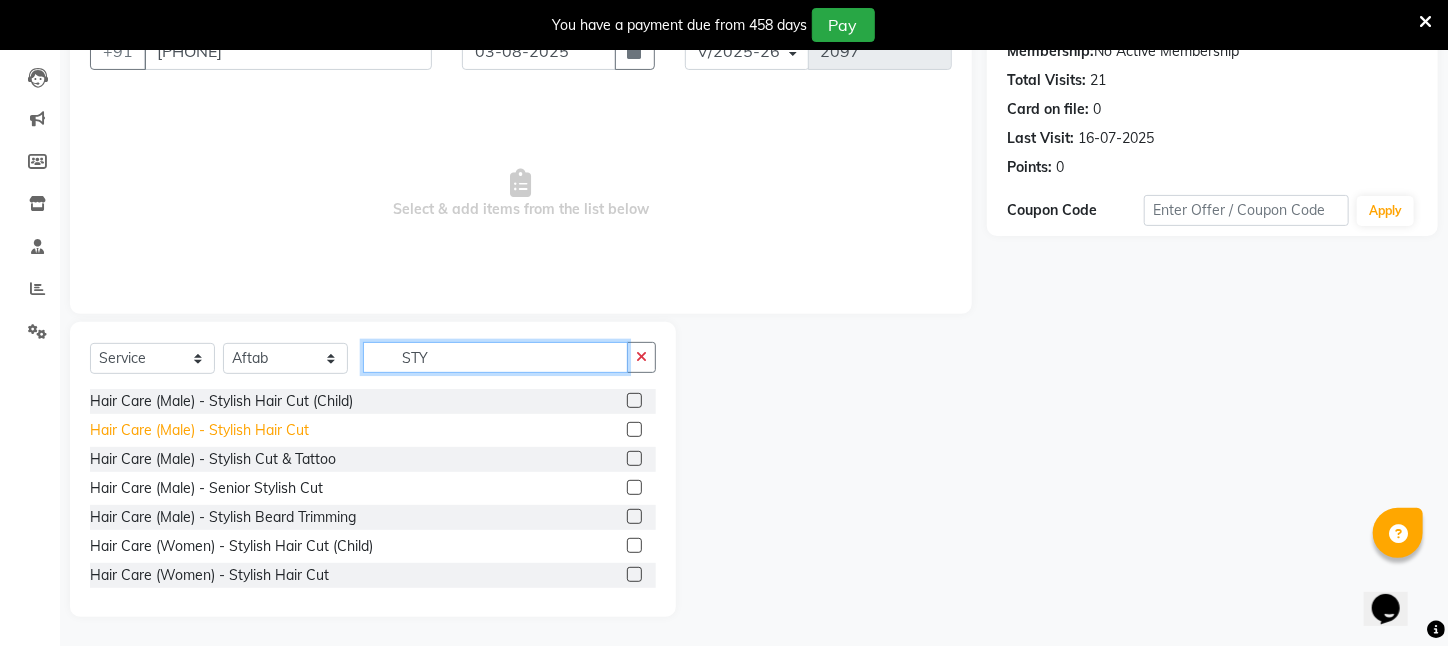 type on "STY" 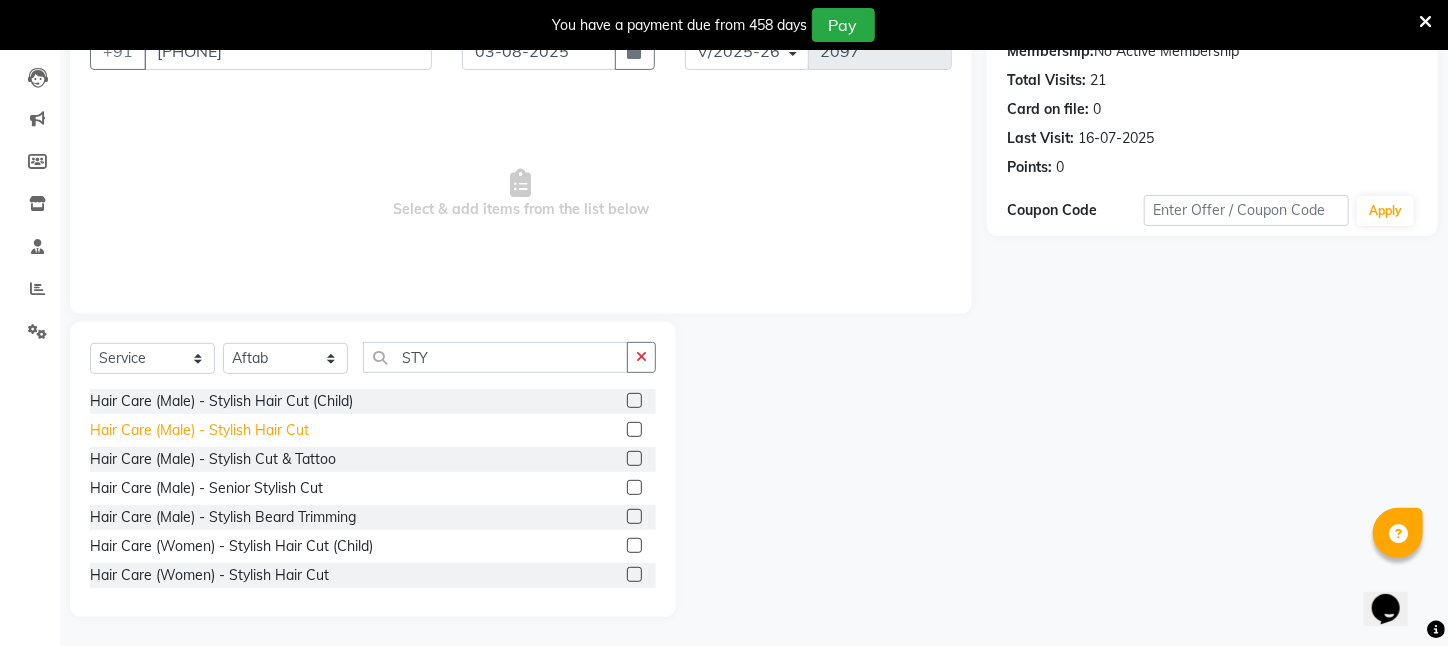 click on "Hair Care (Male)   -   Stylish Hair Cut" 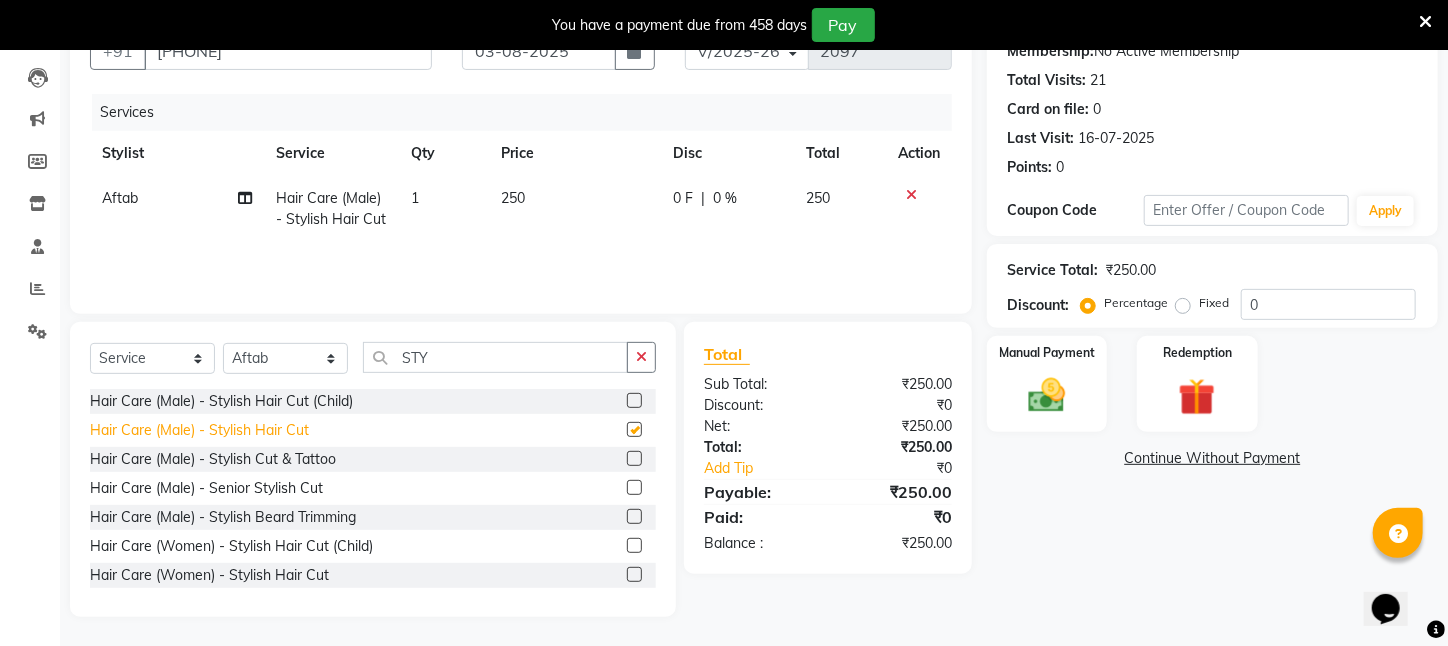 checkbox on "false" 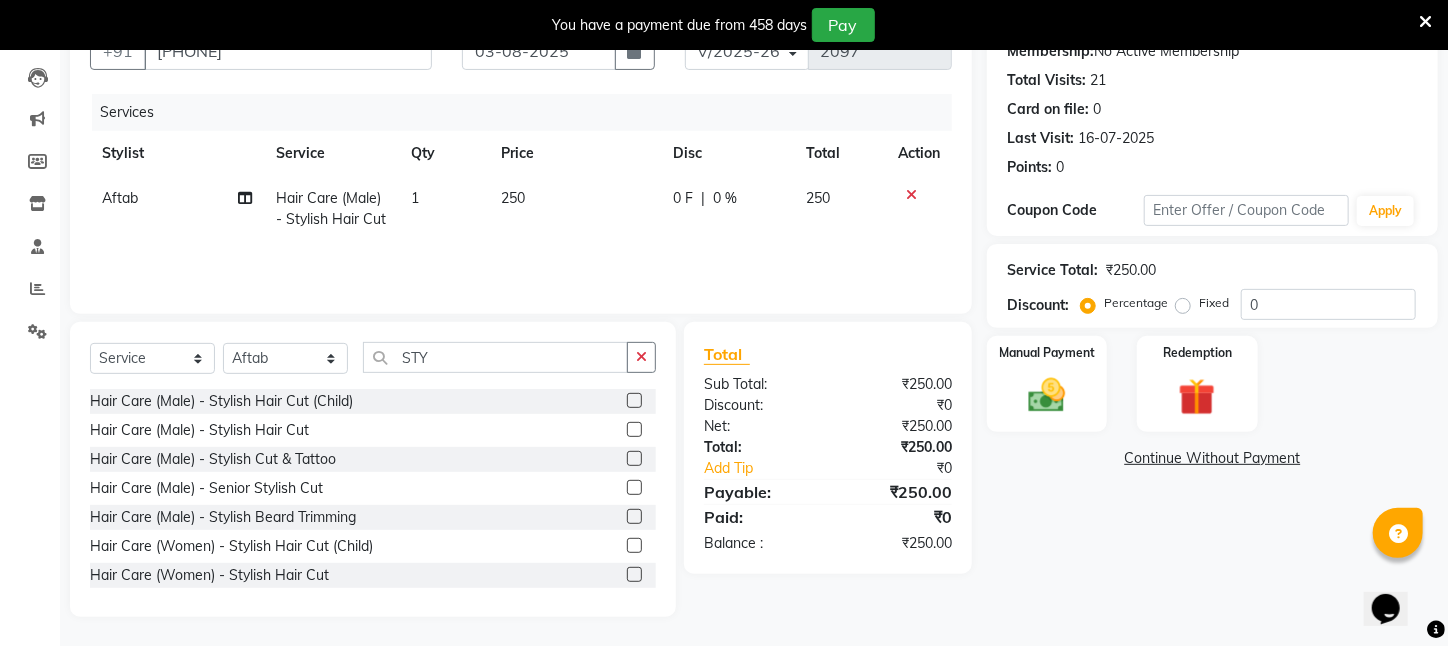 click on "Manual Payment Redemption" 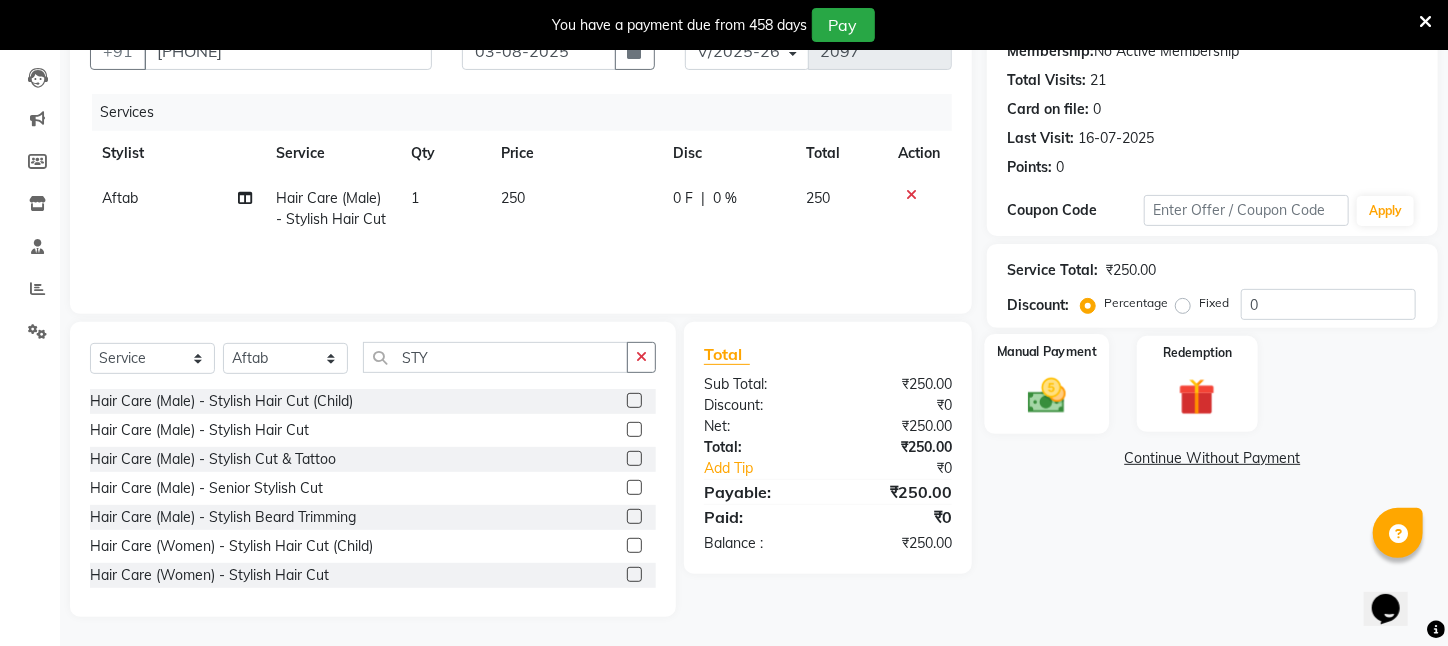 click 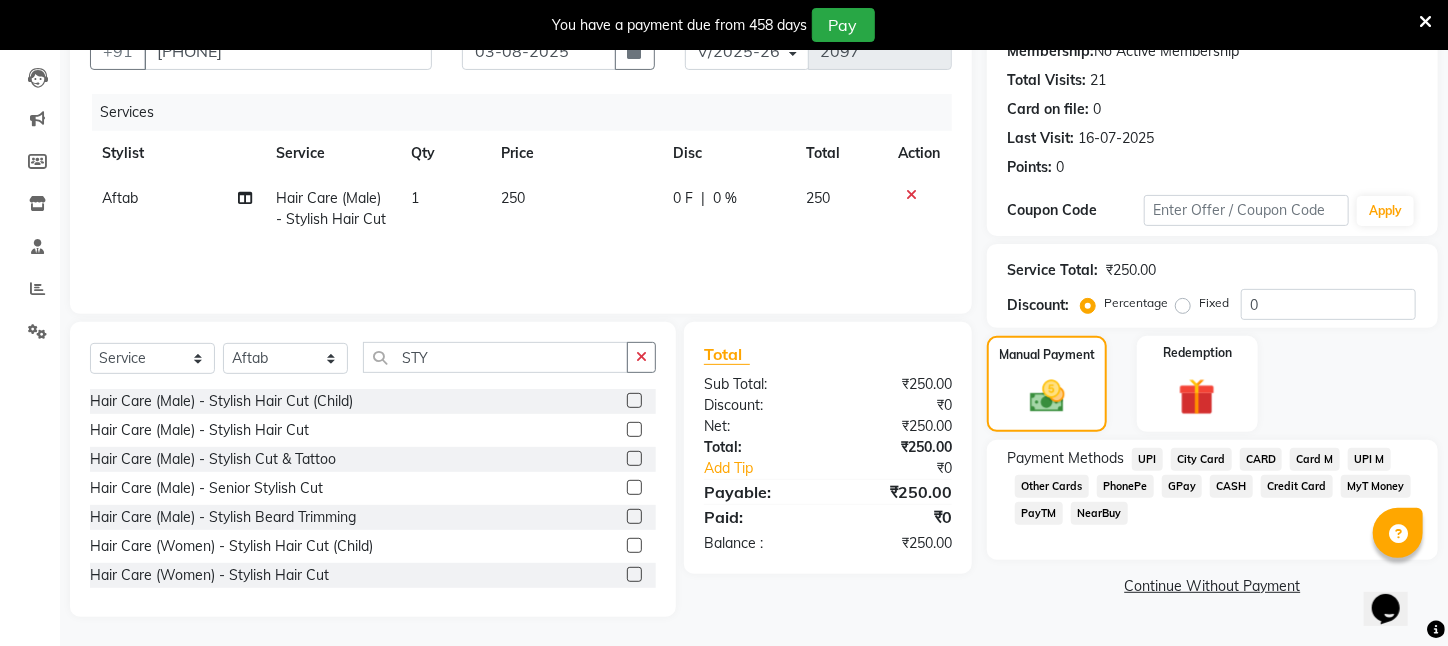 click on "CASH" 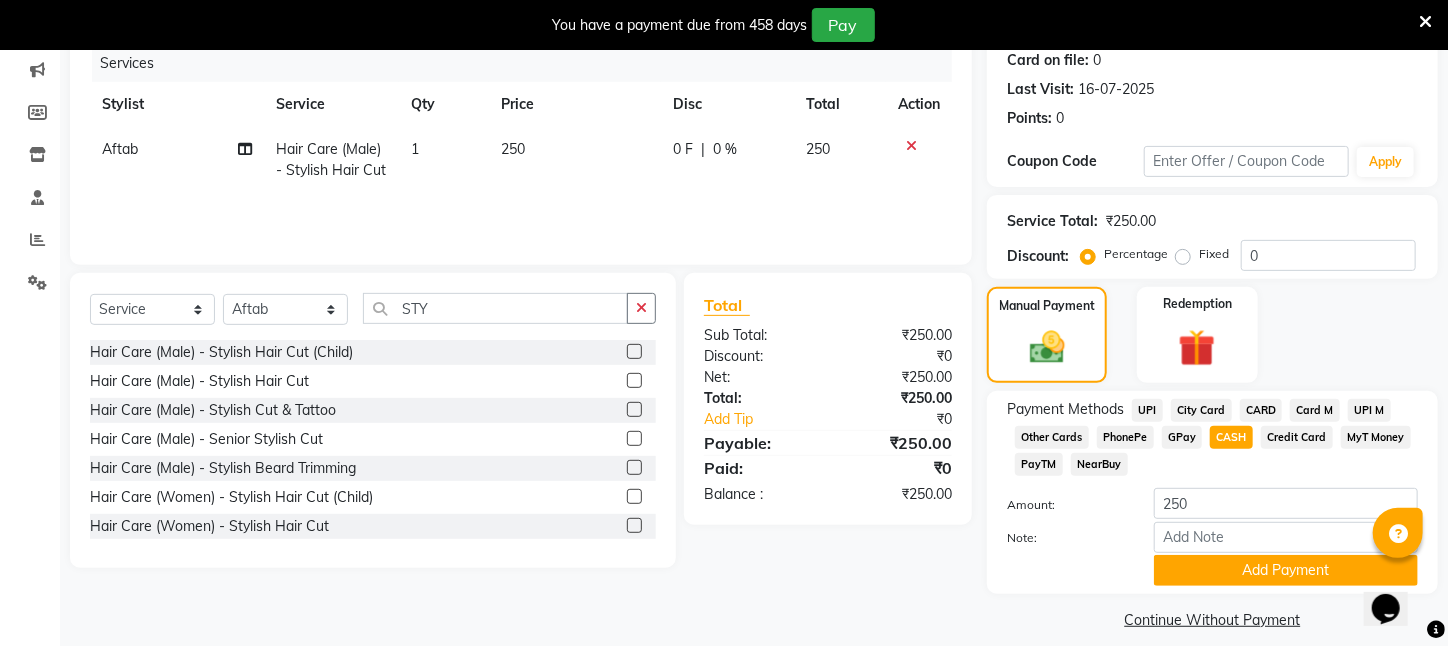 scroll, scrollTop: 293, scrollLeft: 0, axis: vertical 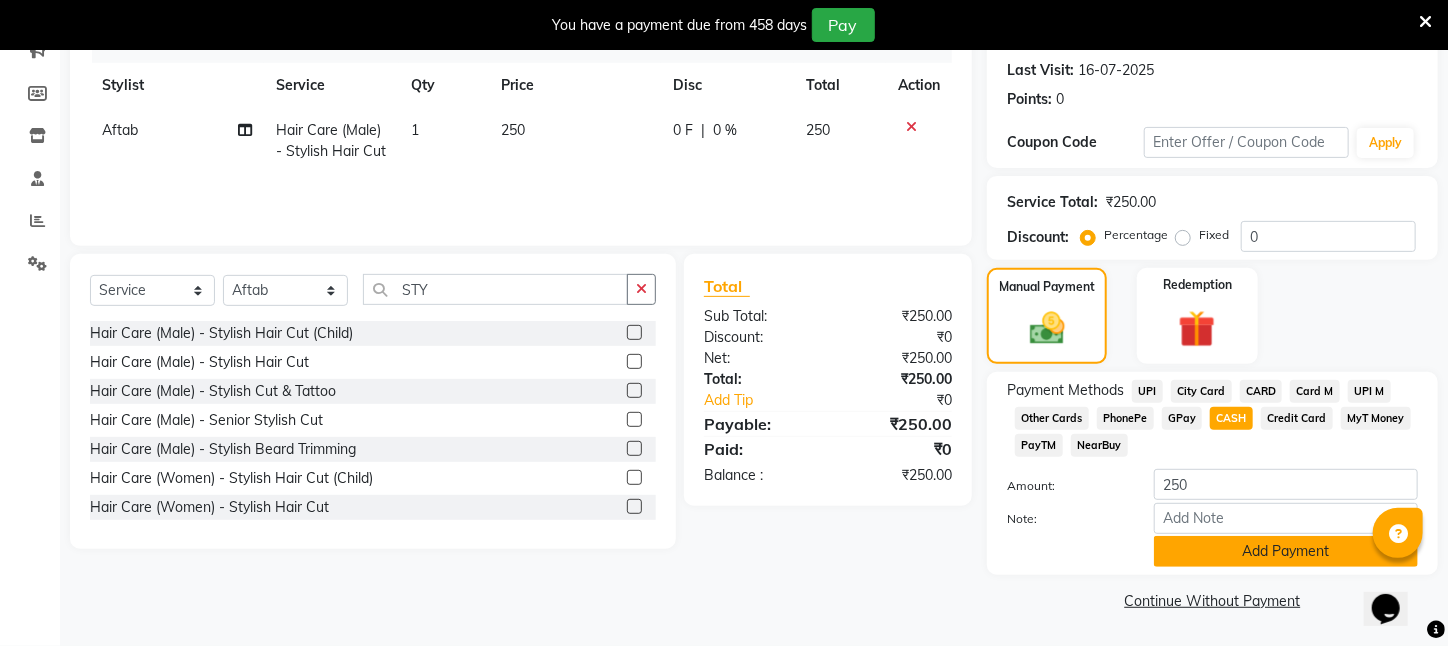 click on "Add Payment" 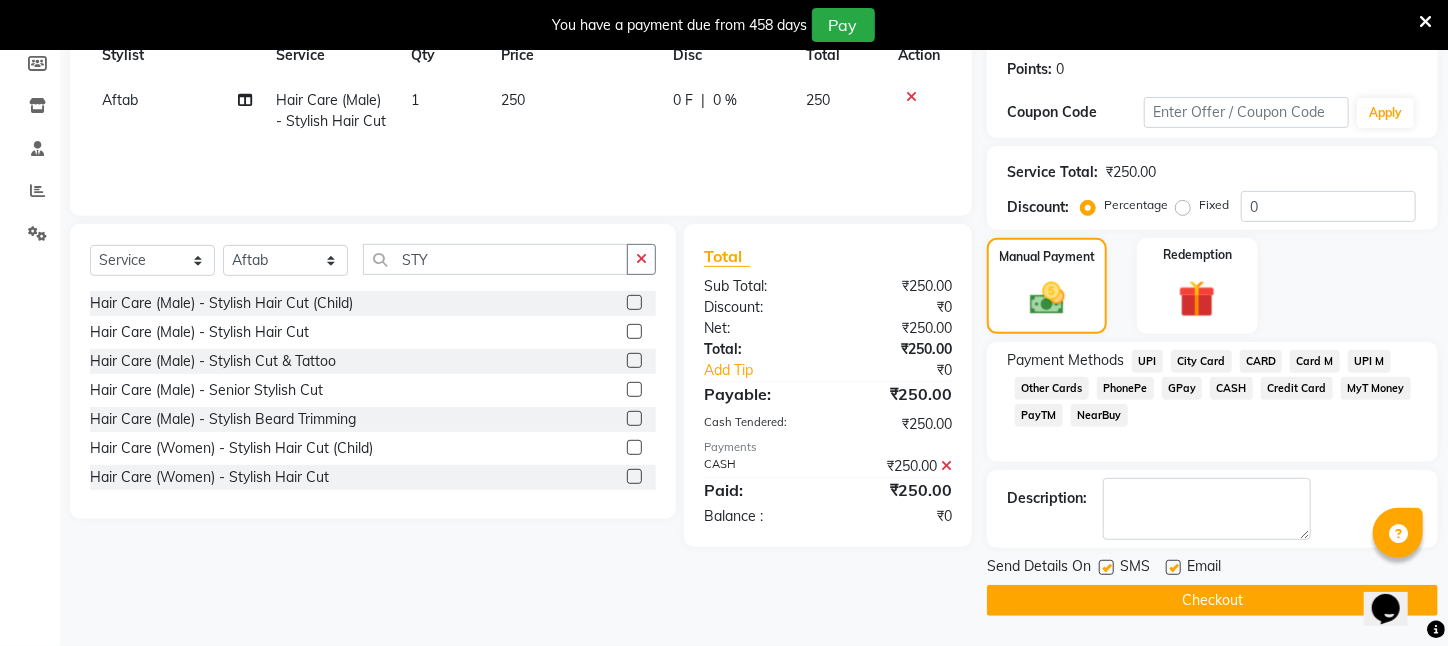 scroll, scrollTop: 323, scrollLeft: 0, axis: vertical 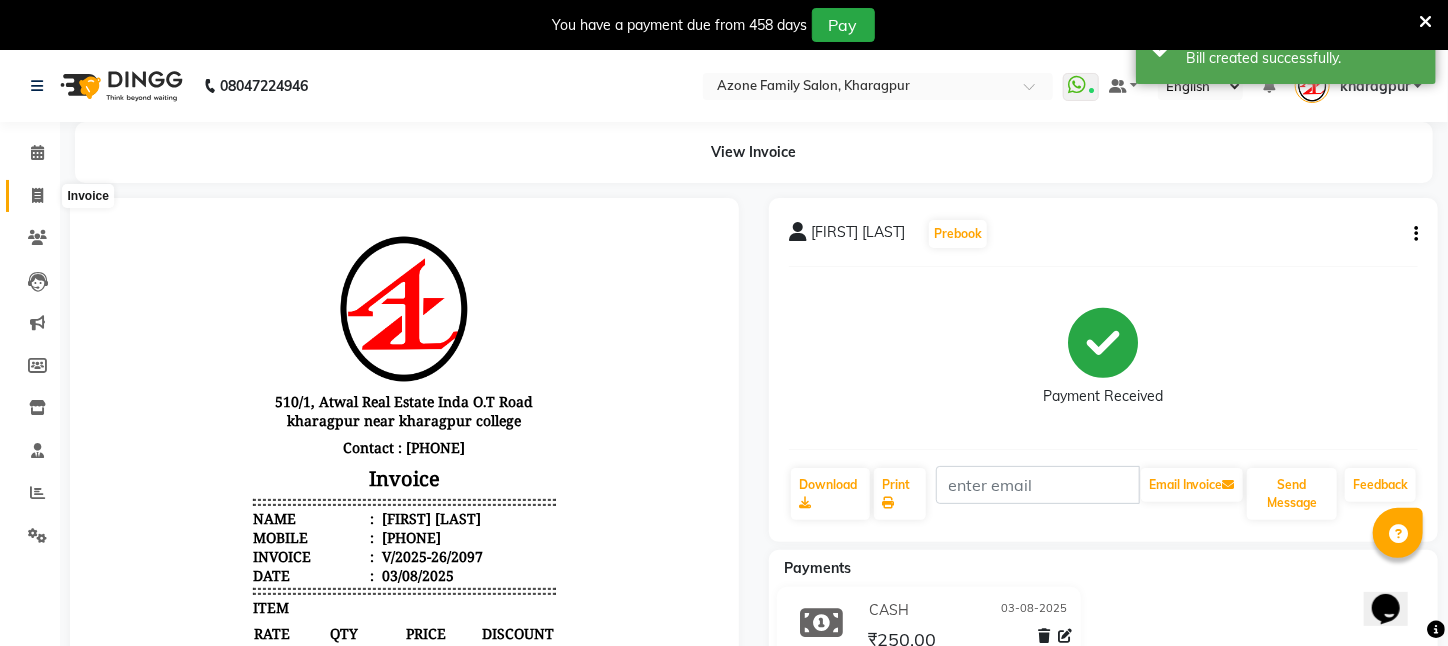 click 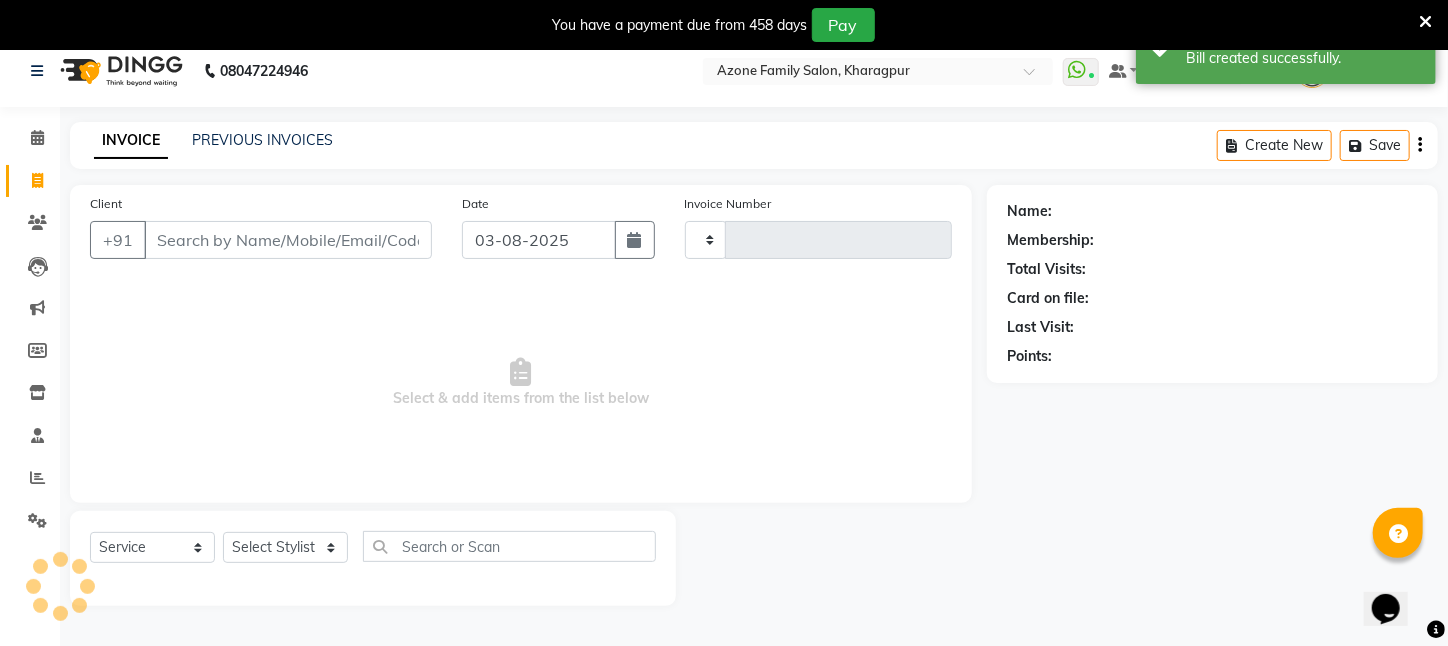scroll, scrollTop: 50, scrollLeft: 0, axis: vertical 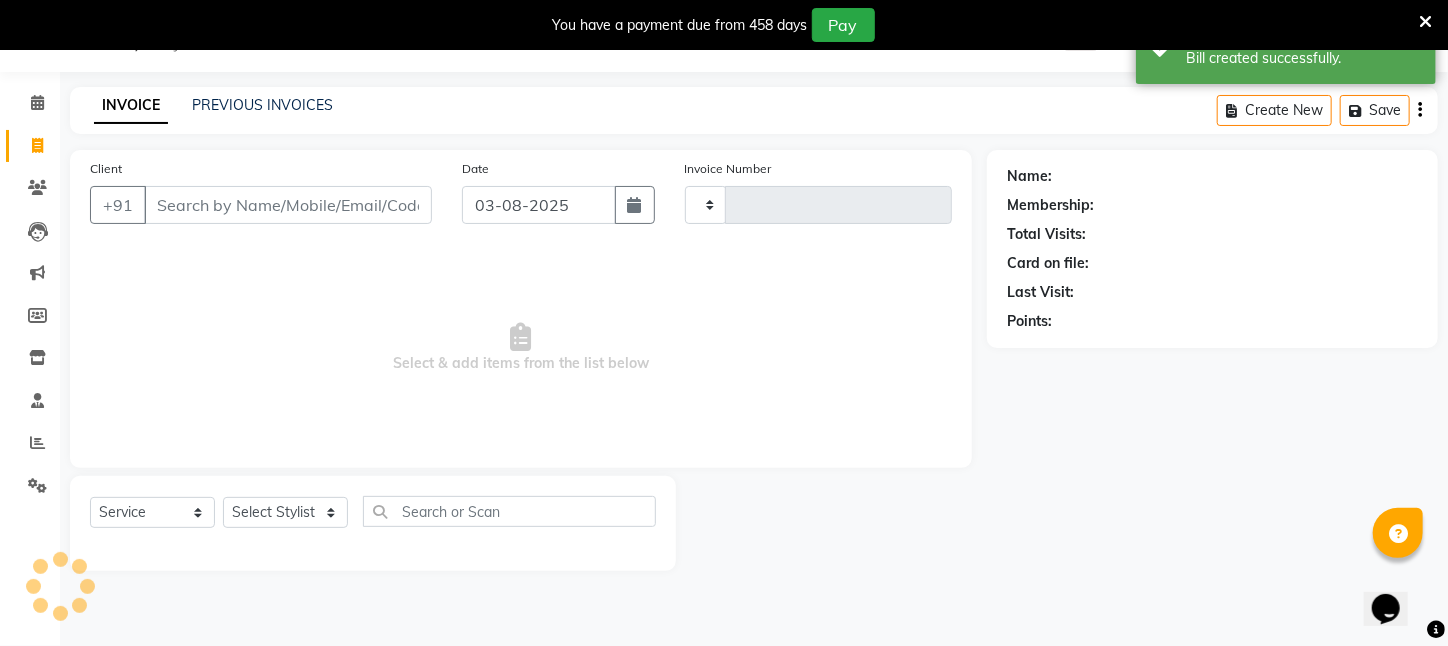 type on "2098" 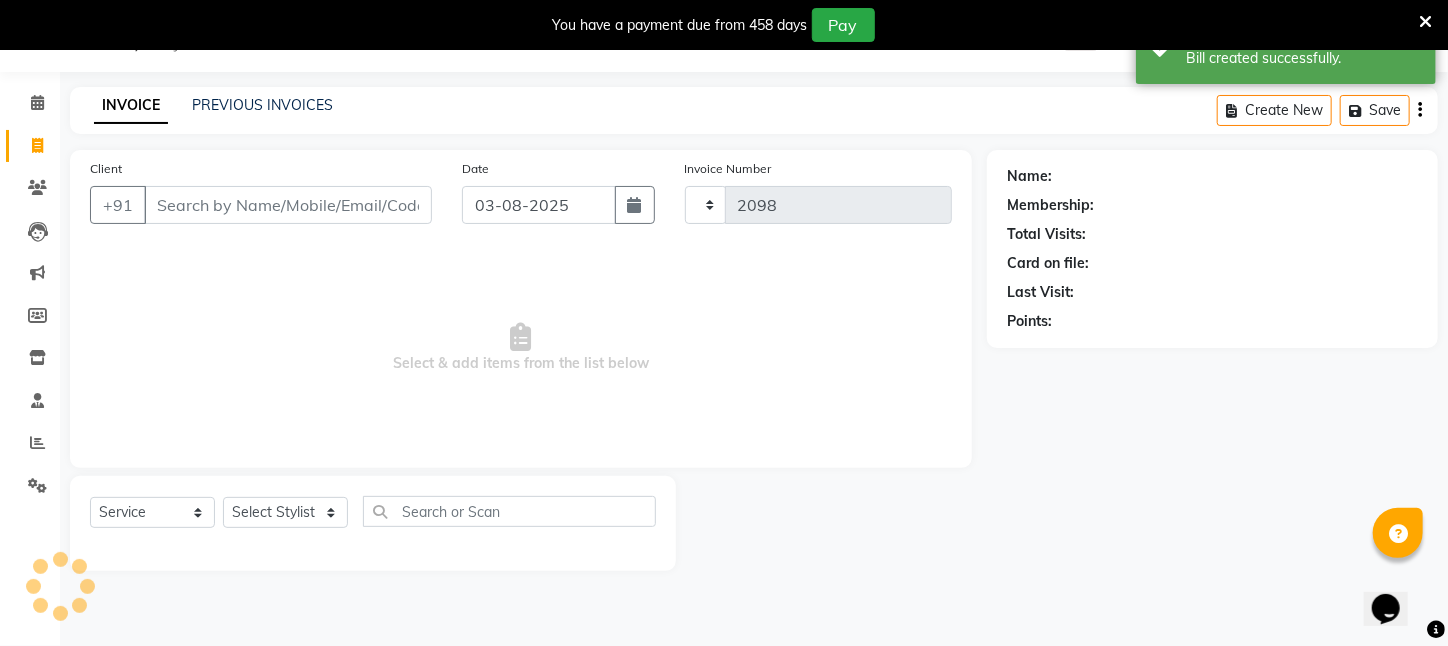 select on "4296" 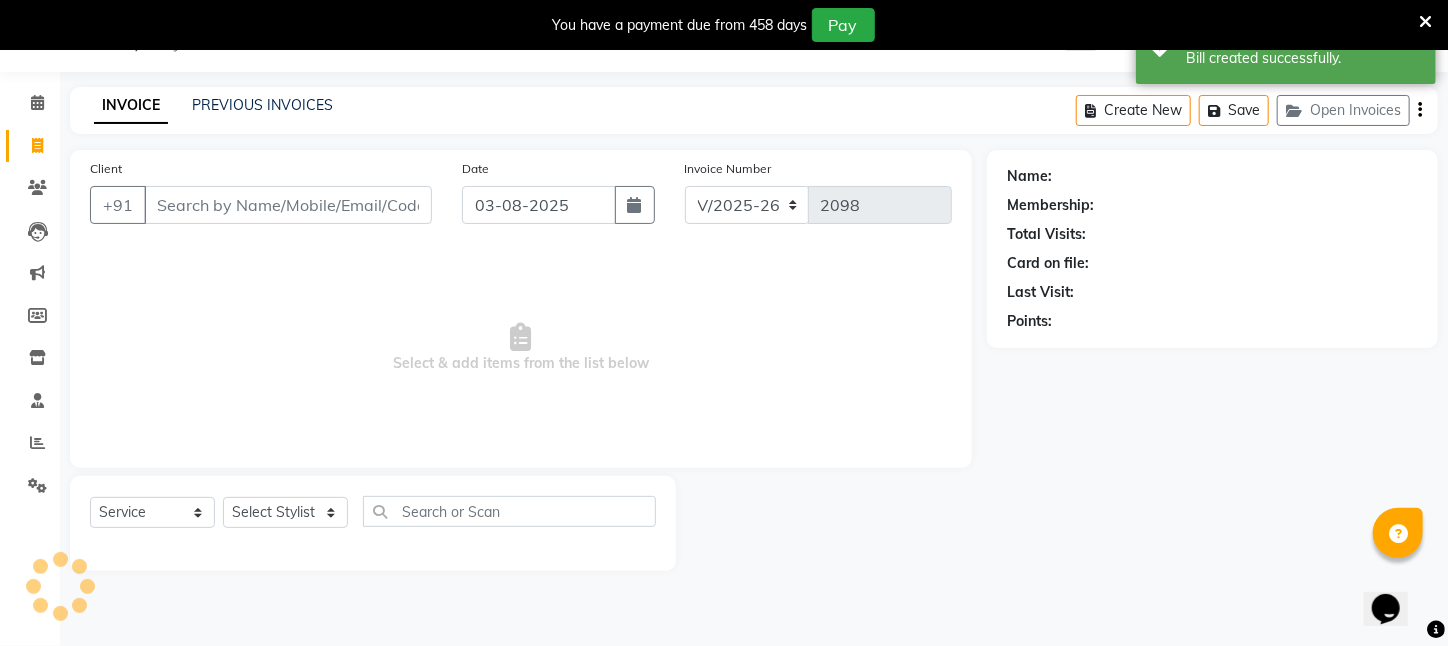 click on "Client" at bounding box center [288, 205] 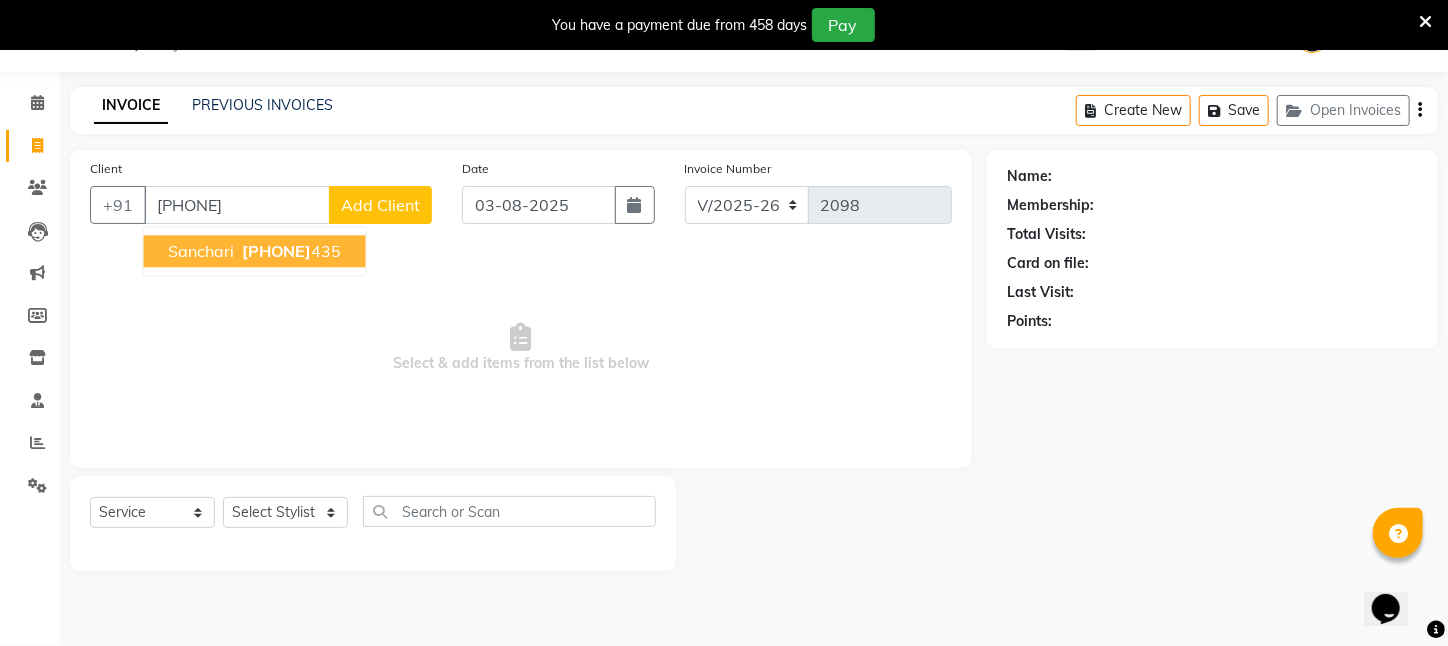 click on "9064844" at bounding box center (277, 251) 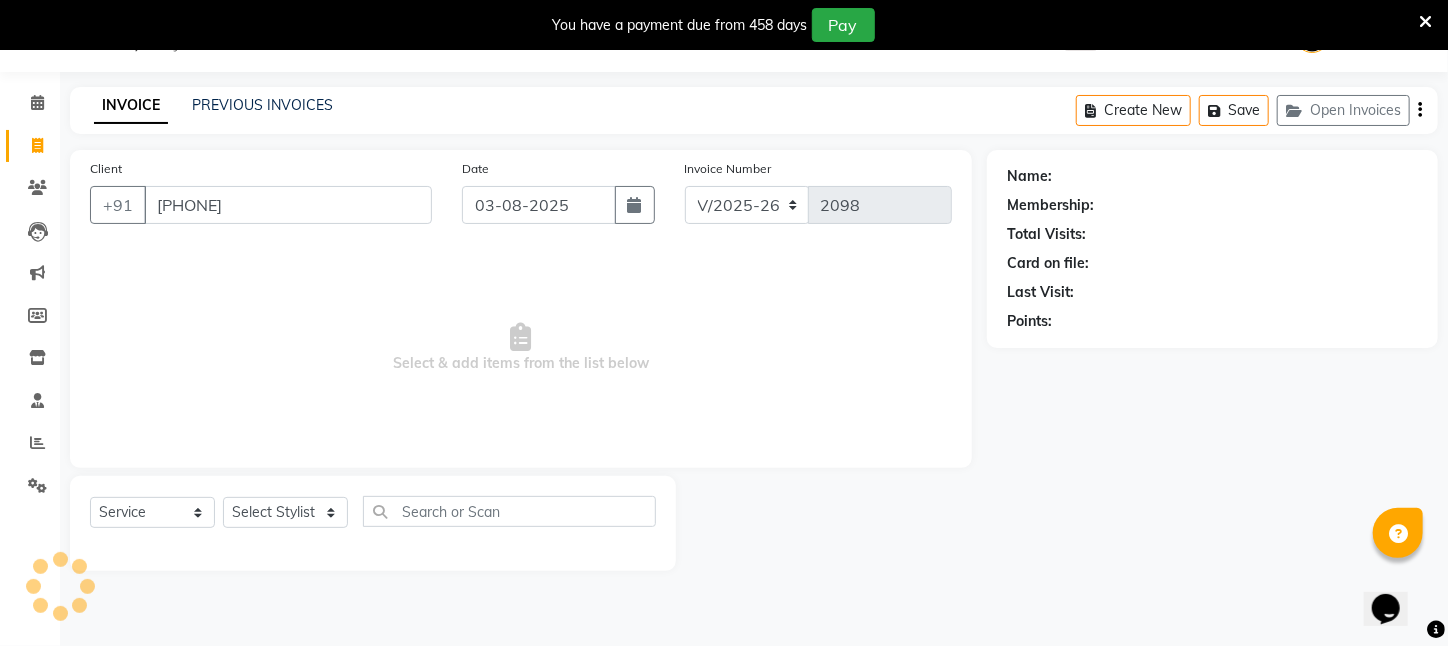 type on "9064844435" 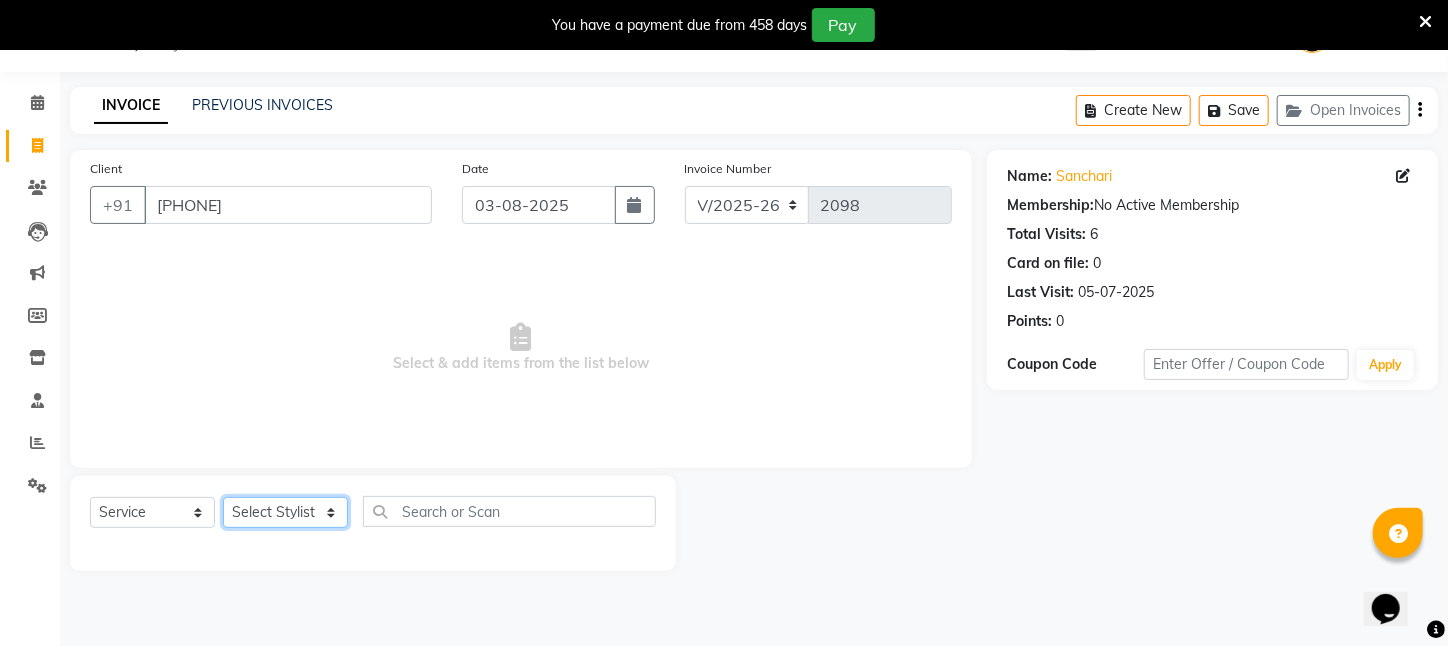 drag, startPoint x: 332, startPoint y: 513, endPoint x: 325, endPoint y: 497, distance: 17.464249 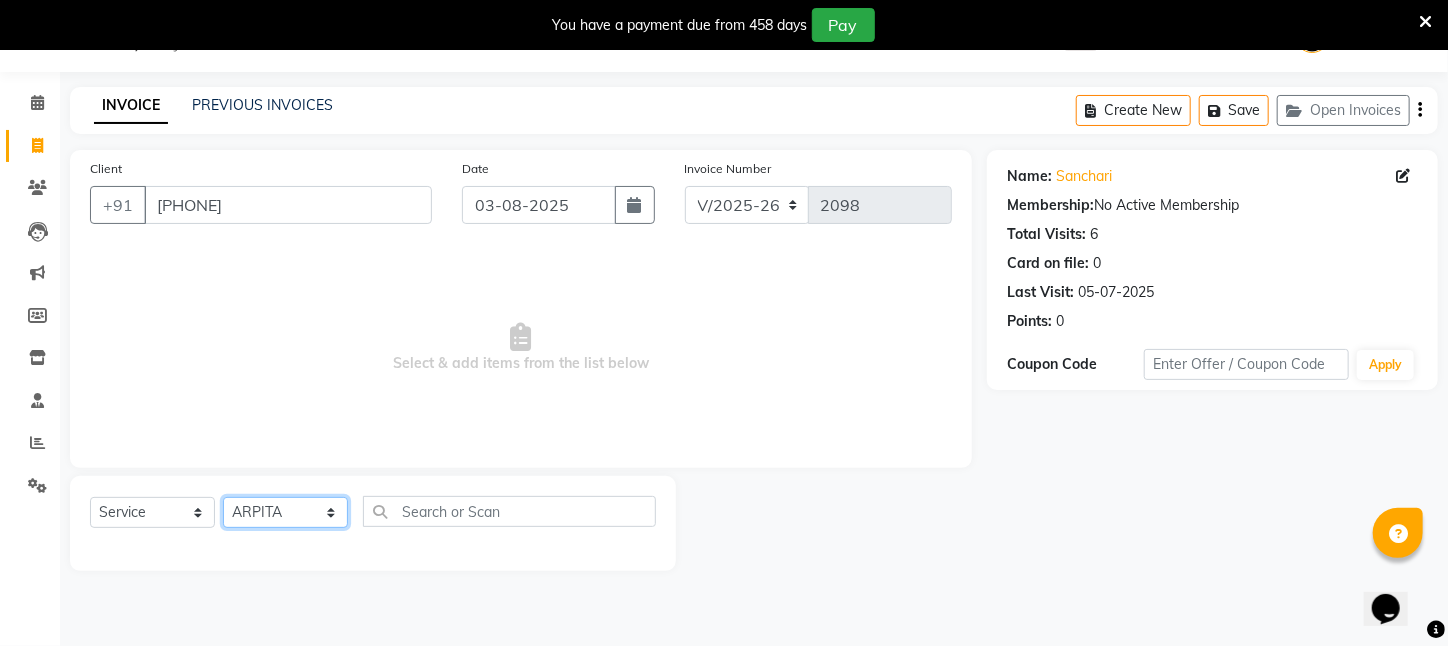 click on "Select Stylist Aftab Ansar  ARPITA DEEPIKA IMRAAN Injamam KESHAV kharagpur Mahadev Pal Manisha MOUMITA NEHA Rahim Ruma SAIMA Shibani Sujit Suman TINKU Venu" 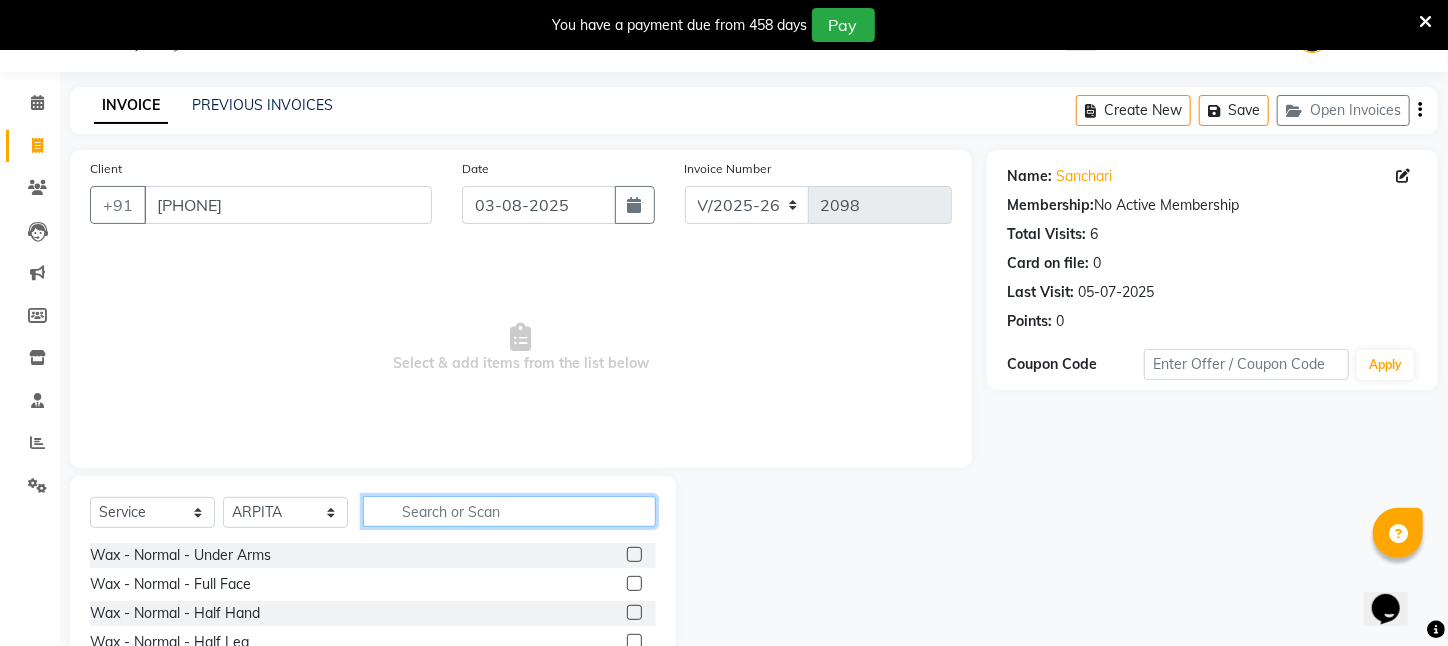 click 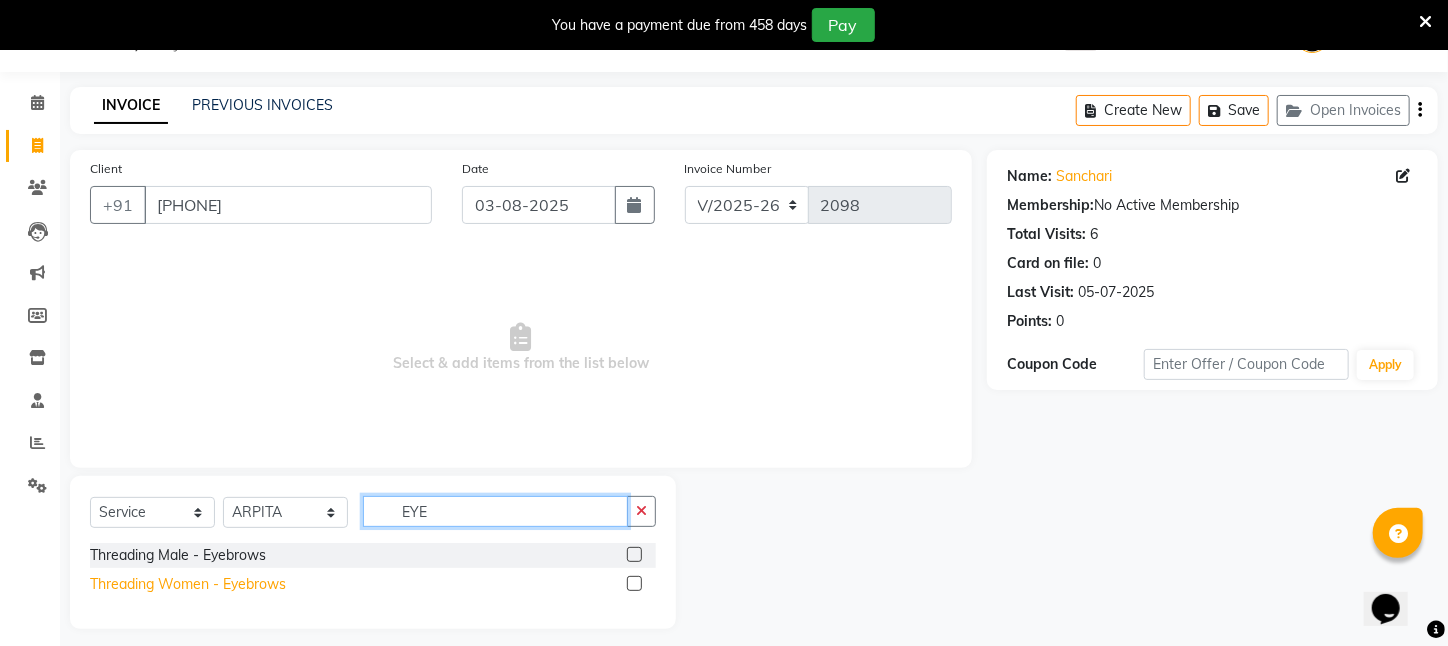 type on "EYE" 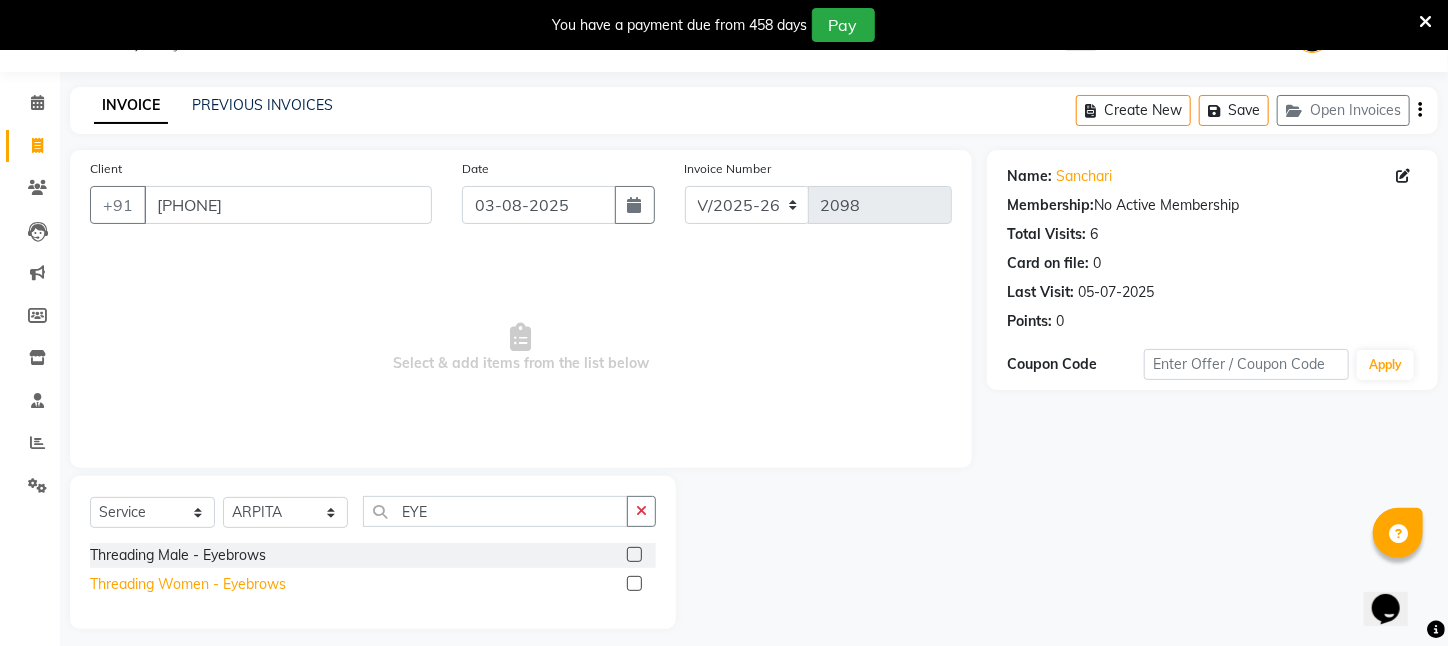 click on "Threading Women    -   Eyebrows" 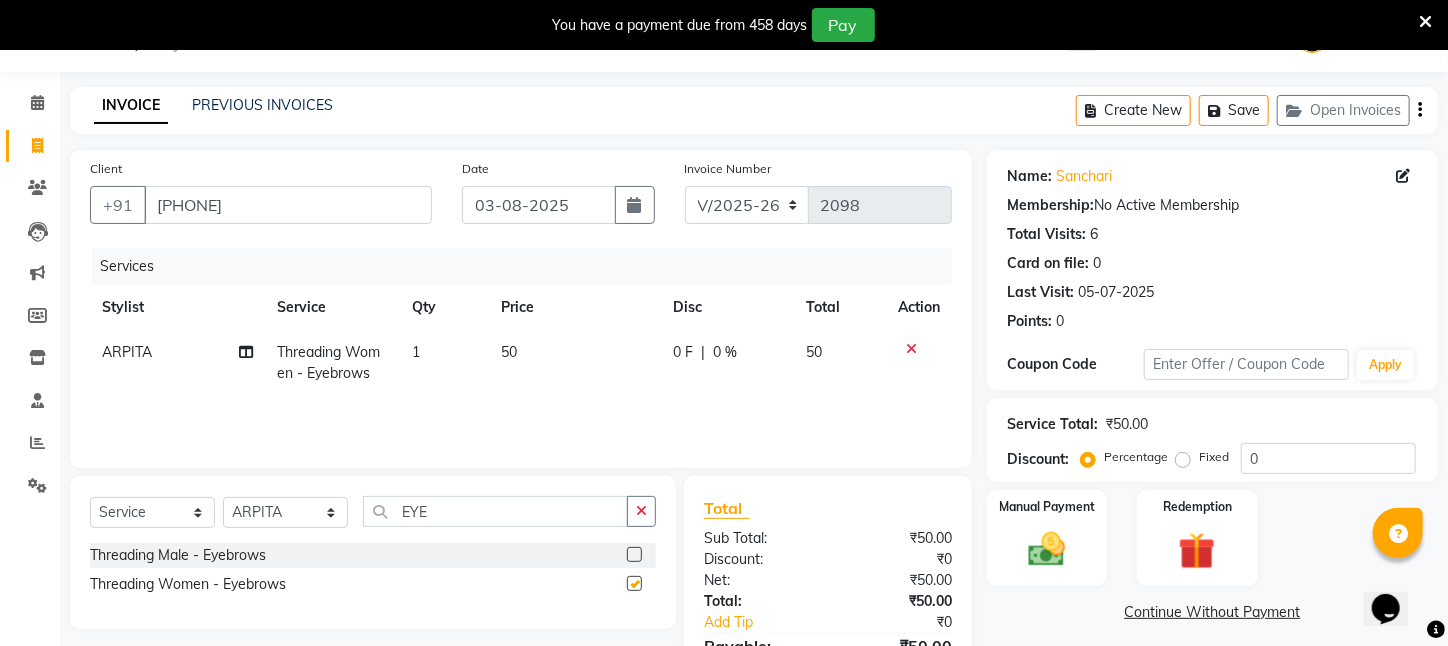 checkbox on "false" 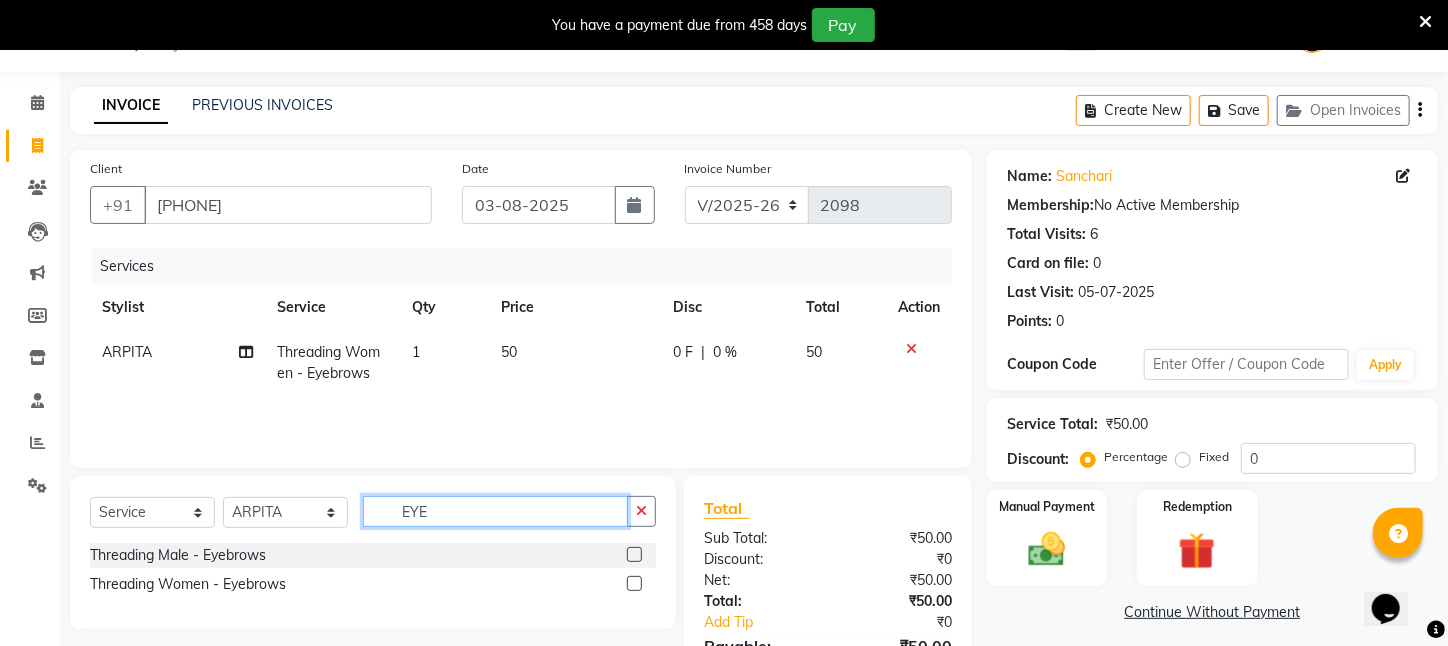 drag, startPoint x: 526, startPoint y: 504, endPoint x: 379, endPoint y: 506, distance: 147.01361 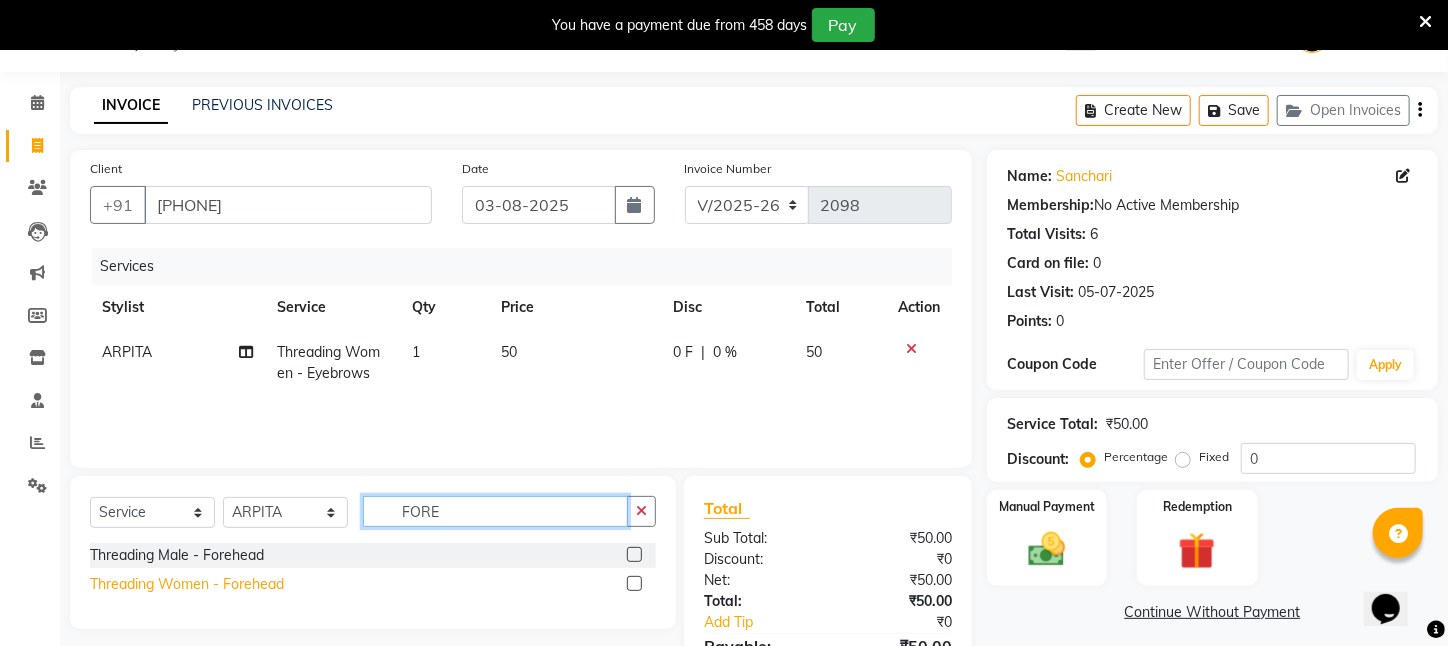 type on "FORE" 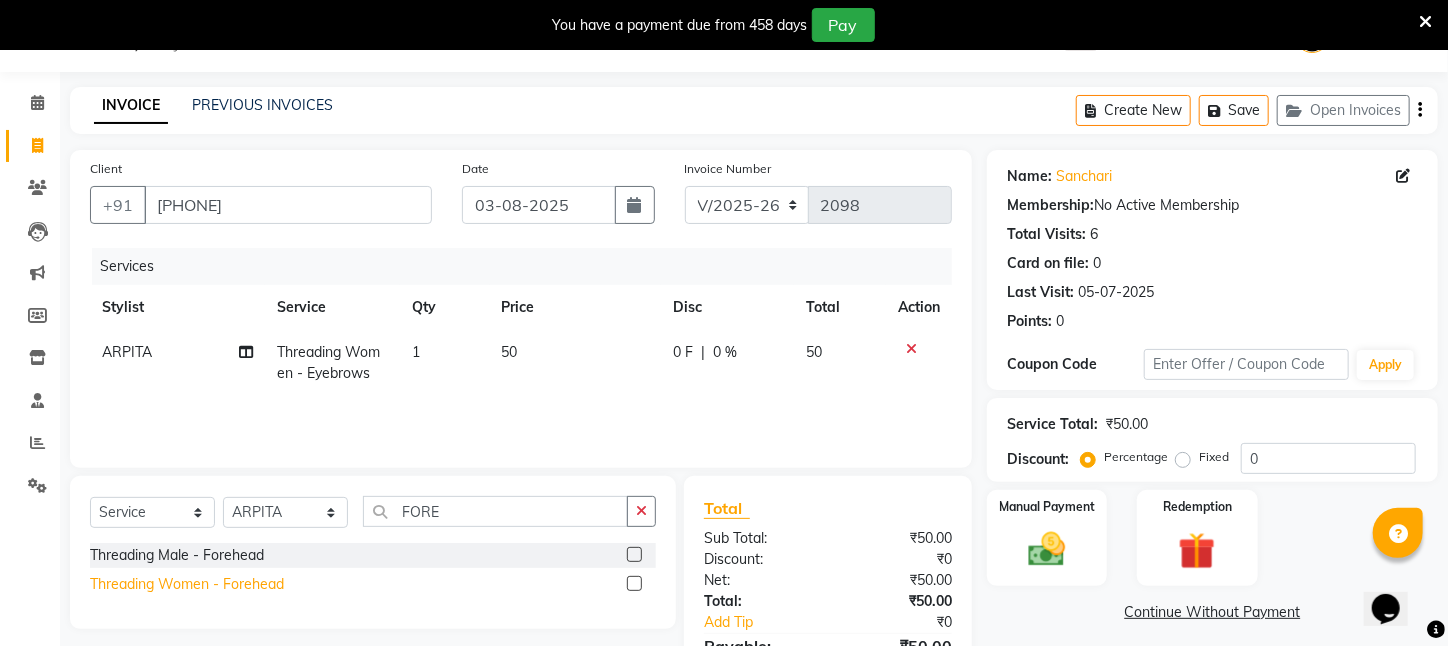 click on "Threading Women    -   Forehead" 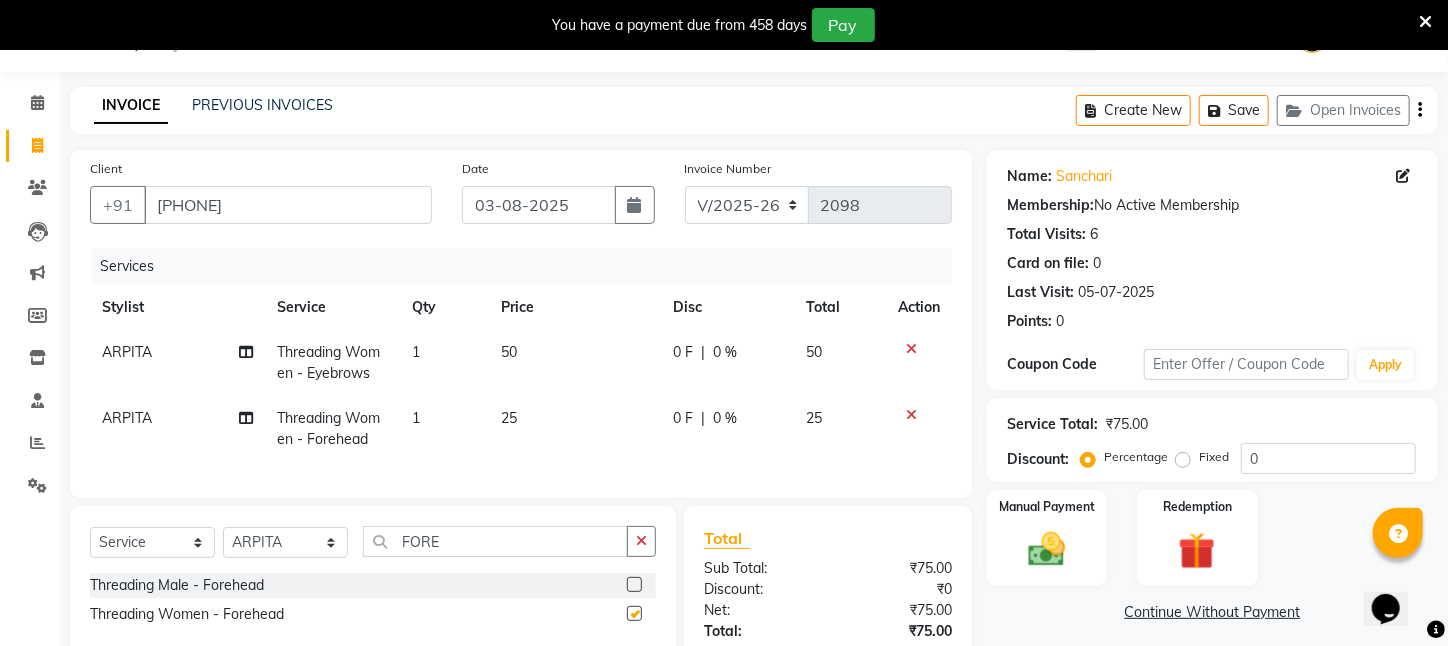 checkbox on "false" 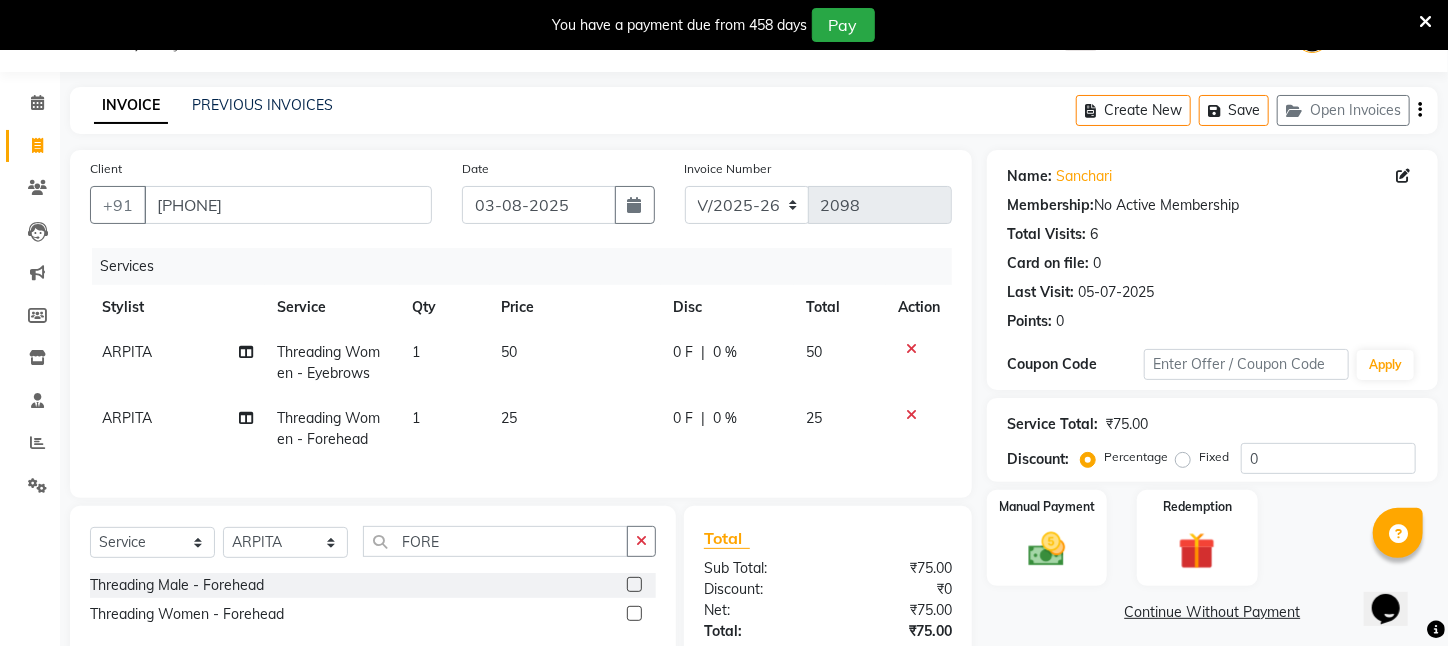 scroll, scrollTop: 206, scrollLeft: 0, axis: vertical 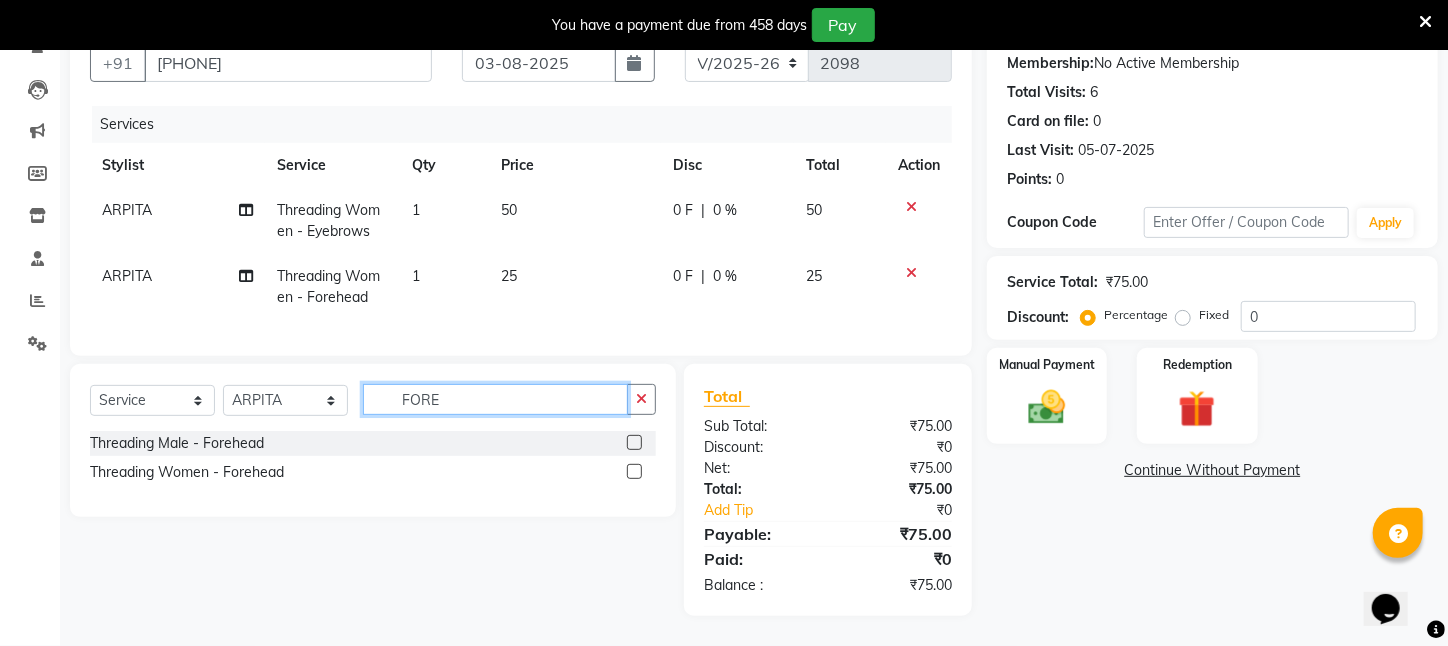 drag, startPoint x: 473, startPoint y: 415, endPoint x: 275, endPoint y: 417, distance: 198.0101 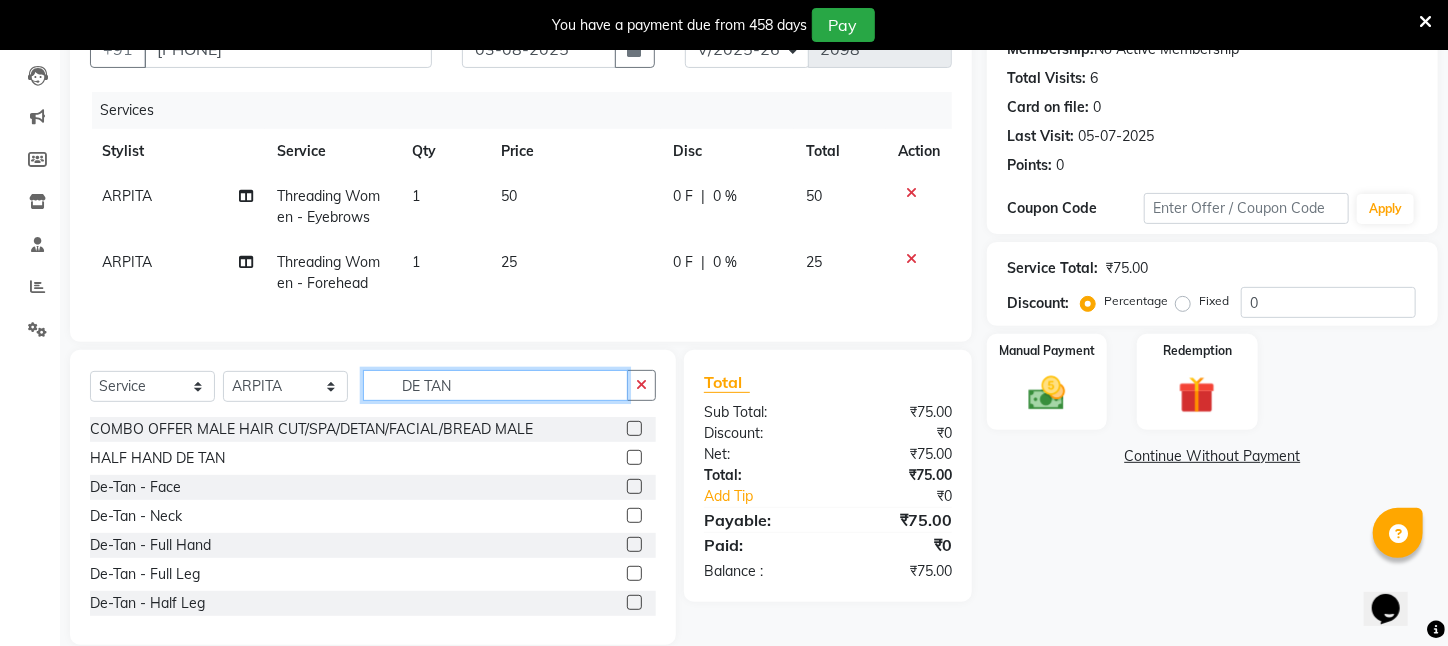 scroll, scrollTop: 249, scrollLeft: 0, axis: vertical 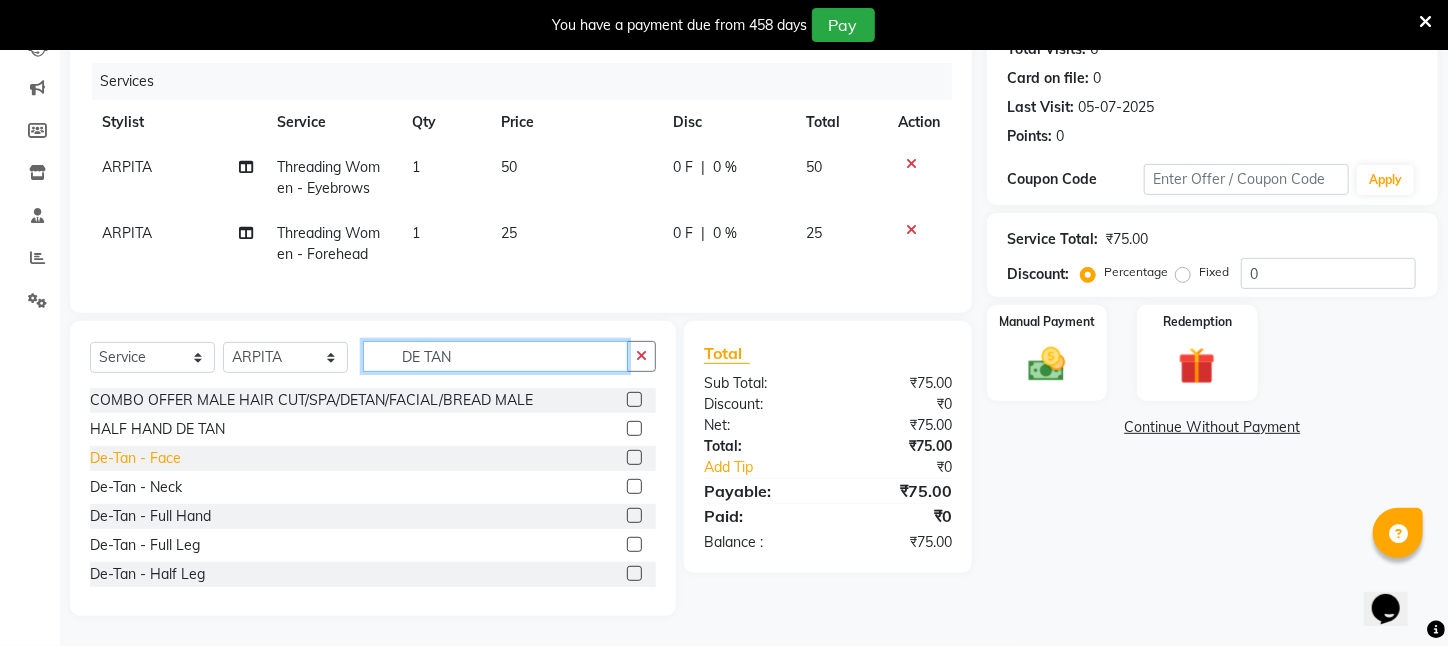 type on "DE TAN" 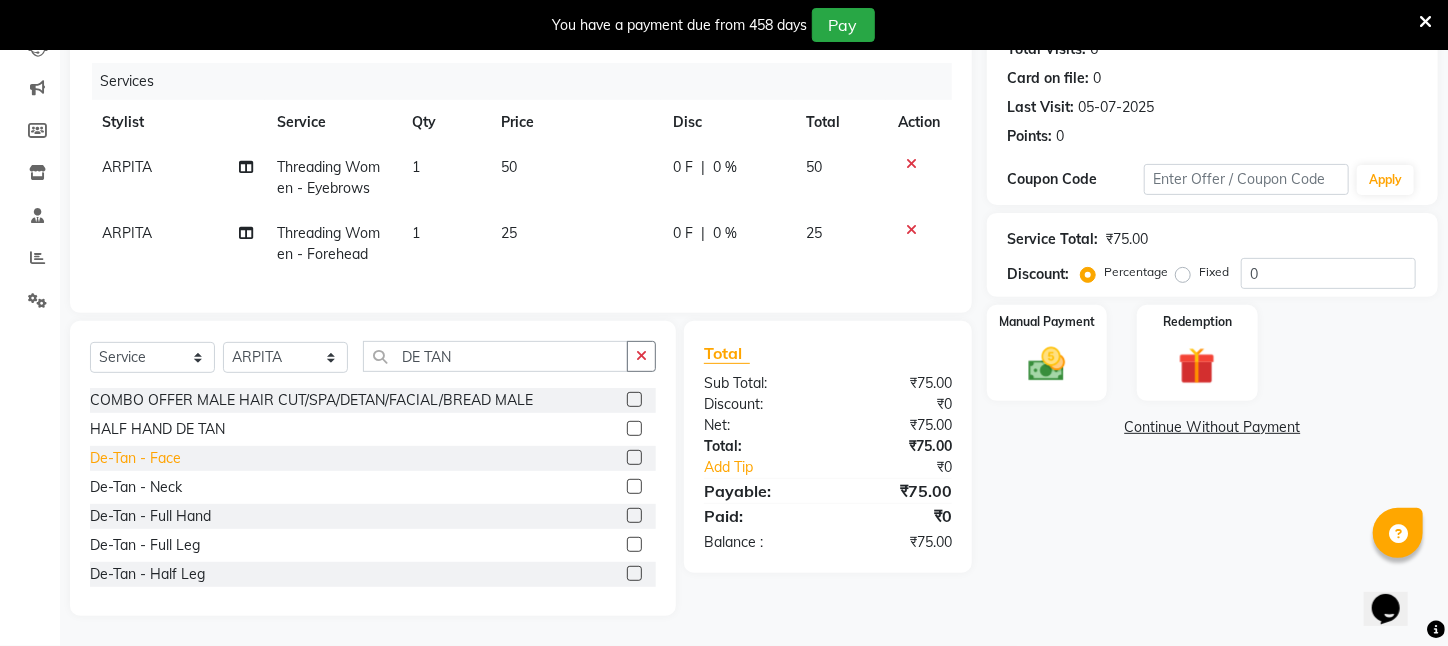 click on "De-Tan   -   Face" 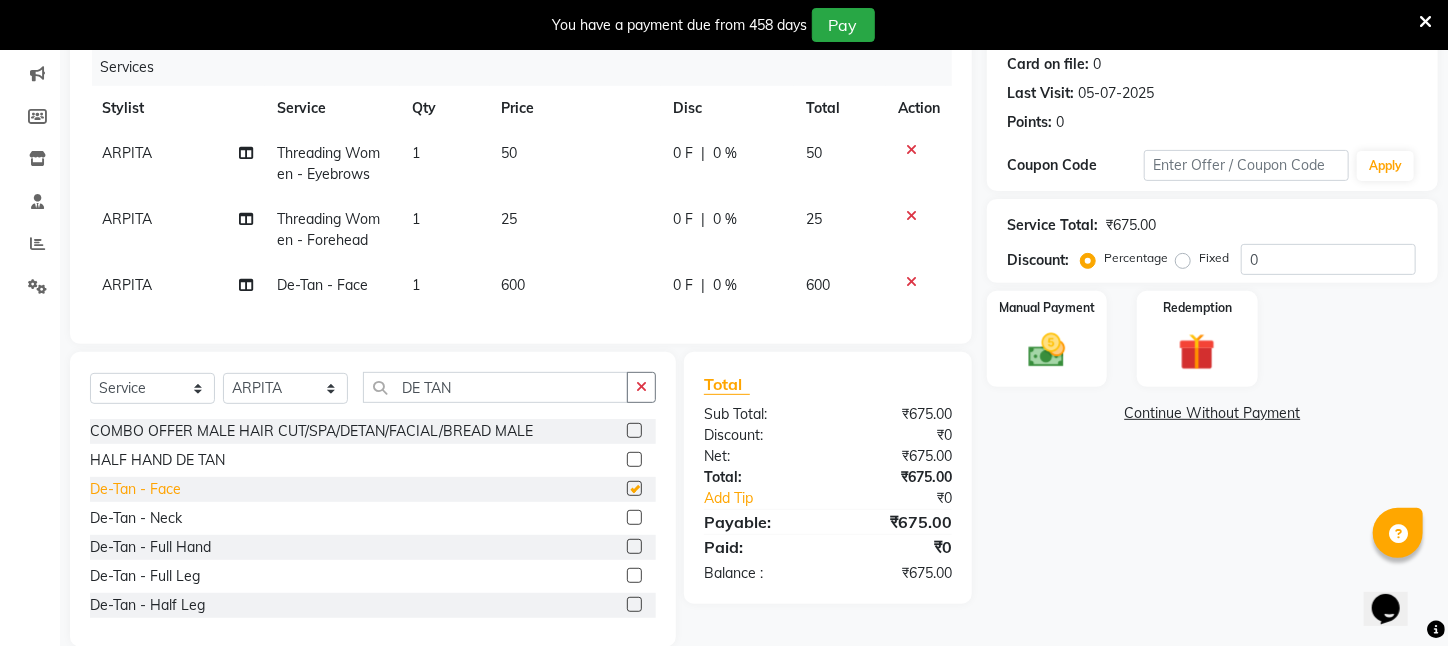 checkbox on "false" 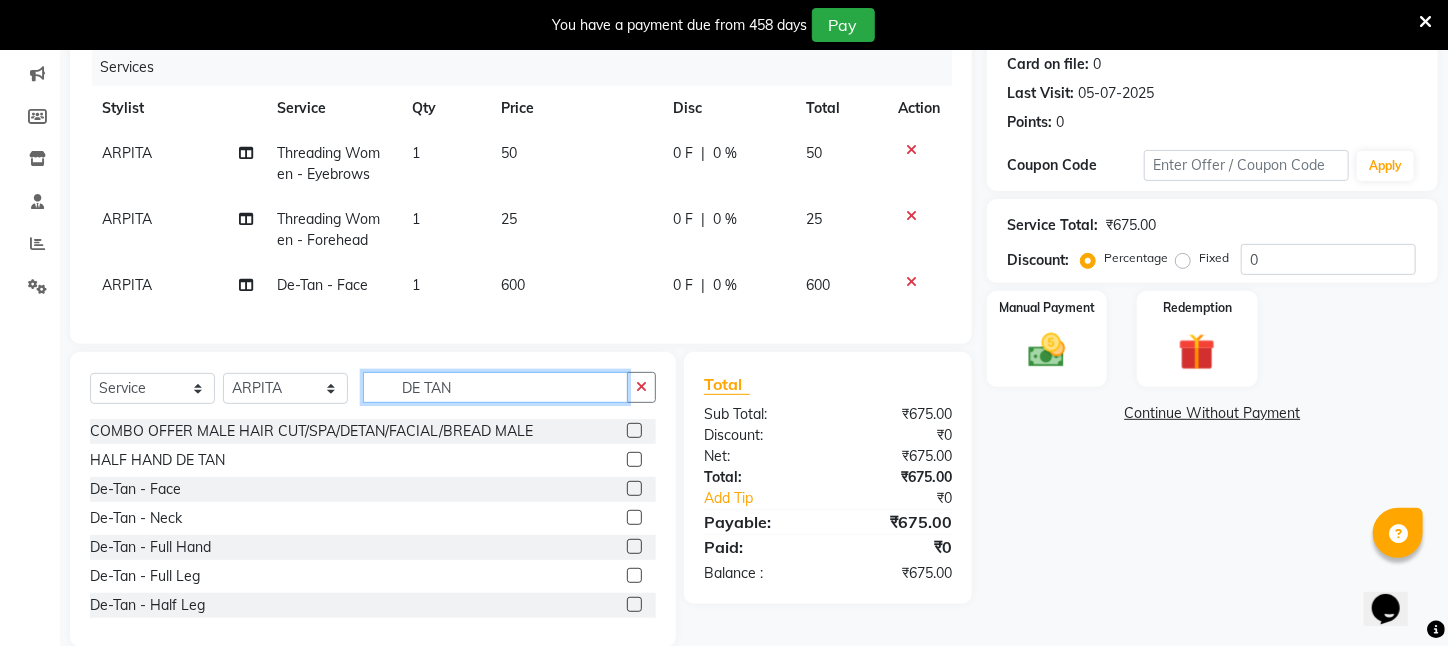 drag, startPoint x: 458, startPoint y: 392, endPoint x: 227, endPoint y: 401, distance: 231.17526 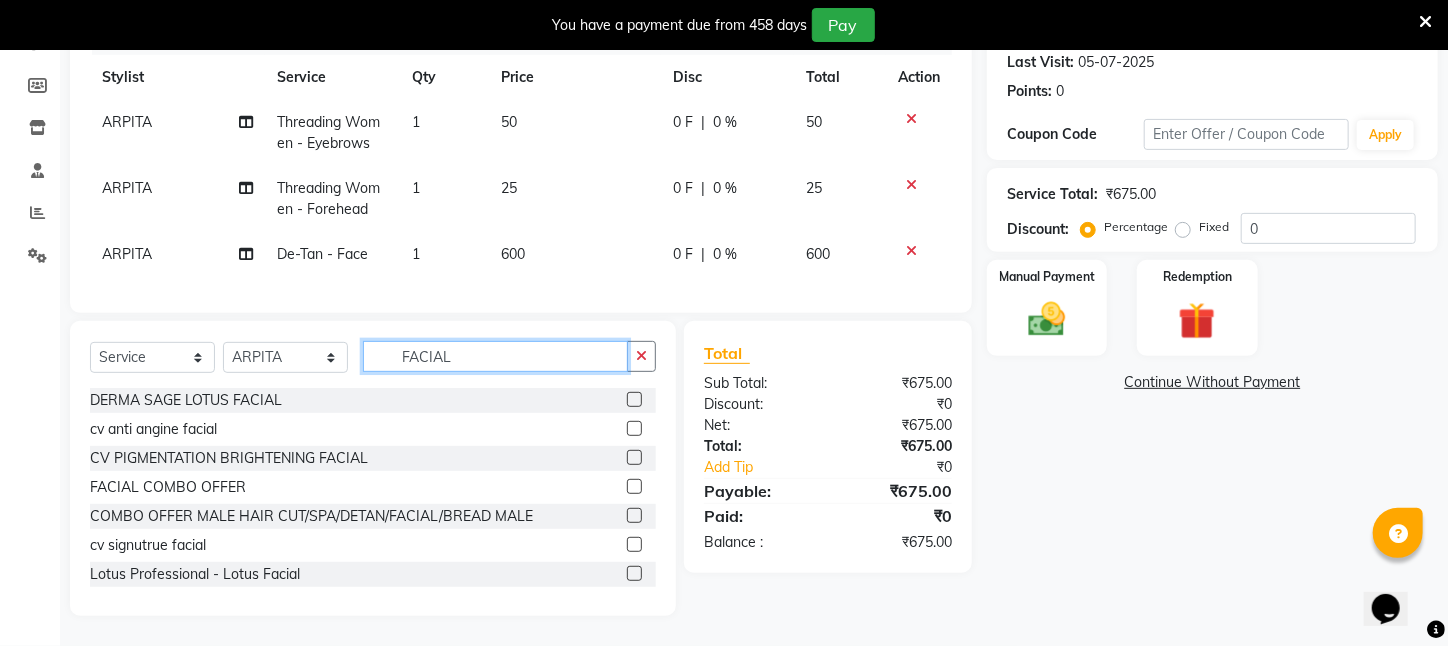 scroll, scrollTop: 294, scrollLeft: 0, axis: vertical 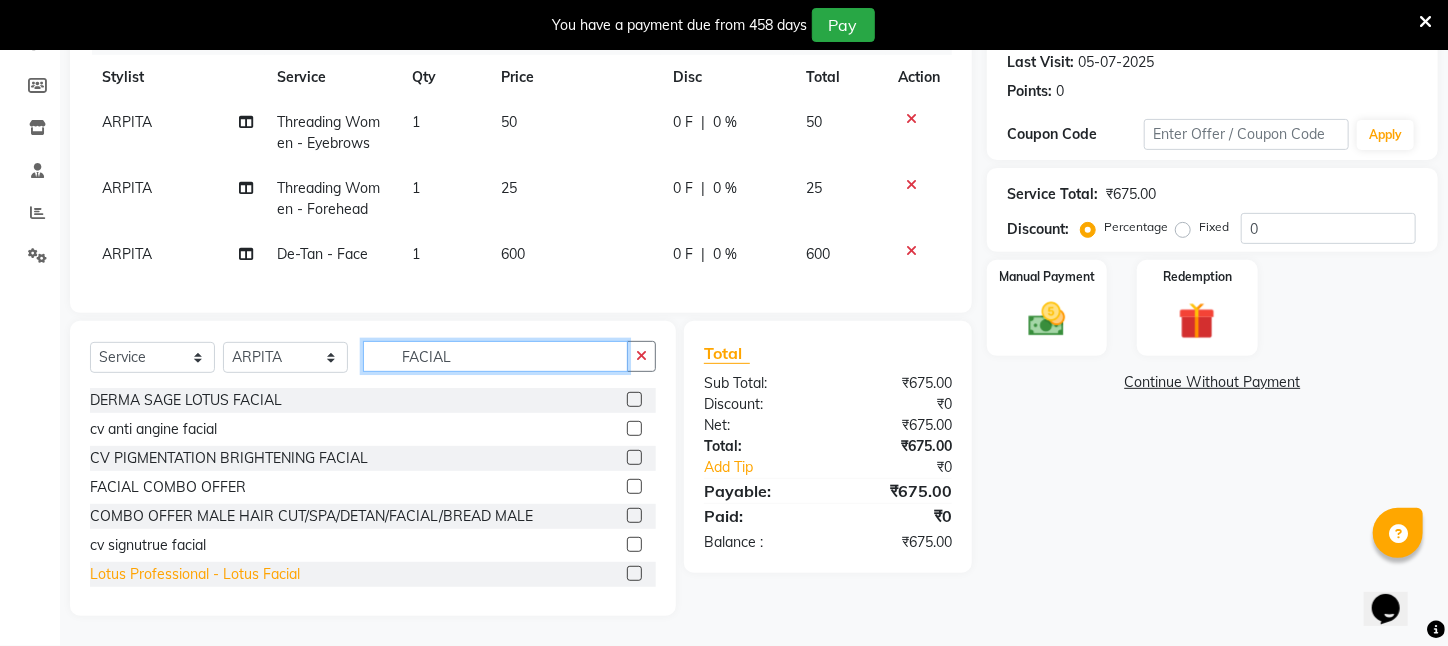 type on "FACIAL" 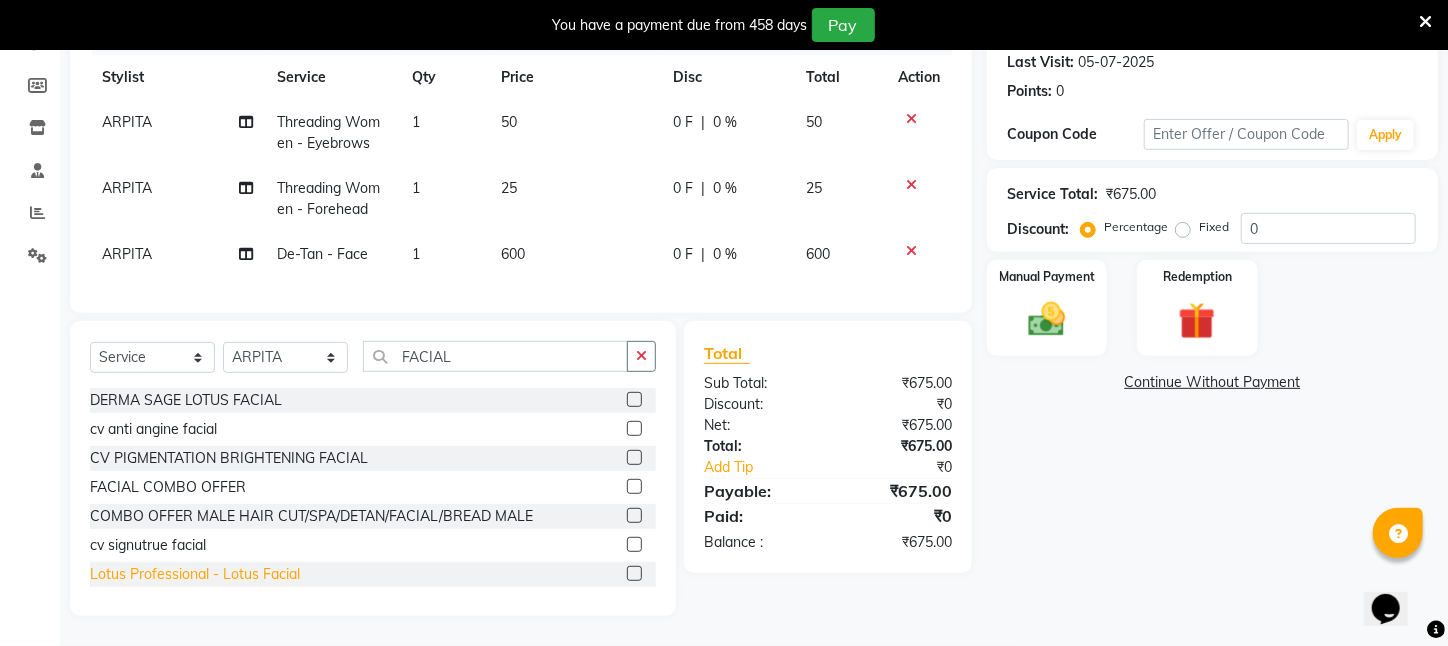 click on "Lotus Professional   -   Lotus Facial" 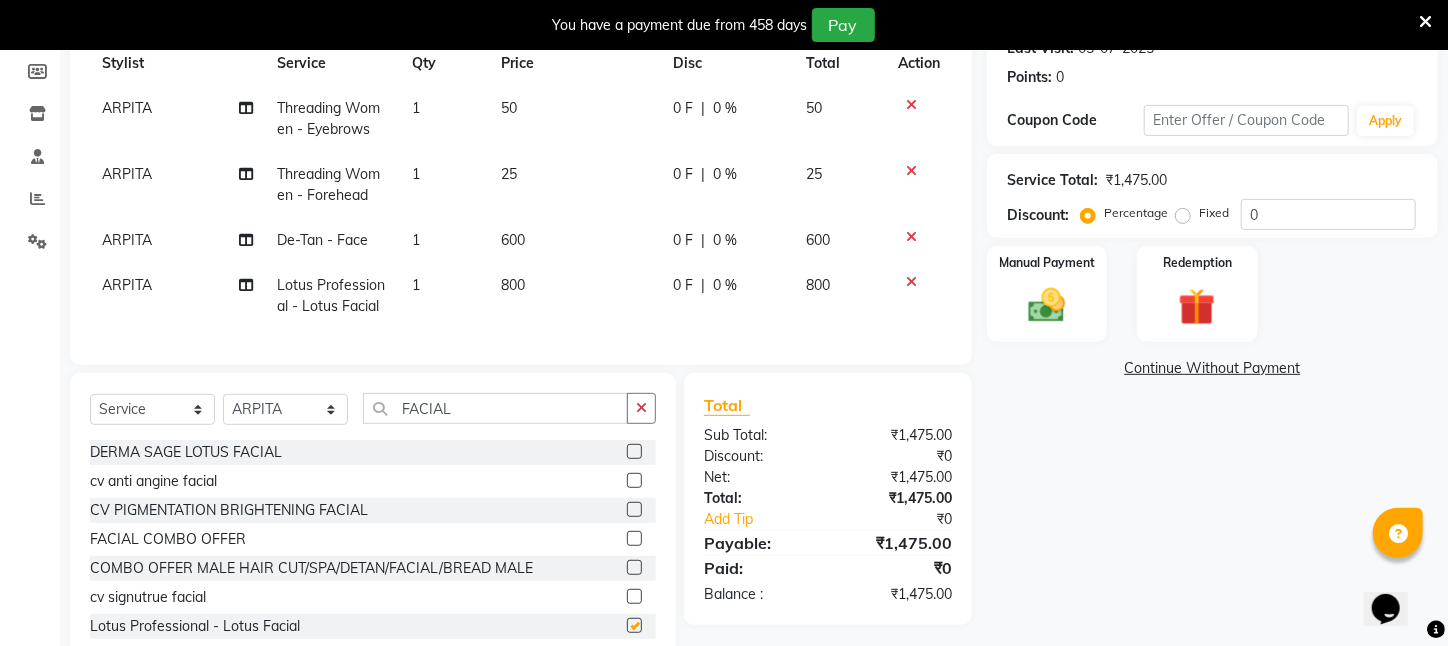 checkbox on "false" 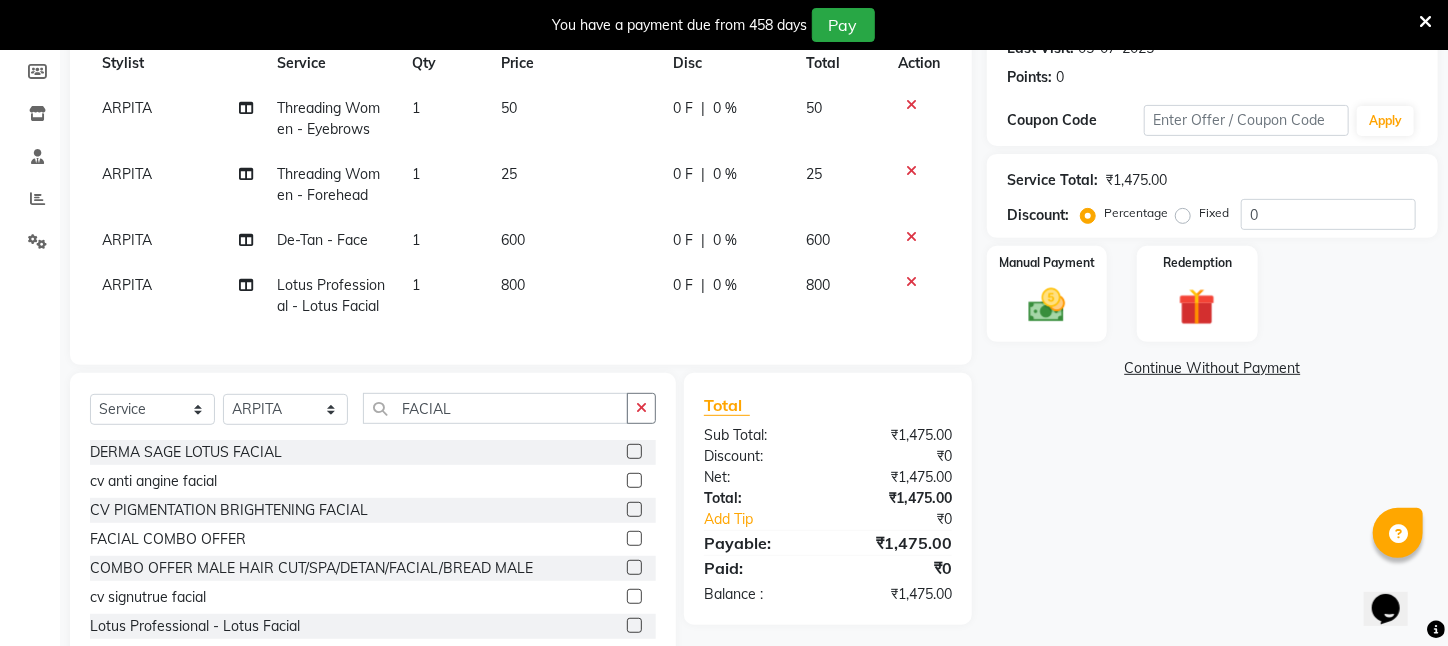 click on "800" 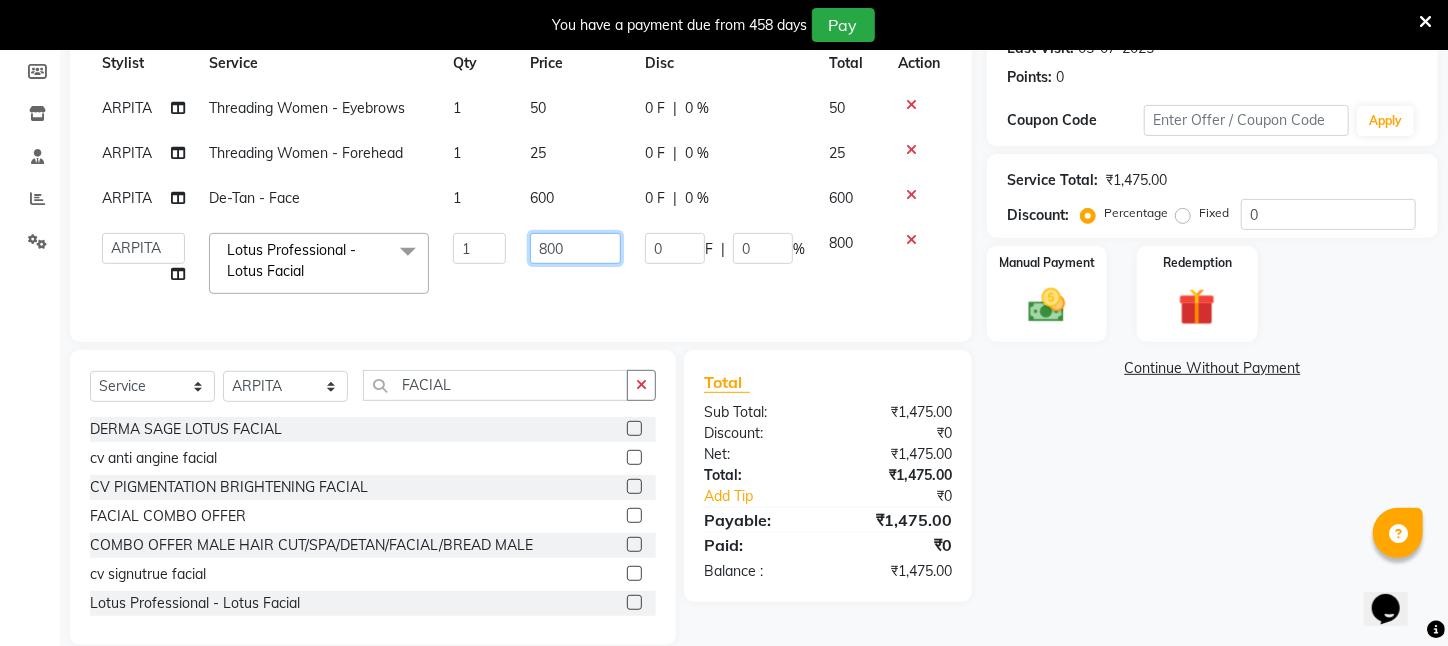 drag, startPoint x: 601, startPoint y: 246, endPoint x: 450, endPoint y: 251, distance: 151.08276 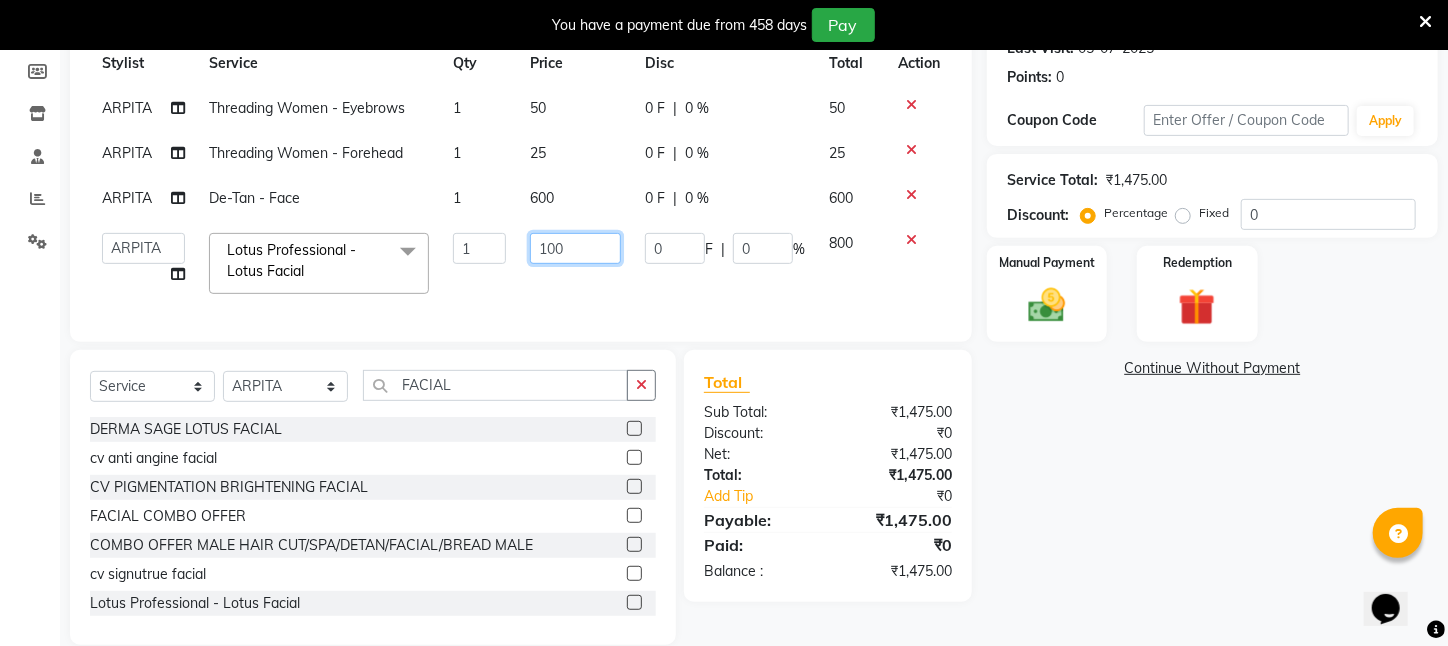 type on "1000" 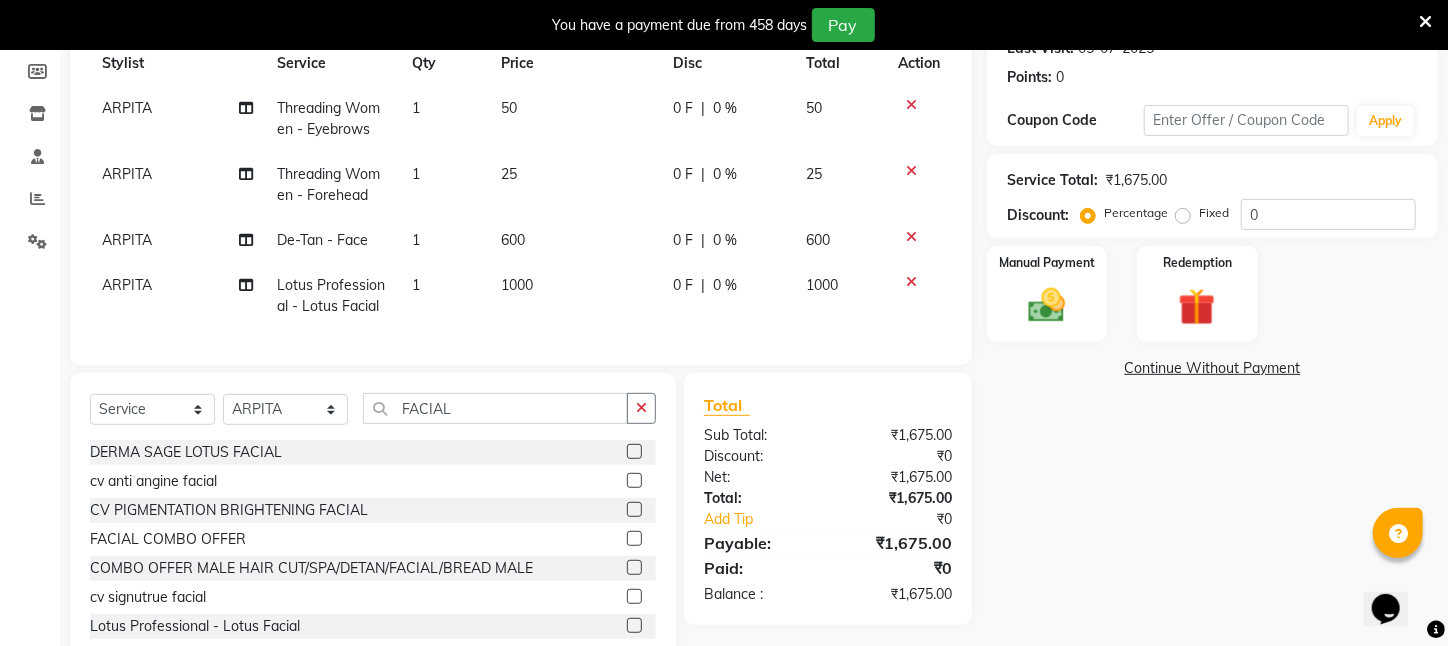 click on "1" 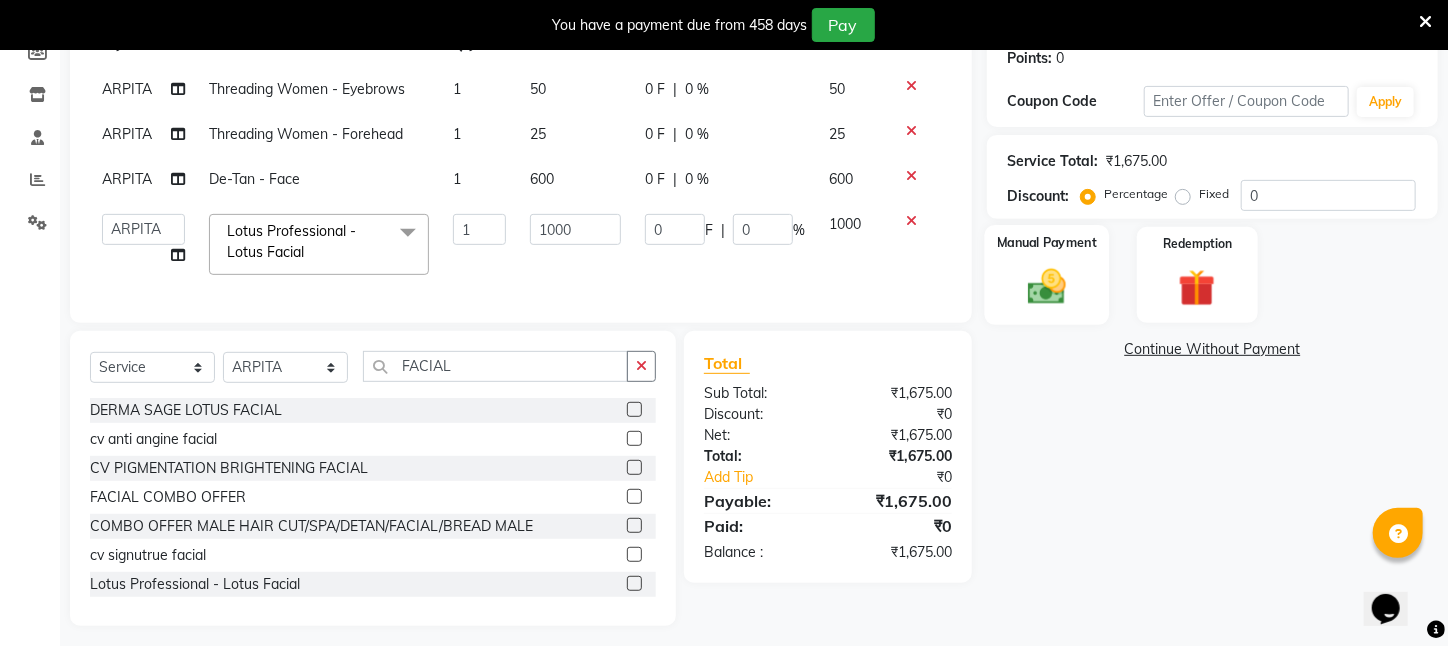 scroll, scrollTop: 337, scrollLeft: 0, axis: vertical 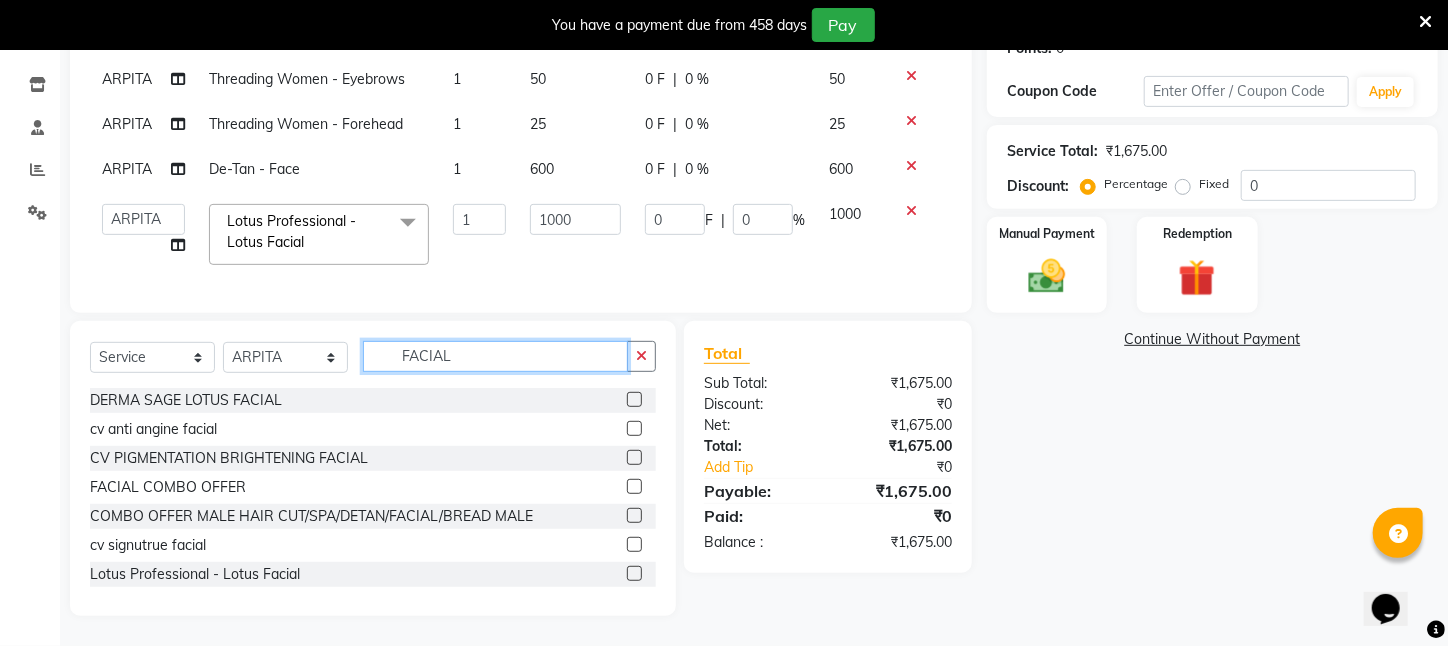 drag, startPoint x: 451, startPoint y: 350, endPoint x: 355, endPoint y: 354, distance: 96.0833 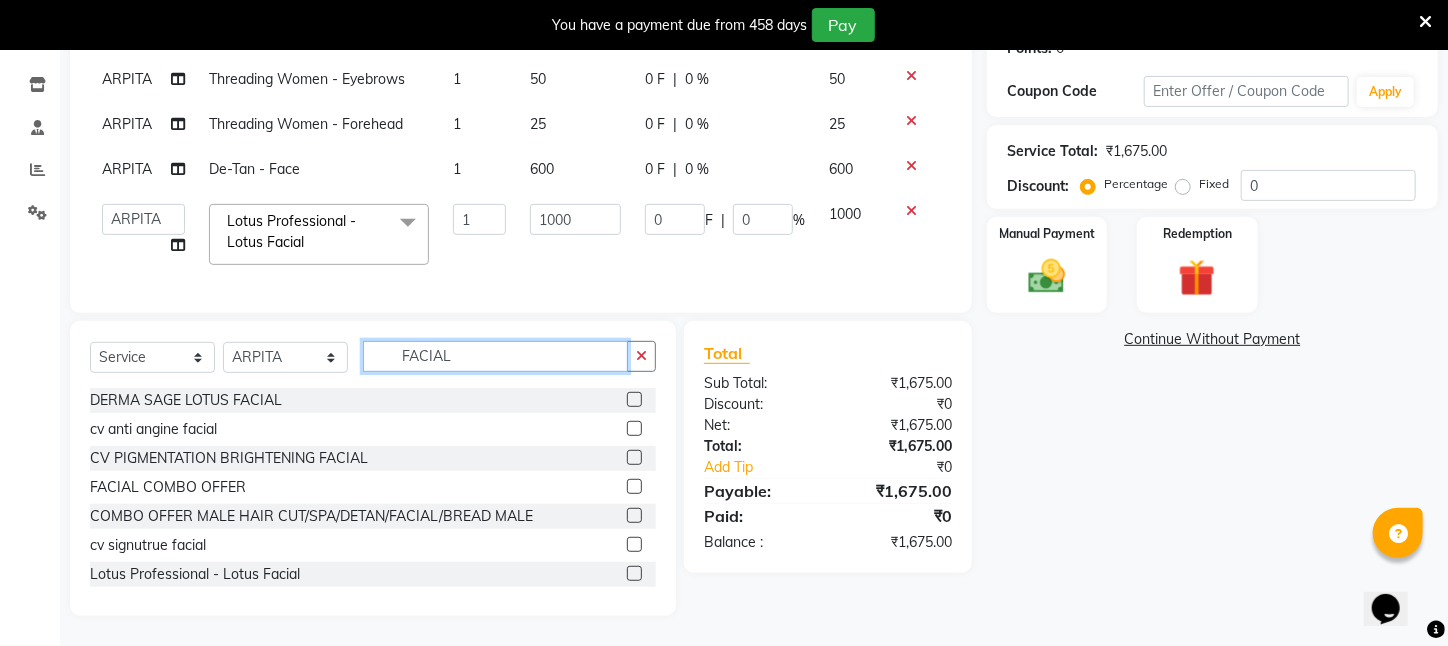 click on "Select  Service  Product  Membership  Package Voucher Prepaid Gift Card  Select Stylist Aftab Ansar  ARPITA DEEPIKA IMRAAN Injamam KESHAV kharagpur Mahadev Pal Manisha MOUMITA NEHA Rahim Ruma SAIMA Shibani Sujit Suman TINKU Venu FACIAL" 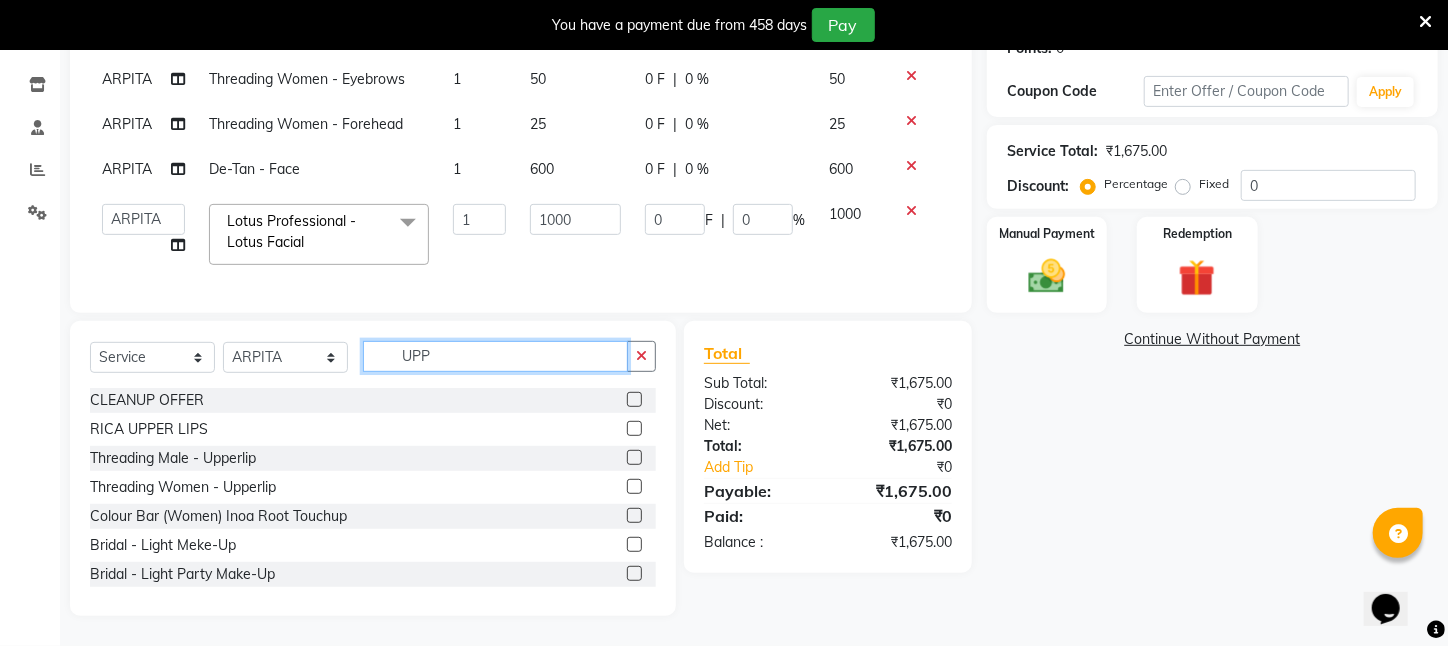 scroll, scrollTop: 294, scrollLeft: 0, axis: vertical 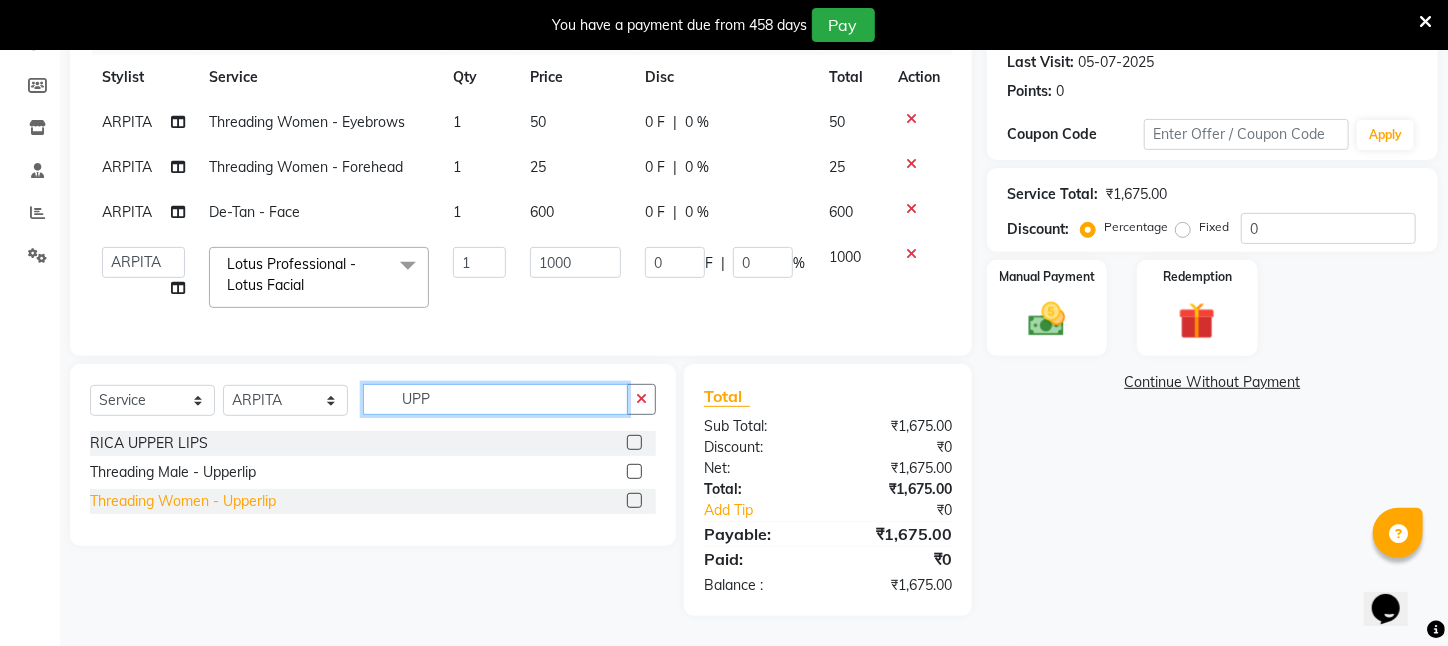 type on "UPP" 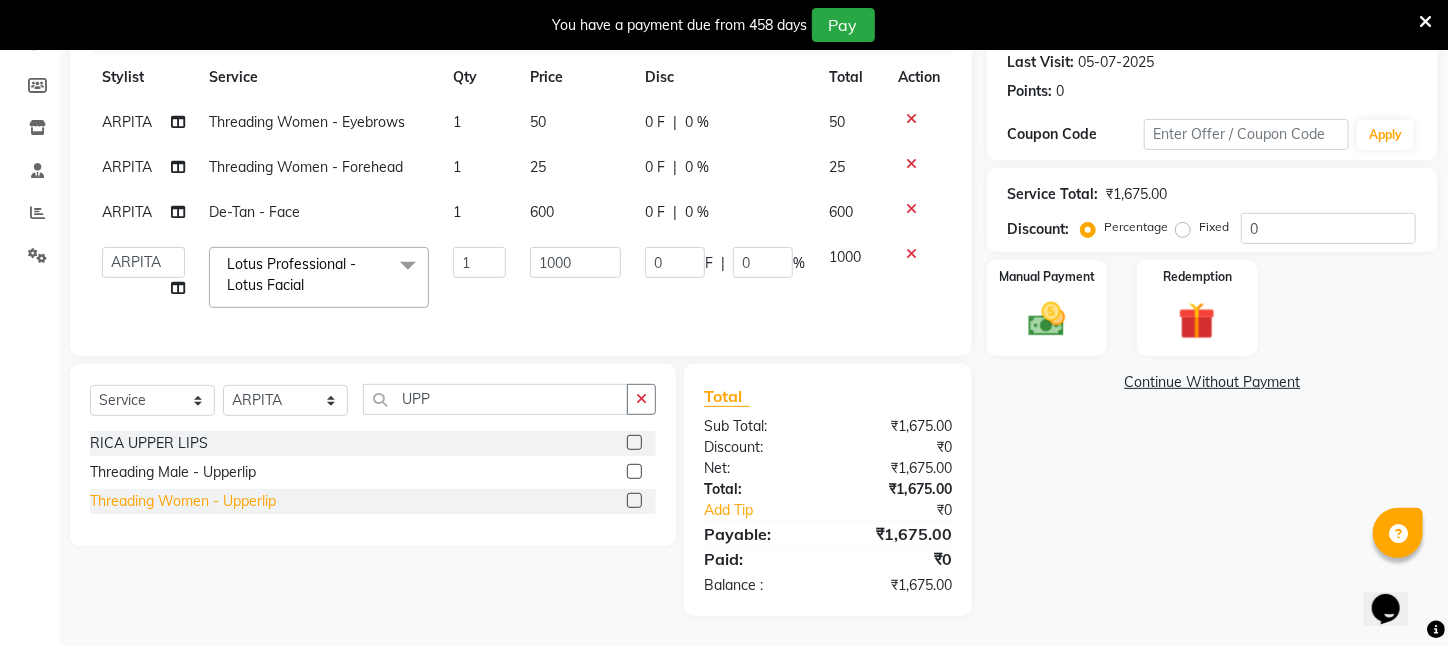click on "Threading Women    -   Upperlip" 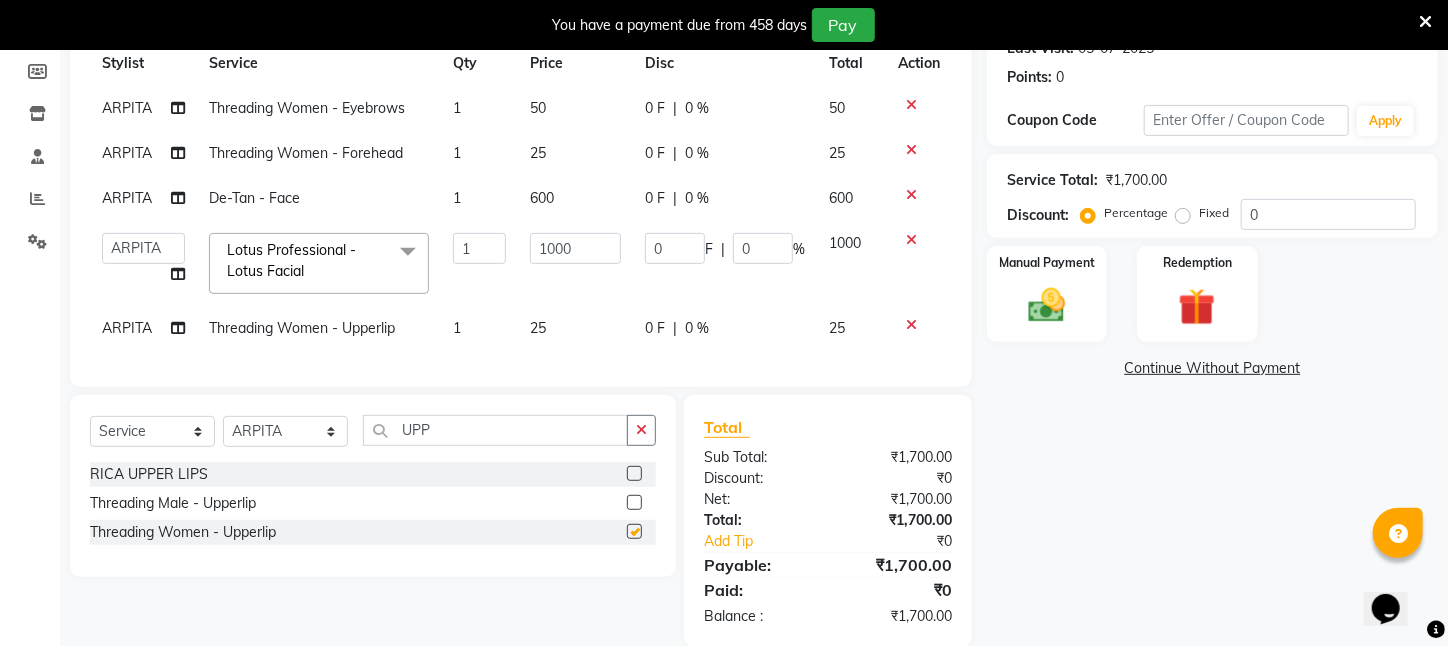 checkbox on "false" 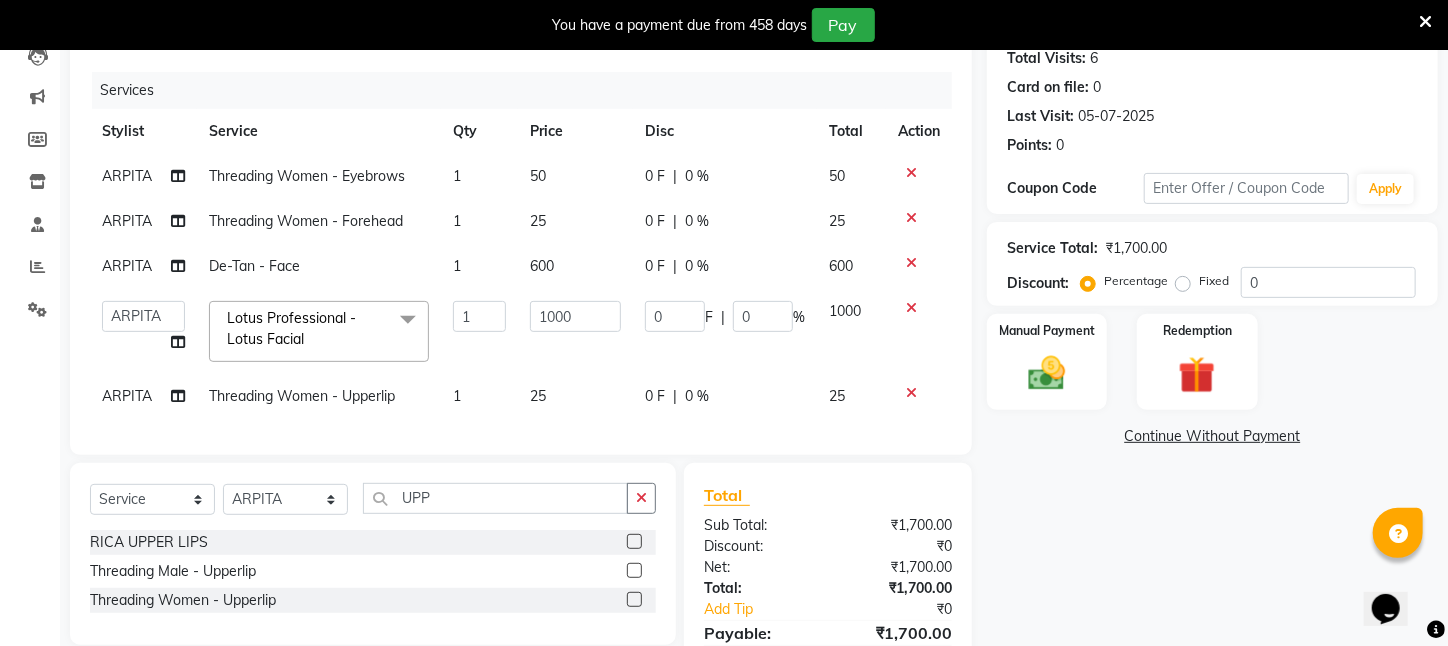 scroll, scrollTop: 294, scrollLeft: 0, axis: vertical 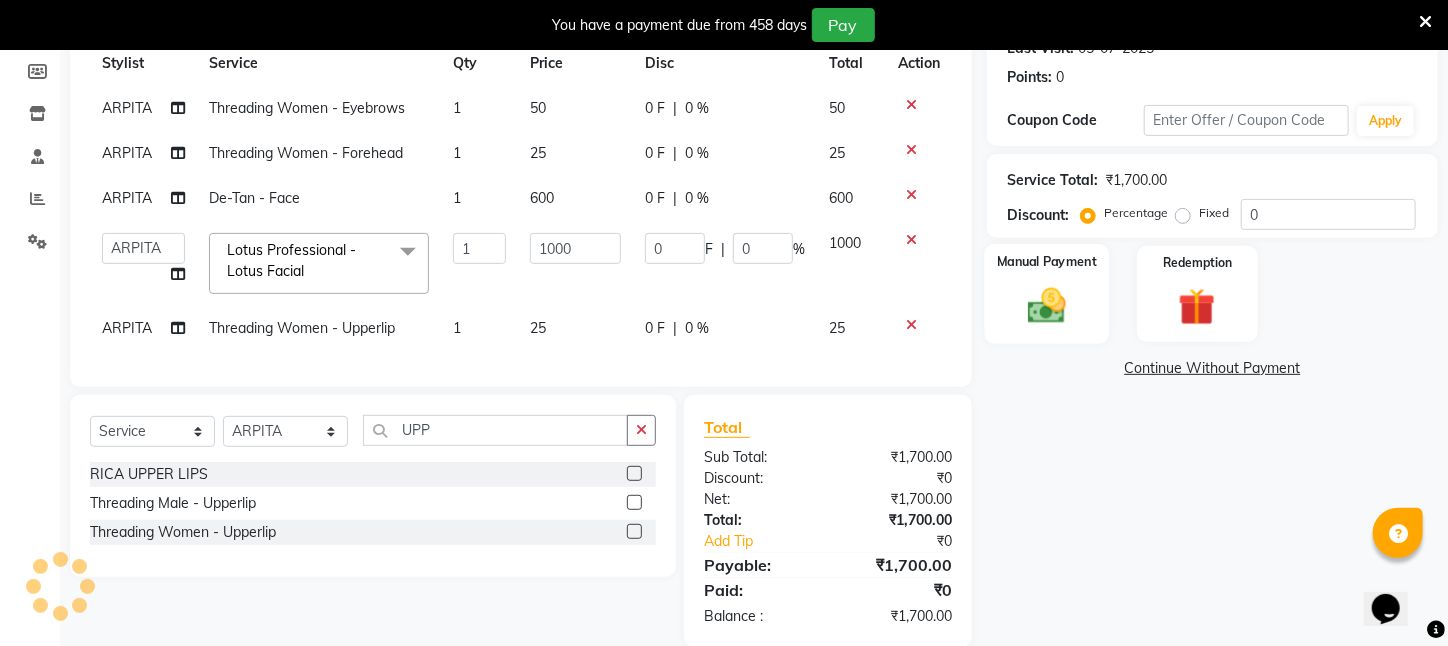 click 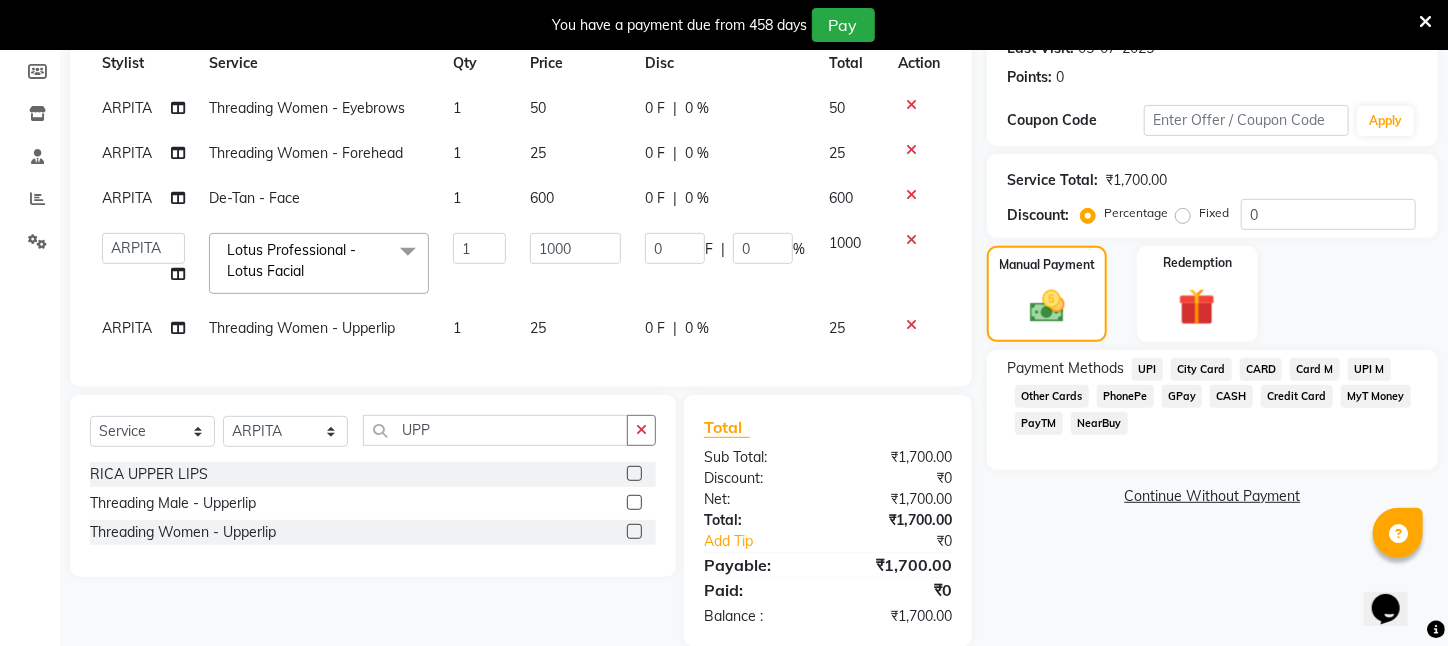 click on "CASH" 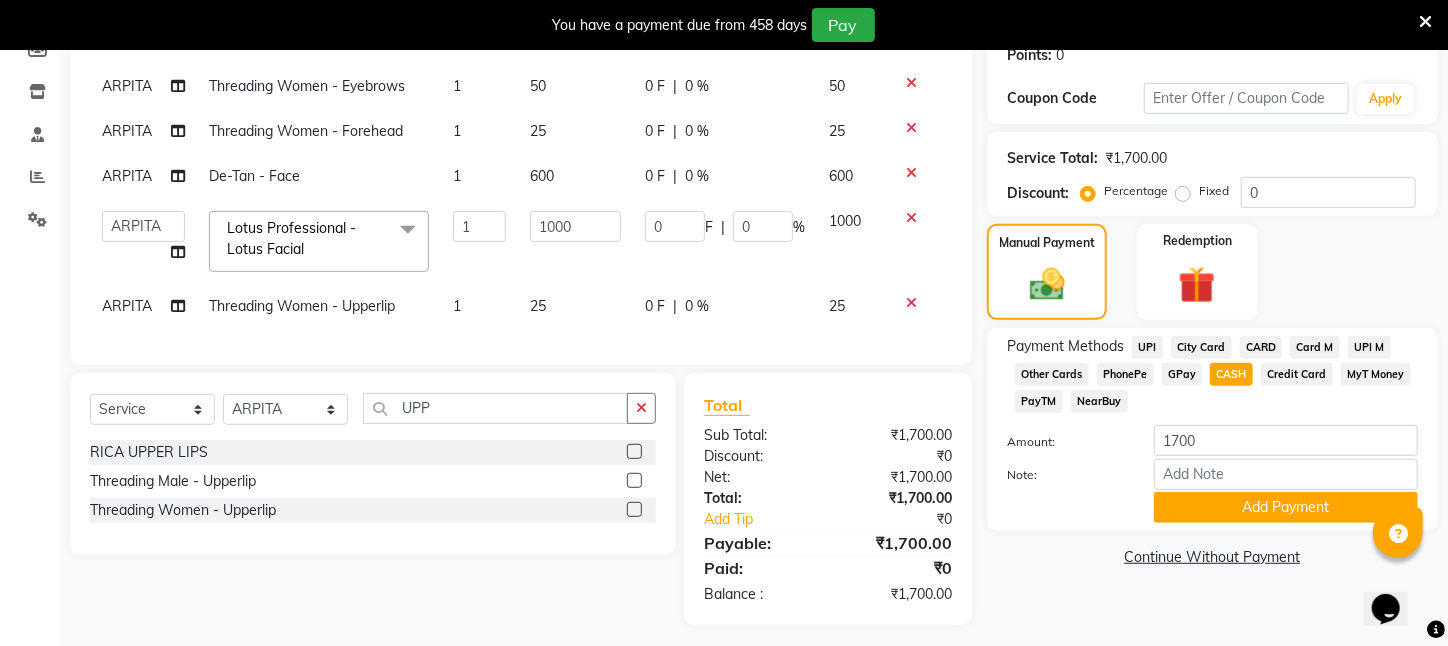scroll, scrollTop: 339, scrollLeft: 0, axis: vertical 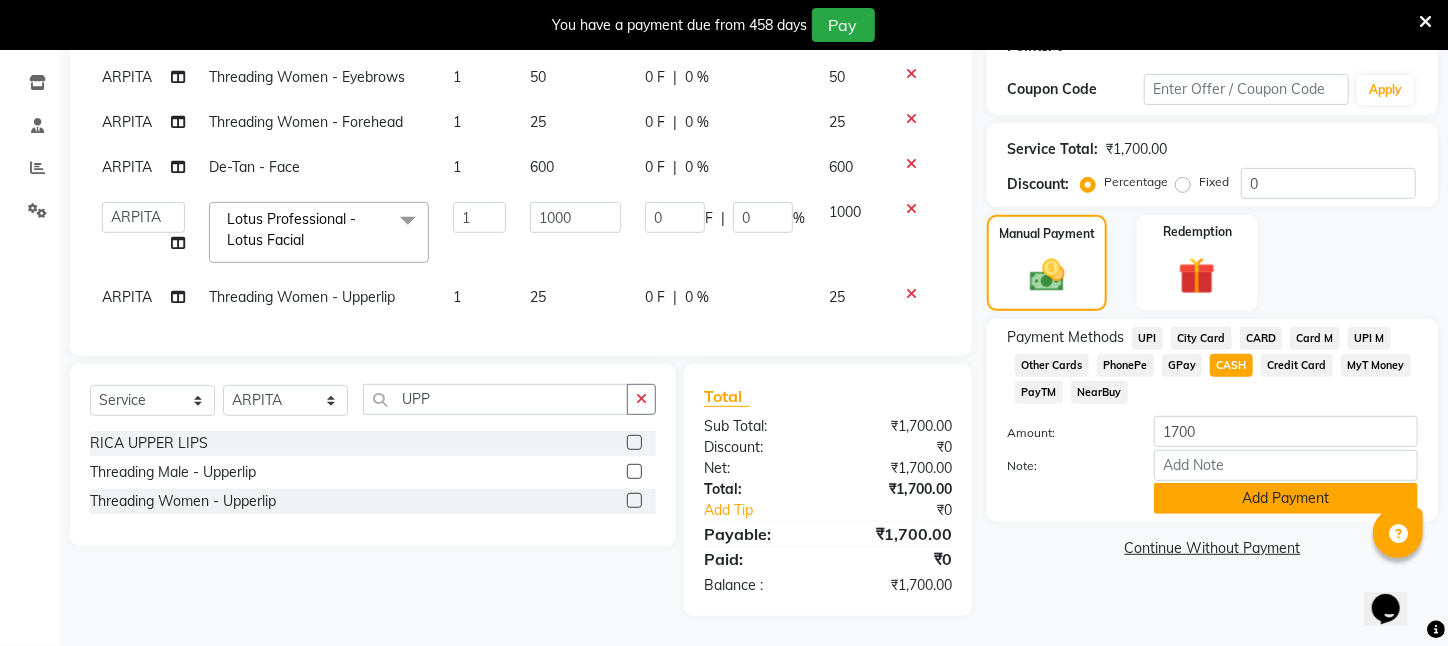 click on "Add Payment" 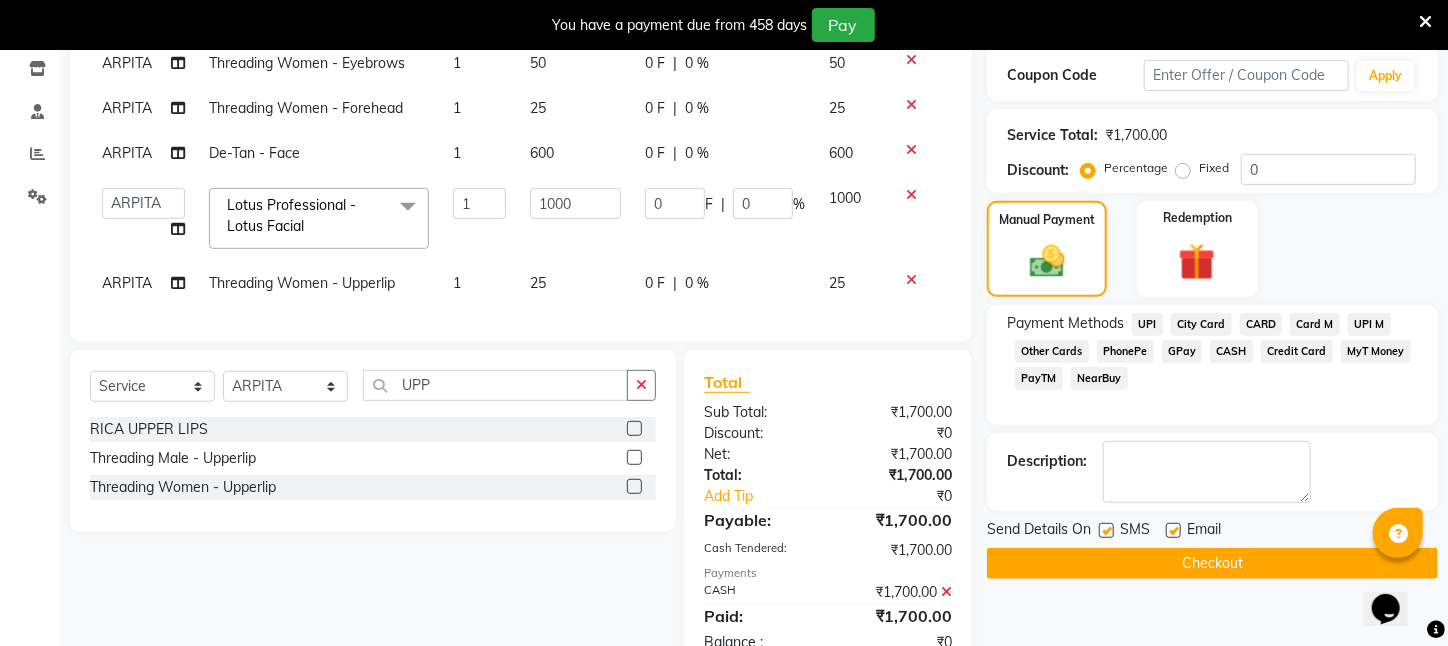 click on "Checkout" 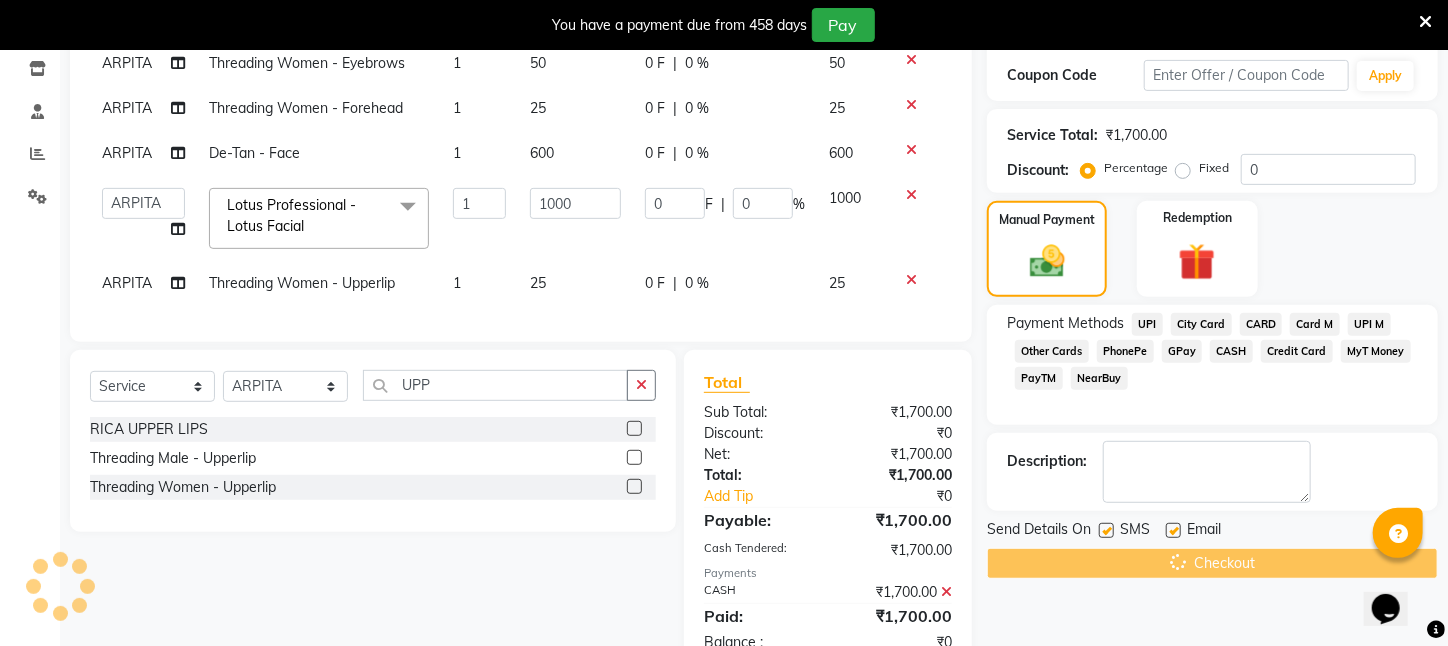 scroll, scrollTop: 0, scrollLeft: 0, axis: both 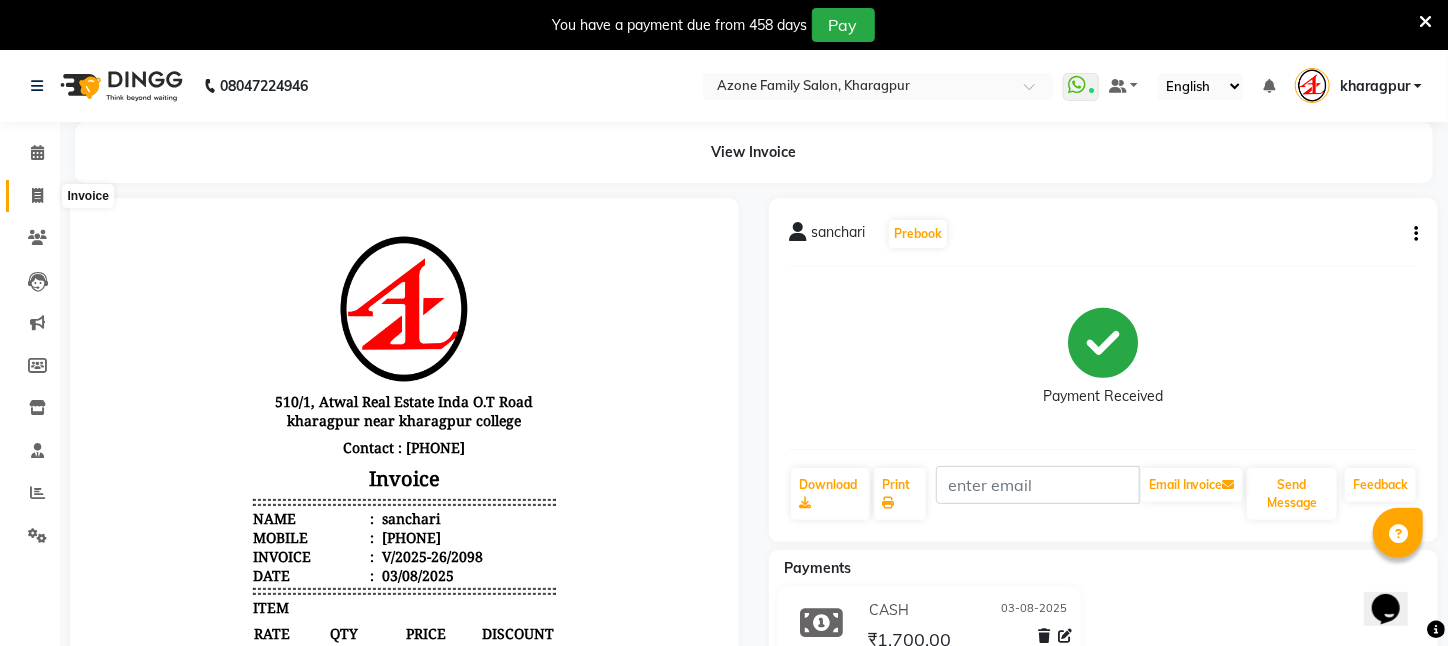click 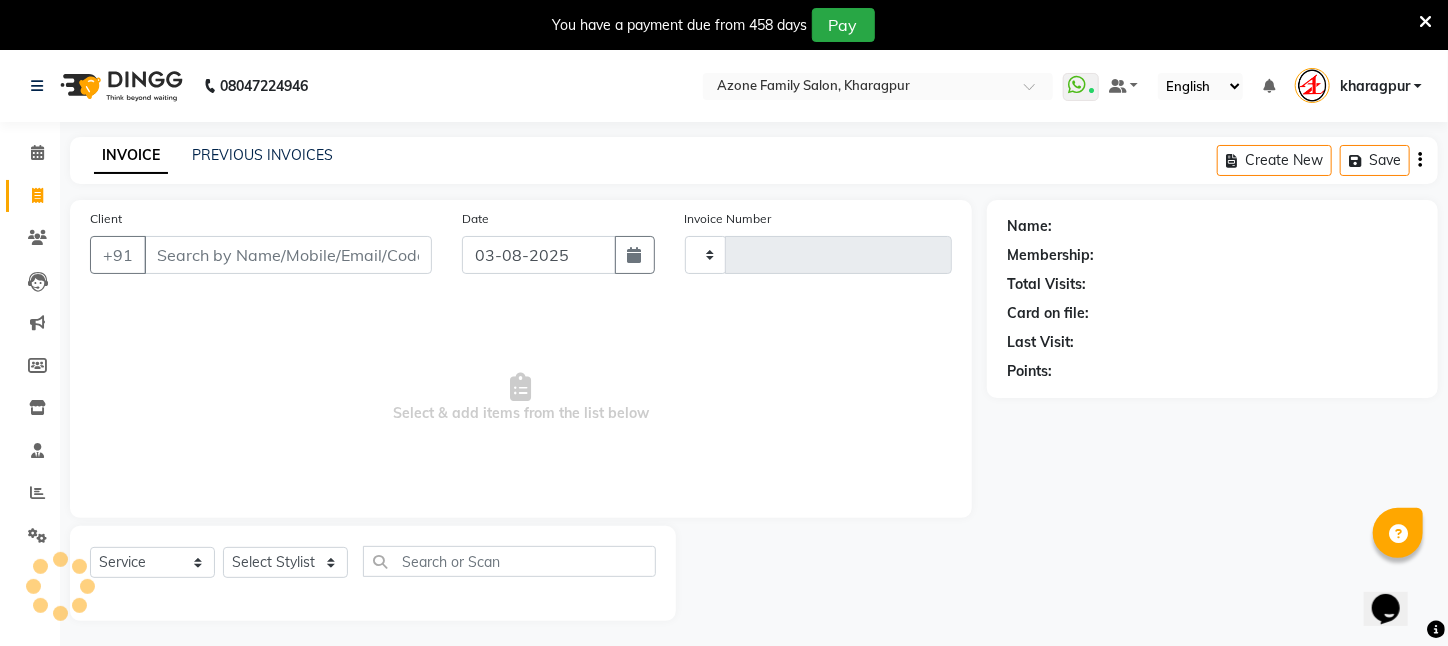 scroll, scrollTop: 50, scrollLeft: 0, axis: vertical 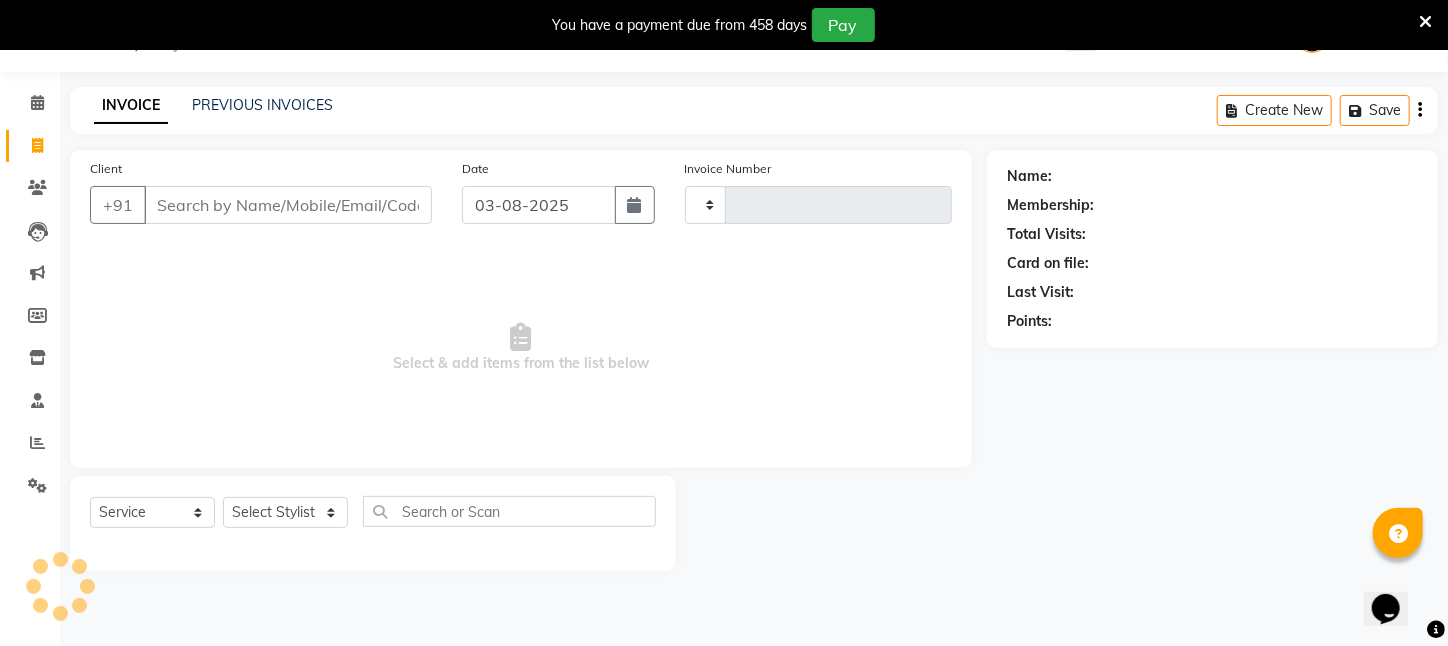 type on "2099" 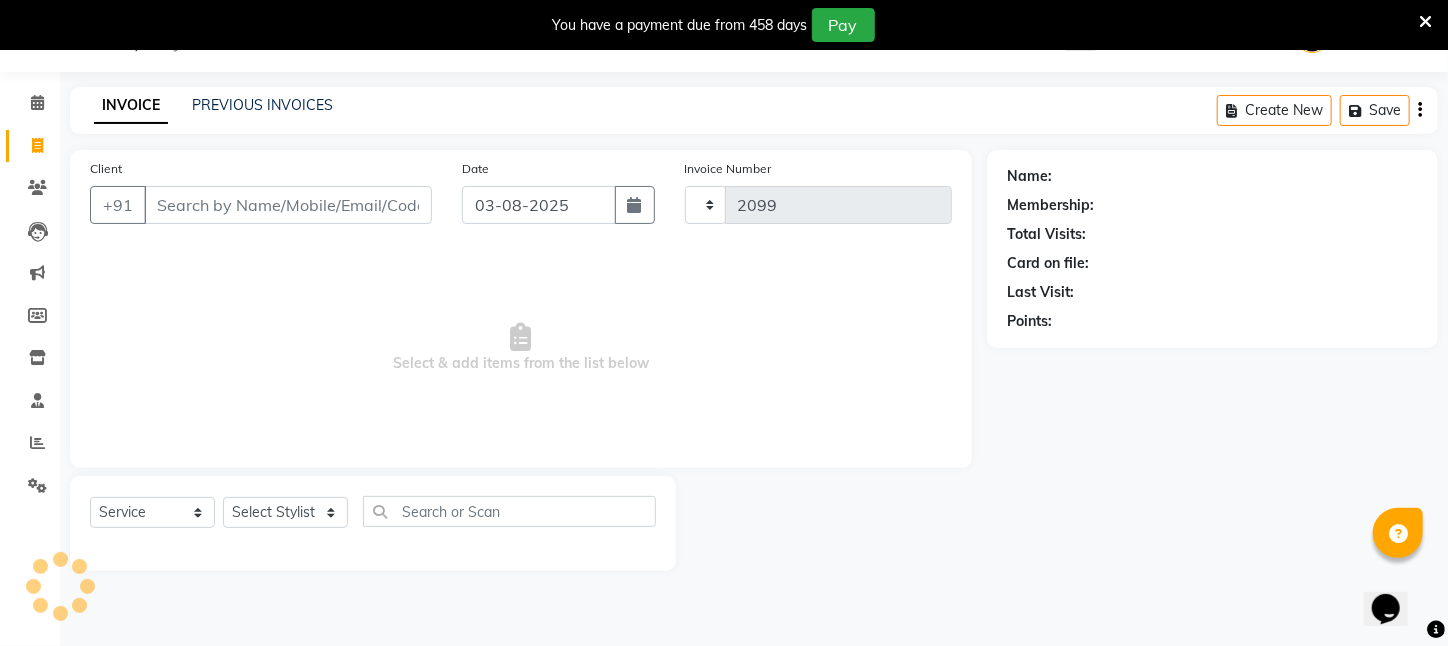 select on "4296" 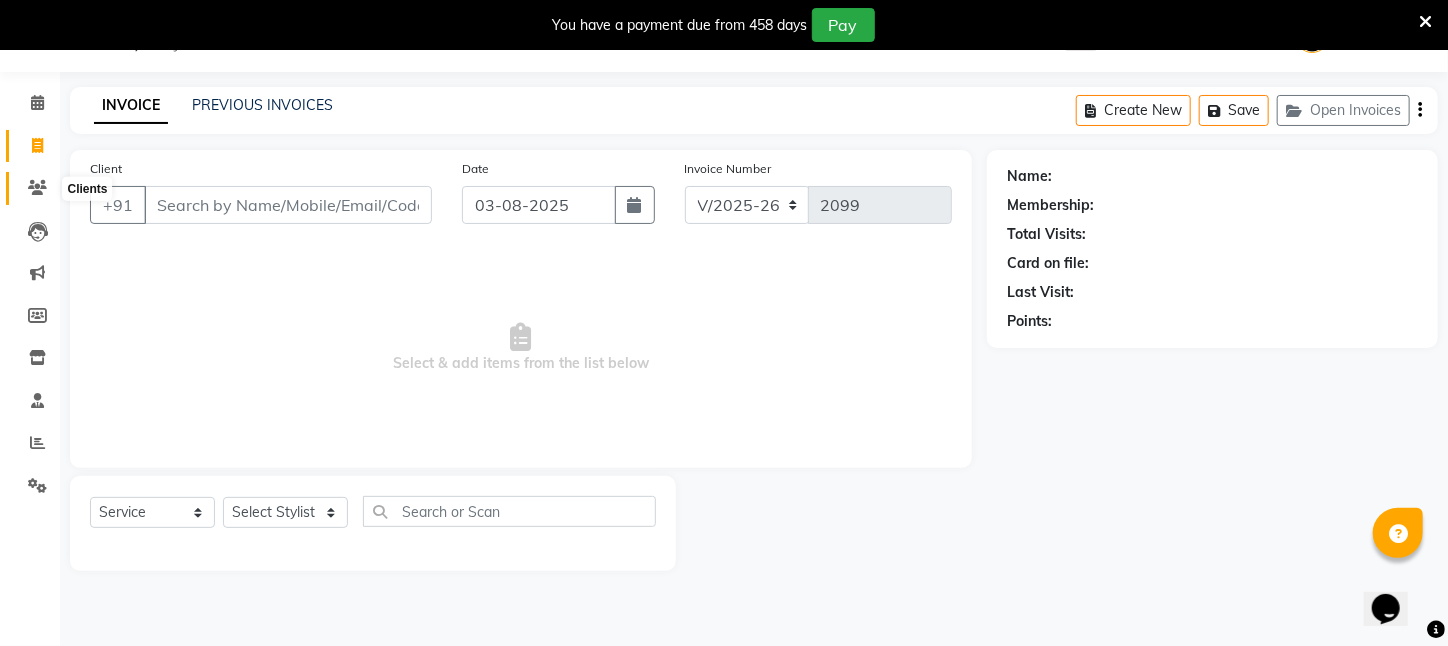click 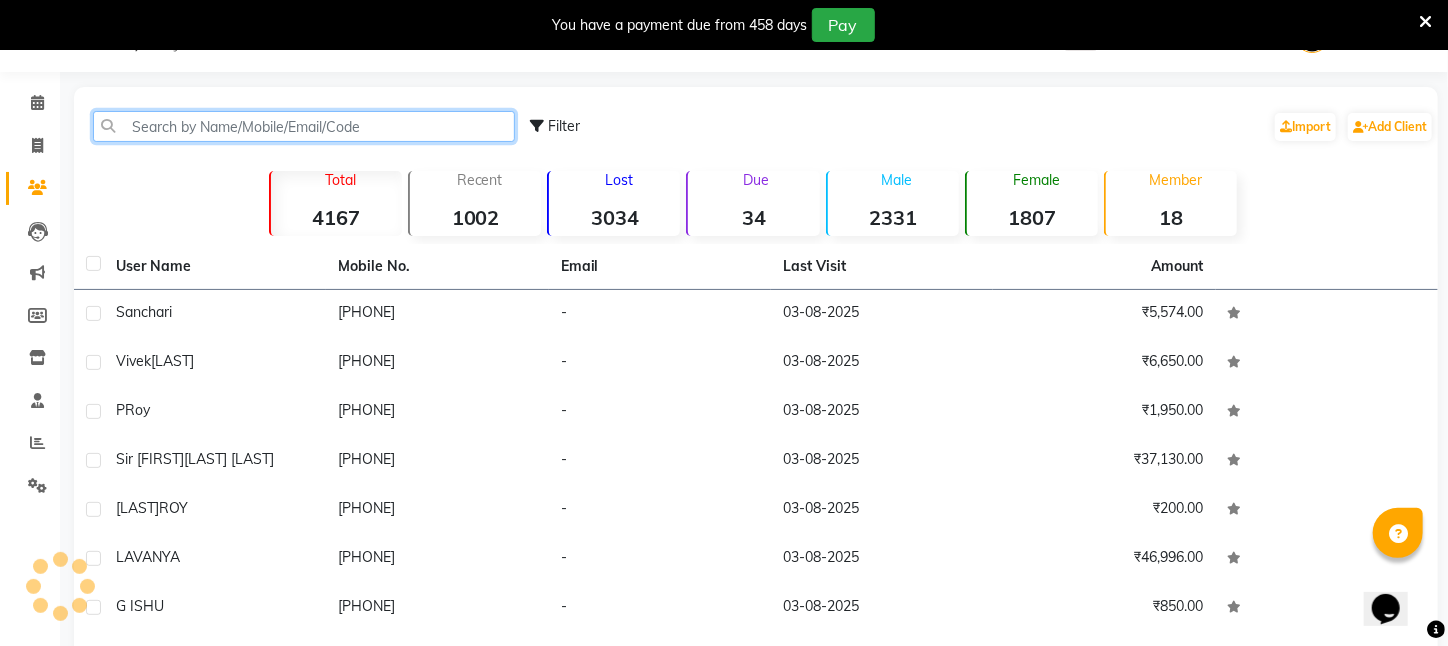 click 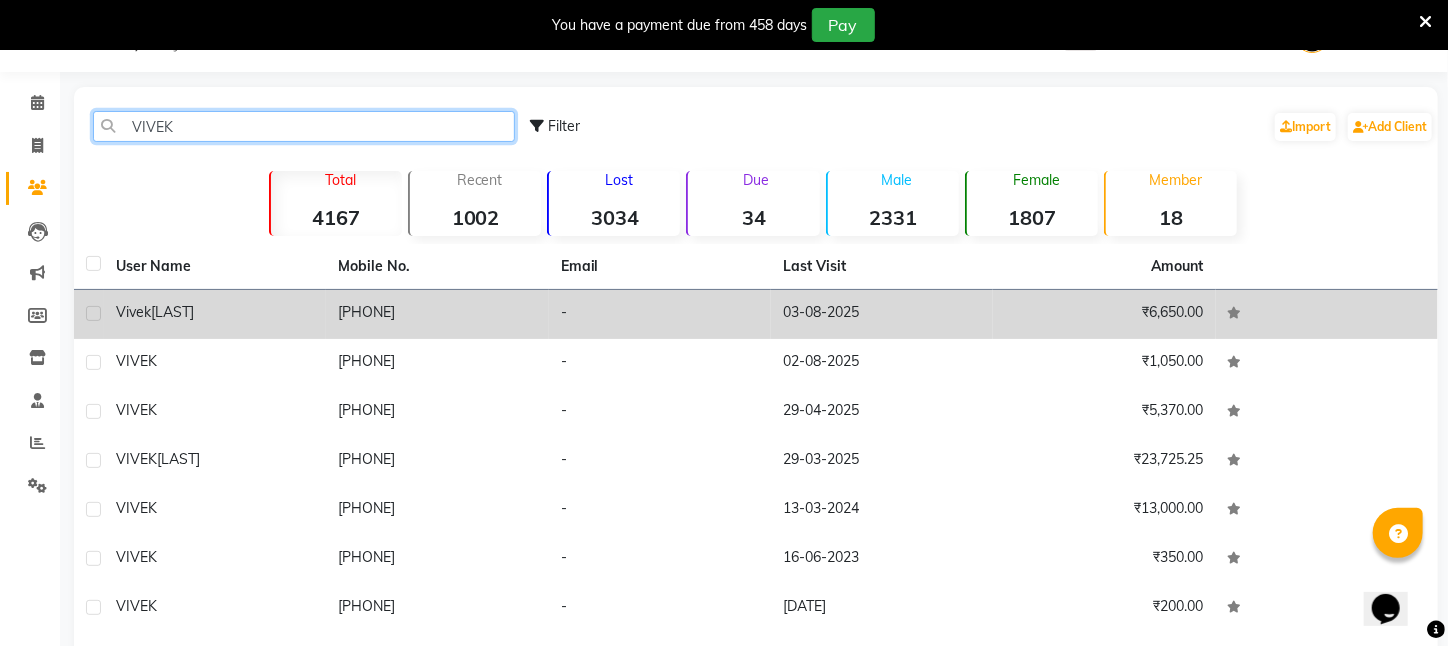 type on "VIVEK" 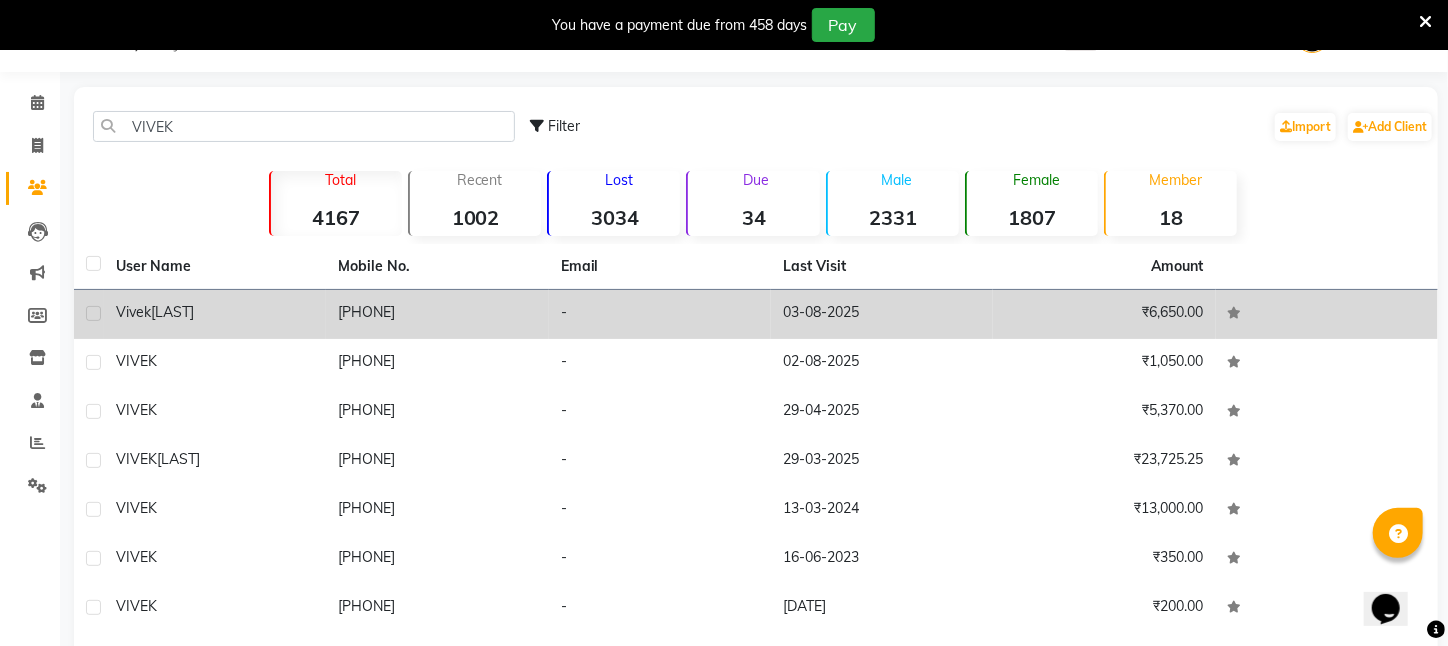 click on "9434017664" 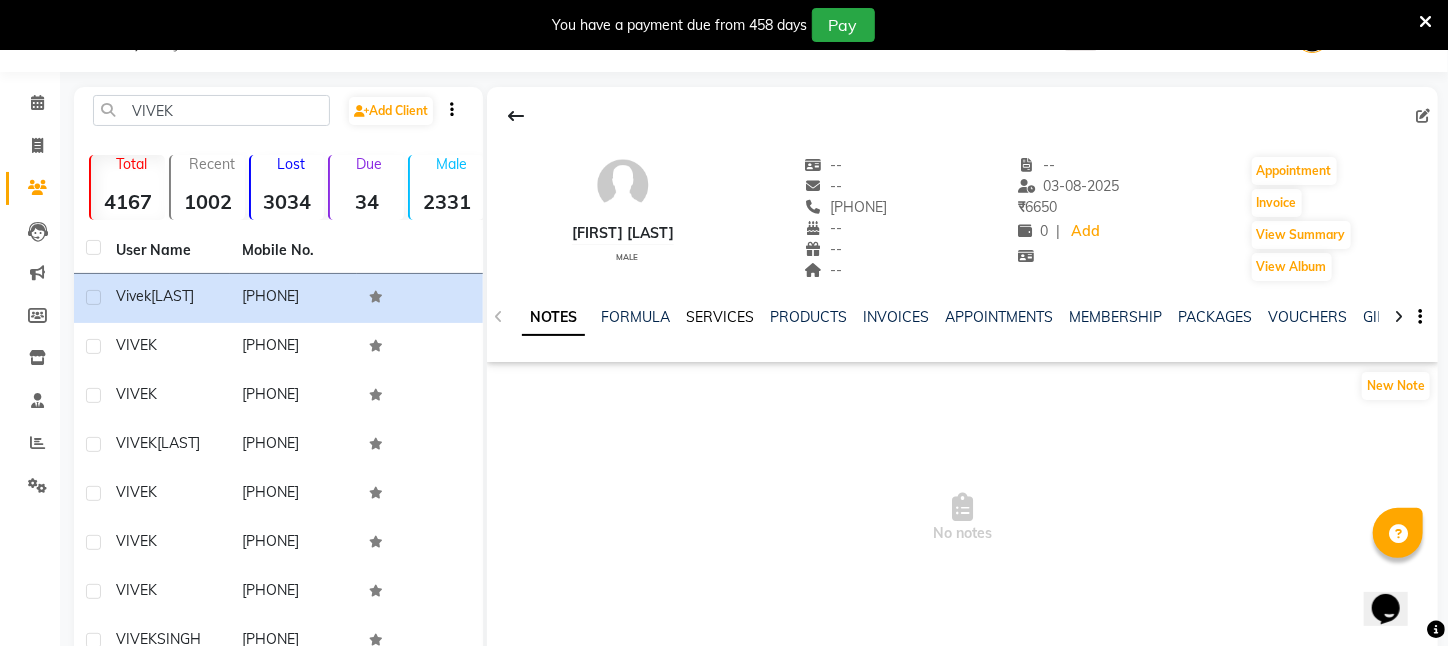 click on "SERVICES" 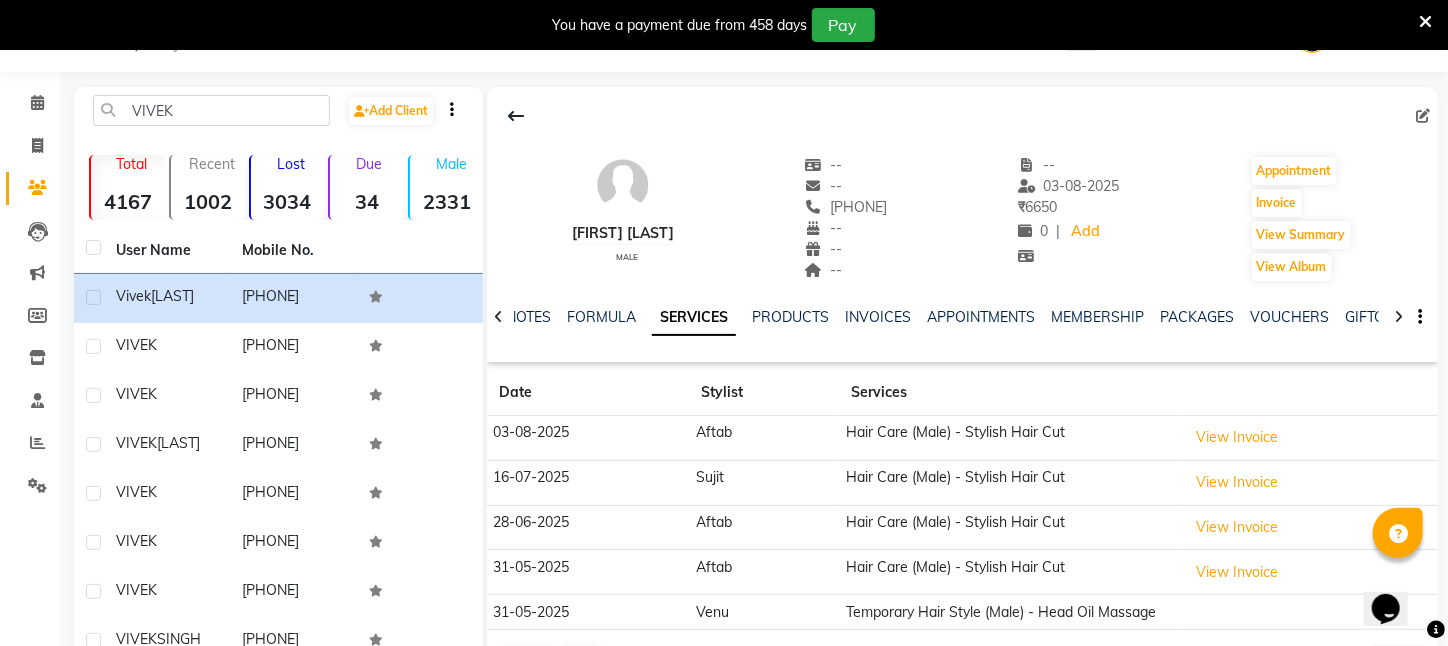 click on "View Invoice" 